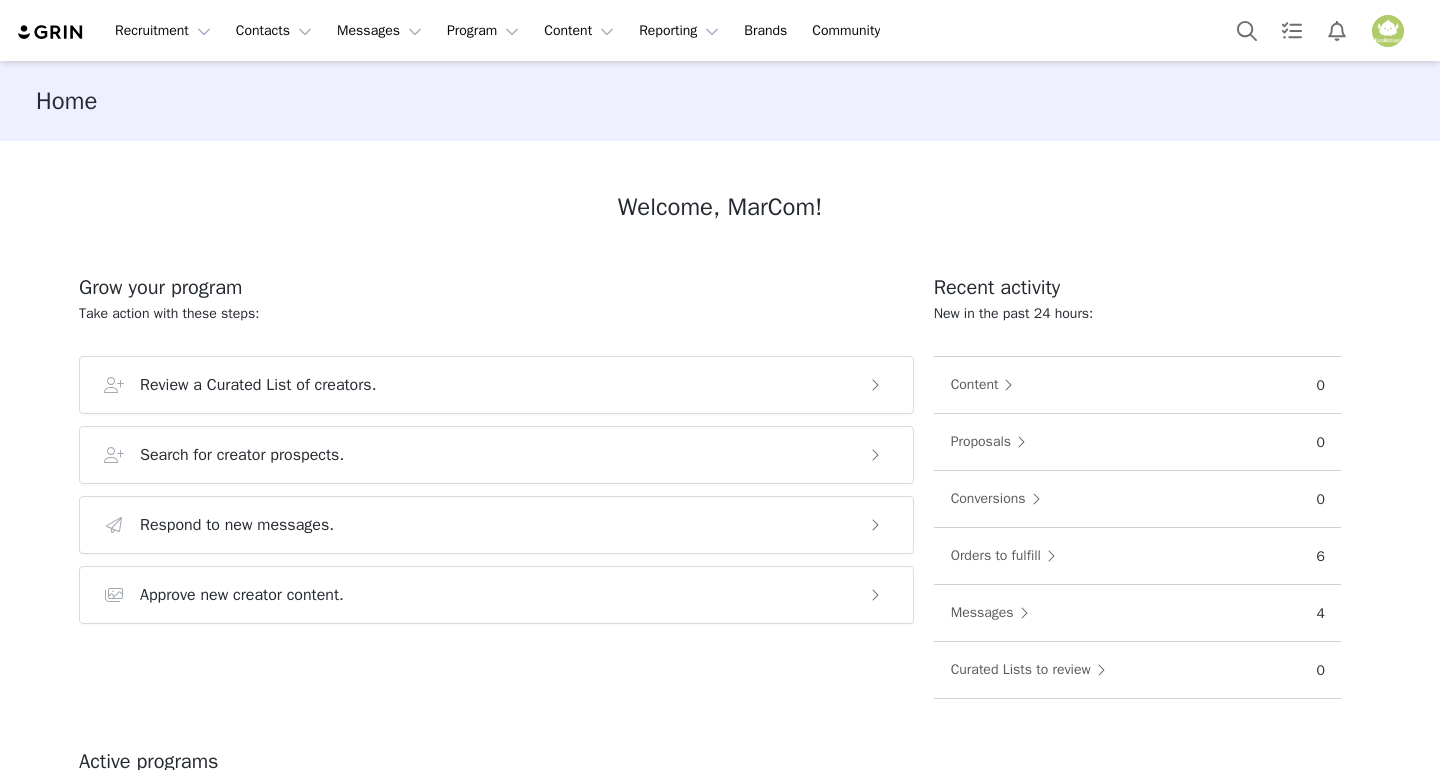 scroll, scrollTop: 0, scrollLeft: 0, axis: both 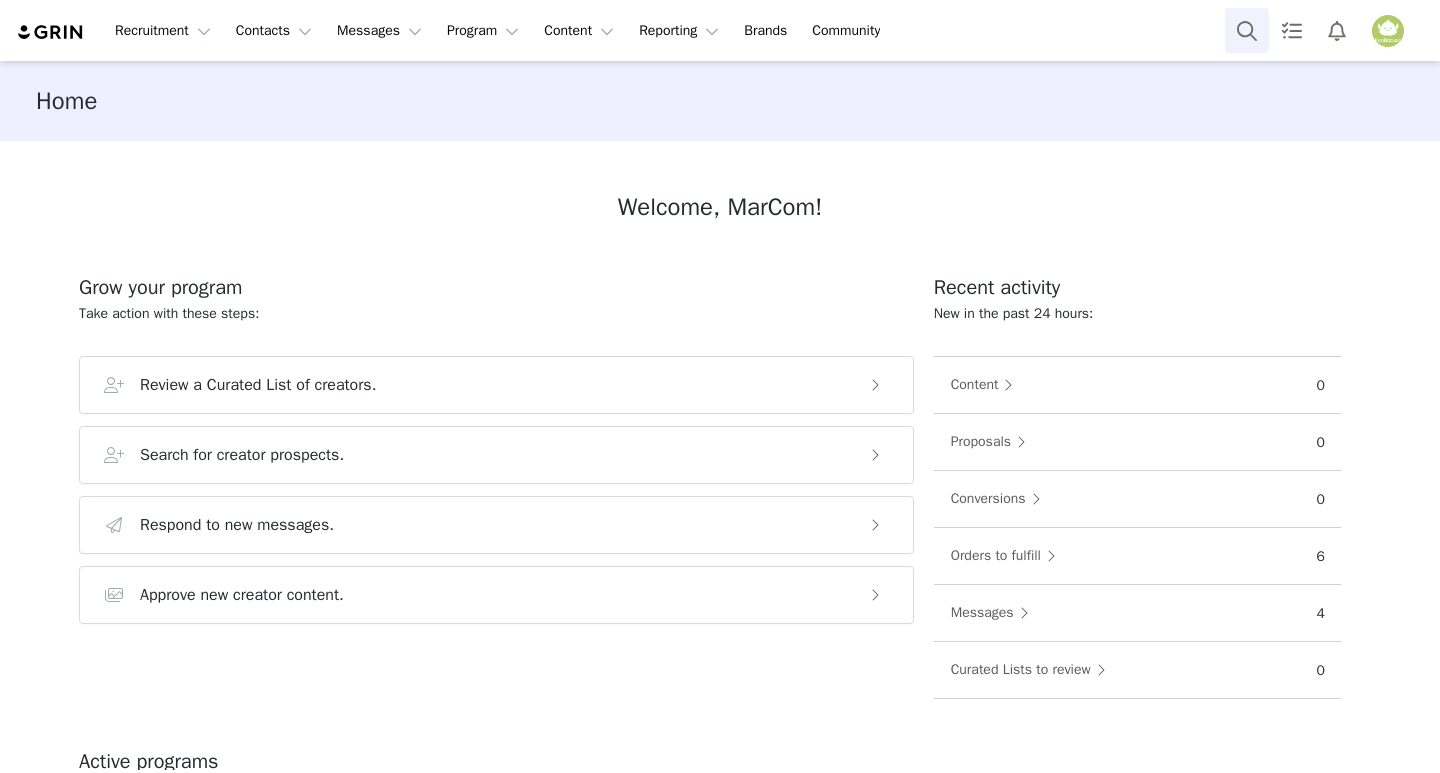 click at bounding box center [1247, 30] 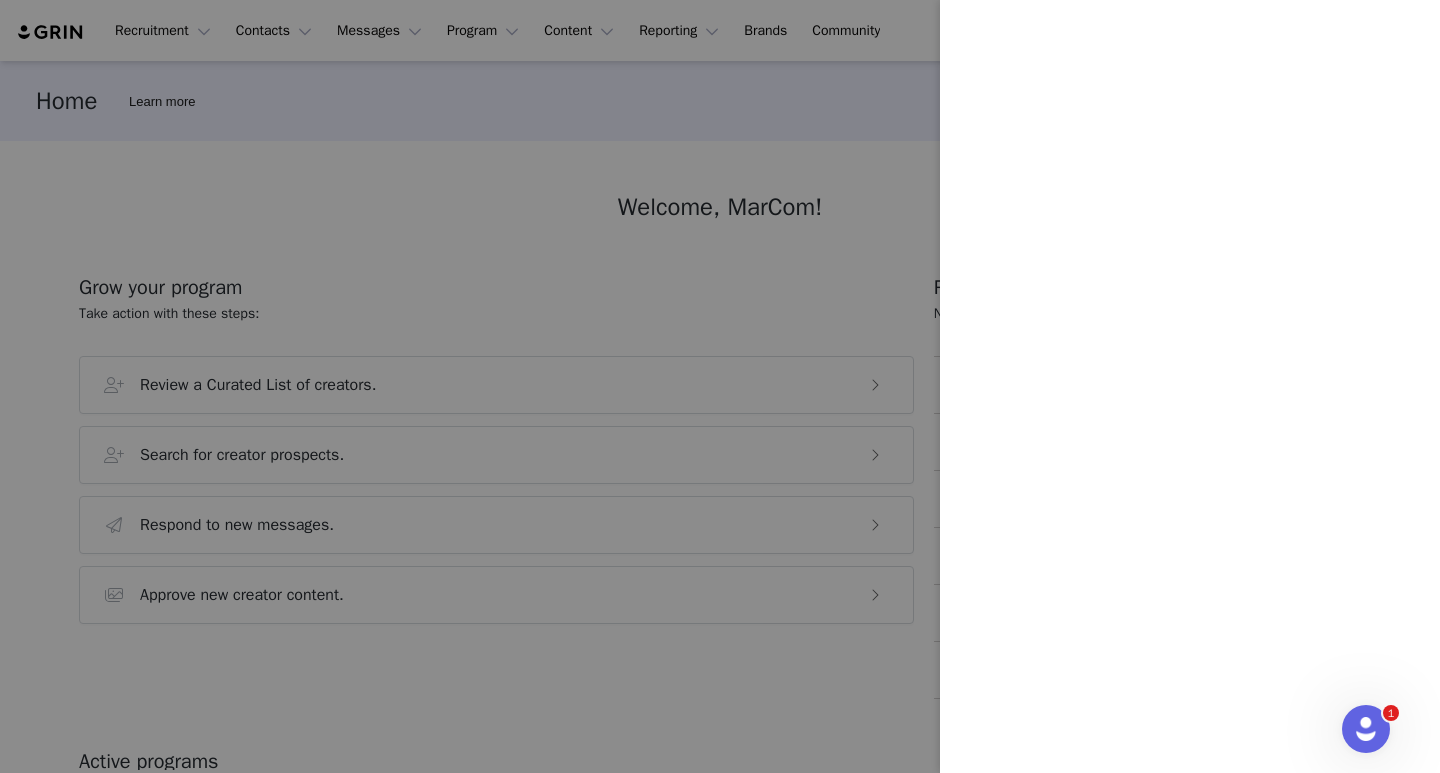 scroll, scrollTop: 0, scrollLeft: 0, axis: both 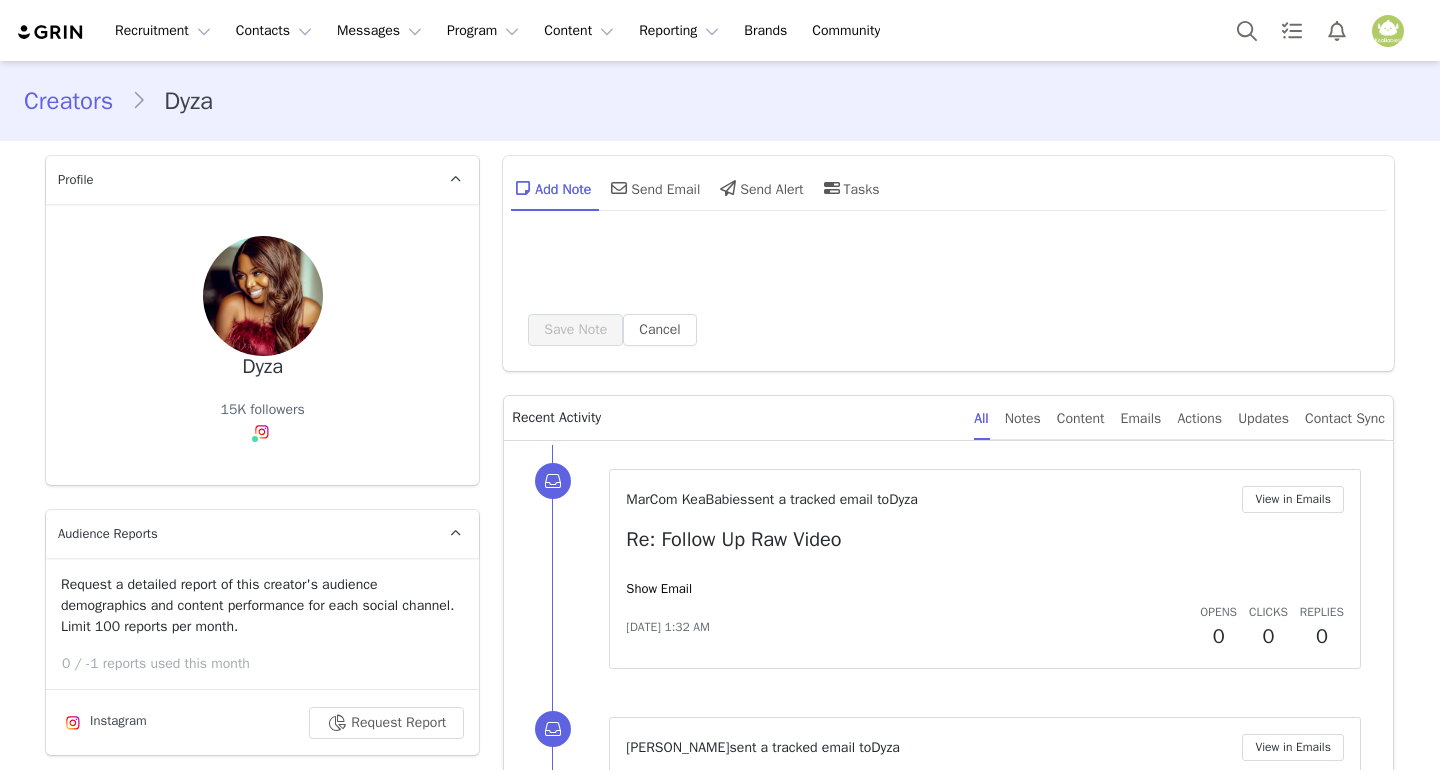 click at bounding box center [262, 432] 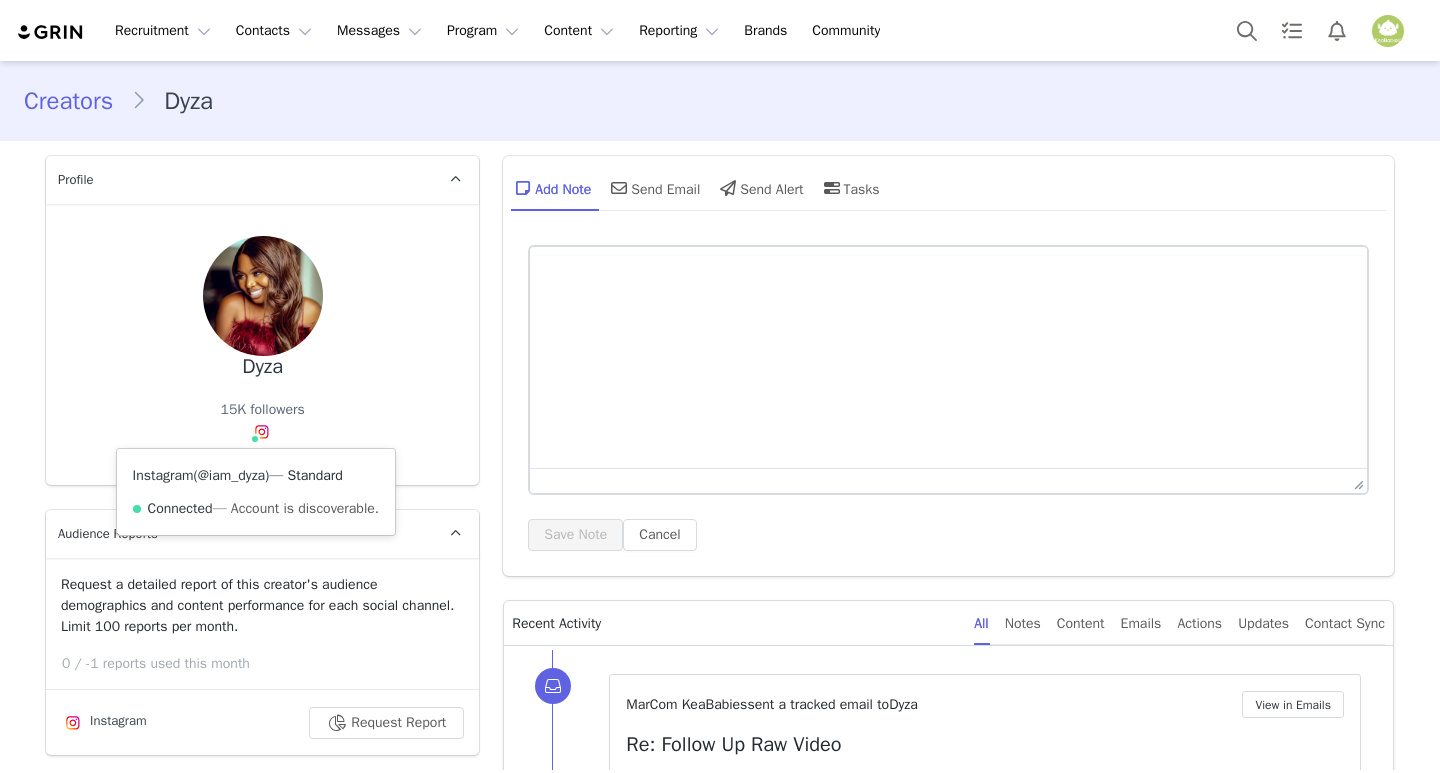 click on "@iam_dyza" at bounding box center (231, 475) 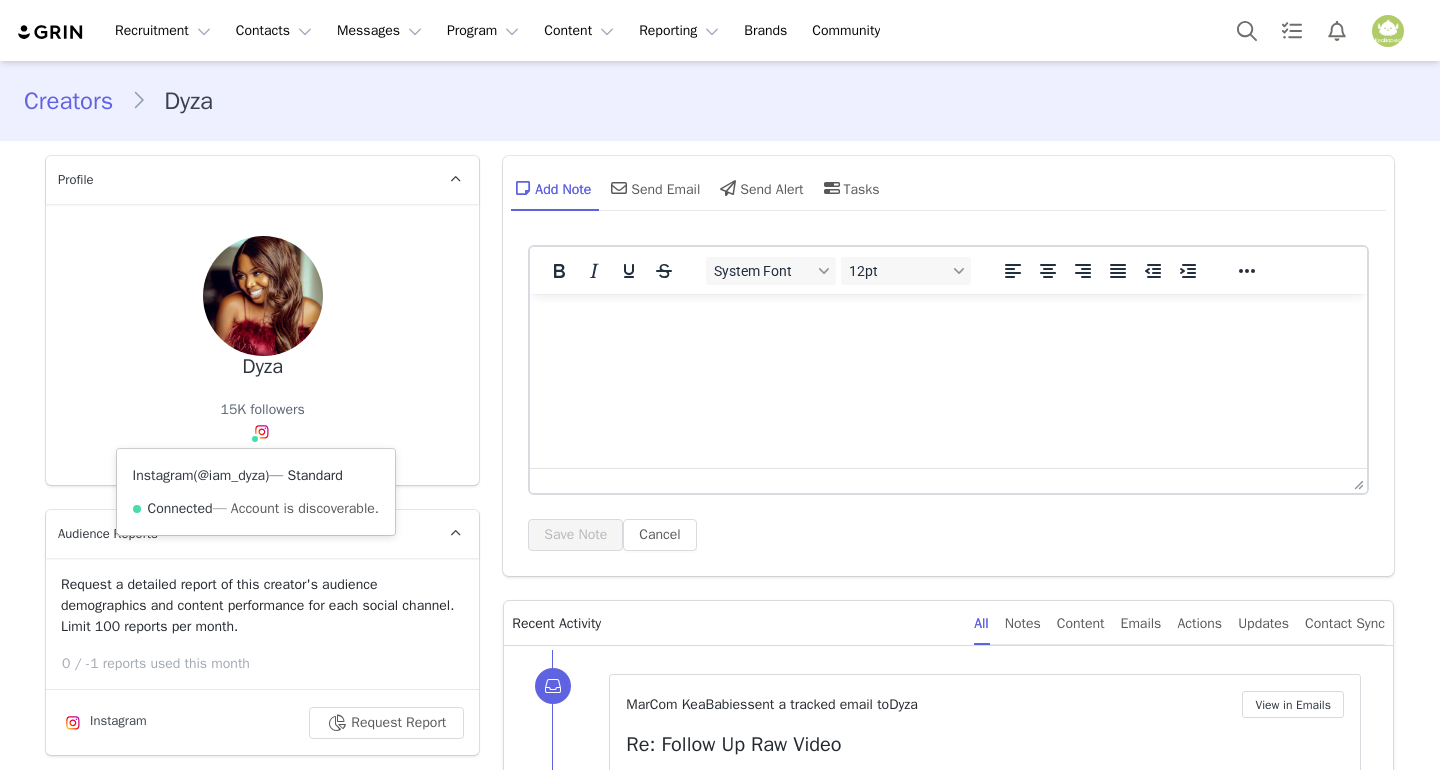 scroll, scrollTop: 0, scrollLeft: 0, axis: both 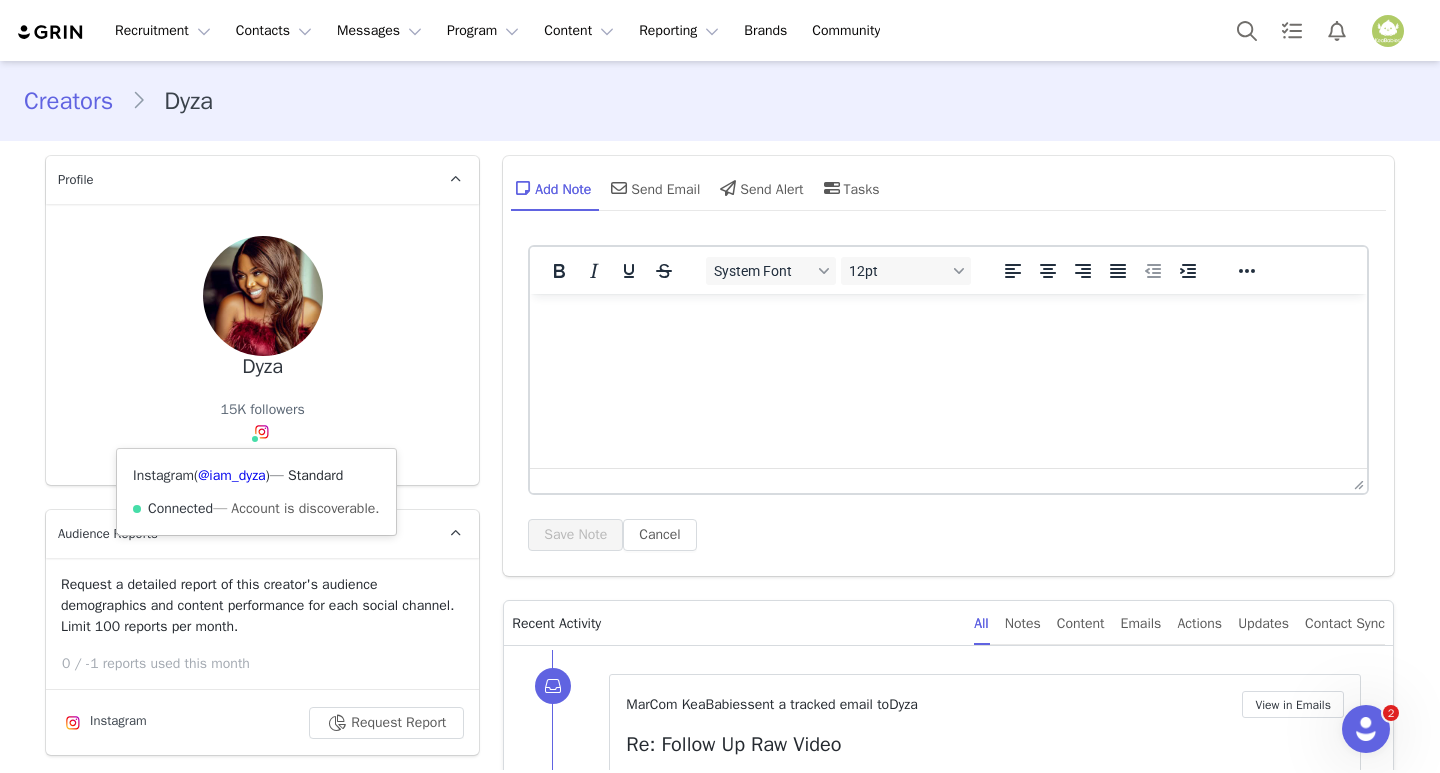 click at bounding box center (262, 432) 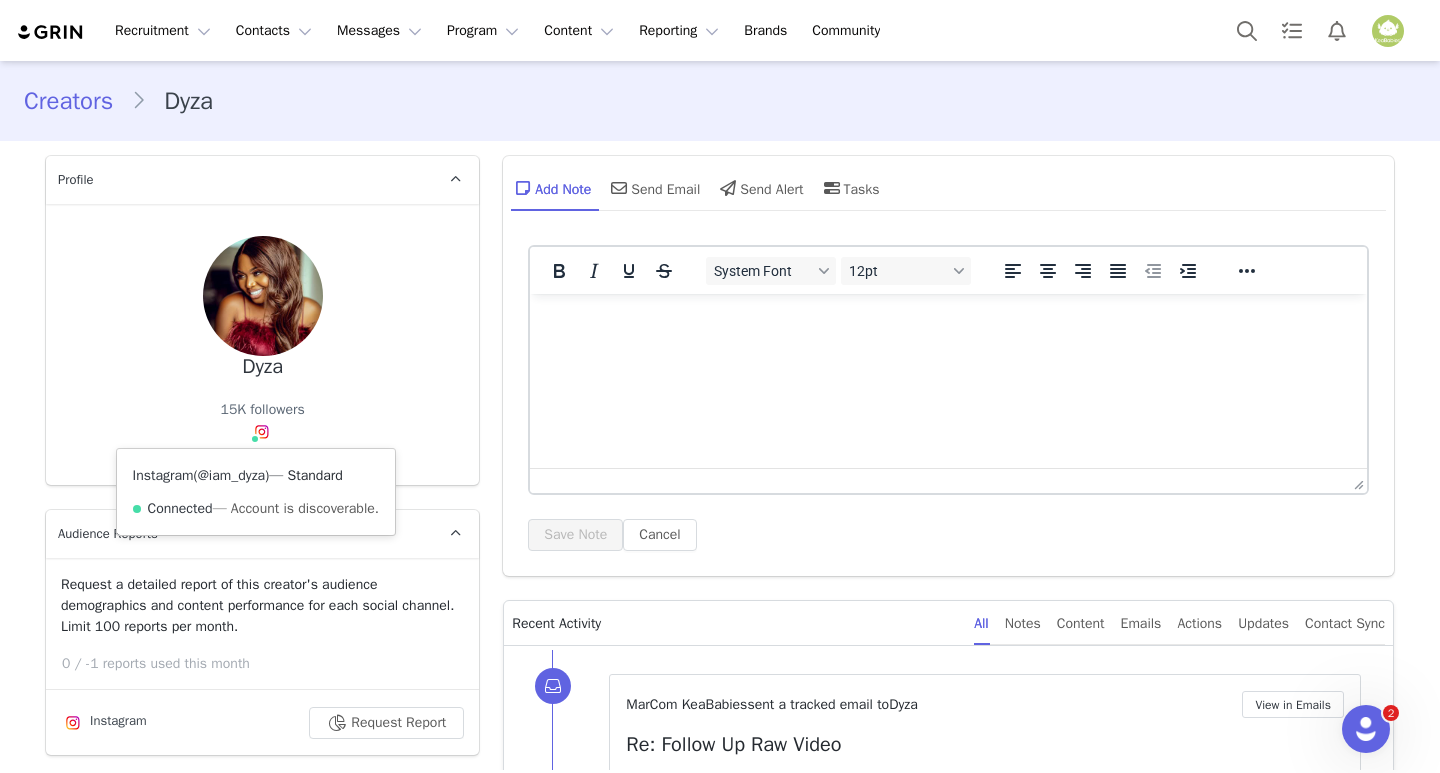 click on "@iam_dyza" at bounding box center [231, 475] 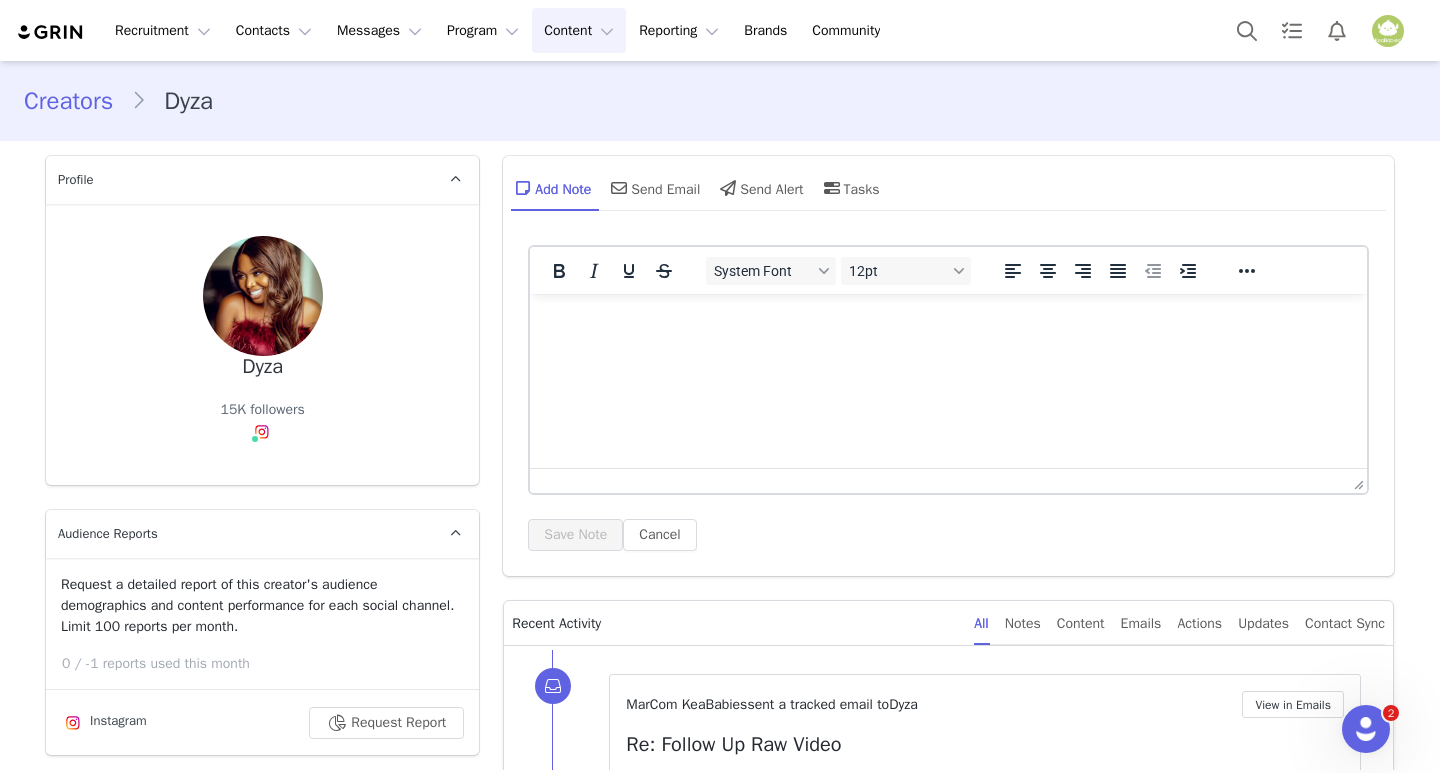 click on "Content Content" at bounding box center (579, 30) 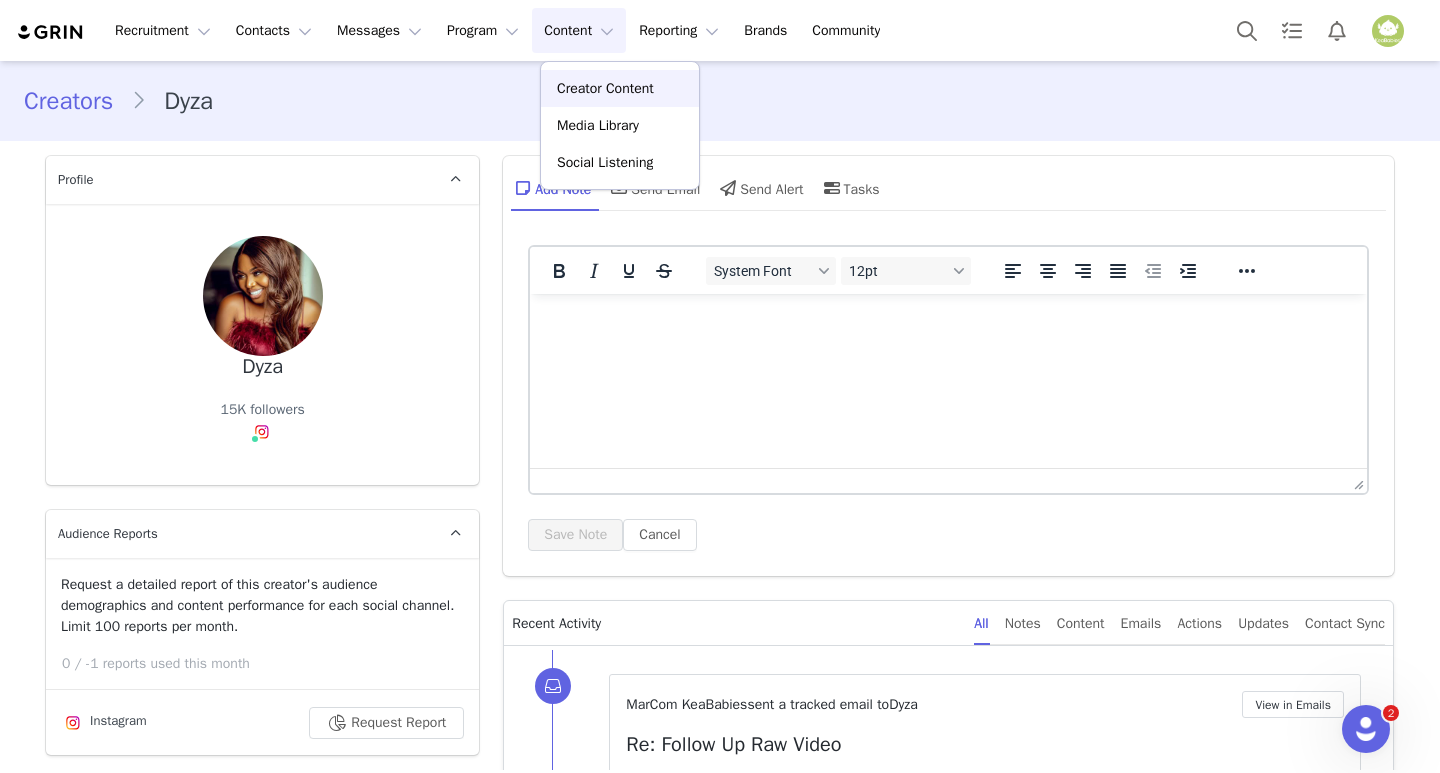 click on "Creator Content" at bounding box center [605, 88] 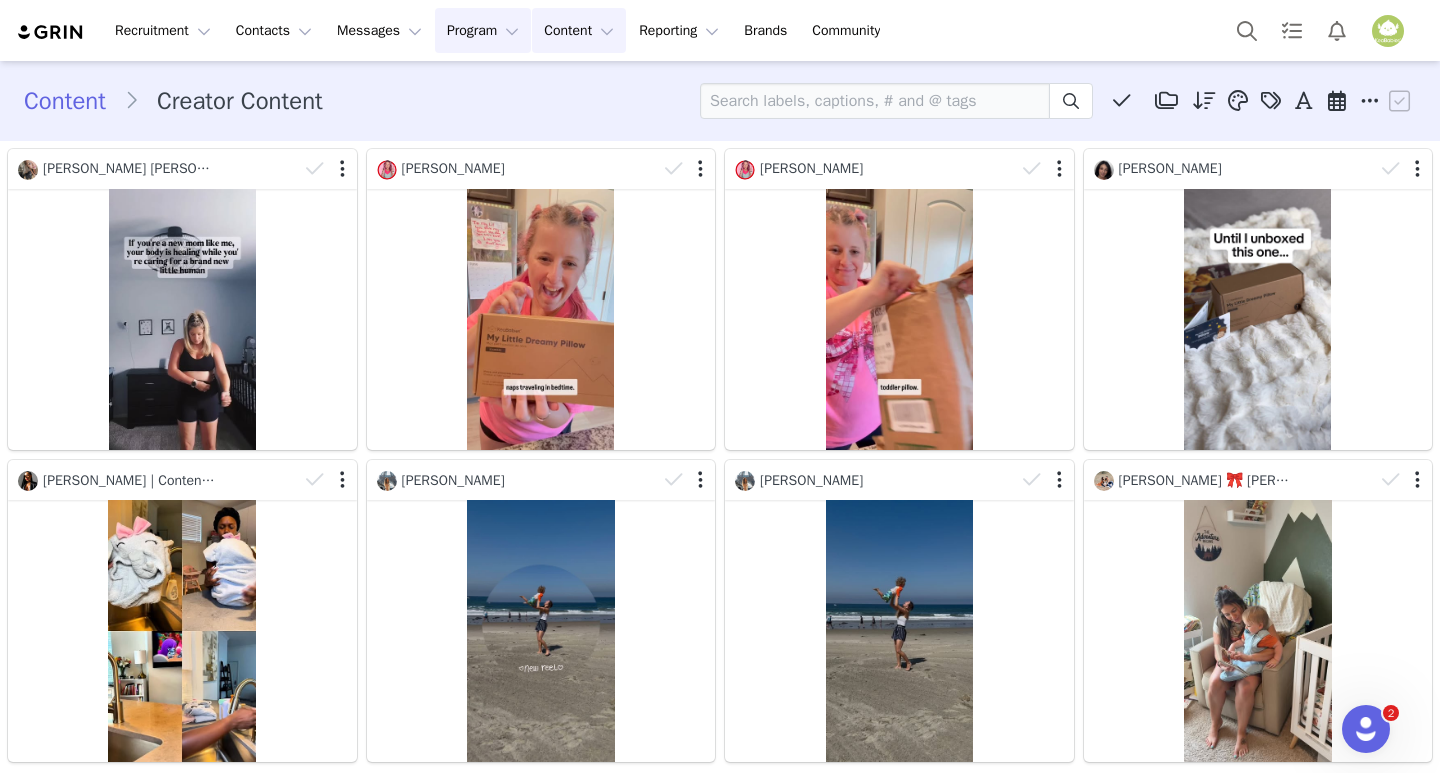 click on "Program Program" at bounding box center [483, 30] 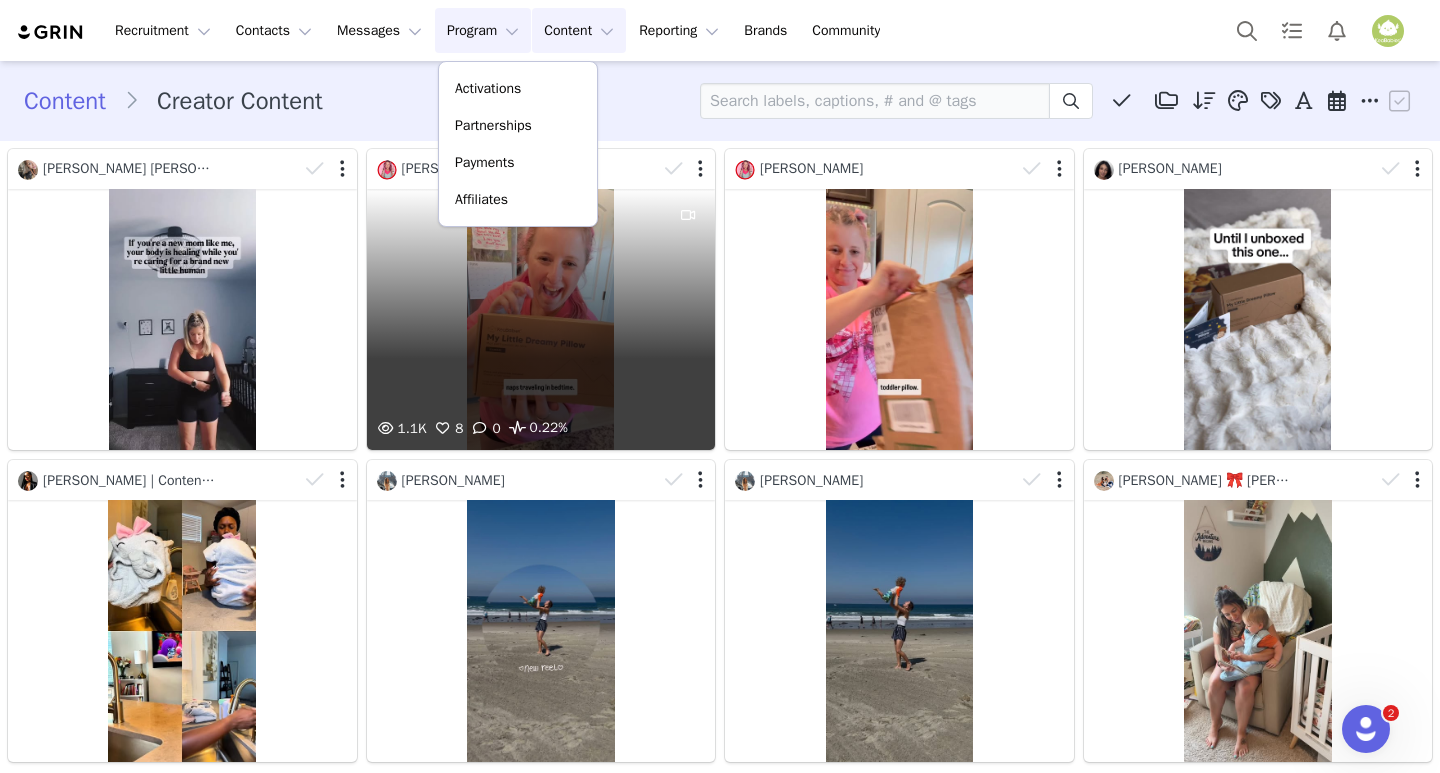 click on "1.1K  8  0  0.22%" at bounding box center (541, 319) 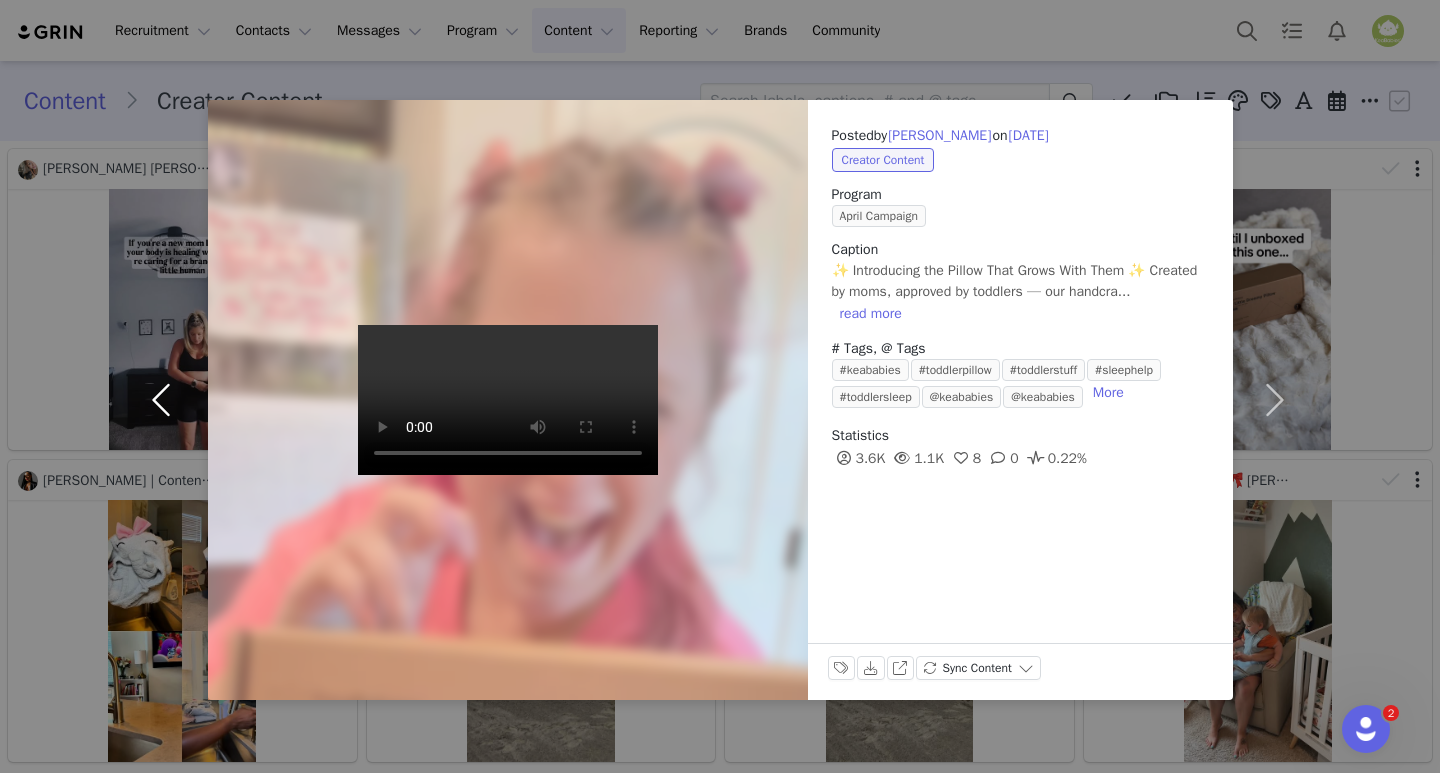 click at bounding box center (166, 400) 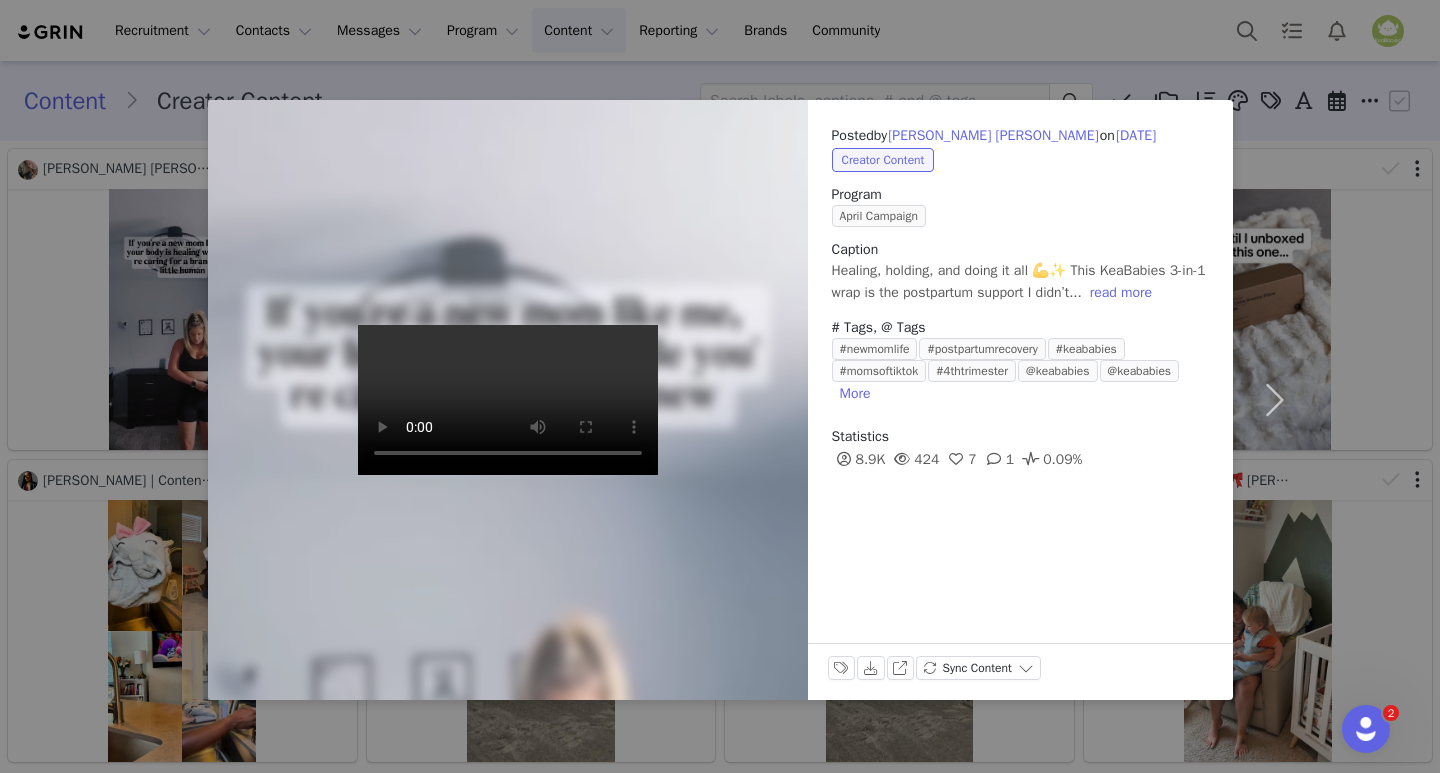 click on "Posted  by  [PERSON_NAME] [PERSON_NAME]  on  [DATE]  Creator Content  Program April Campaign Caption Healing, holding, and doing it all 💪✨ This KeaBabies 3-in-1 wrap is the [MEDICAL_DATA] support I didn’t... read more # Tags, @ Tags  #newmomlife   #postpartumrecovery   #keababies   #momsoftiktok   #4thtrimester   @keababies   @keababies  More     Statistics 8.9K  424  7  1  0.09%  Labels & Tags Download View on Instagram Sync Content" at bounding box center (720, 386) 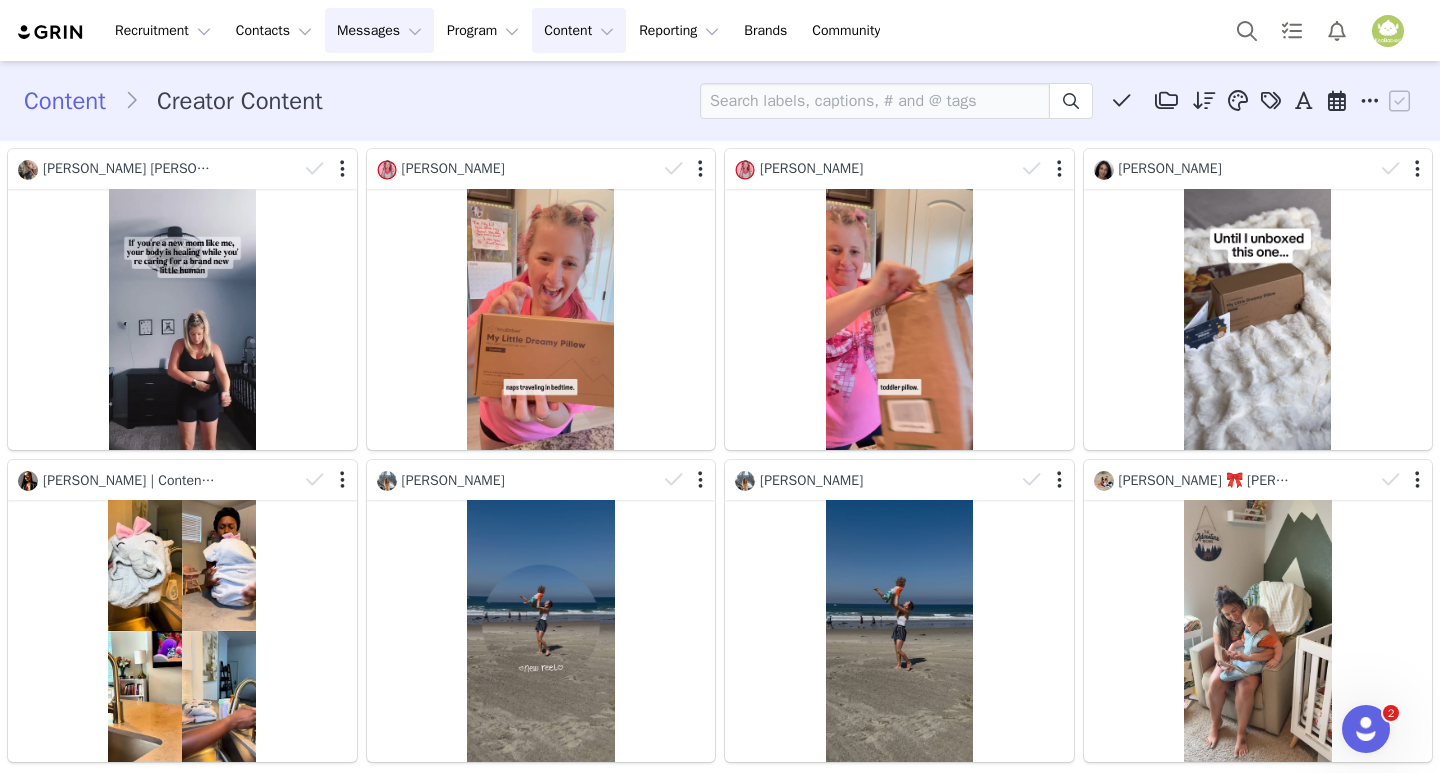 click on "Messages Messages" at bounding box center (379, 30) 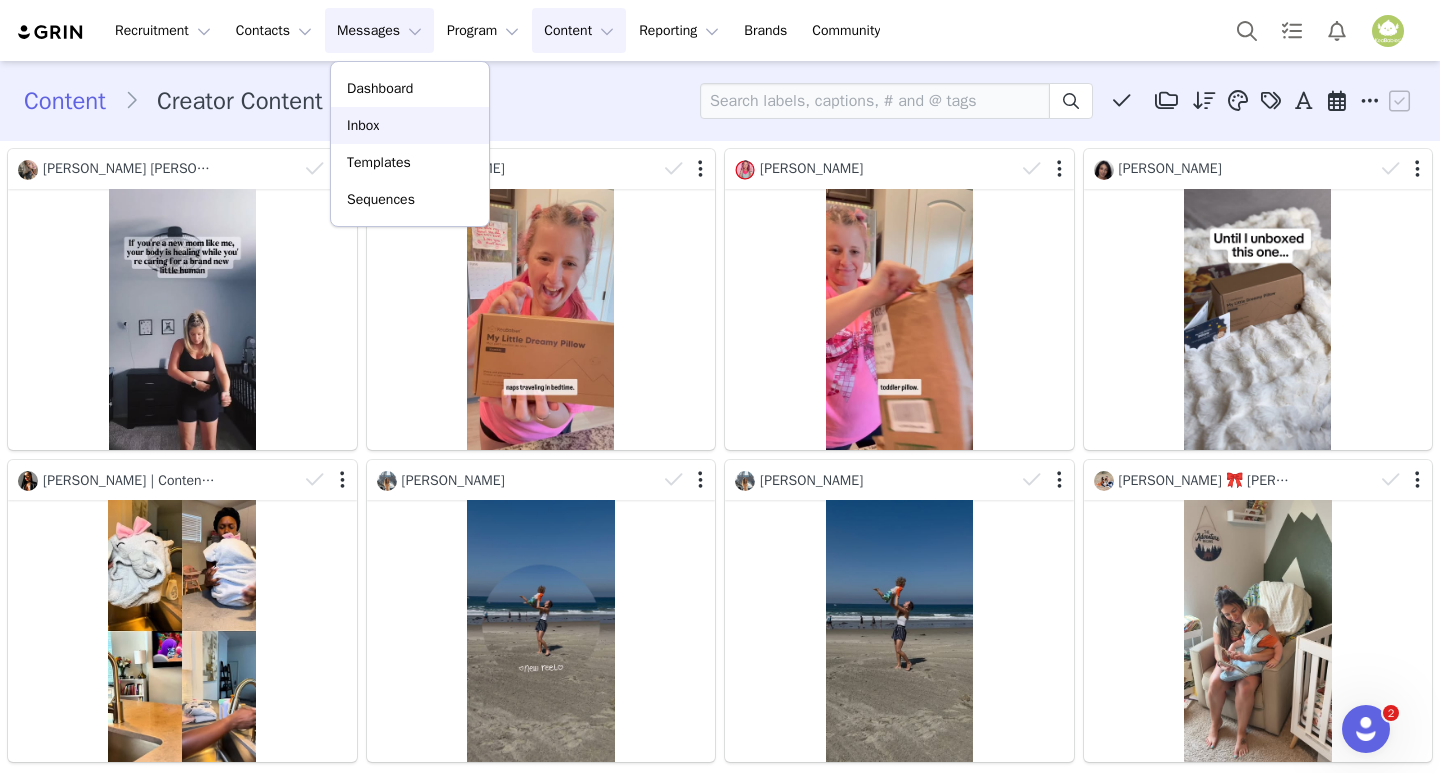 click on "Inbox" at bounding box center (410, 125) 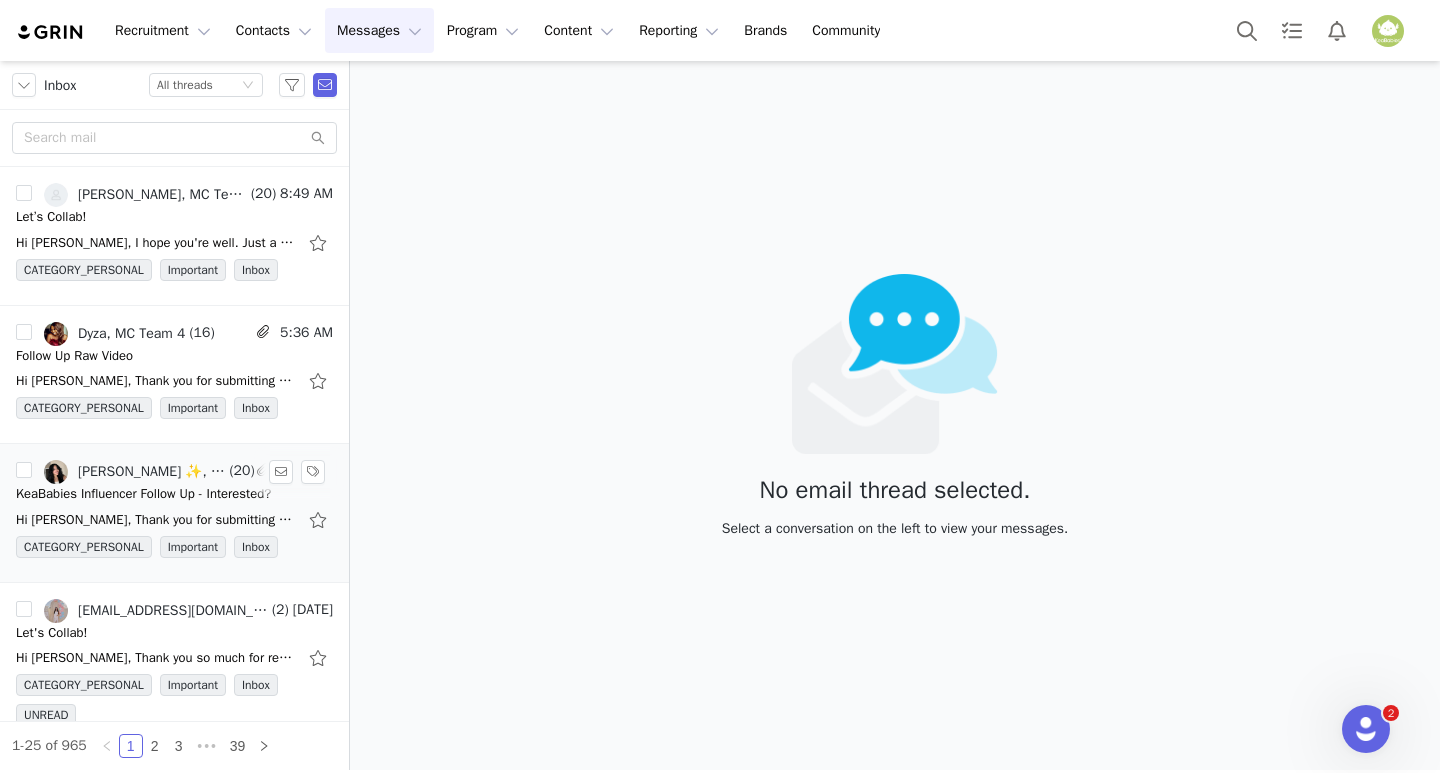 click on "[PERSON_NAME] ✨, [PERSON_NAME], MC Team 4" at bounding box center [134, 472] 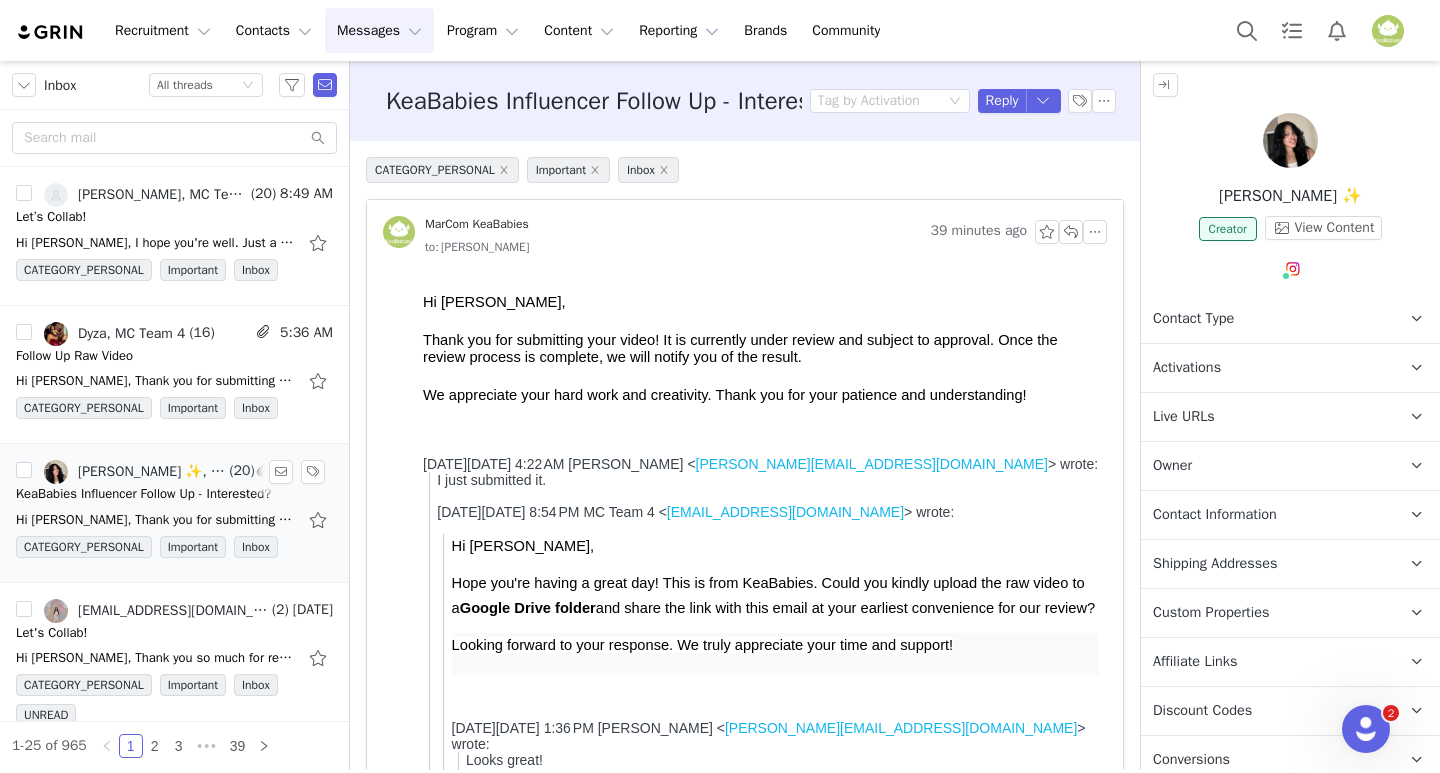scroll, scrollTop: 0, scrollLeft: 0, axis: both 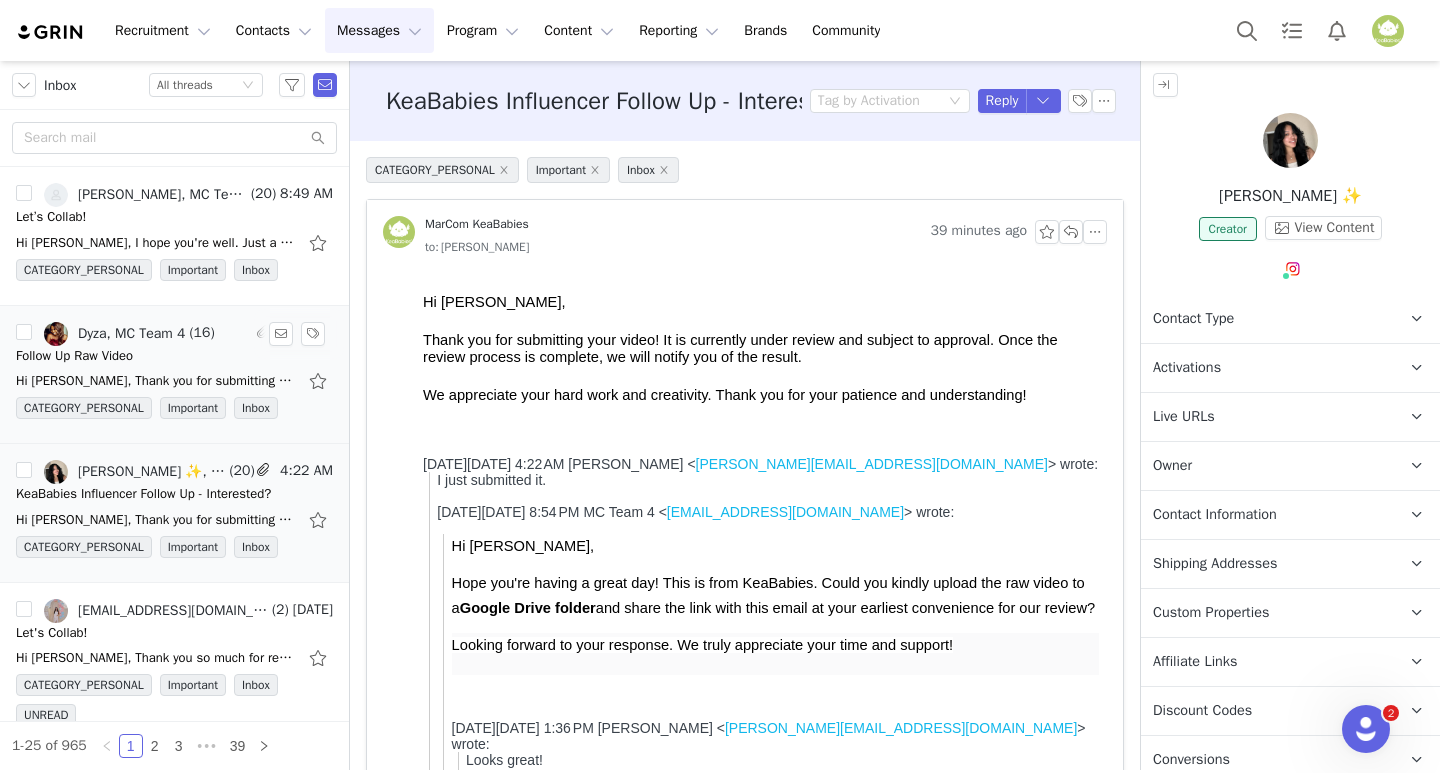 click on "Follow Up Raw Video" at bounding box center [74, 356] 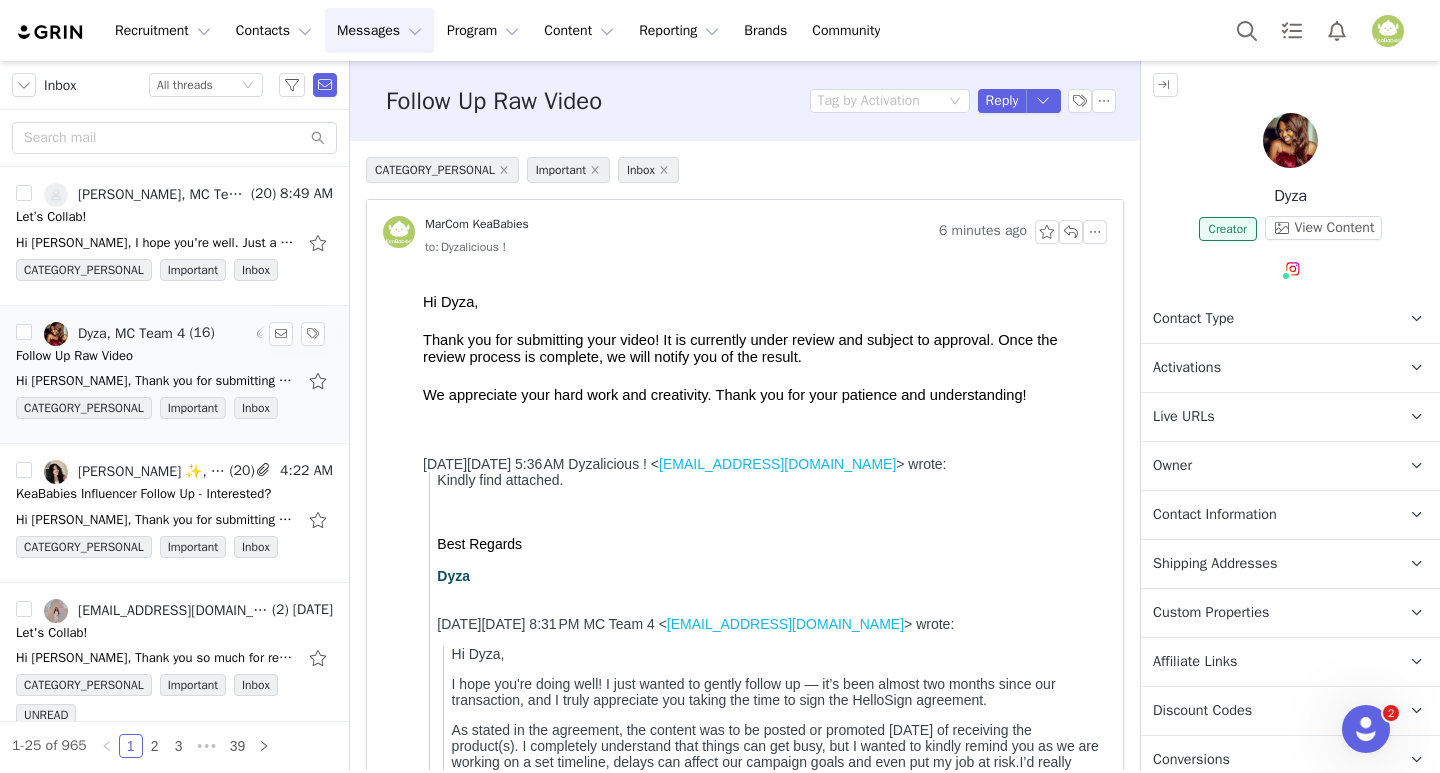 scroll, scrollTop: 0, scrollLeft: 0, axis: both 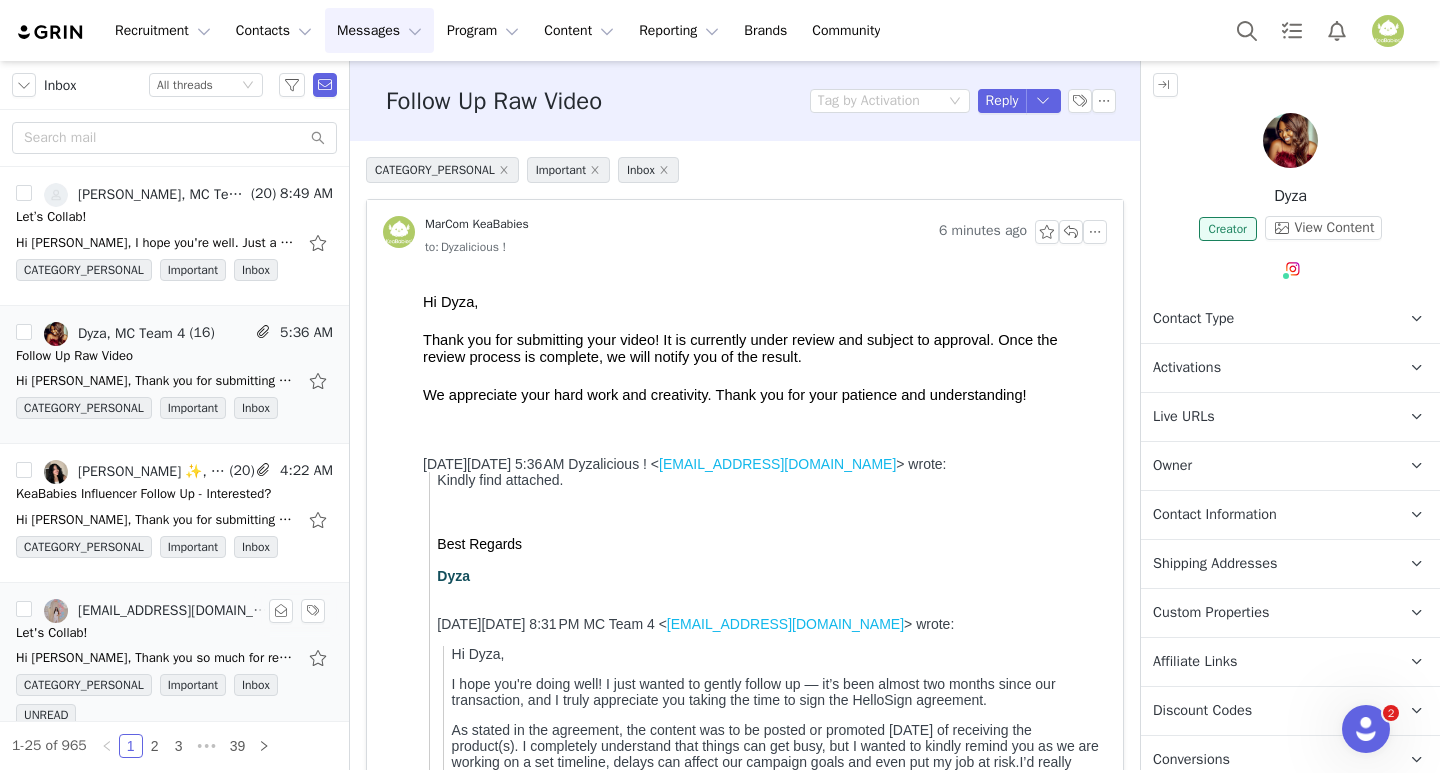 click on "Let's Collab!" at bounding box center (174, 633) 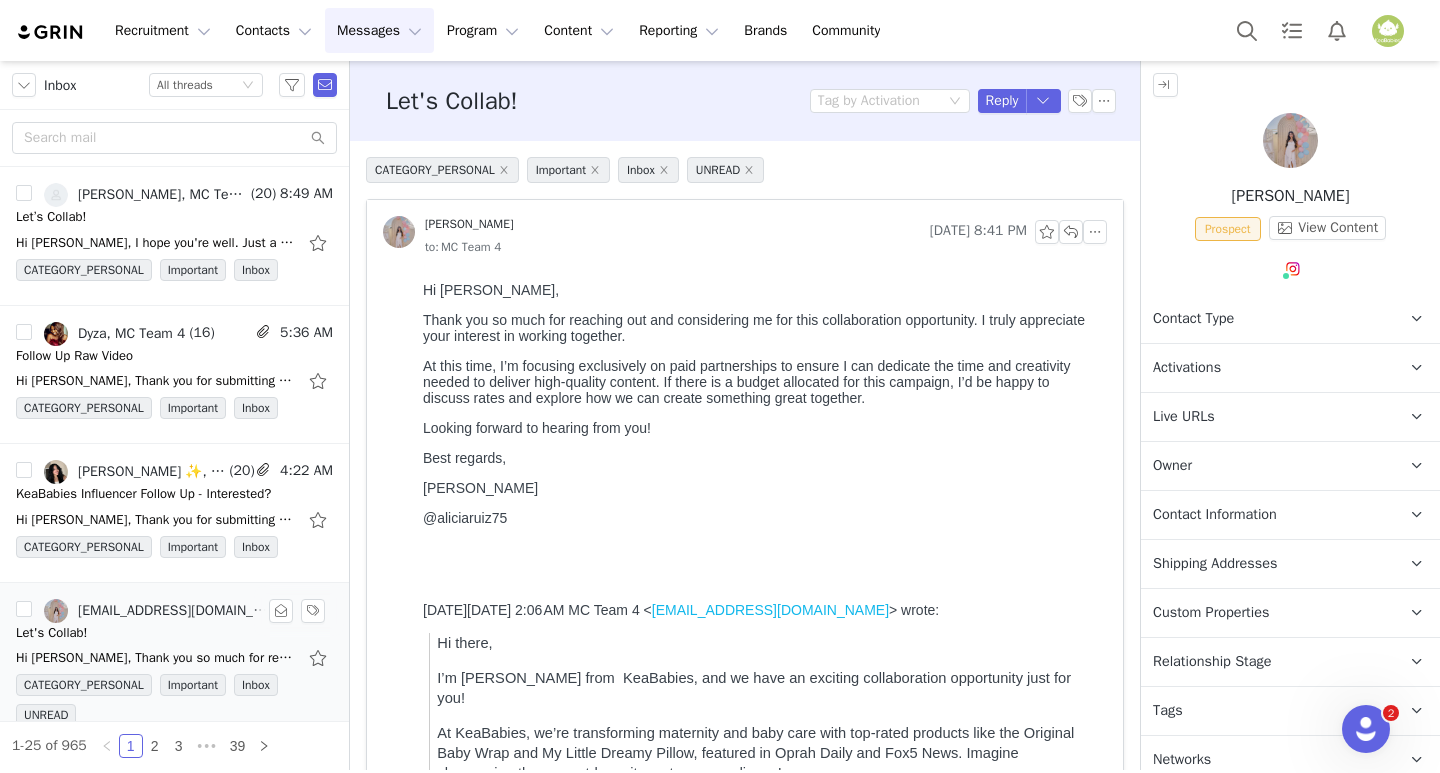 scroll, scrollTop: 0, scrollLeft: 0, axis: both 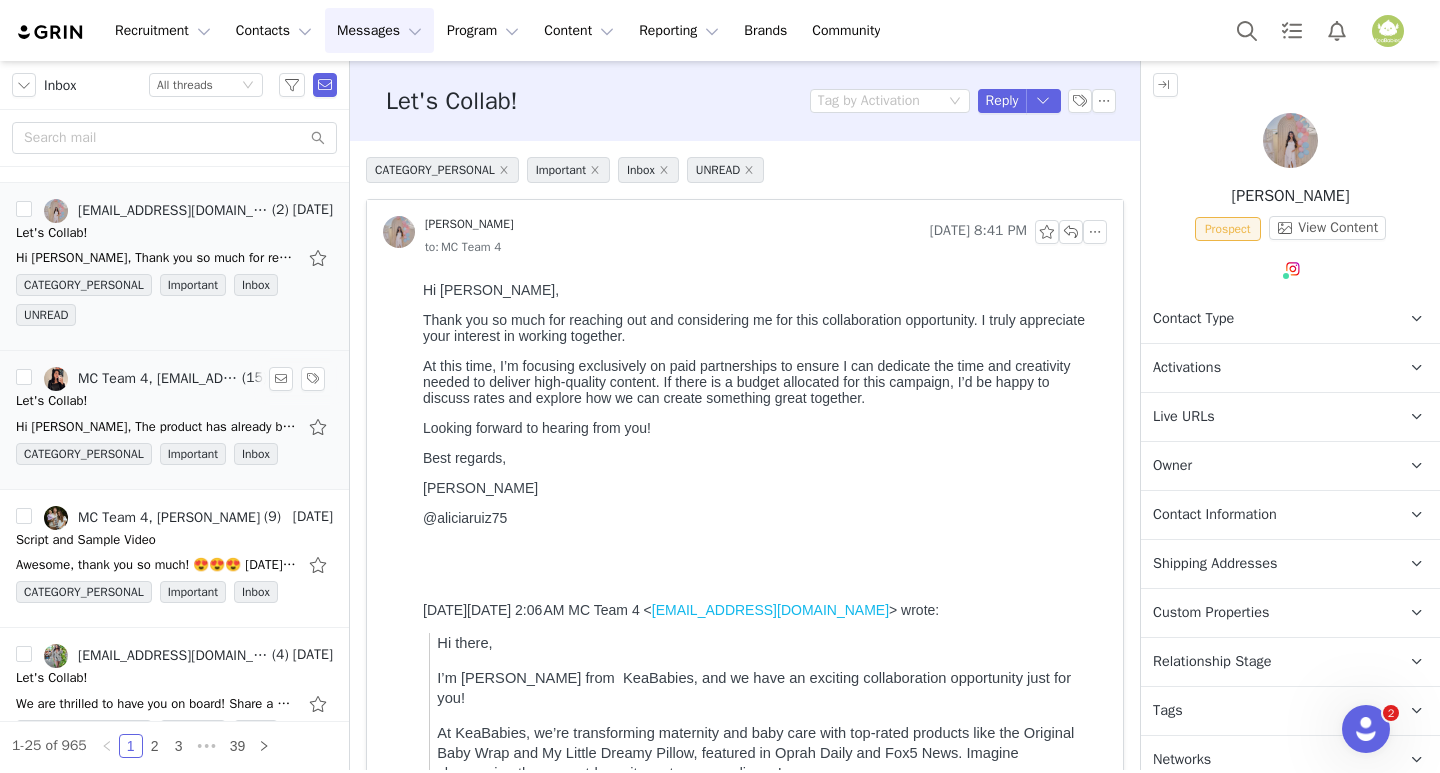 click on "Hi [PERSON_NAME], The product has already been shipped to you. Kindly keep us posted on its content status. Please follow script below: SCRIPT(Product Demo, Voice Over and Text Overlay Title: "Baby" at bounding box center [174, 427] 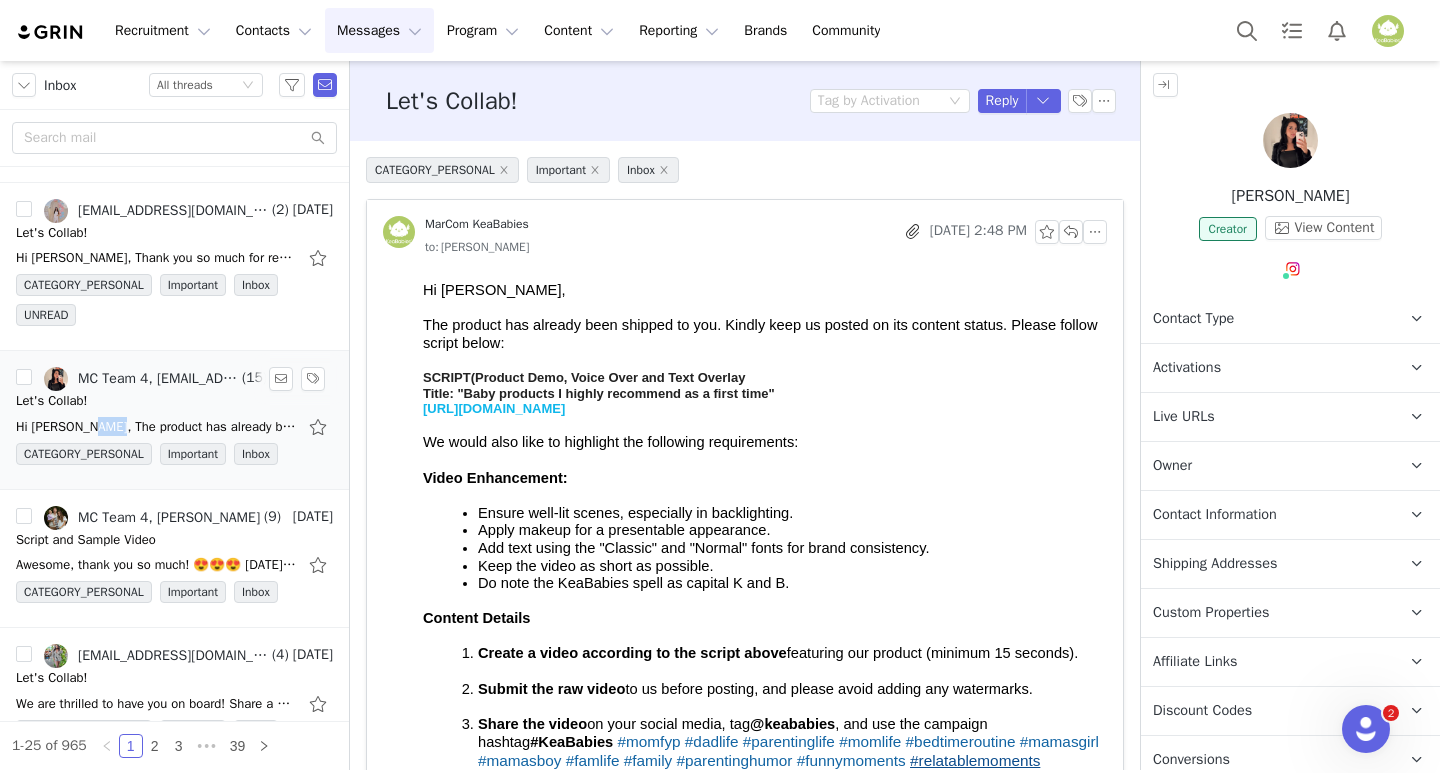 scroll, scrollTop: 0, scrollLeft: 0, axis: both 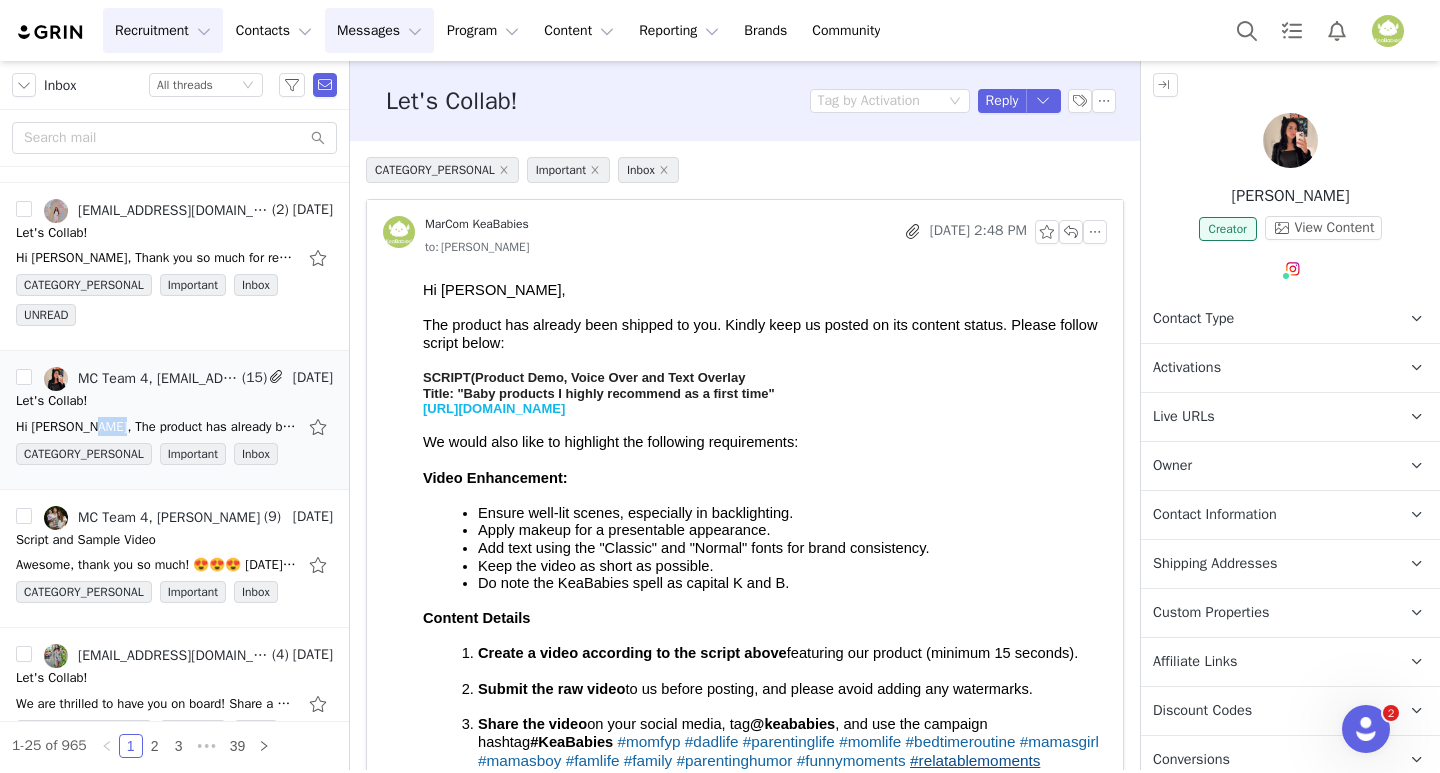 click on "Recruitment Recruitment" at bounding box center (163, 30) 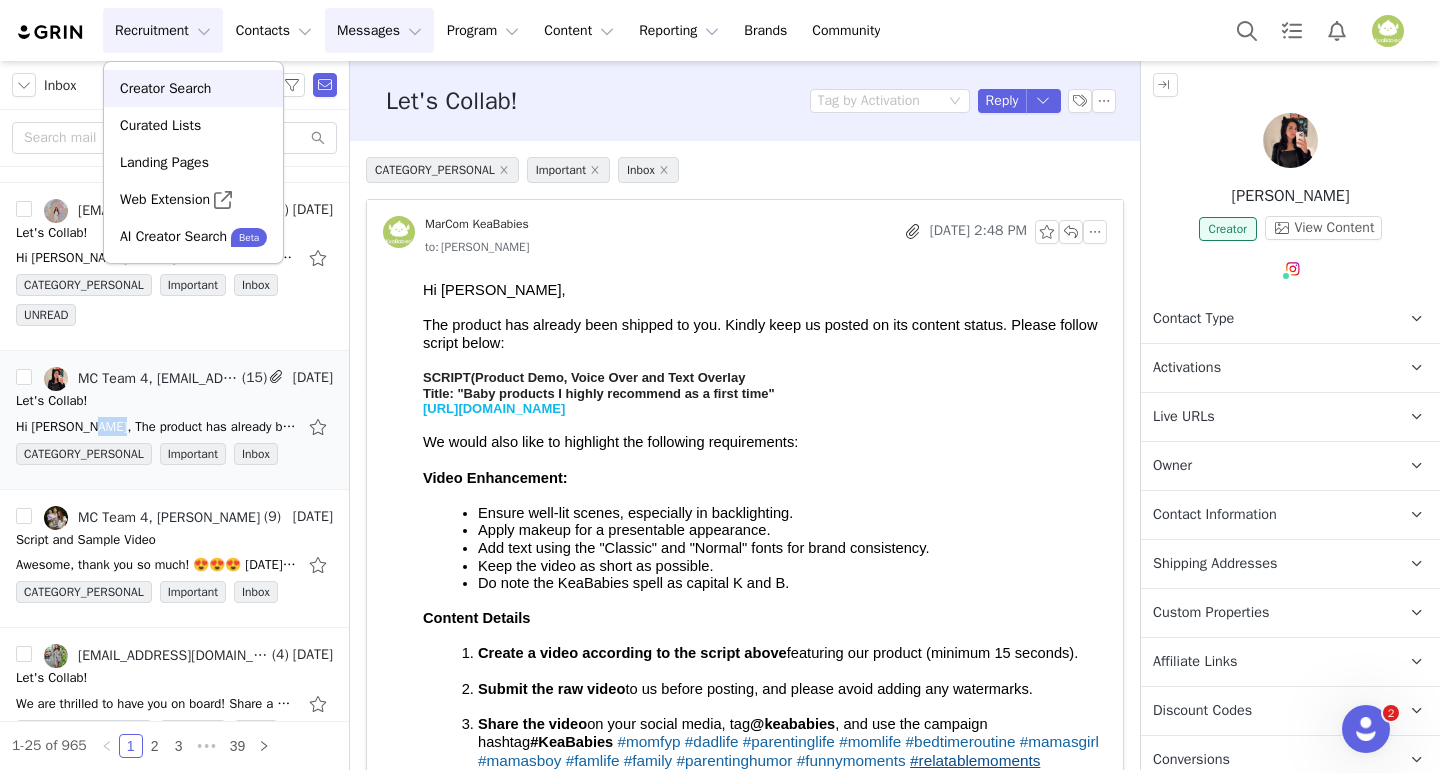 click on "Creator Search" at bounding box center [165, 88] 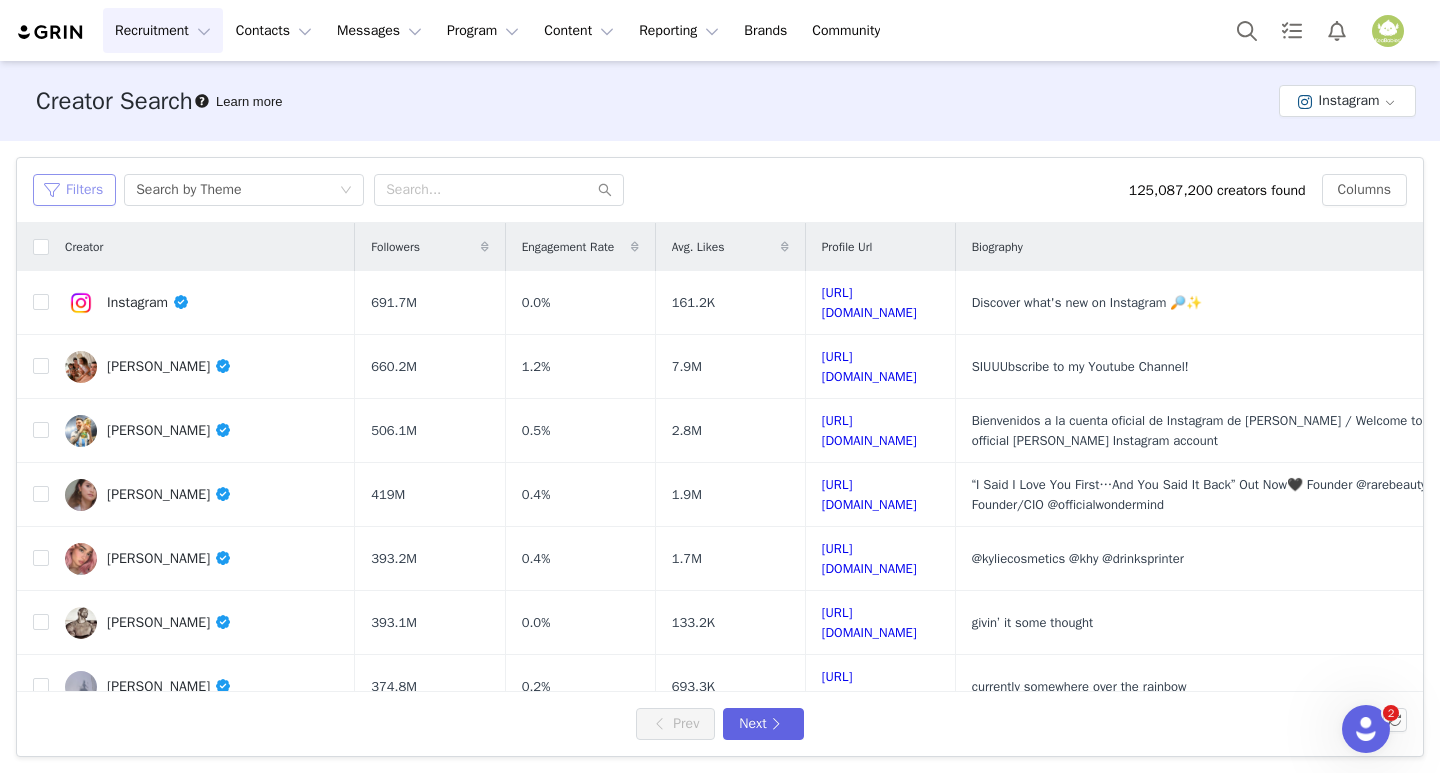 click on "Filters" at bounding box center [74, 190] 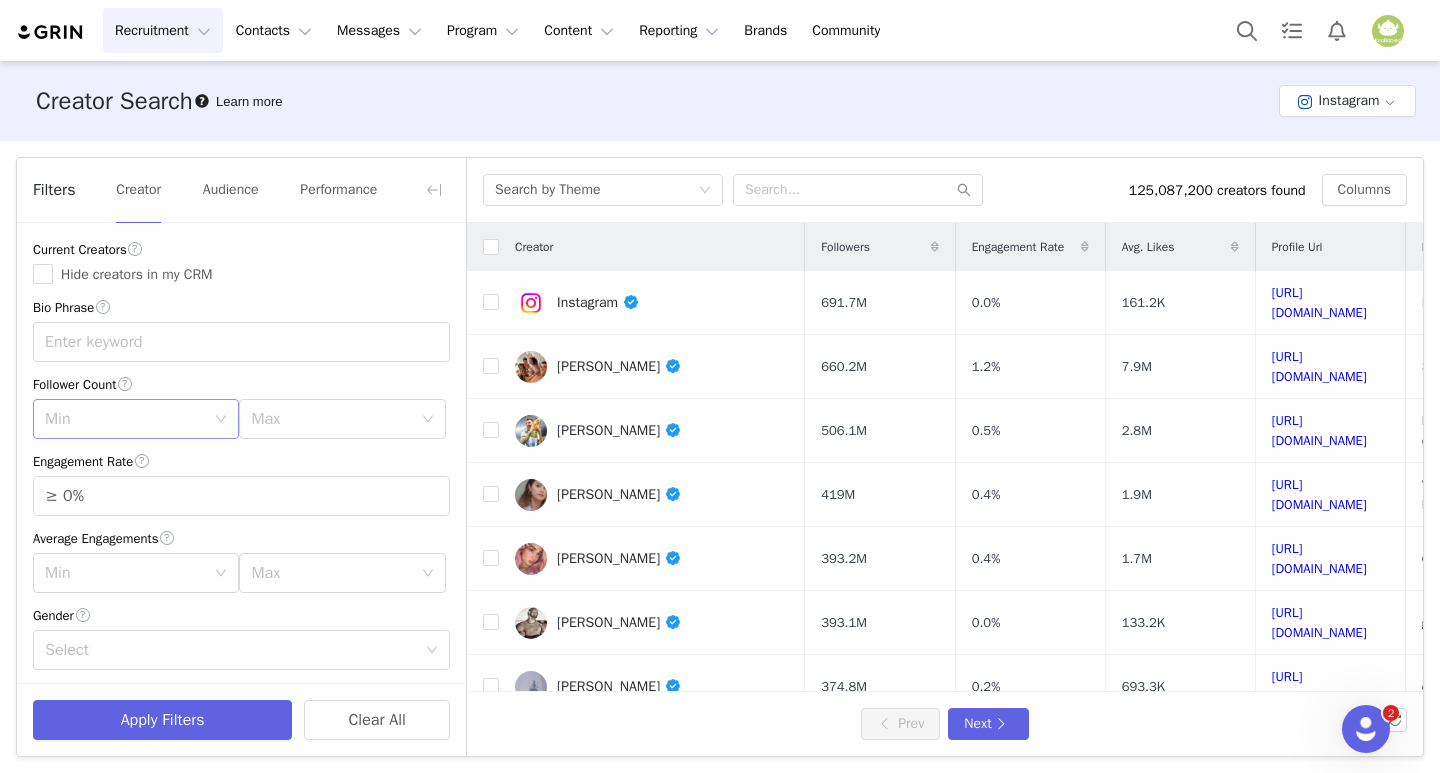 click on "Min" at bounding box center [125, 419] 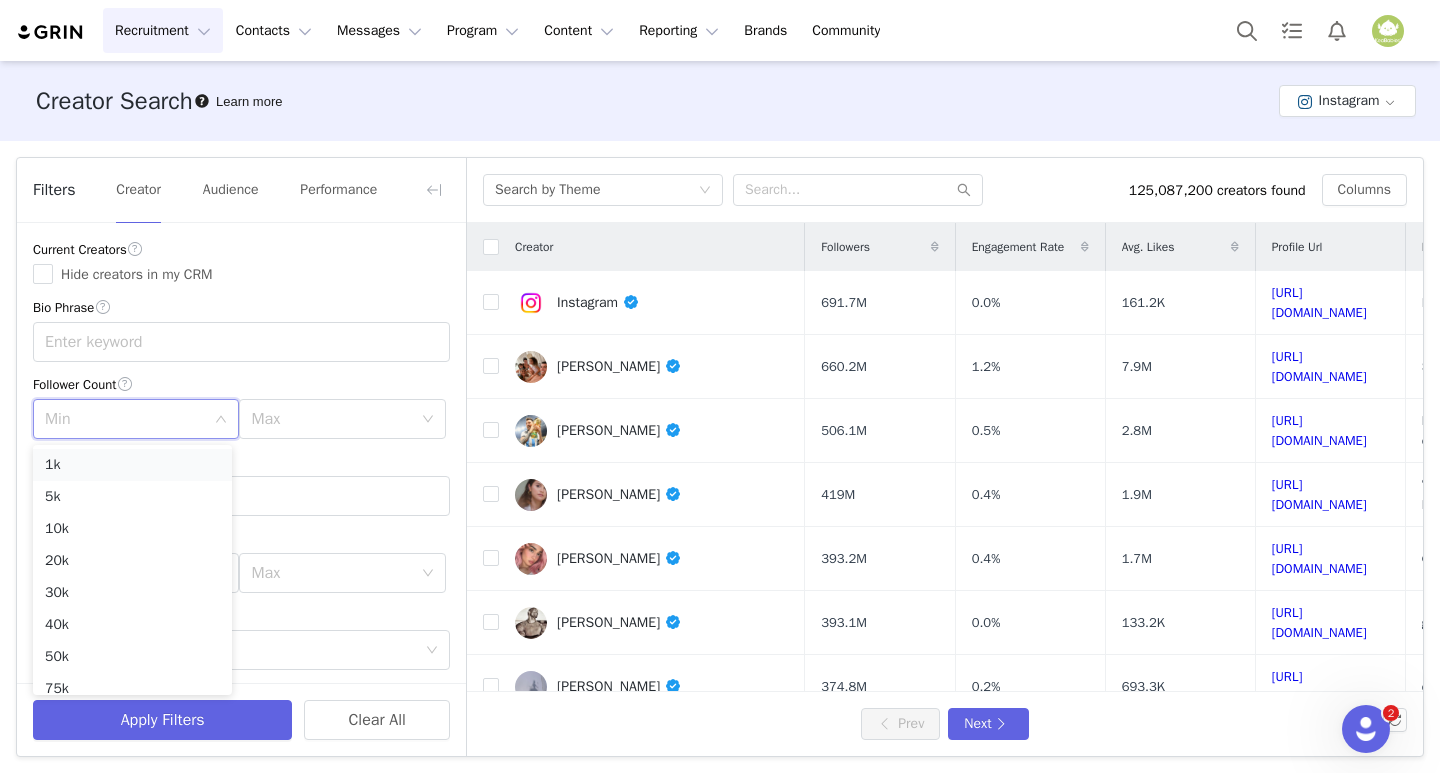click on "1k" at bounding box center [132, 465] 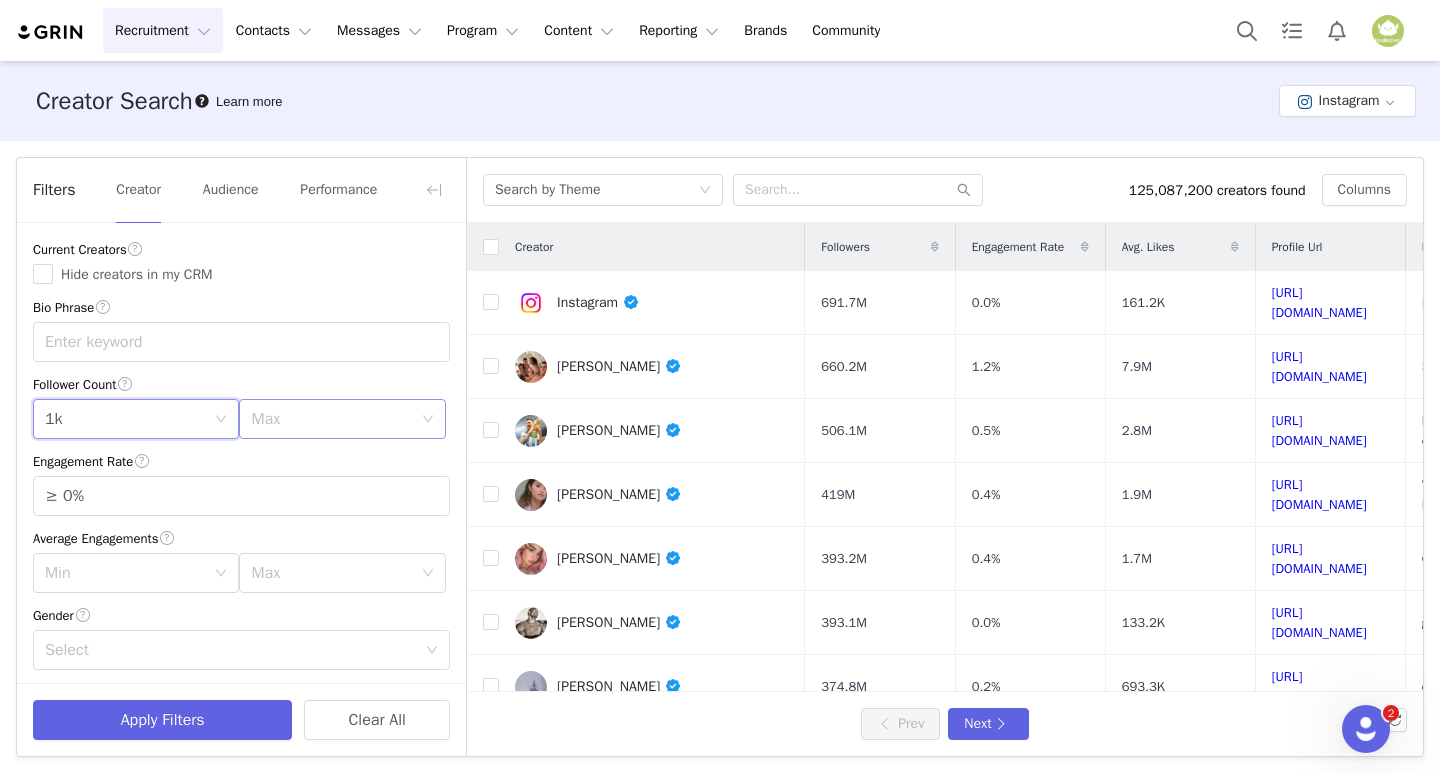 click on "Max" at bounding box center [331, 419] 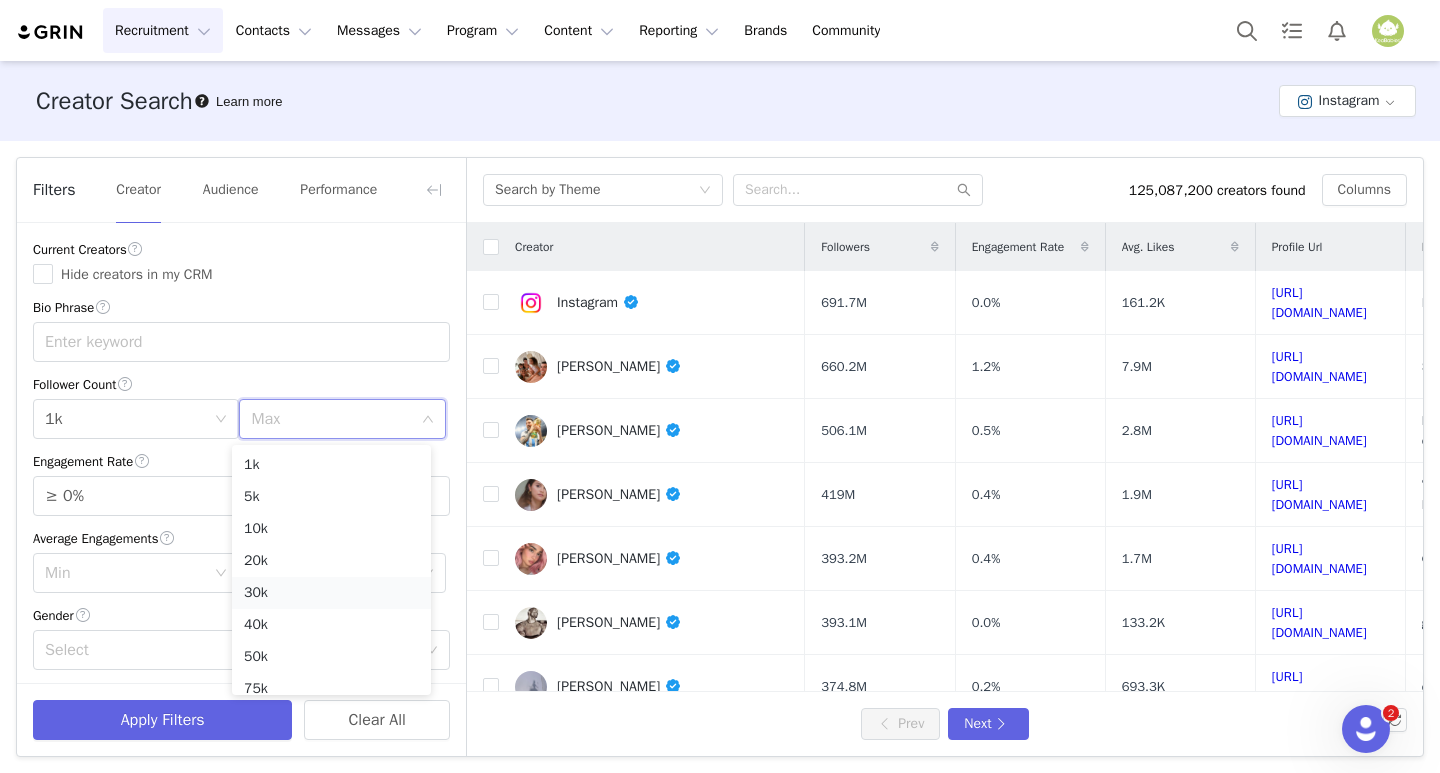 click on "30k" at bounding box center [331, 593] 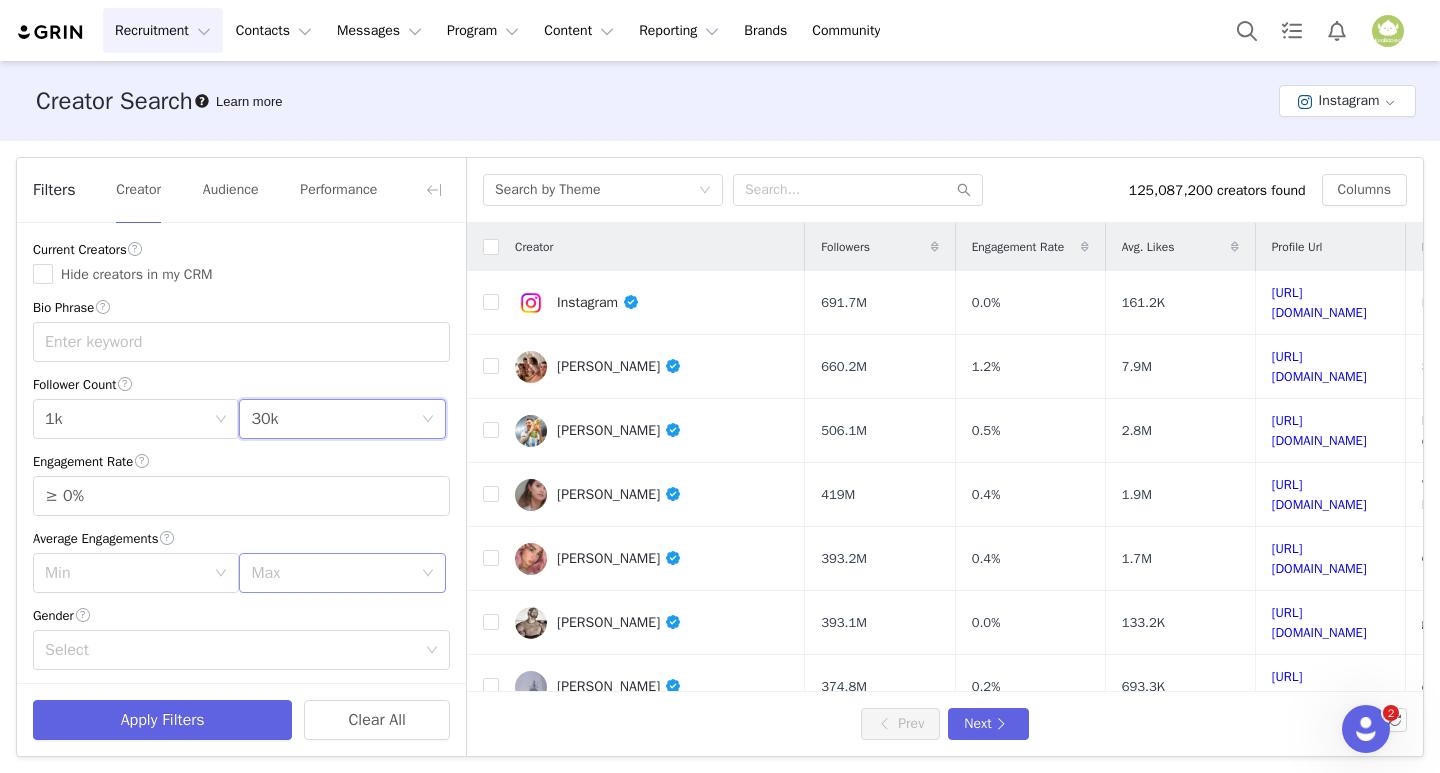 scroll, scrollTop: 100, scrollLeft: 0, axis: vertical 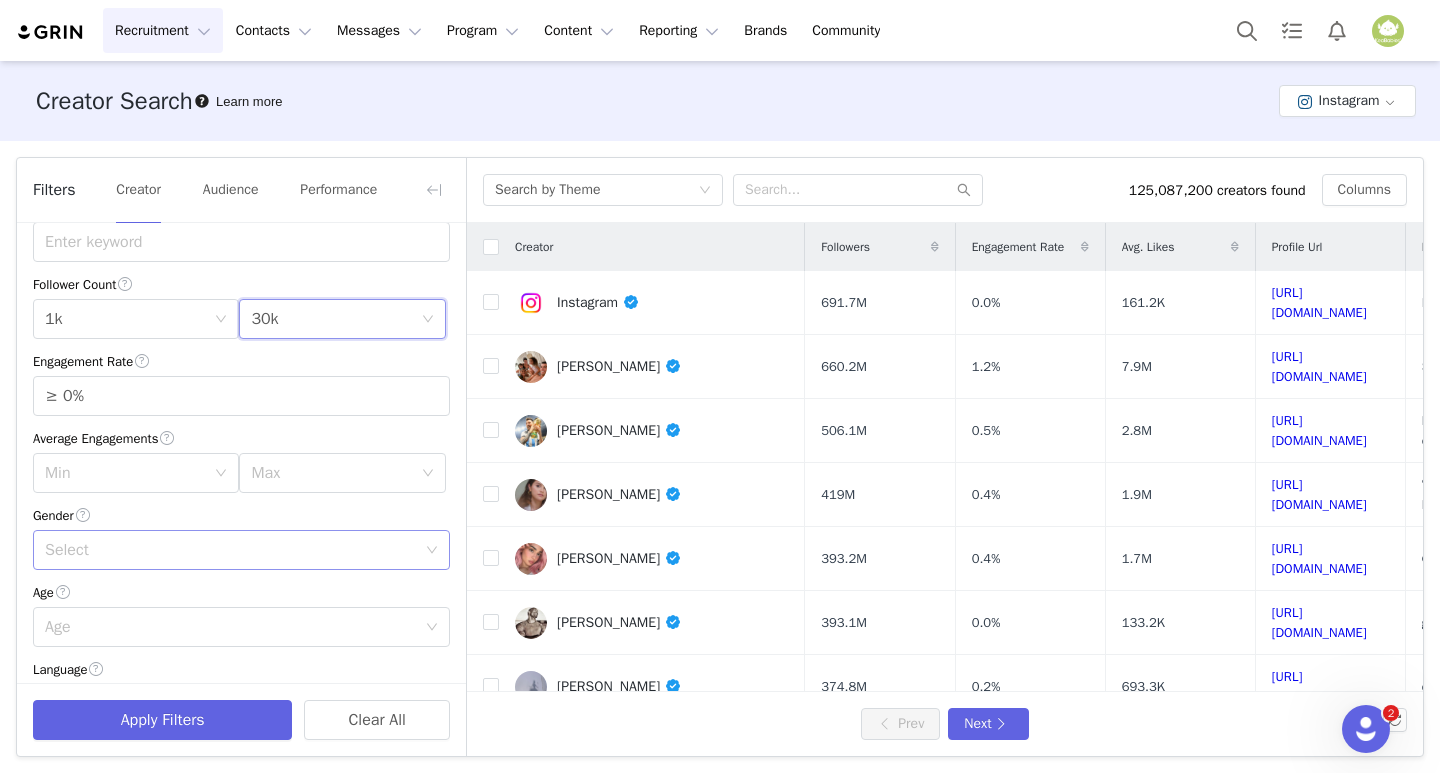 click on "Select" at bounding box center (235, 550) 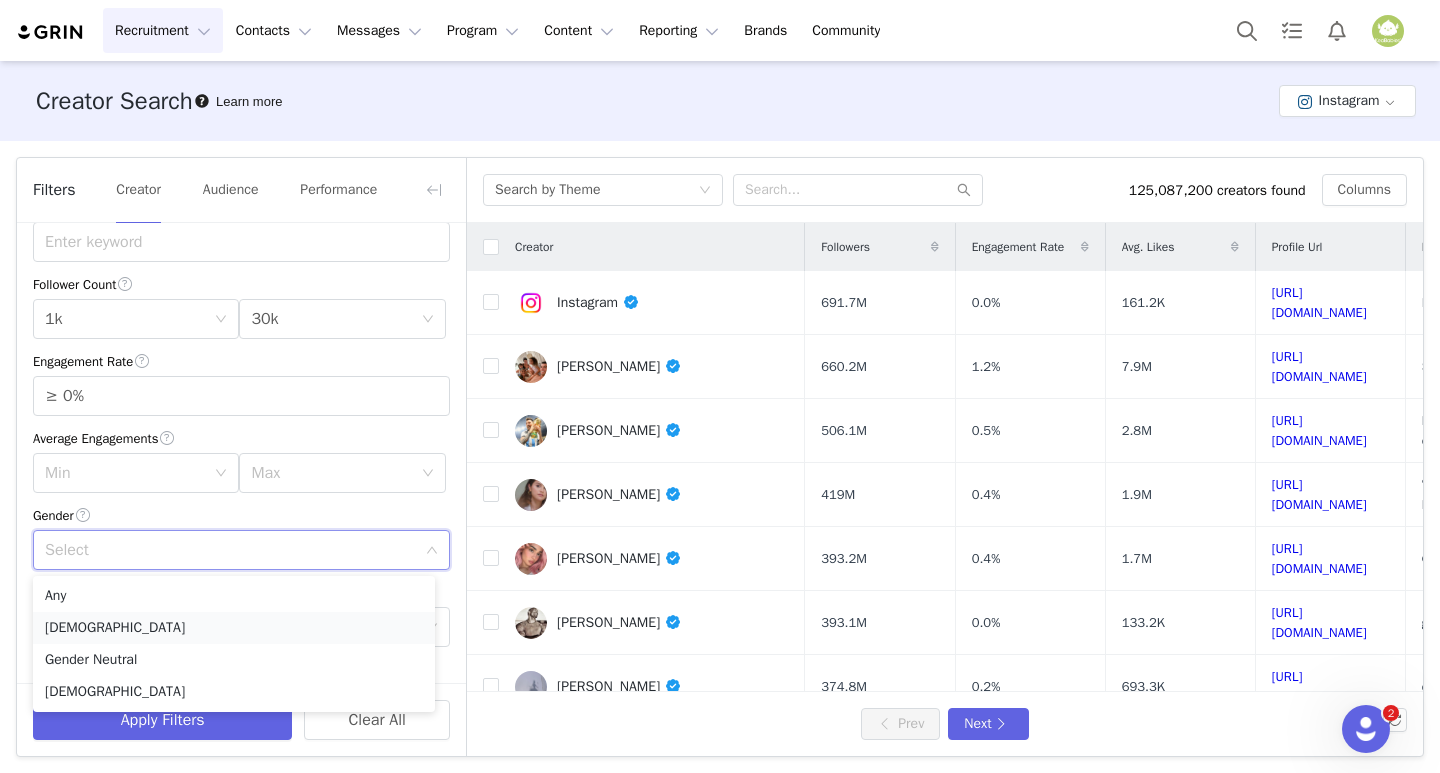 click on "[DEMOGRAPHIC_DATA]" at bounding box center (234, 628) 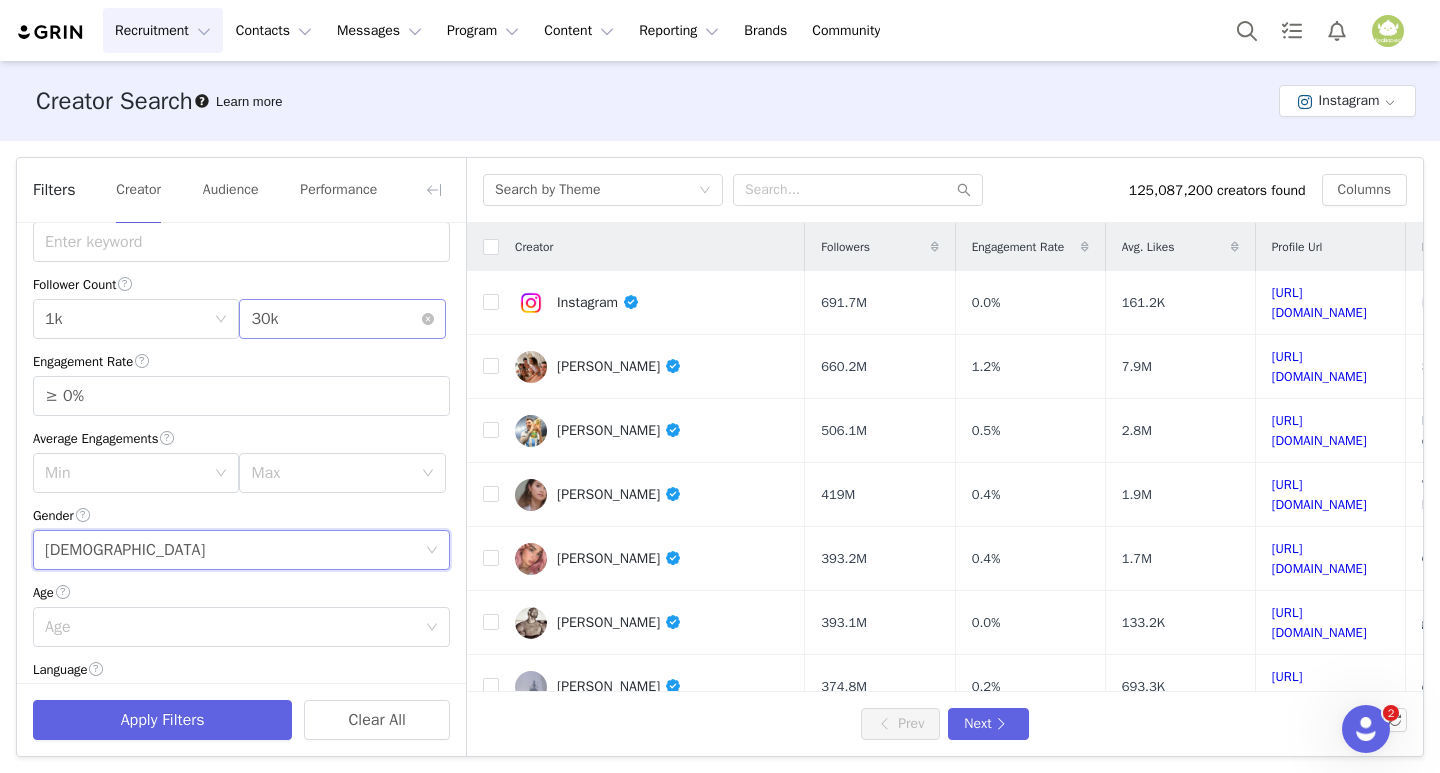 click on "Max 30k" at bounding box center [335, 319] 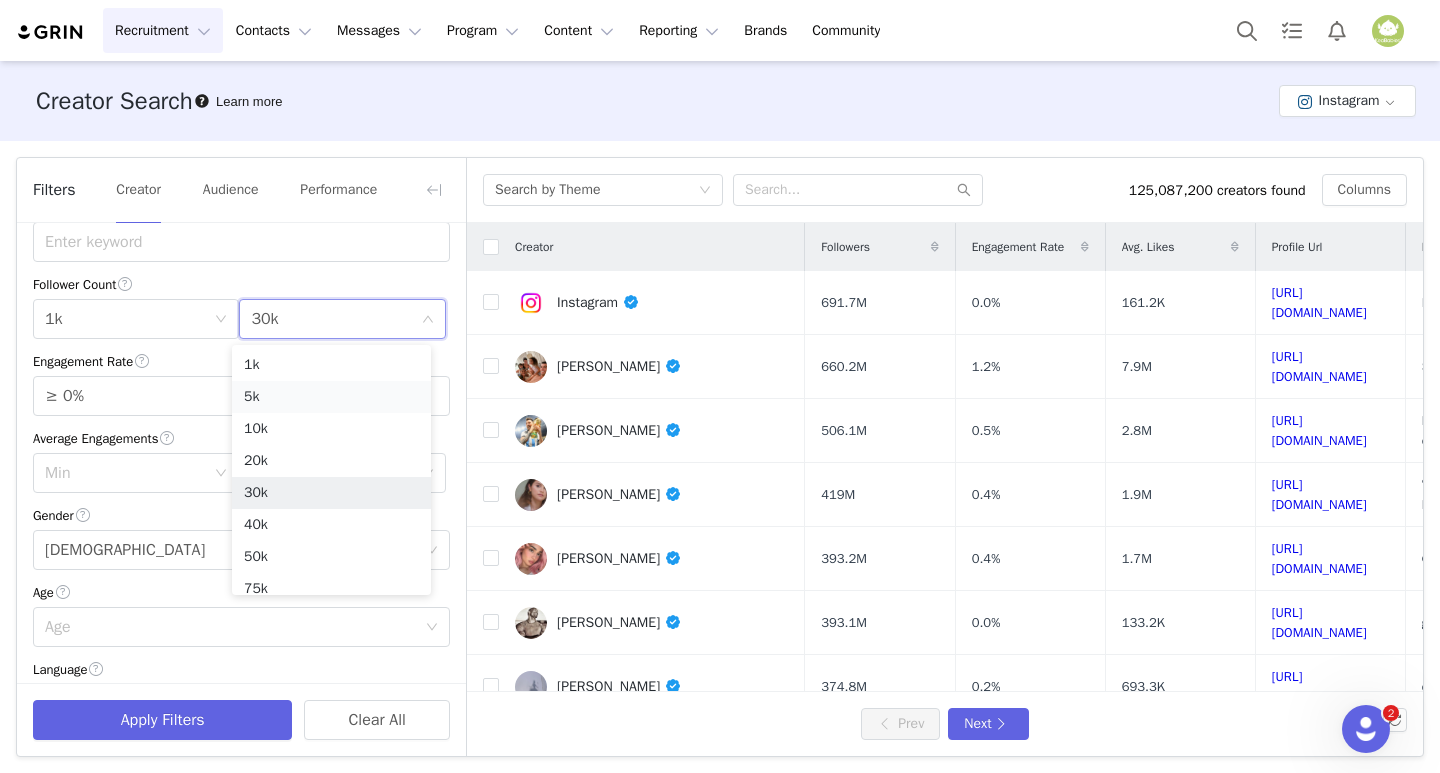 click on "5k" at bounding box center [331, 397] 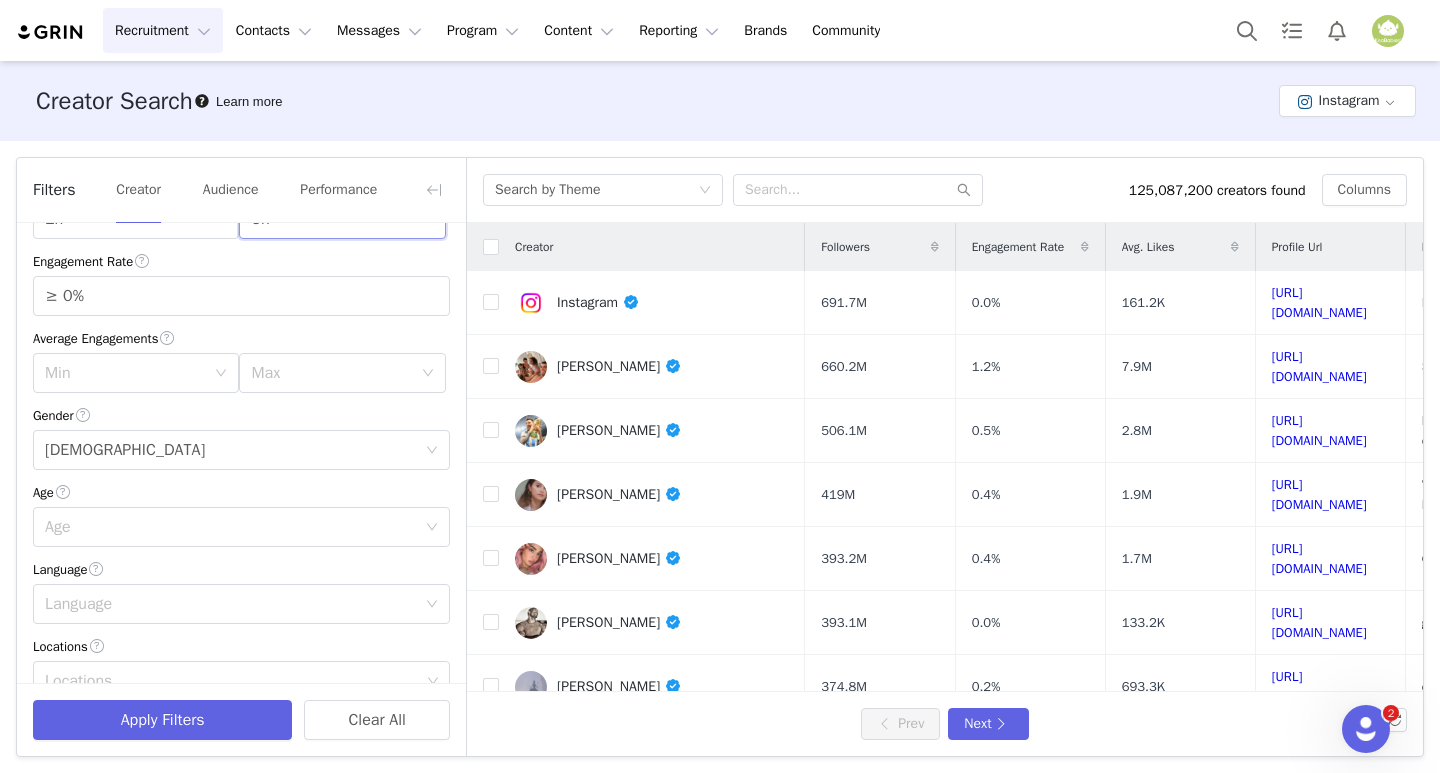 scroll, scrollTop: 300, scrollLeft: 0, axis: vertical 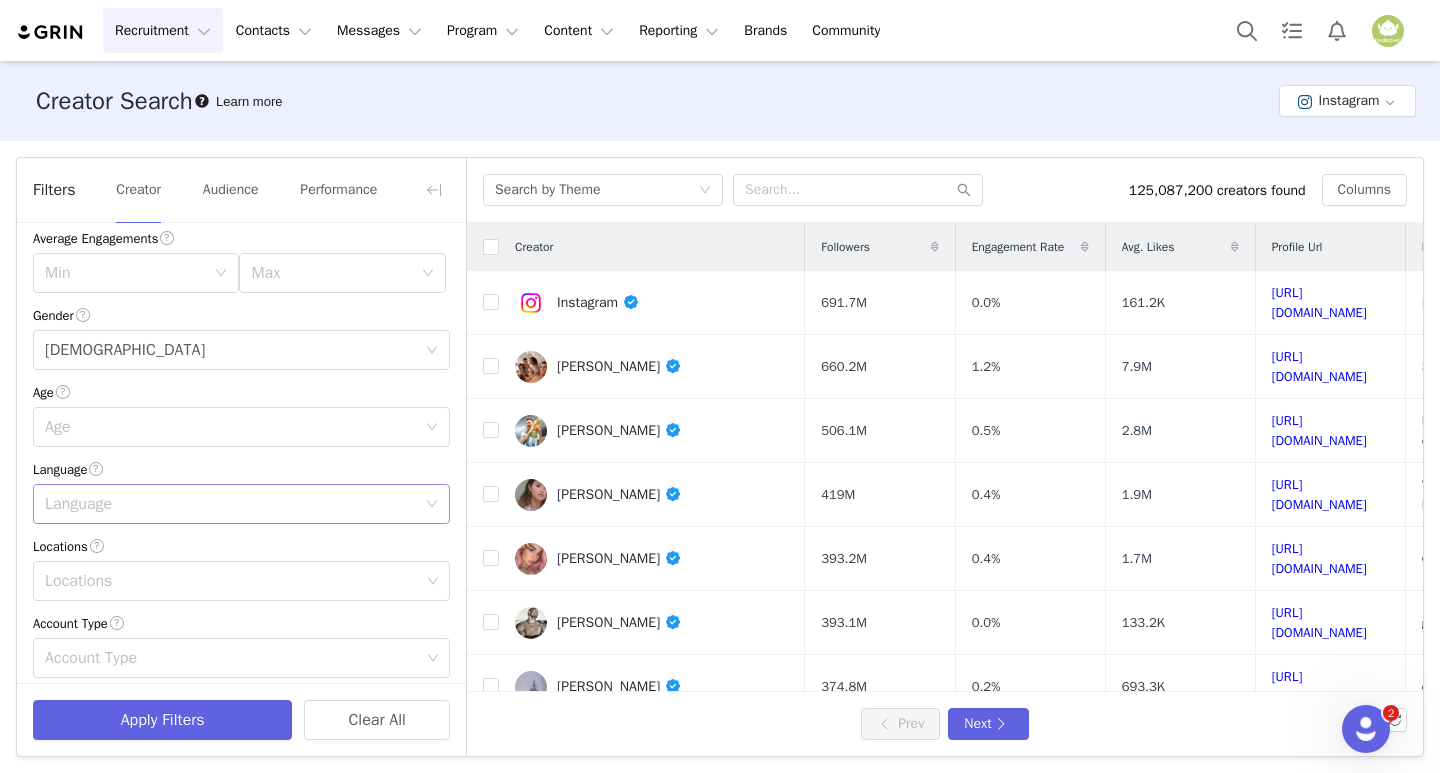 click on "Language" at bounding box center [230, 504] 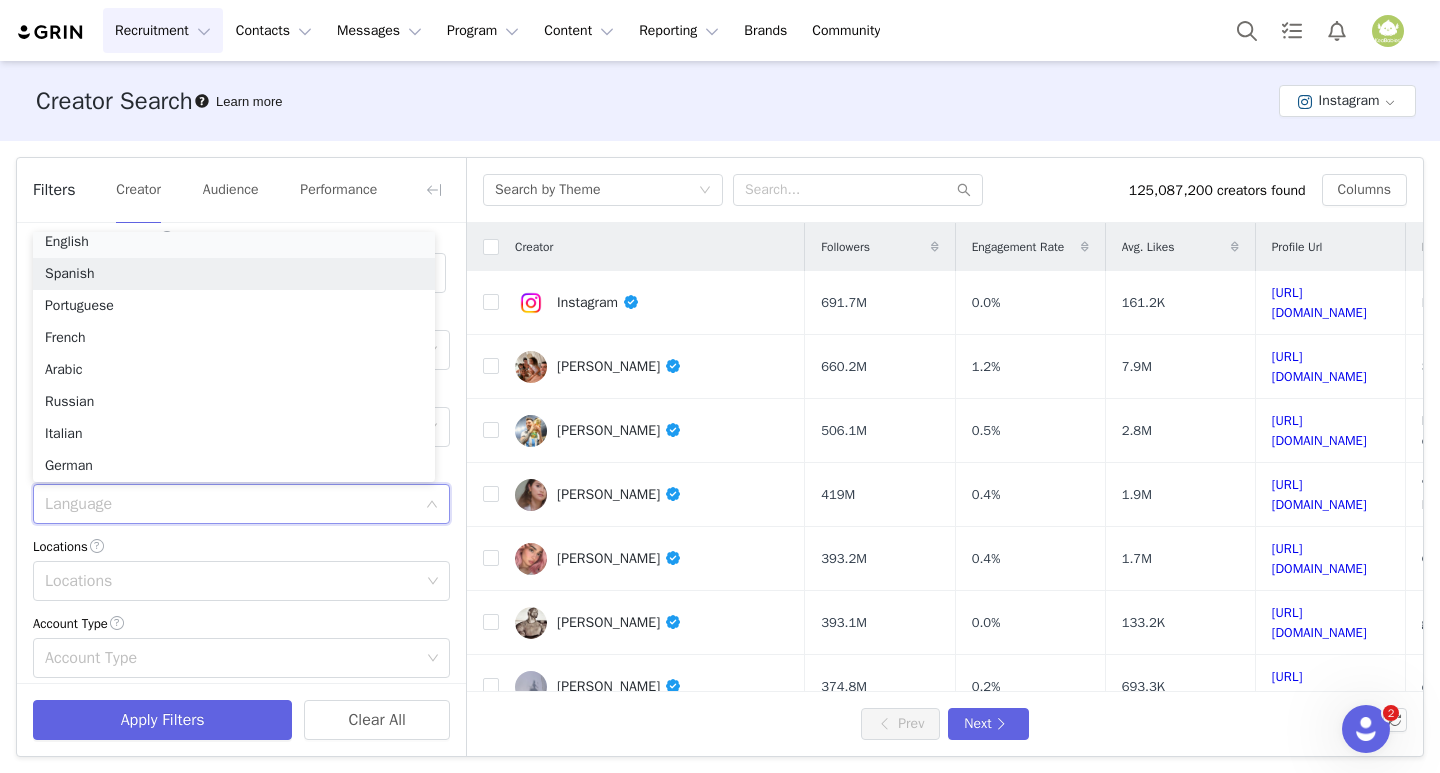 scroll, scrollTop: 4, scrollLeft: 0, axis: vertical 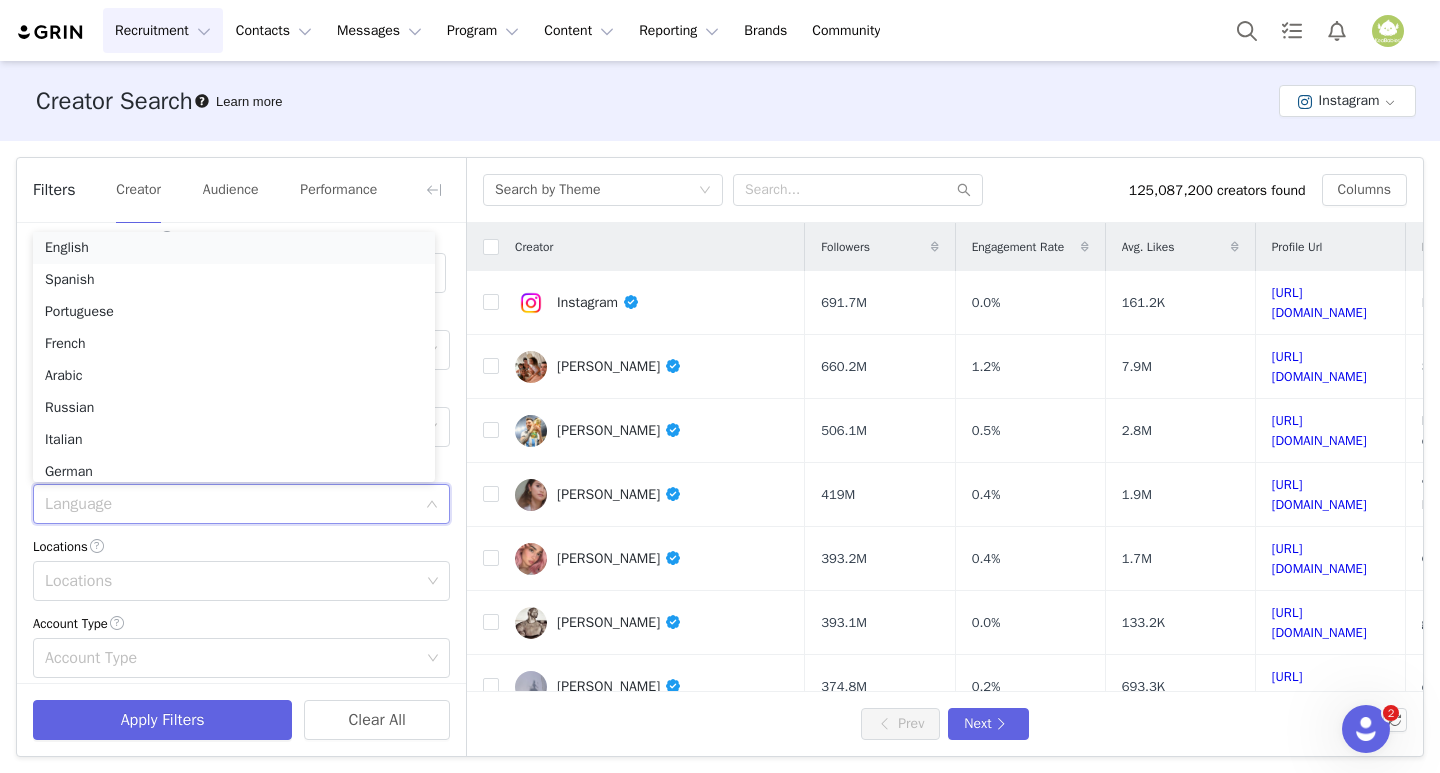 click on "English" at bounding box center (234, 248) 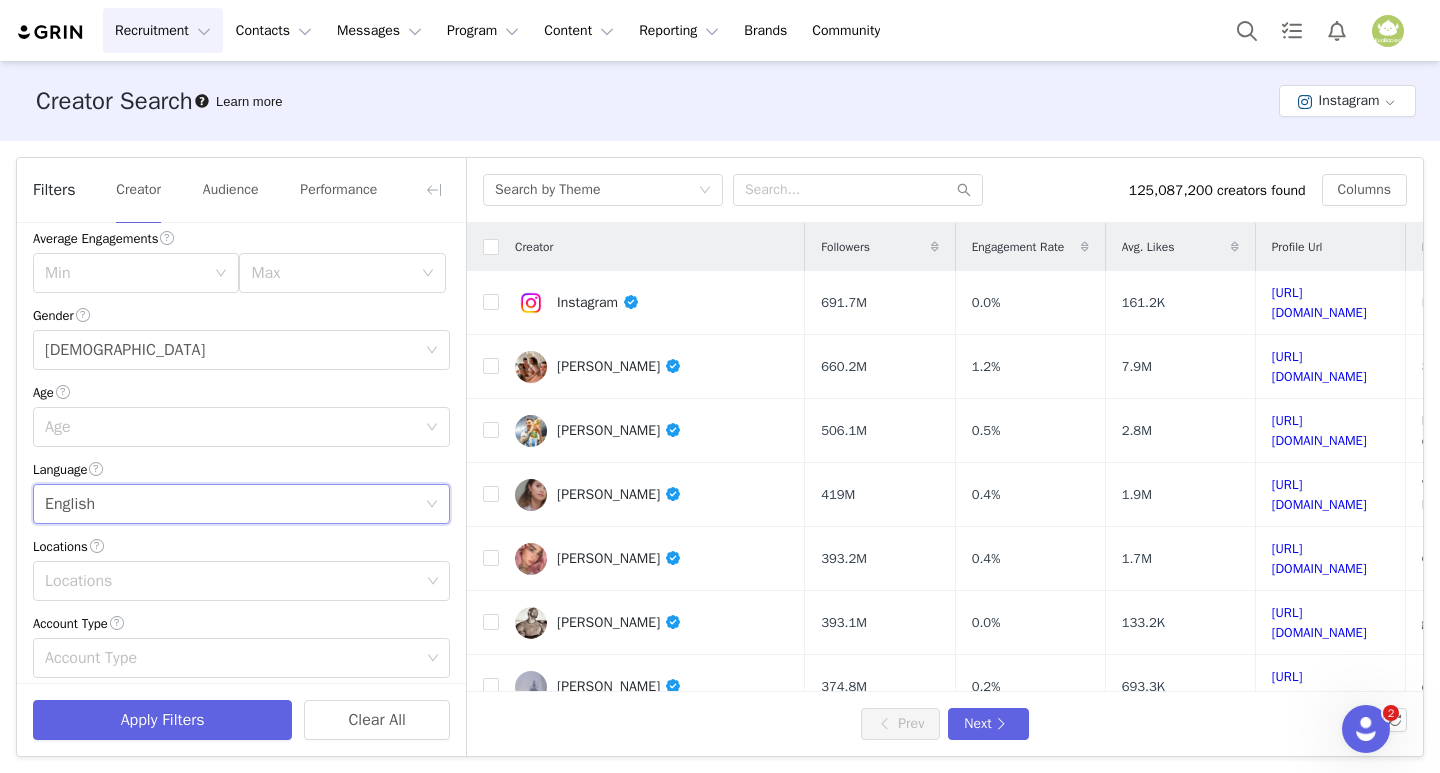 scroll, scrollTop: 500, scrollLeft: 0, axis: vertical 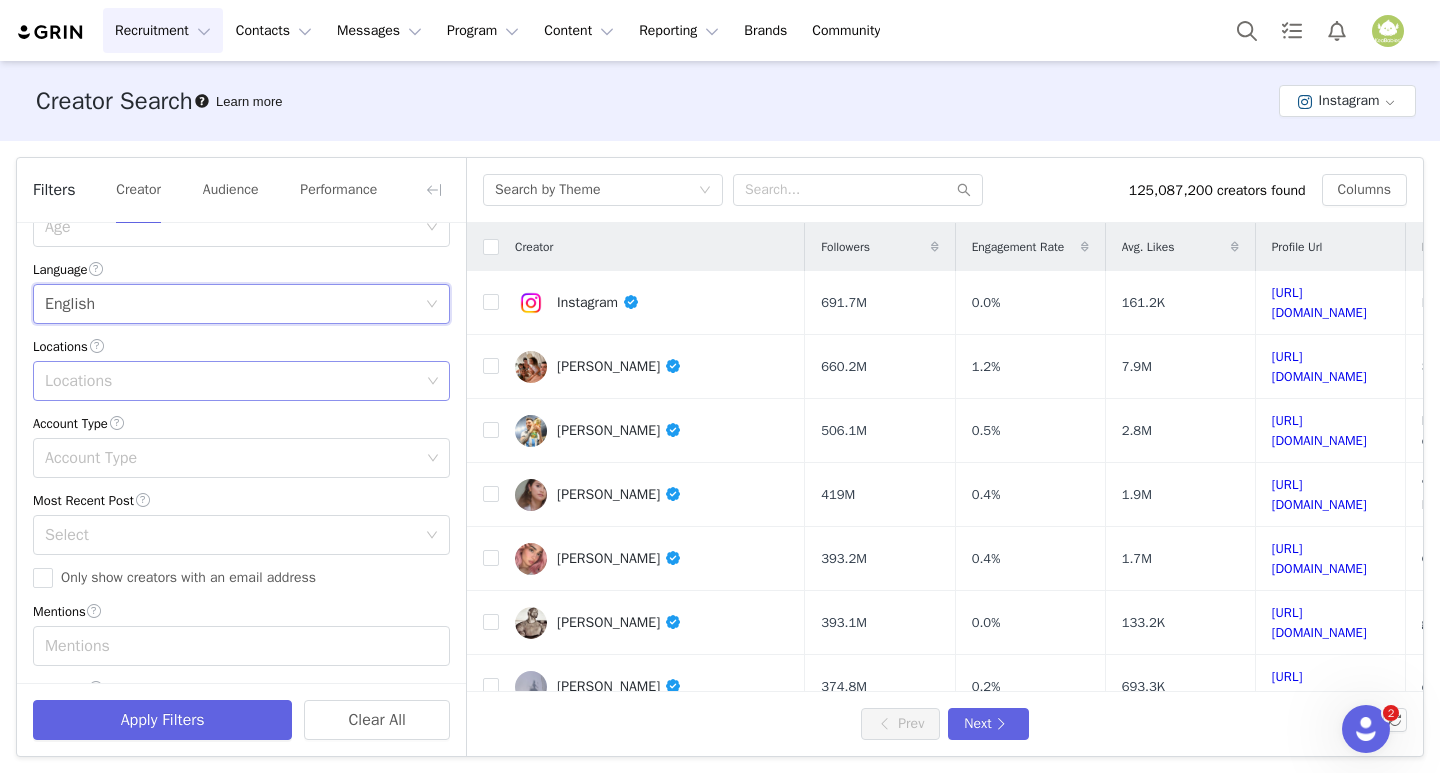 click on "Locations" at bounding box center [232, 381] 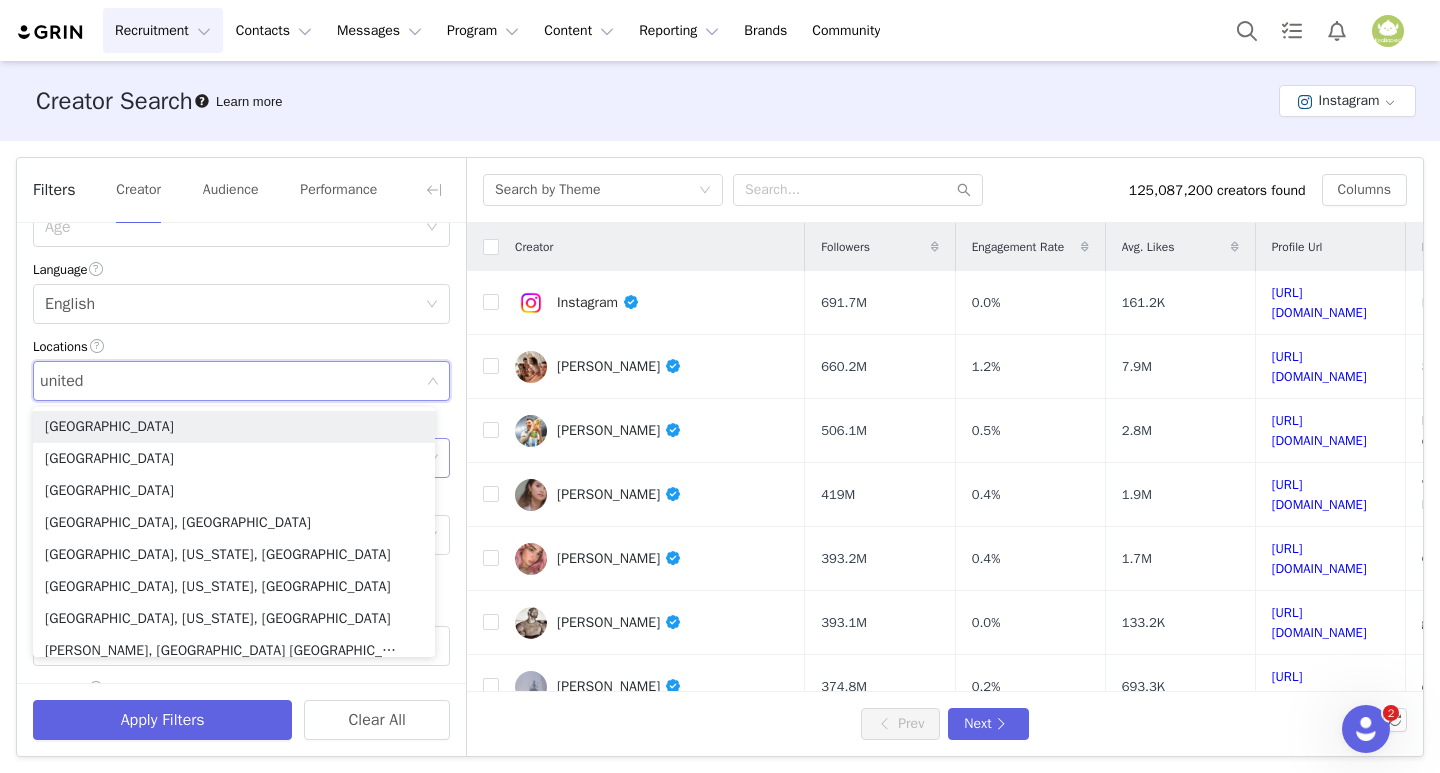 type on "united" 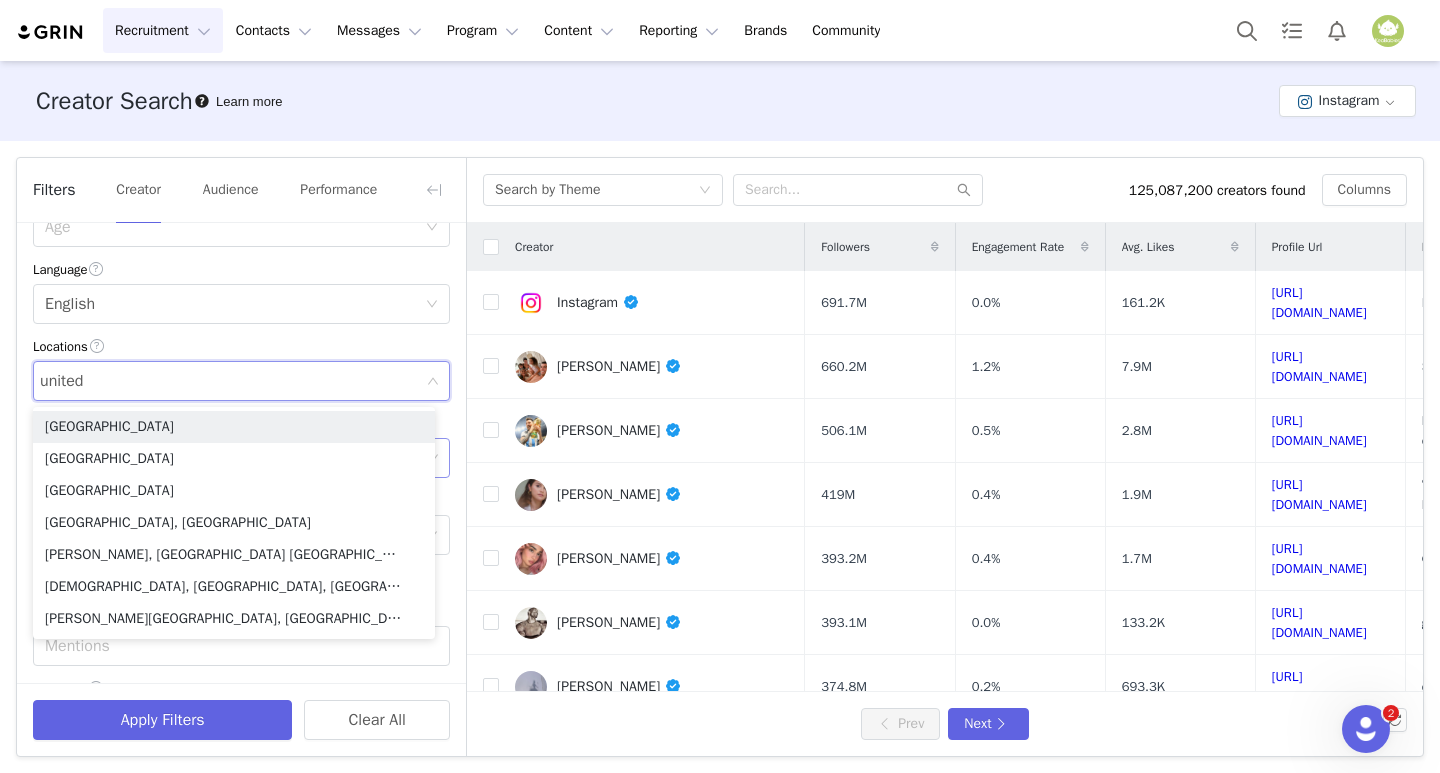 click on "[GEOGRAPHIC_DATA]" at bounding box center (234, 459) 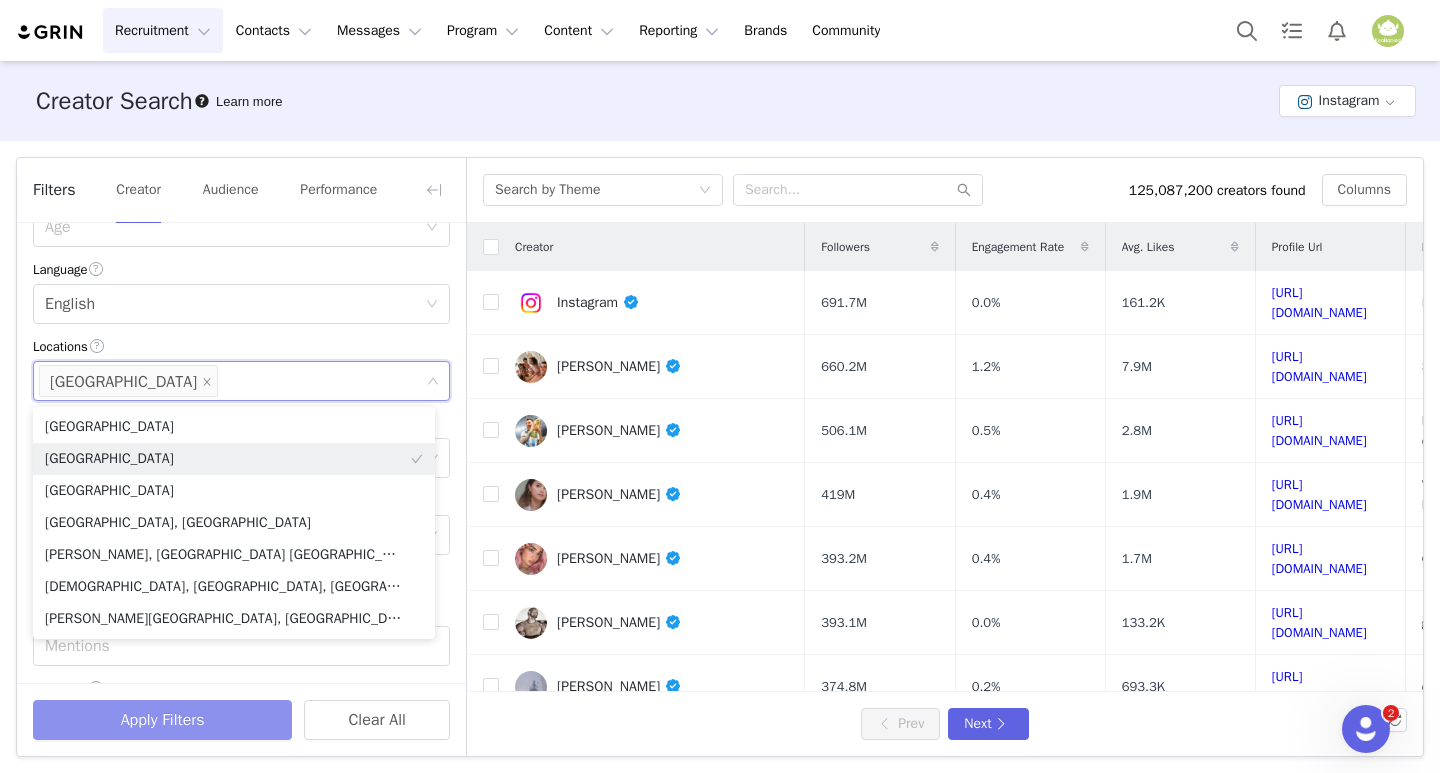 click on "Apply Filters" at bounding box center [162, 720] 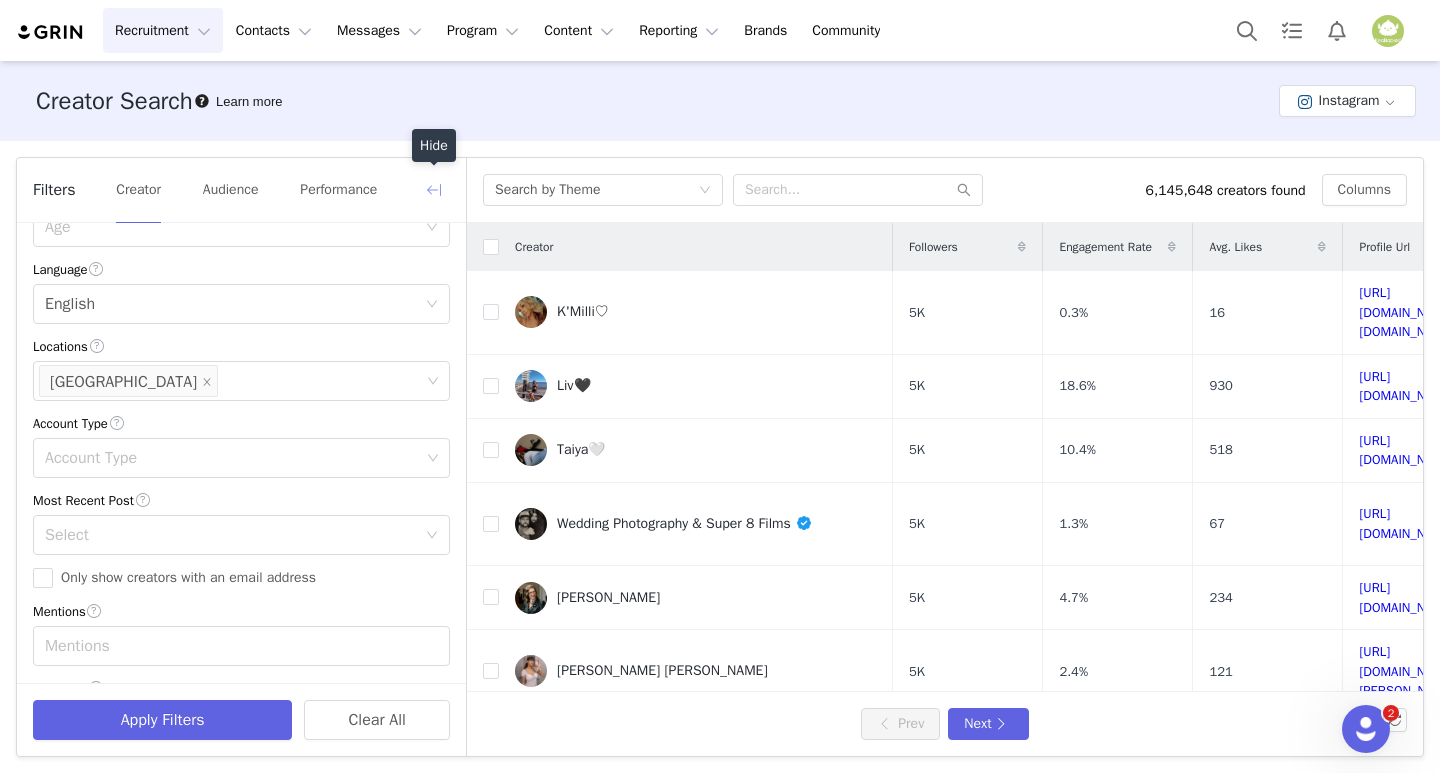 click at bounding box center (434, 190) 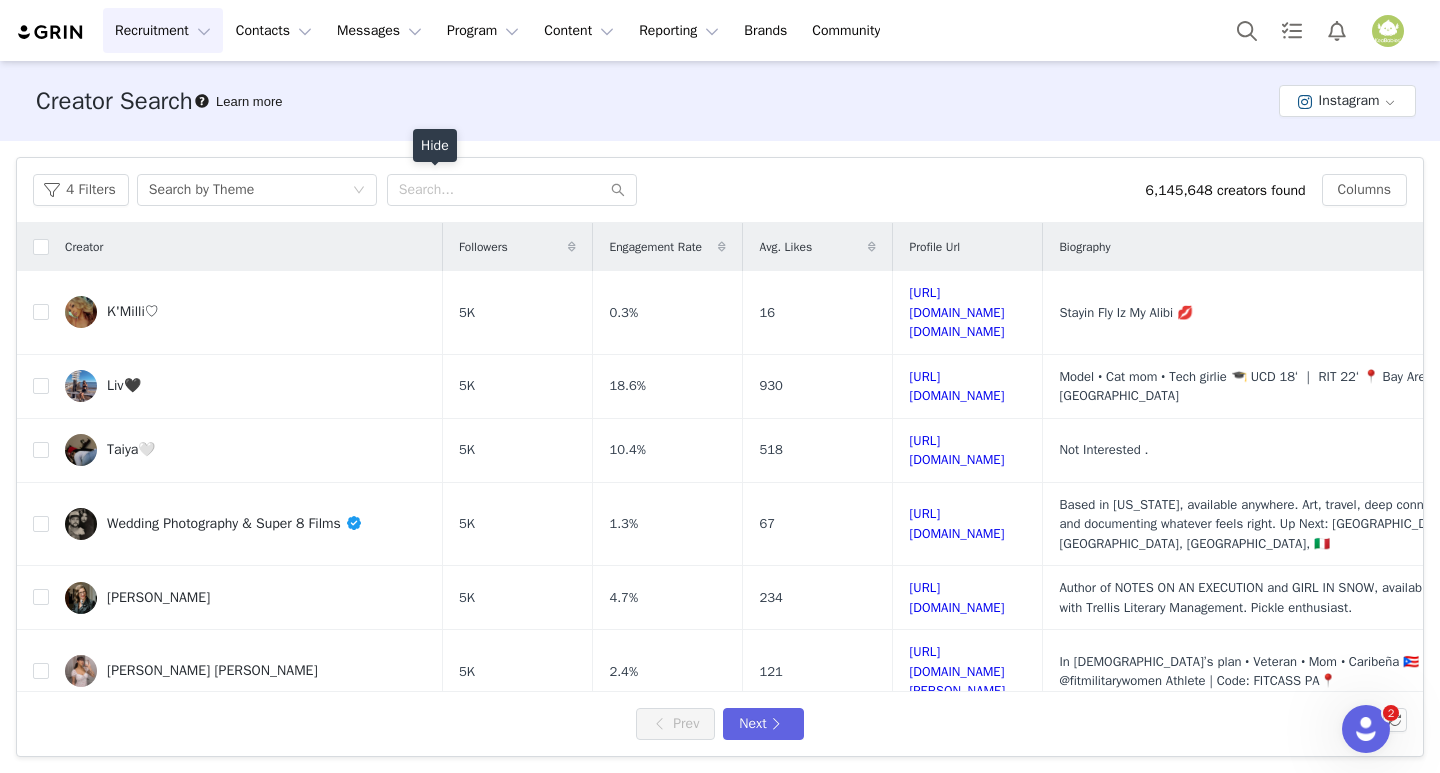 scroll, scrollTop: 899, scrollLeft: 0, axis: vertical 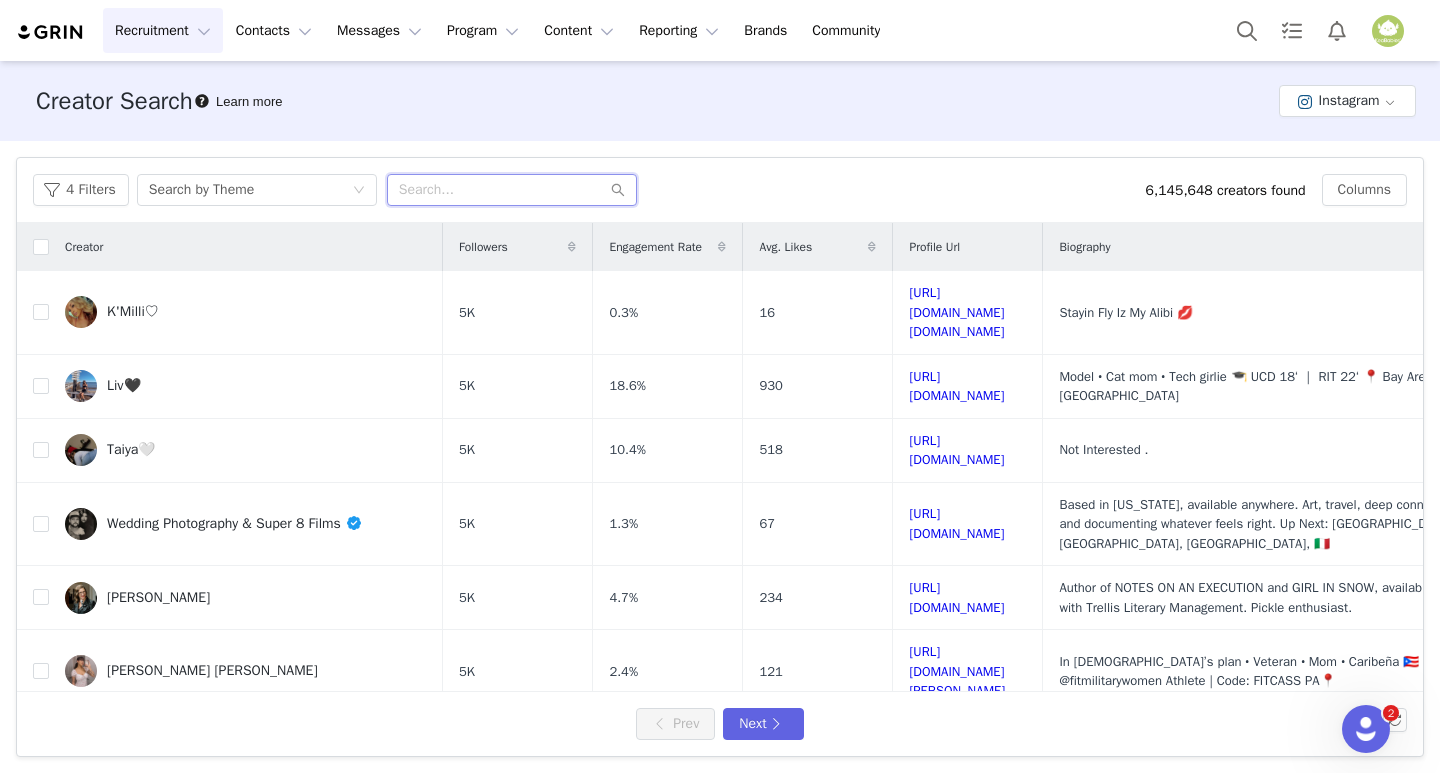 click at bounding box center (512, 190) 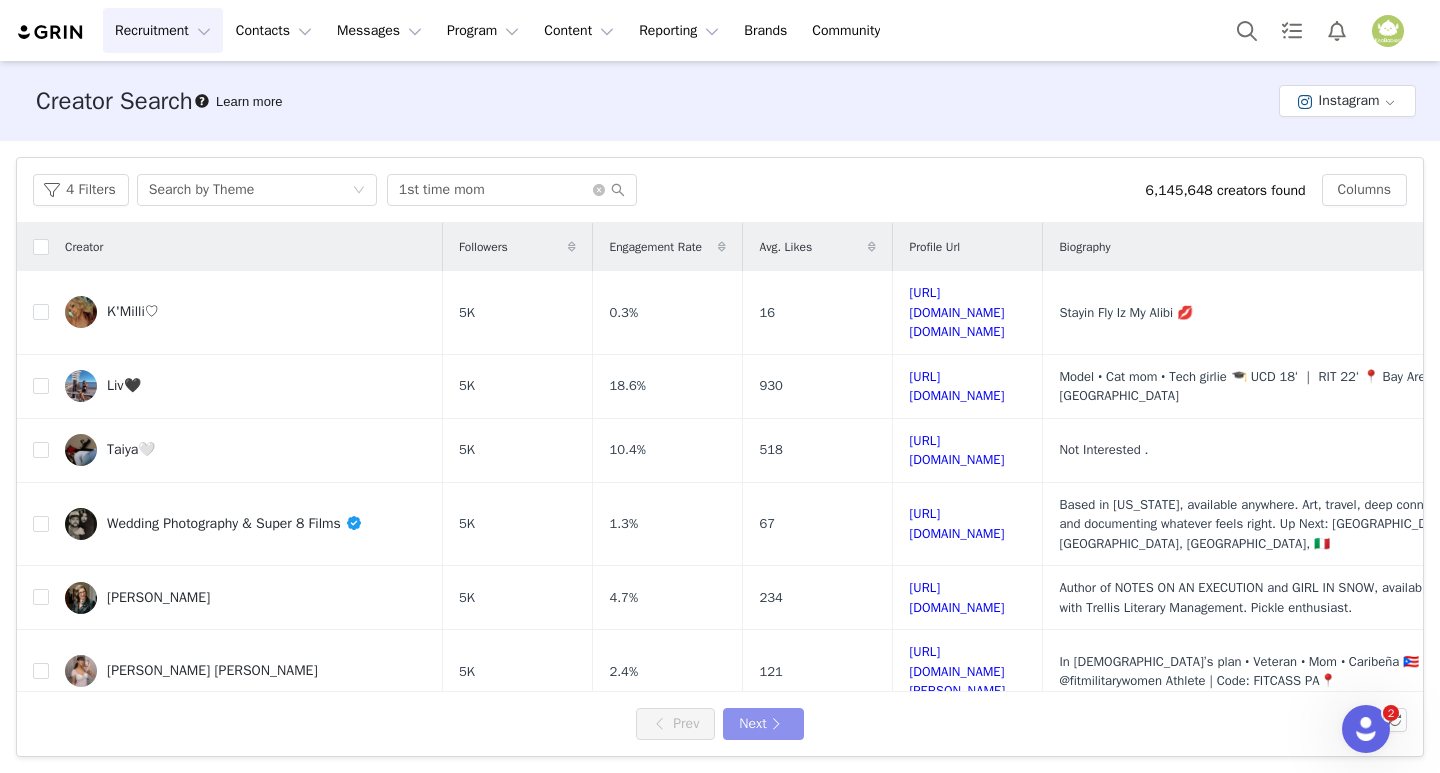 click on "Next" at bounding box center [763, 724] 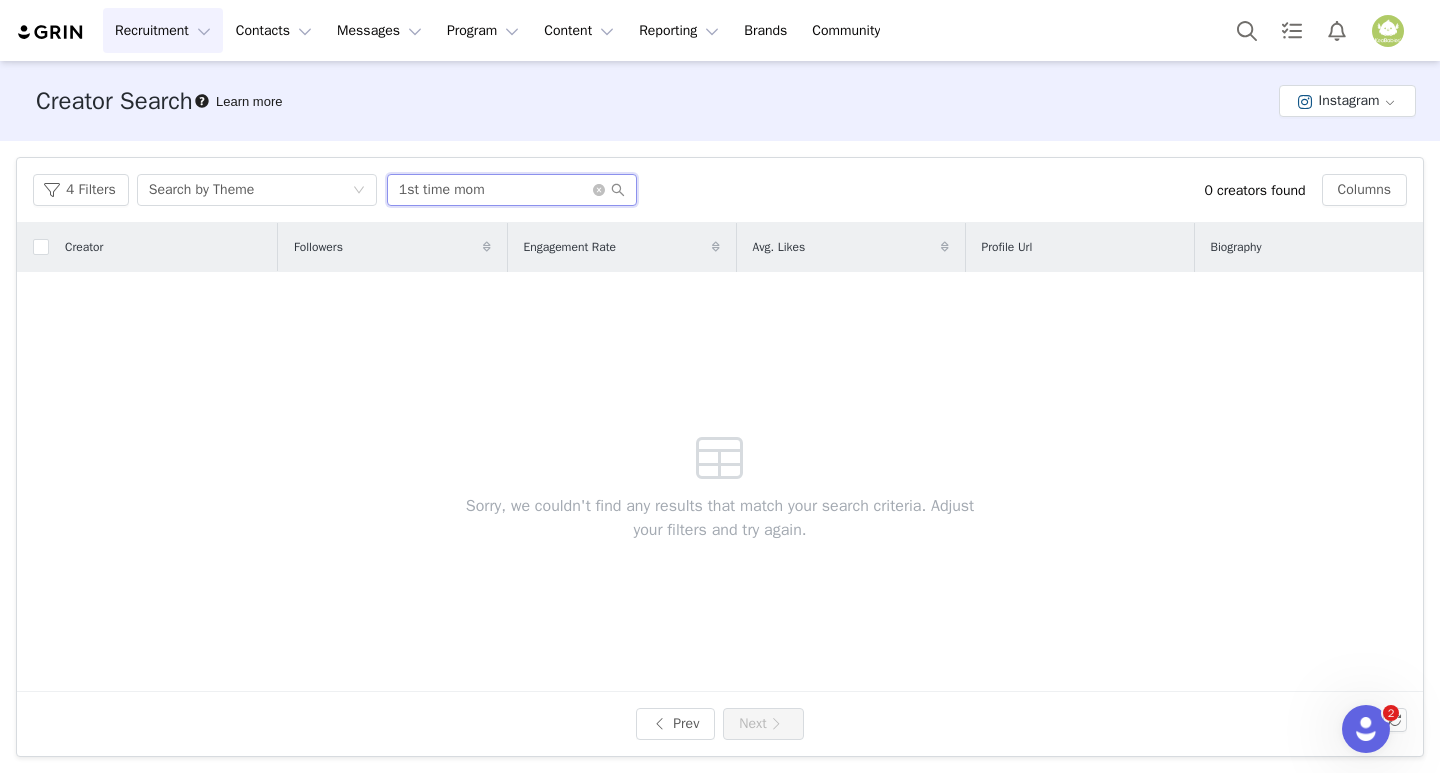 click on "1st time mom" at bounding box center (512, 190) 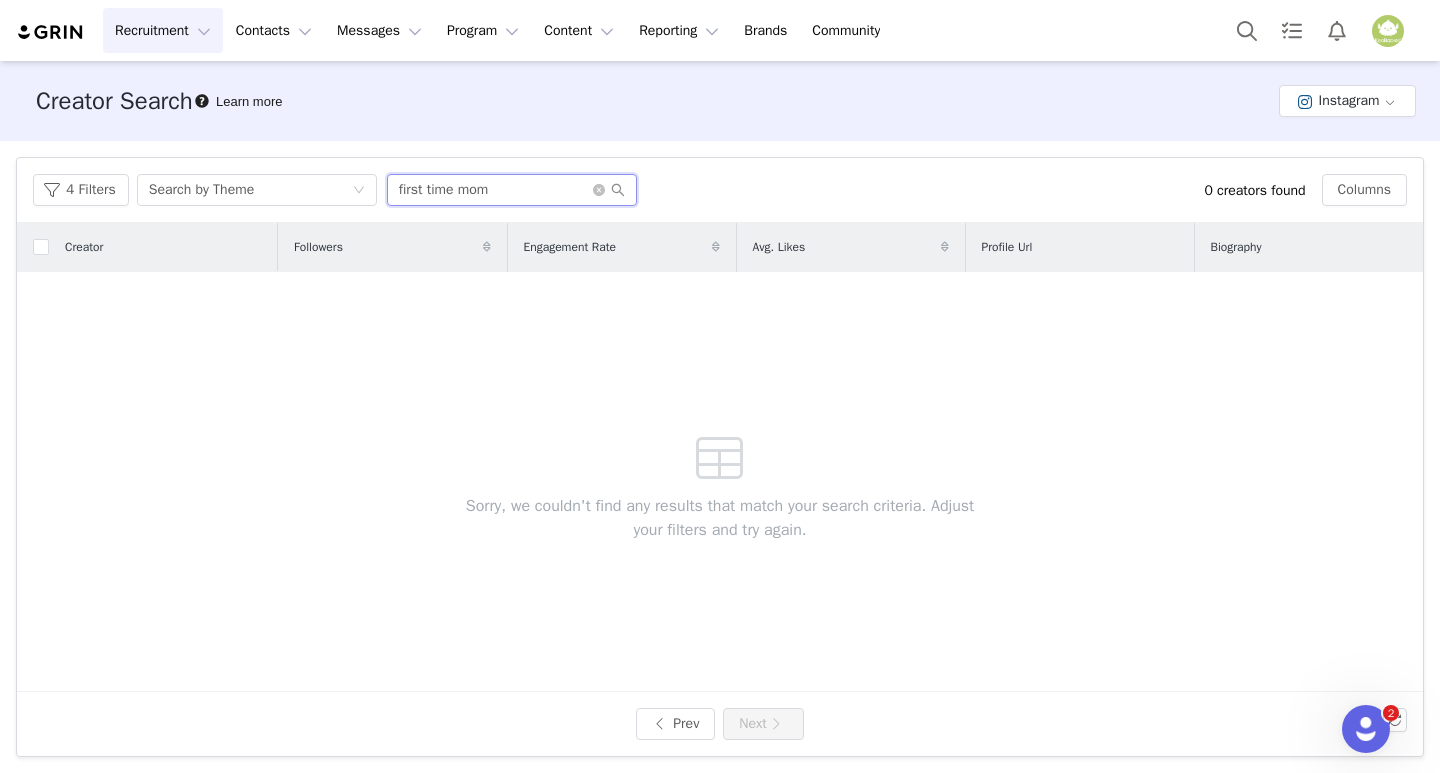 type on "first time mom" 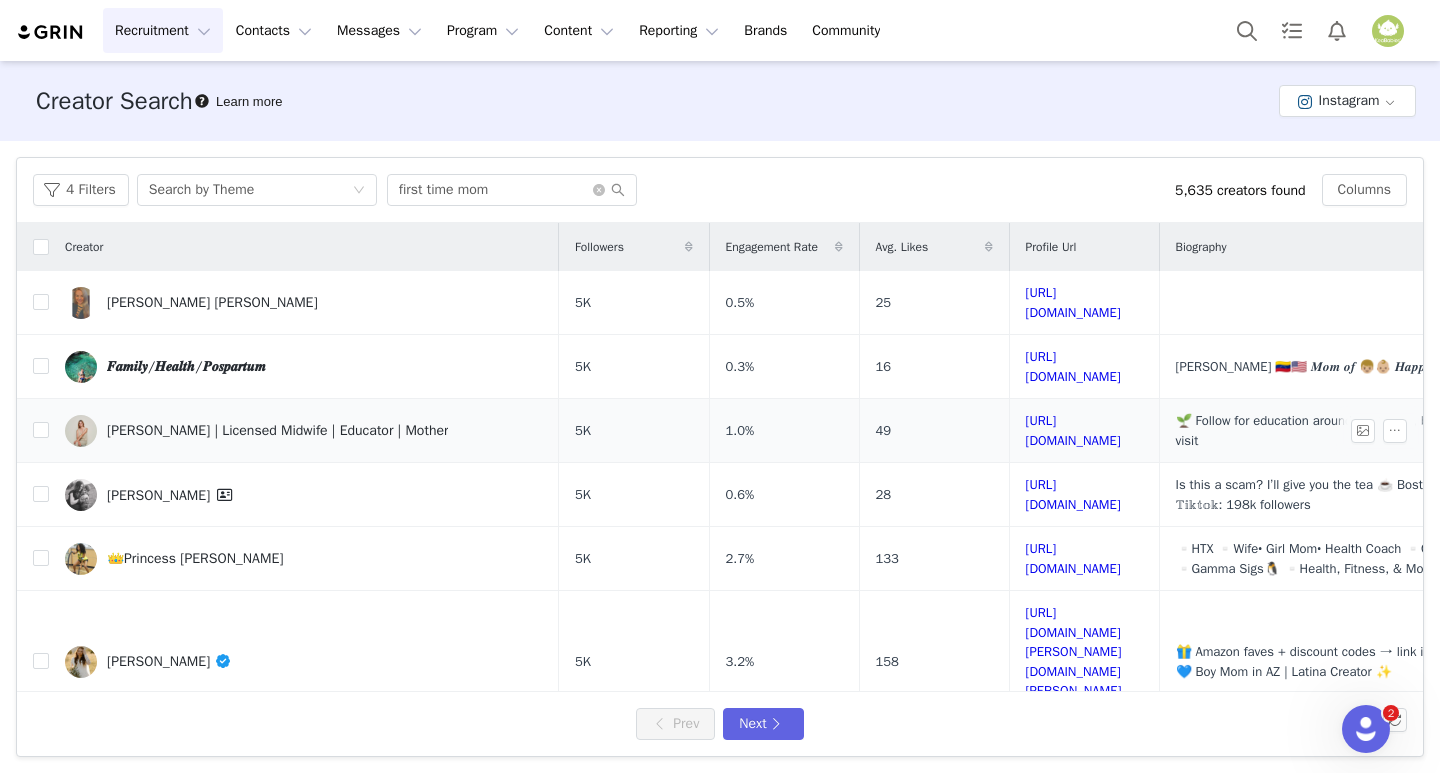 click on "[PERSON_NAME] | Licensed Midwife | Educator | Mother" at bounding box center (277, 431) 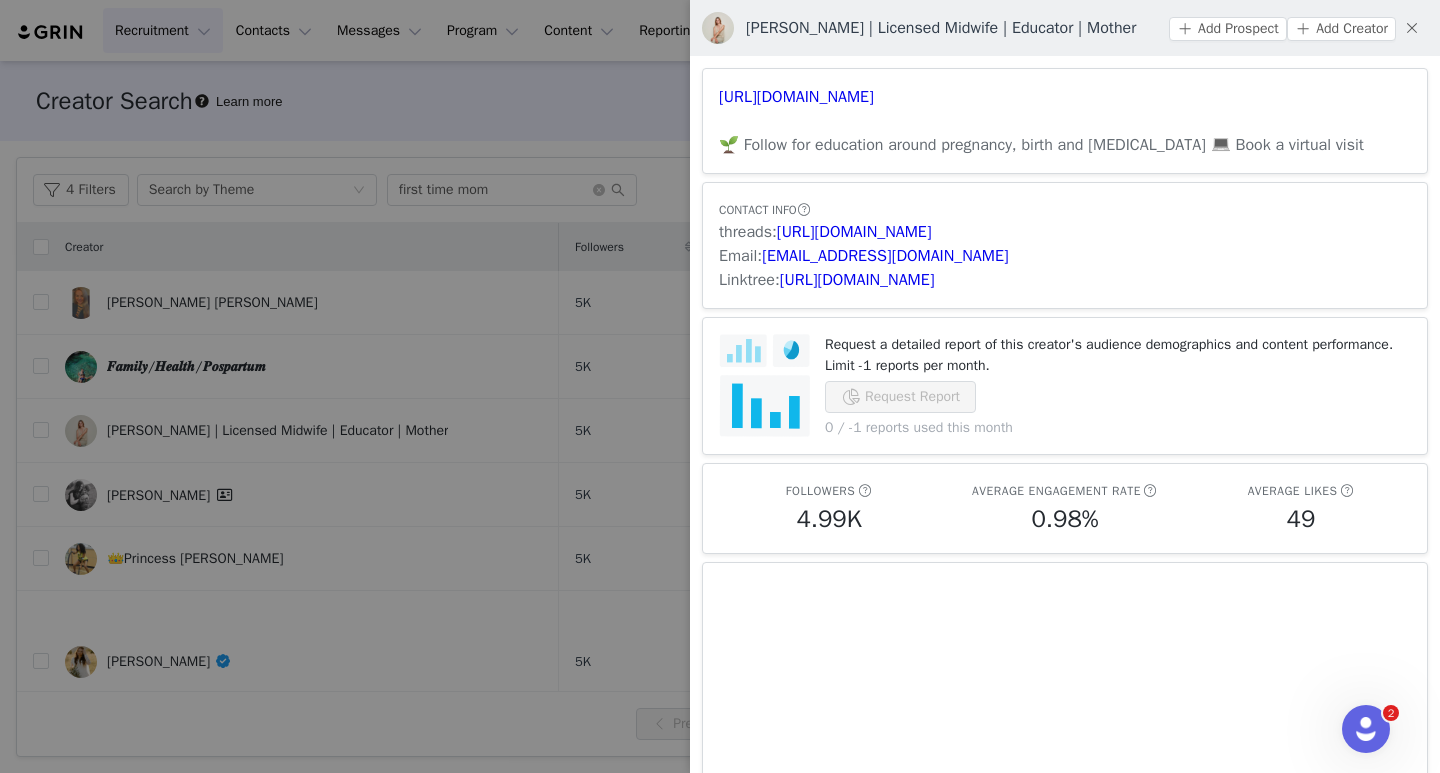 click at bounding box center [720, 386] 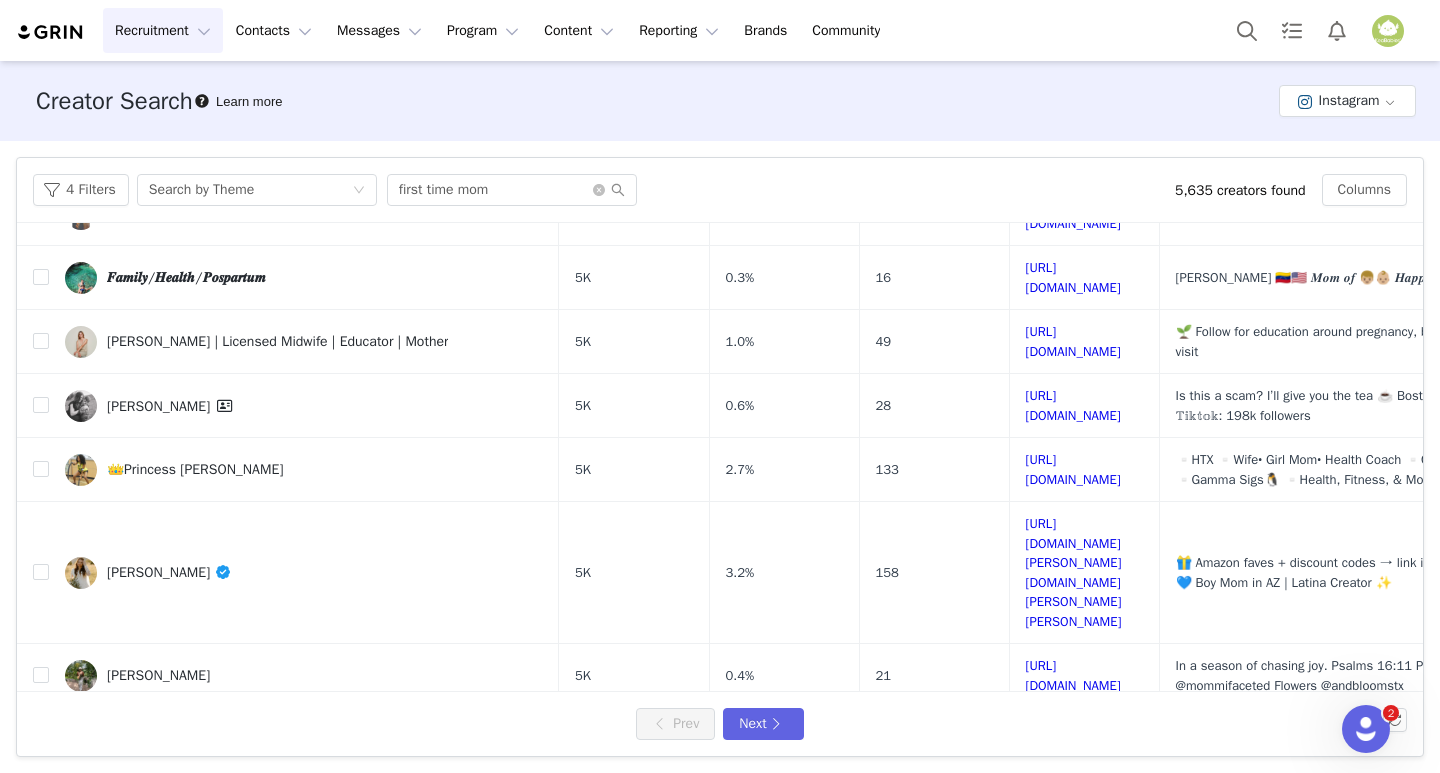 scroll, scrollTop: 200, scrollLeft: 0, axis: vertical 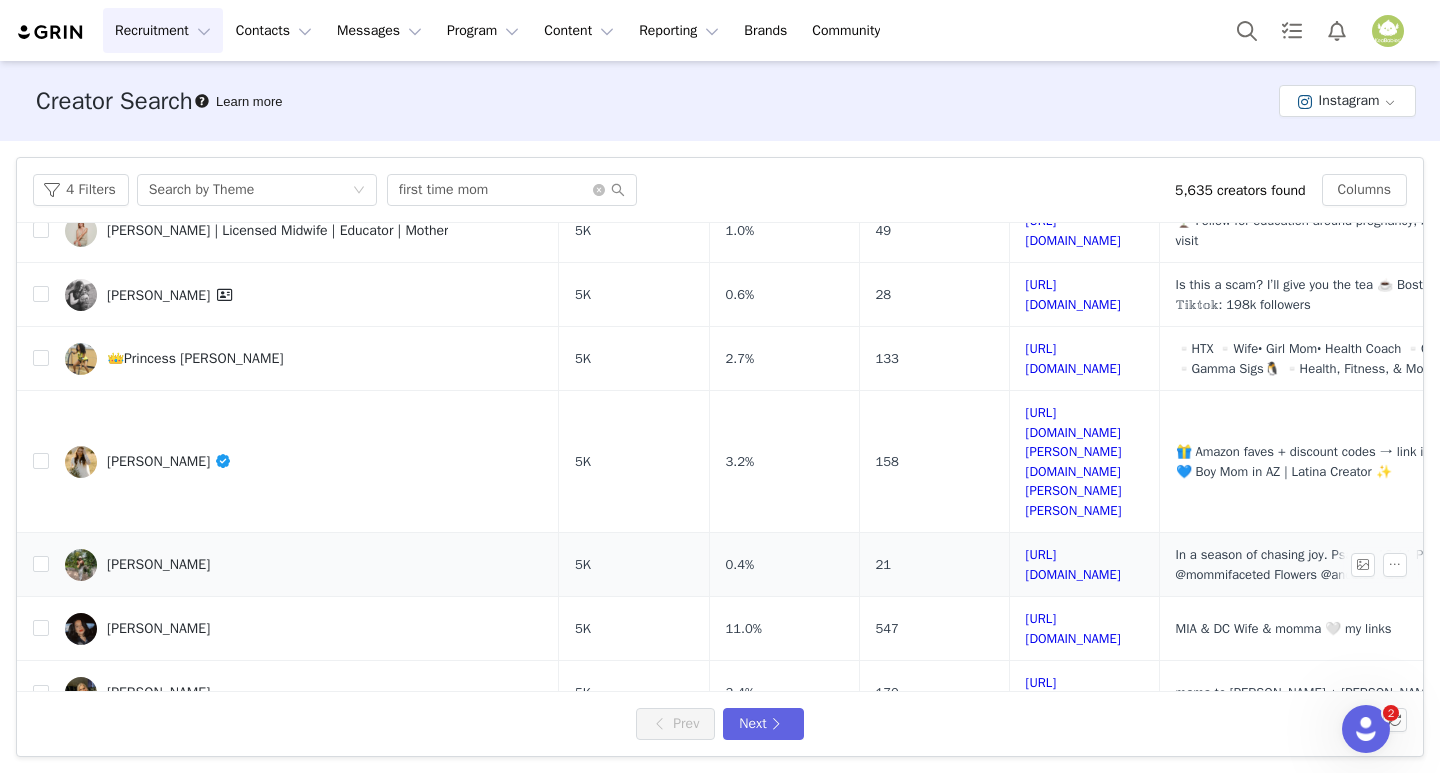 click on "[PERSON_NAME]" at bounding box center (158, 565) 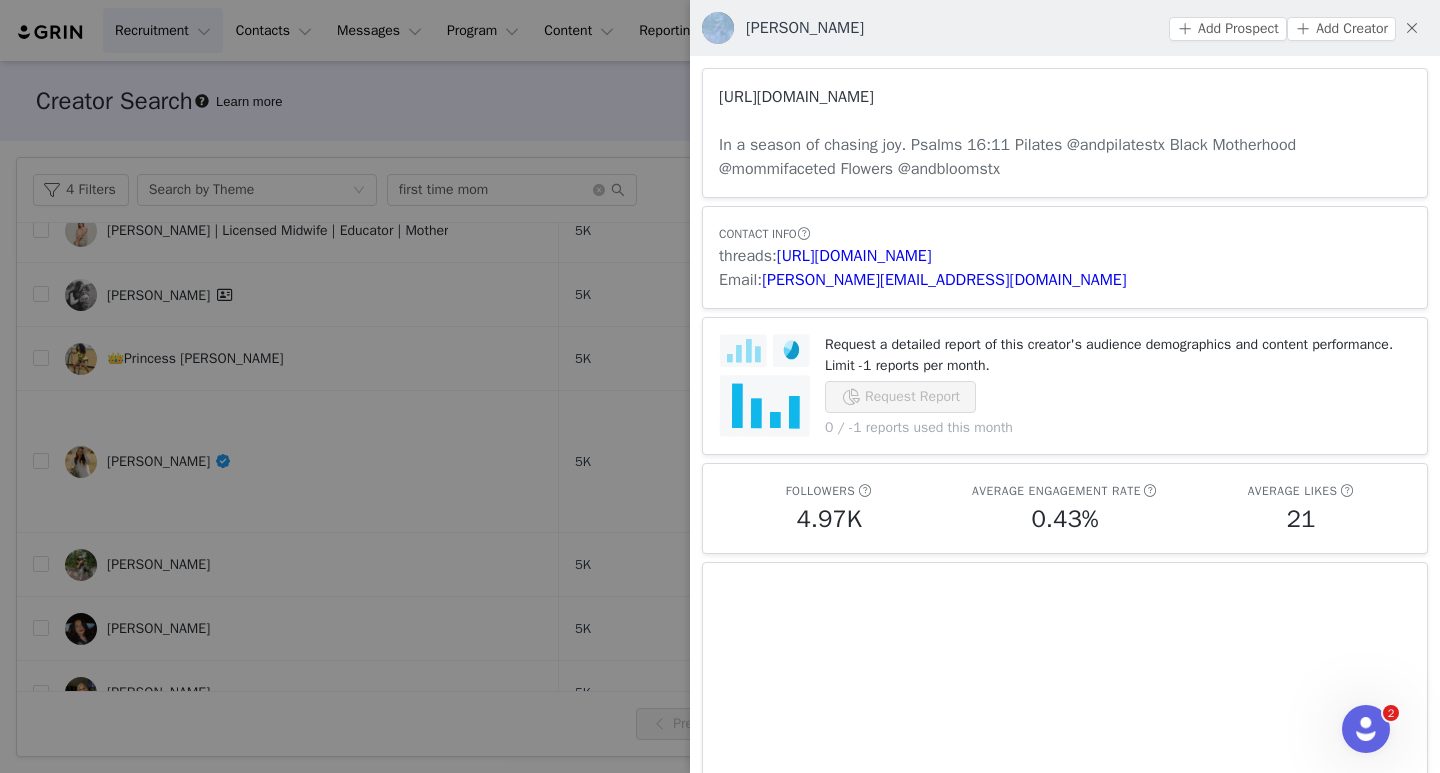click on "[URL][DOMAIN_NAME]" at bounding box center [796, 97] 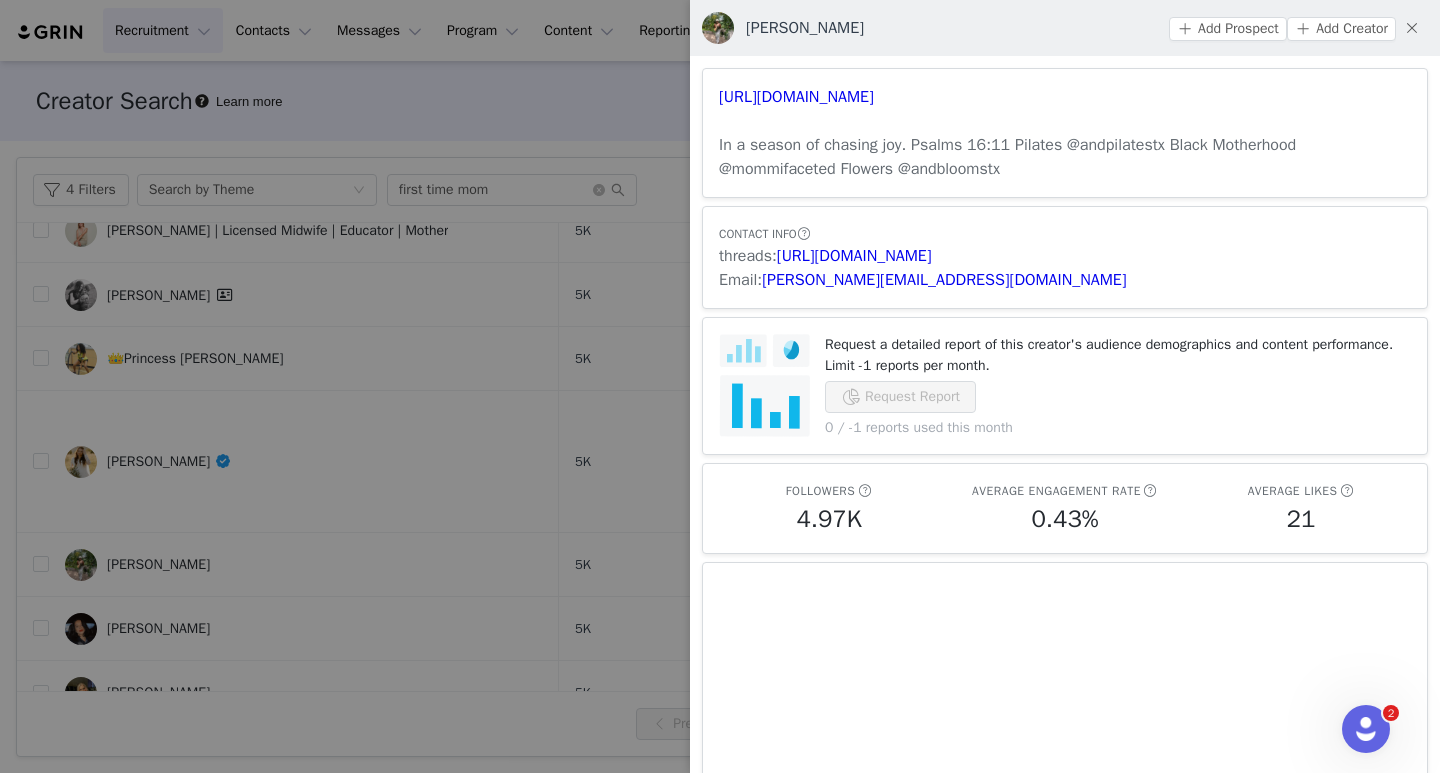 click at bounding box center (720, 386) 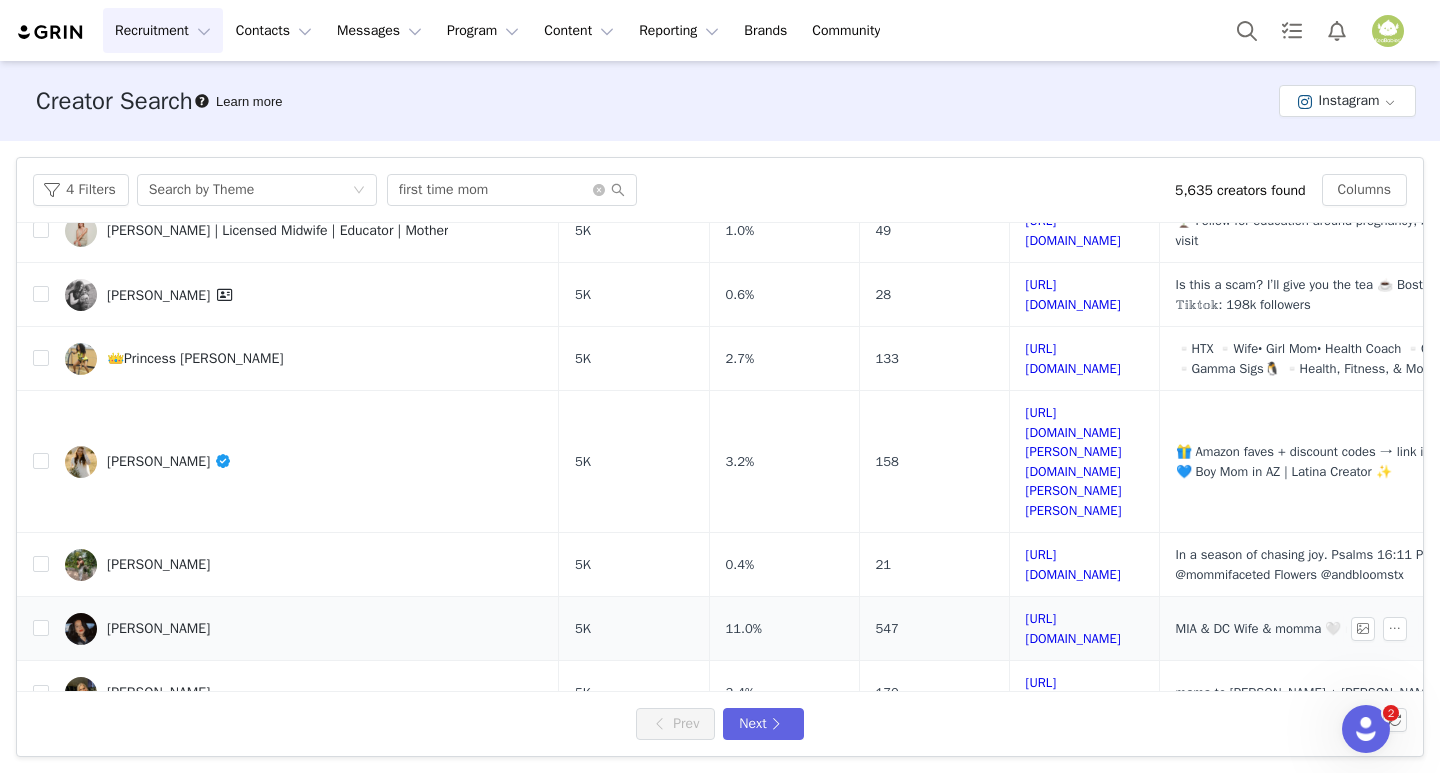 click on "[PERSON_NAME]" at bounding box center (158, 629) 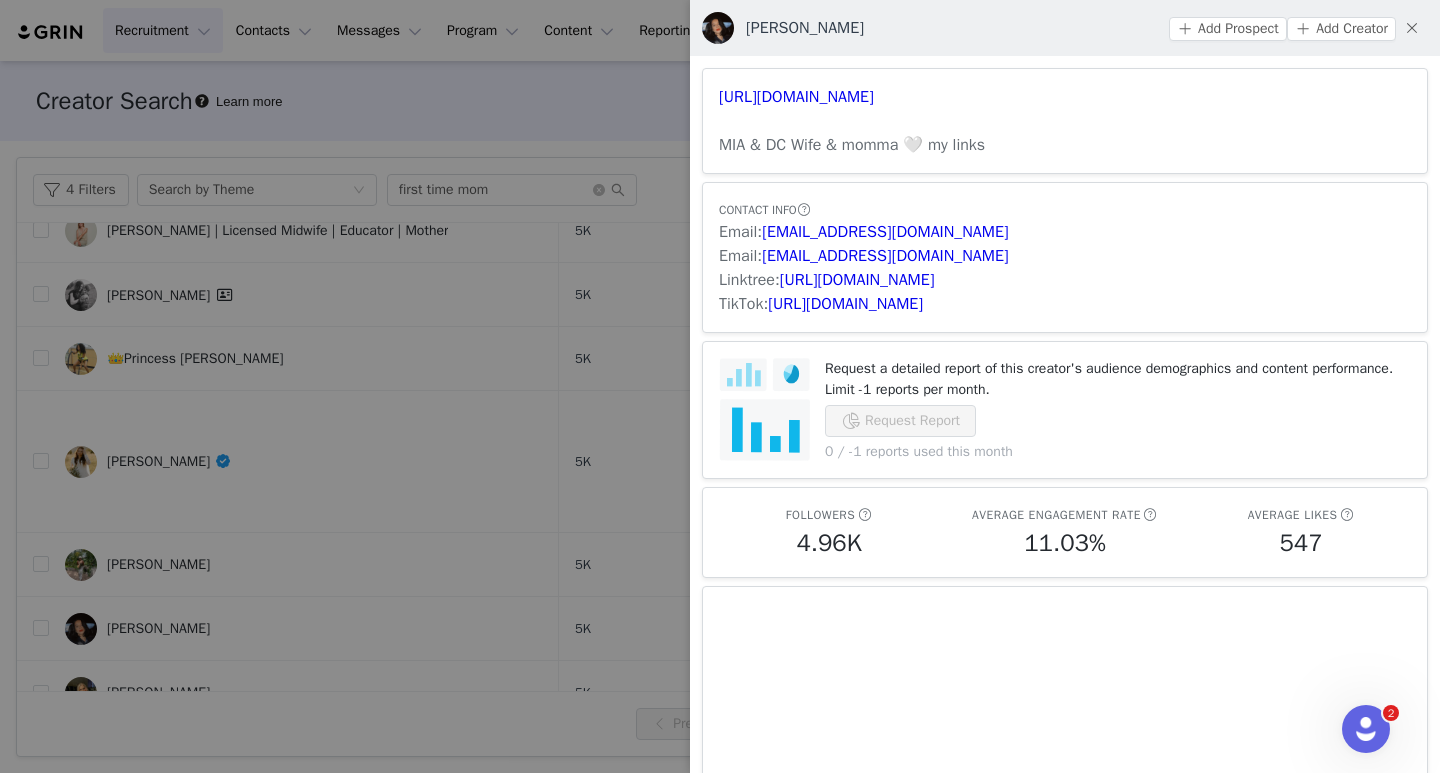 click on "[URL][DOMAIN_NAME]  MIA & DC
Wife & momma 🤍
my links" at bounding box center (1065, 121) 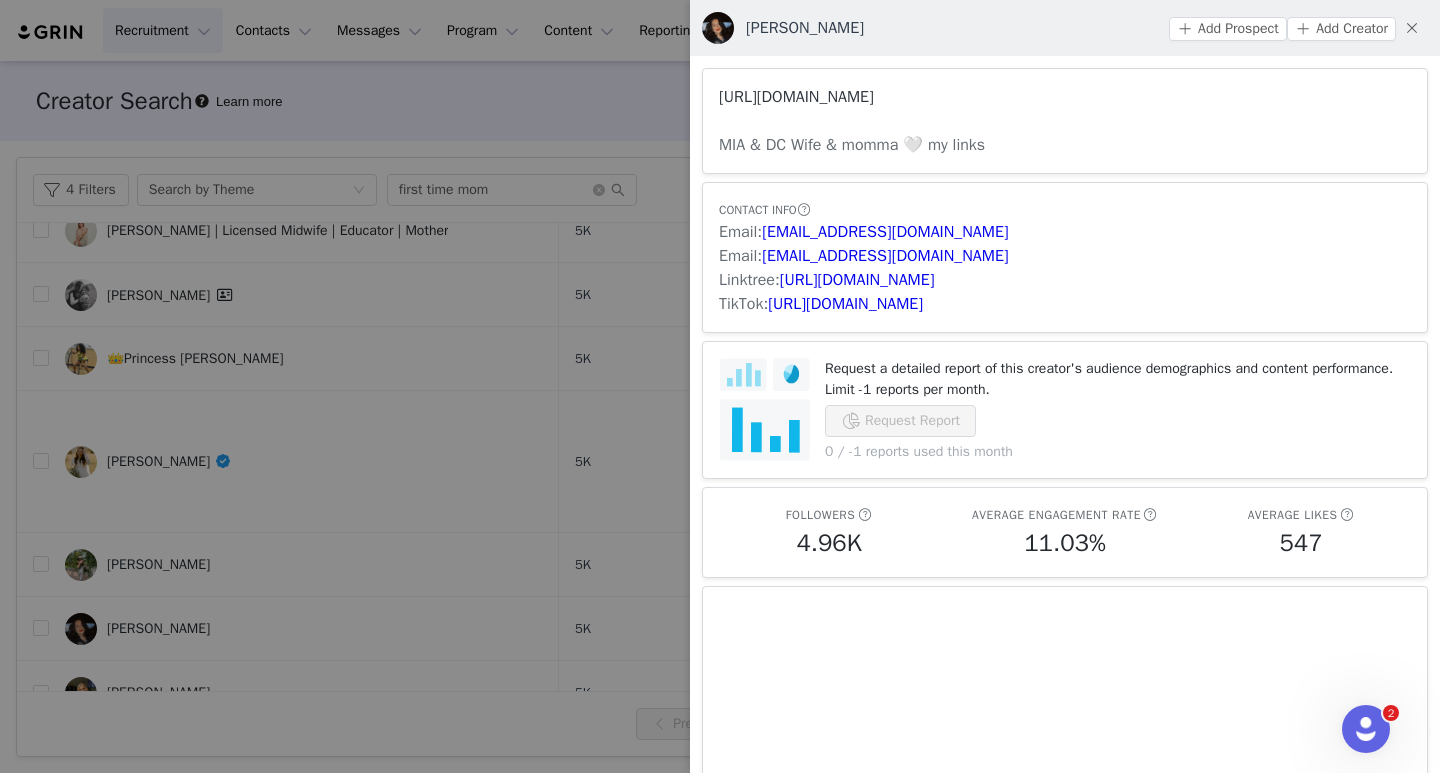 click on "[URL][DOMAIN_NAME]" at bounding box center (796, 97) 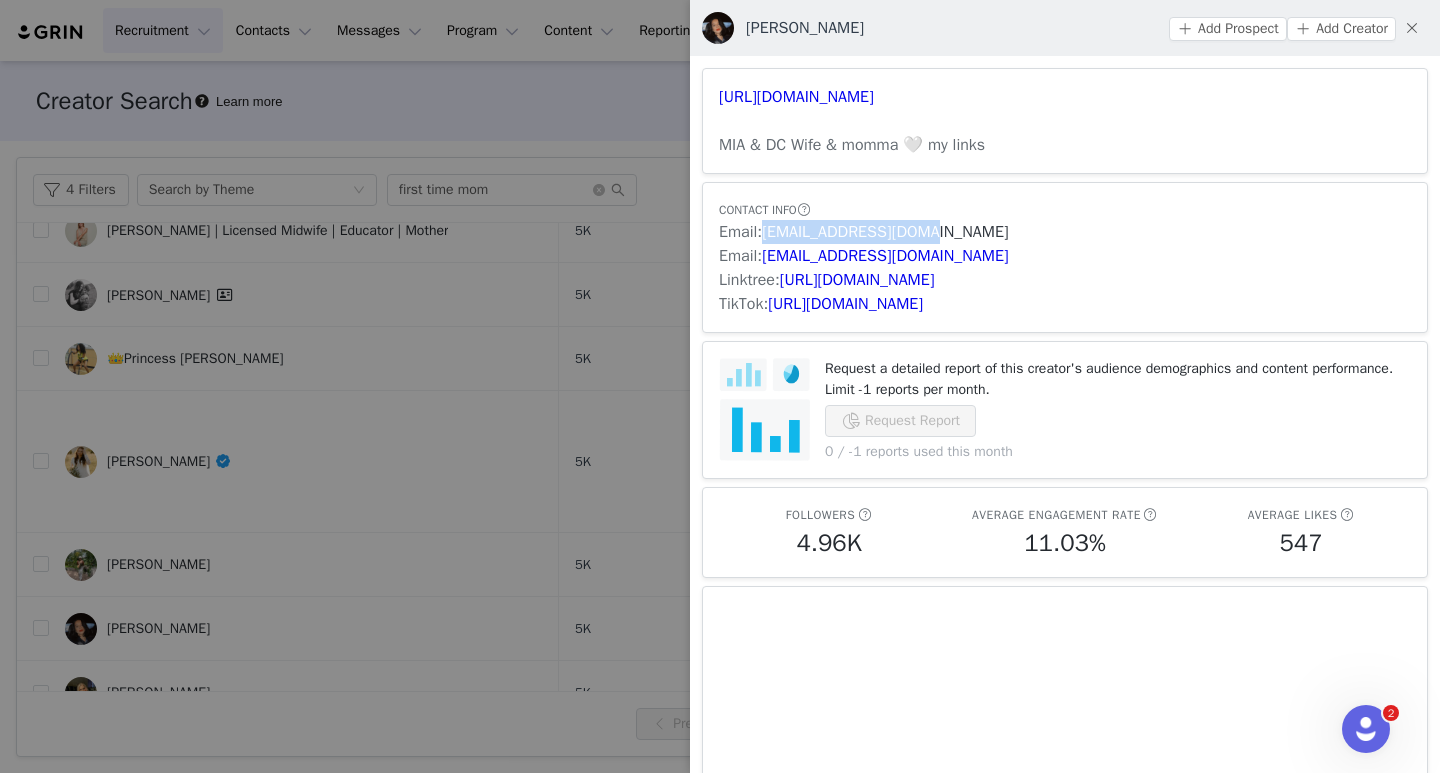 drag, startPoint x: 943, startPoint y: 233, endPoint x: 764, endPoint y: 238, distance: 179.06982 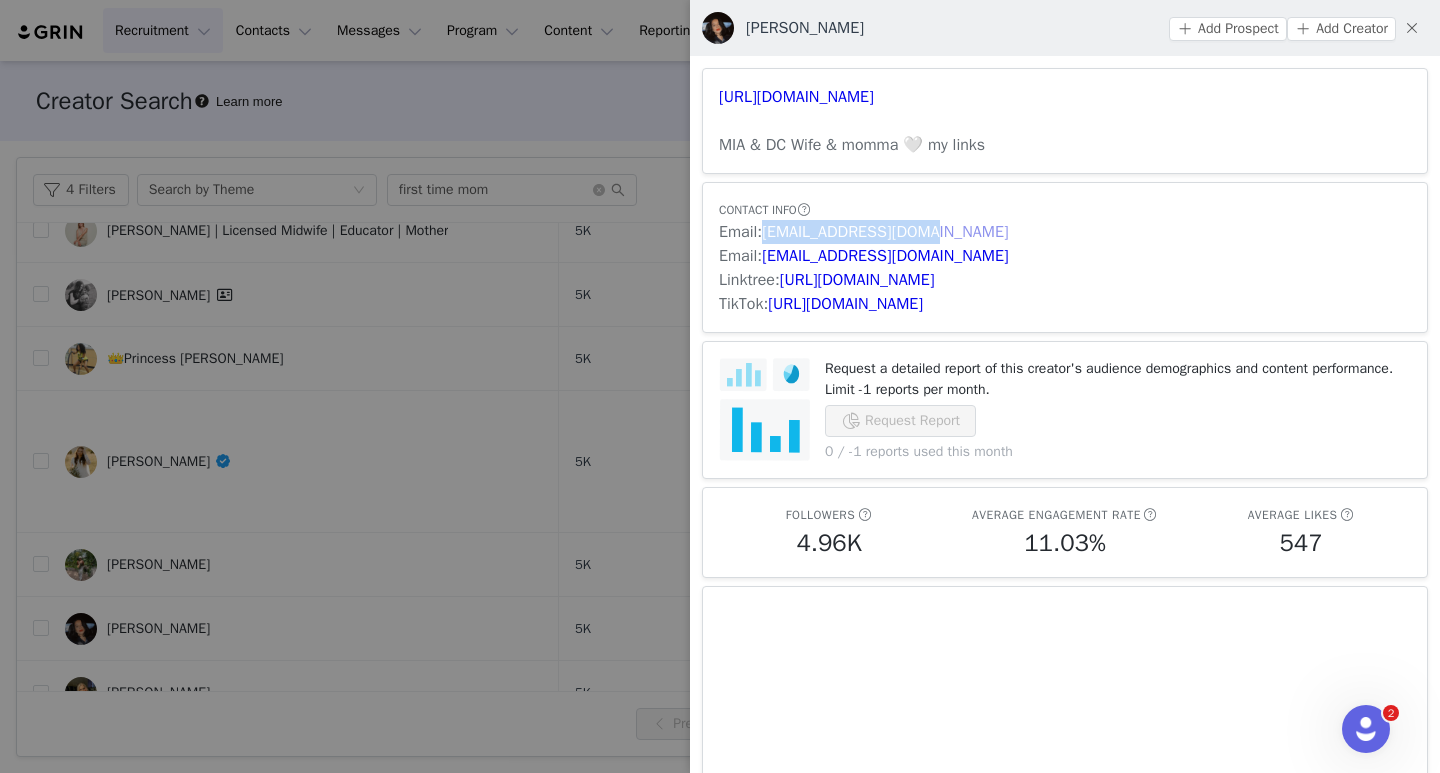 copy on "[EMAIL_ADDRESS][DOMAIN_NAME]" 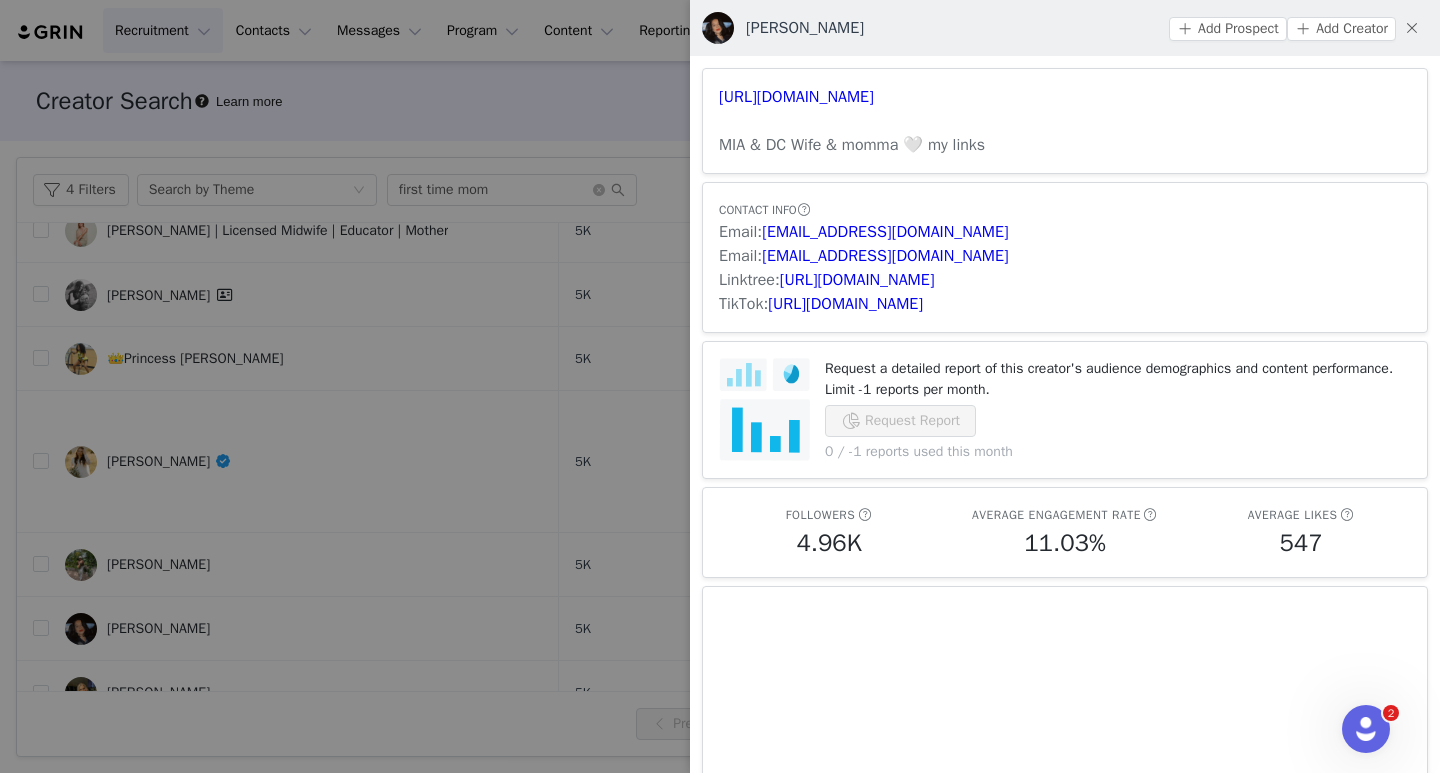 click on "Add Prospect Add Creator" at bounding box center [1298, 28] 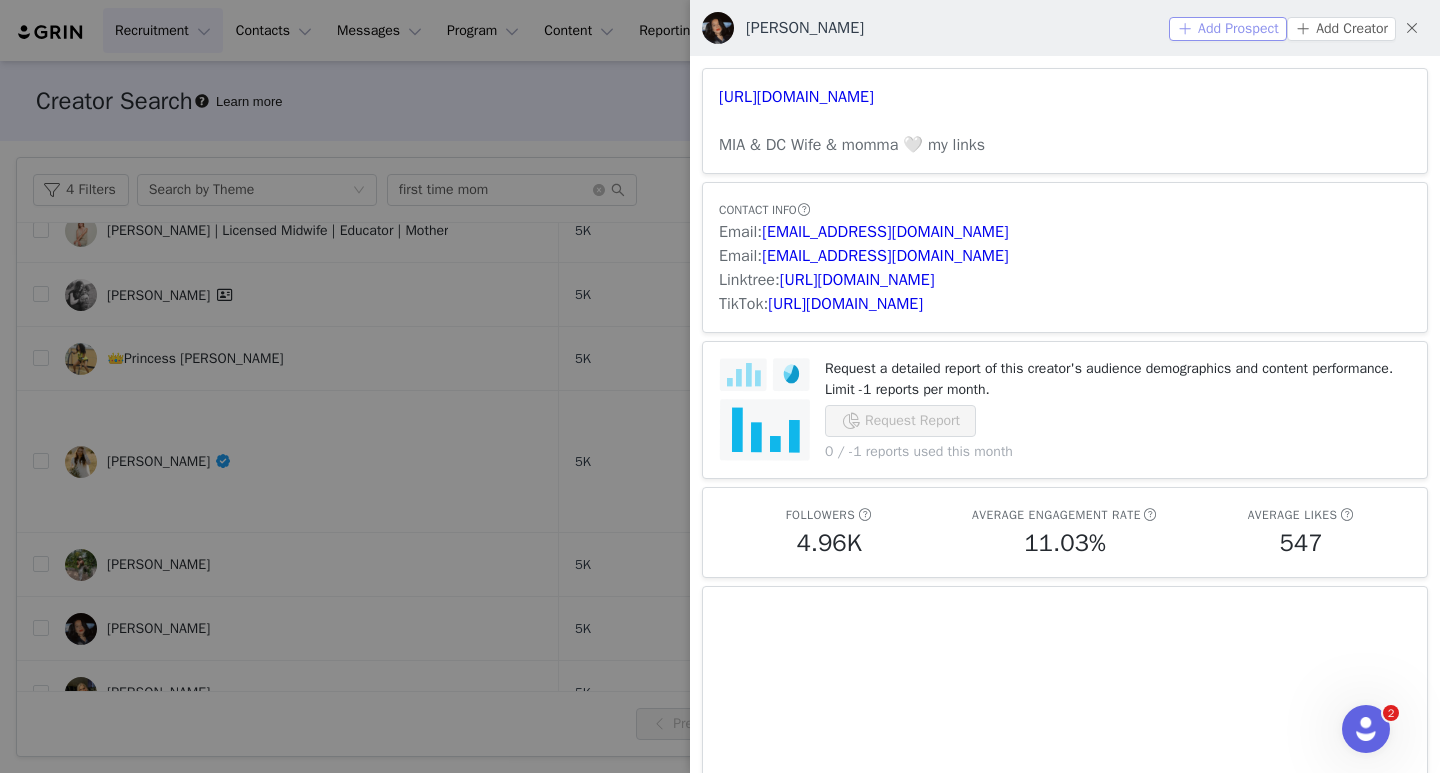 click on "Add Prospect" at bounding box center [1228, 29] 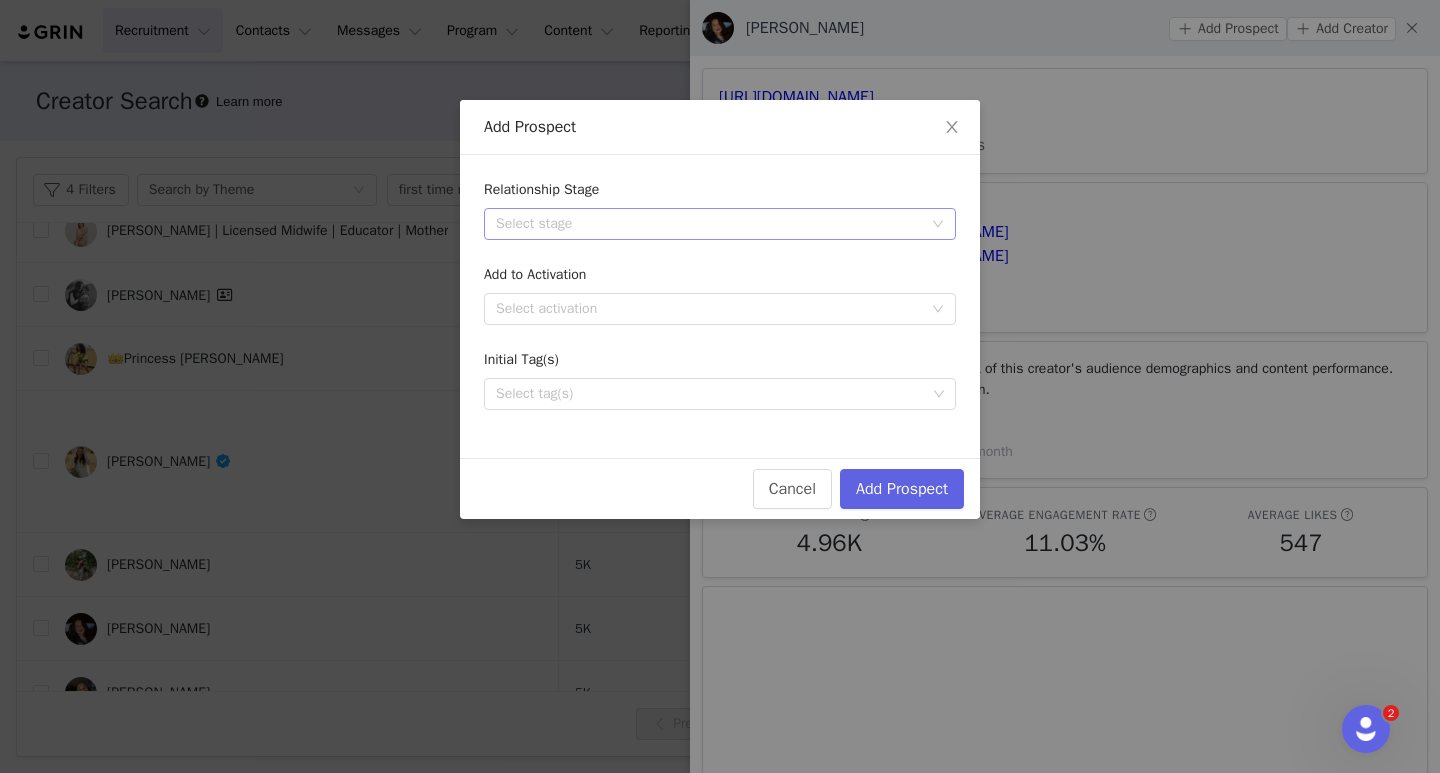 click on "Select stage" at bounding box center [709, 224] 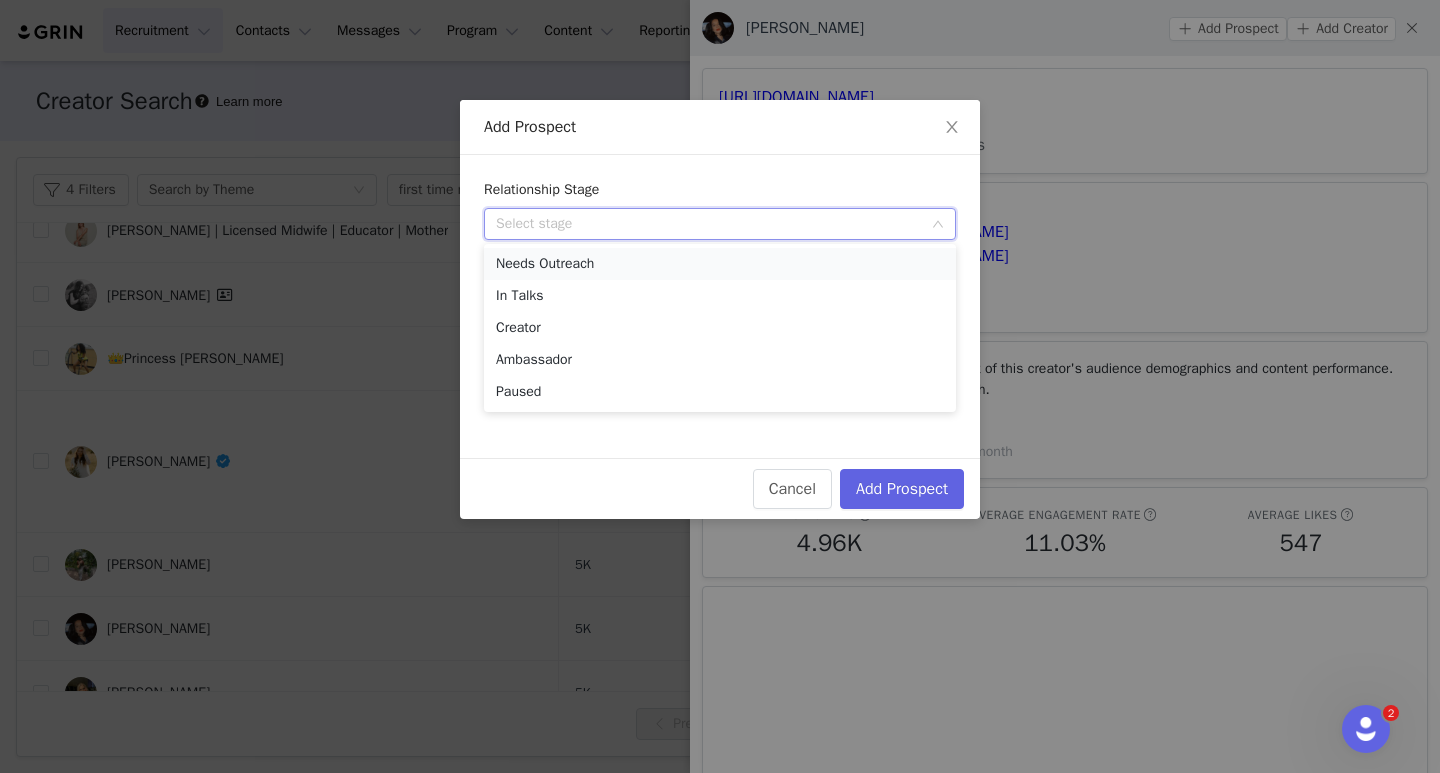 click on "Needs Outreach" at bounding box center (720, 264) 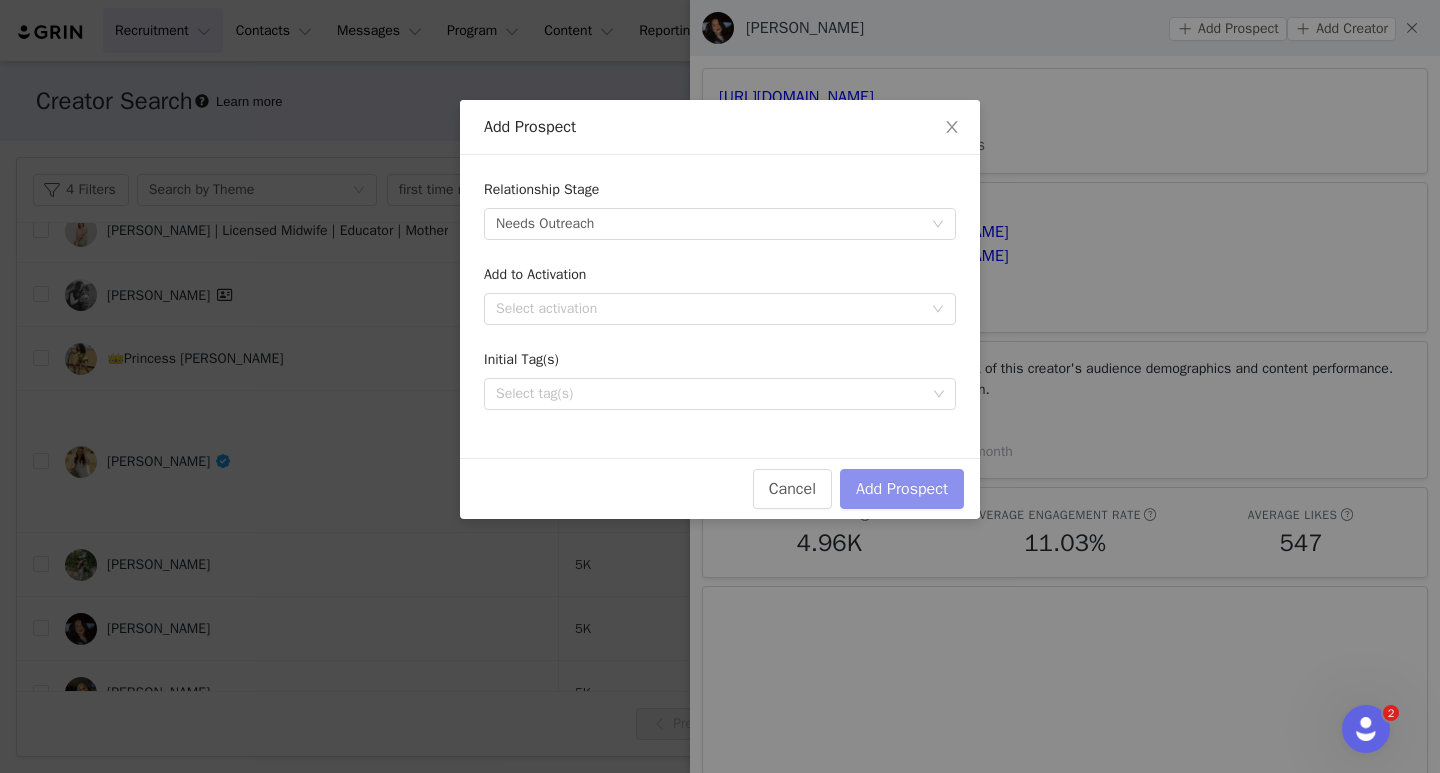 click on "Add Prospect" at bounding box center (902, 489) 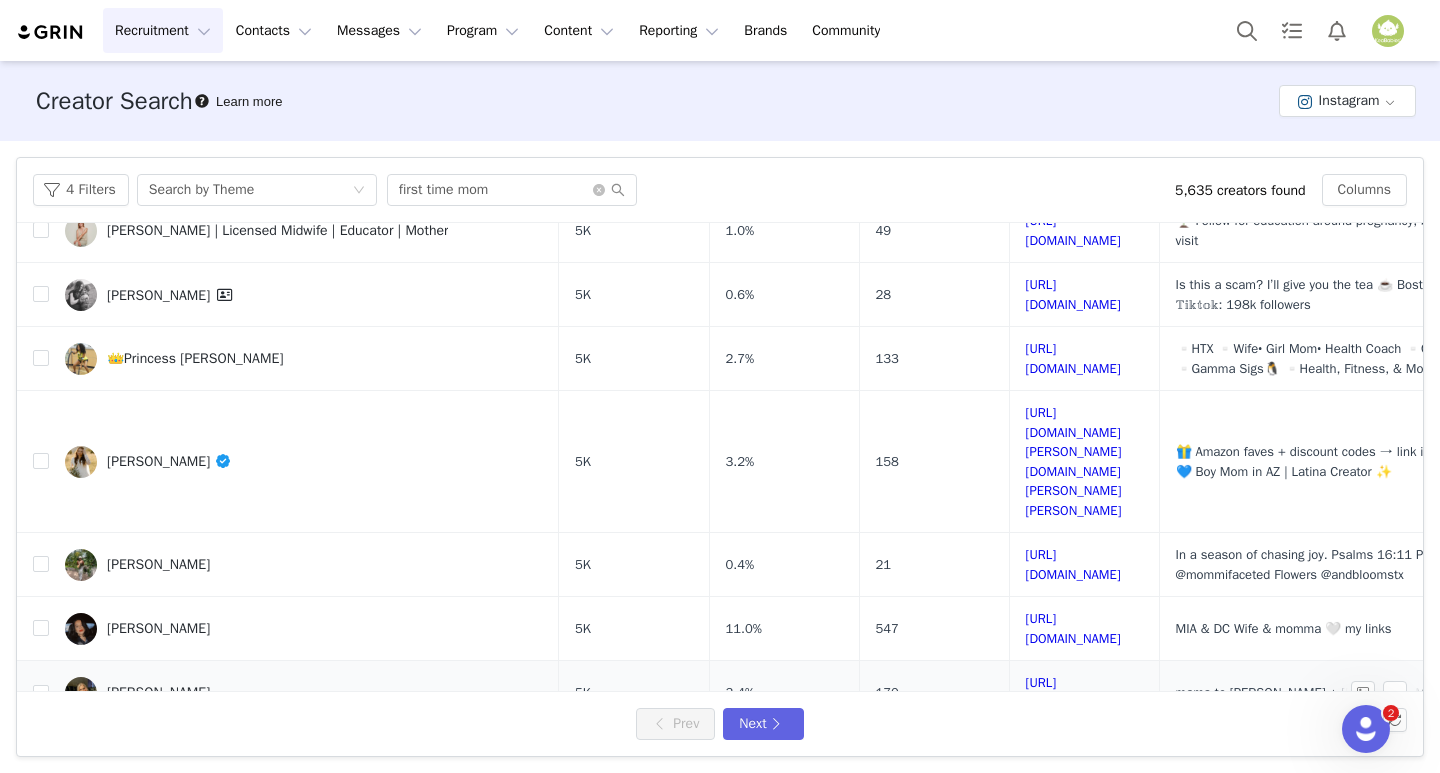 click on "[PERSON_NAME]" at bounding box center (158, 693) 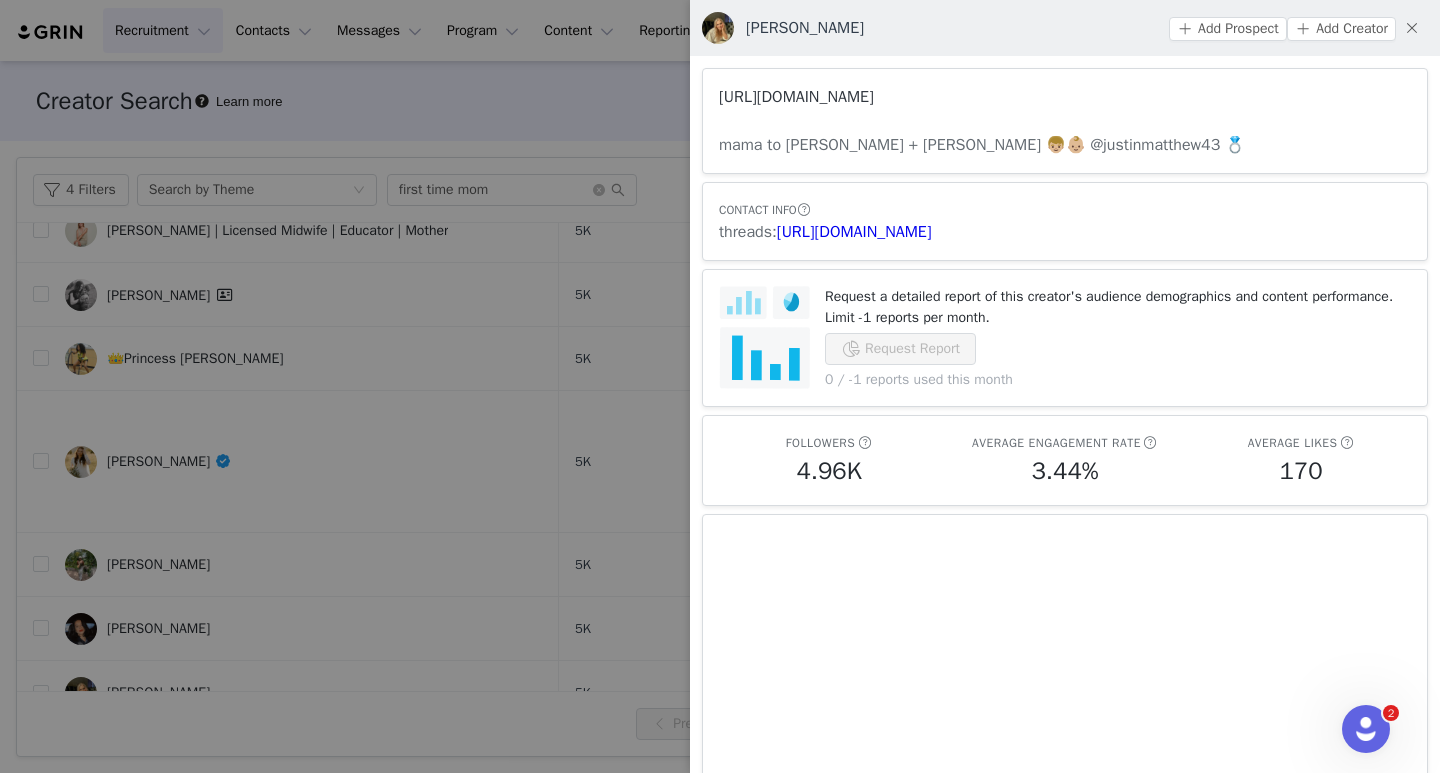 click on "[URL][DOMAIN_NAME]" at bounding box center (796, 97) 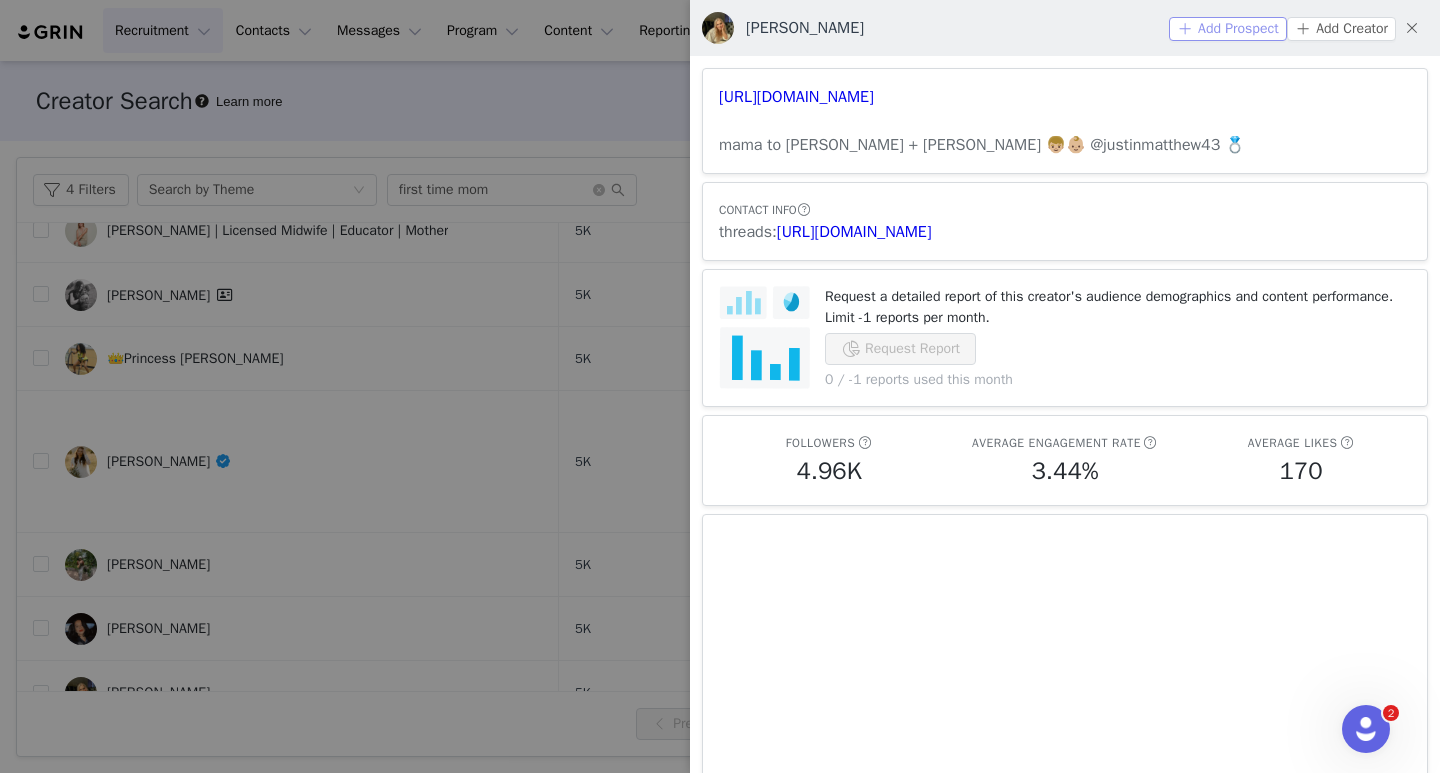 click on "Add Prospect" at bounding box center [1228, 29] 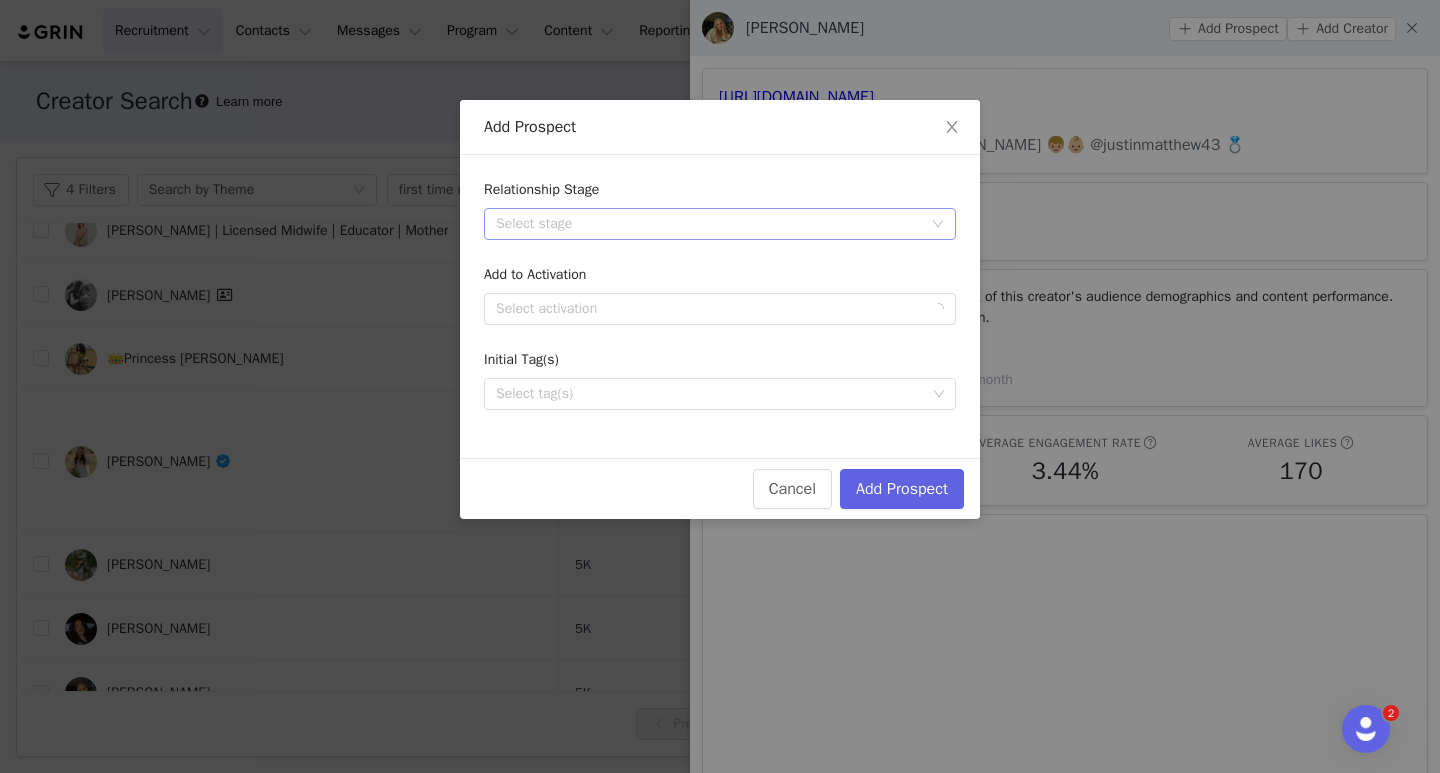 click on "Select stage" at bounding box center [709, 224] 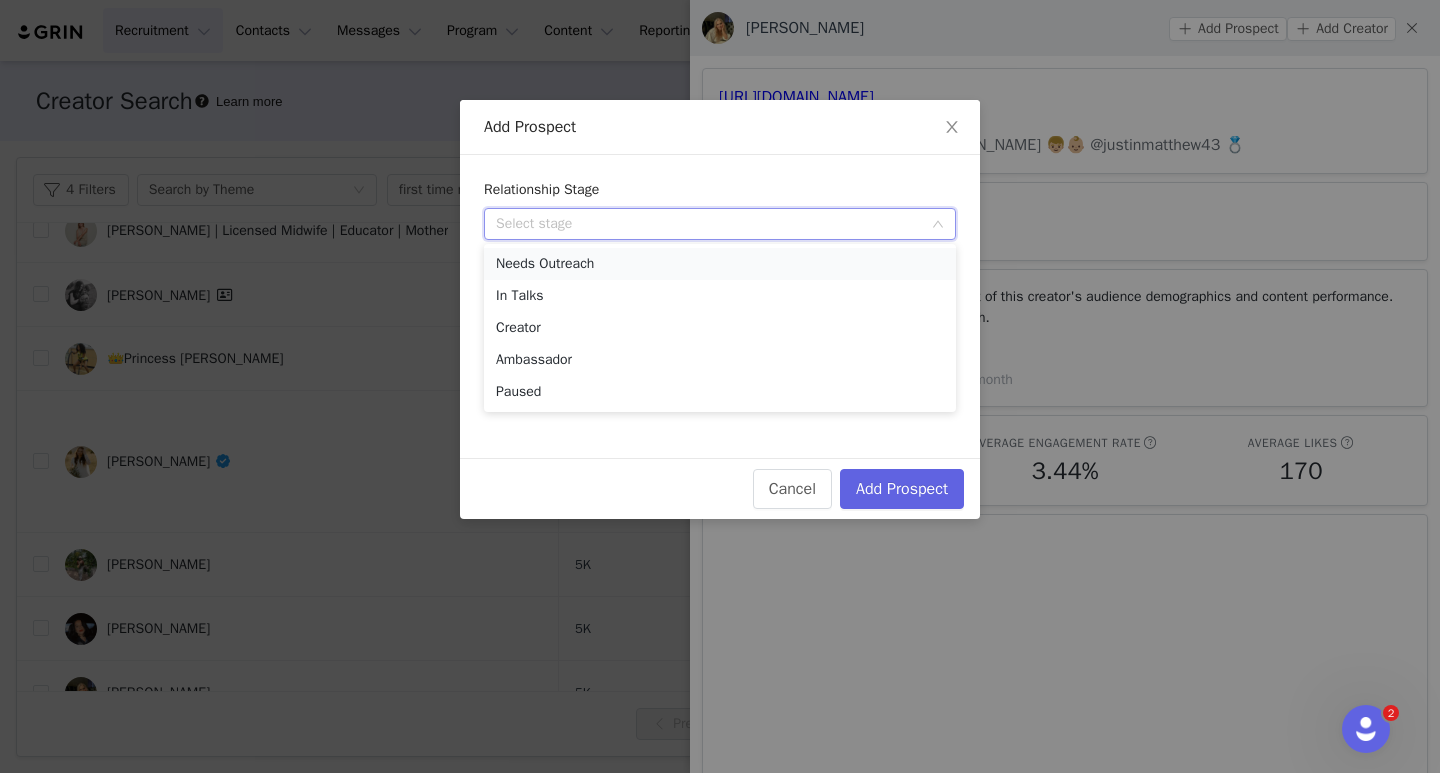 click on "Needs Outreach" at bounding box center (720, 264) 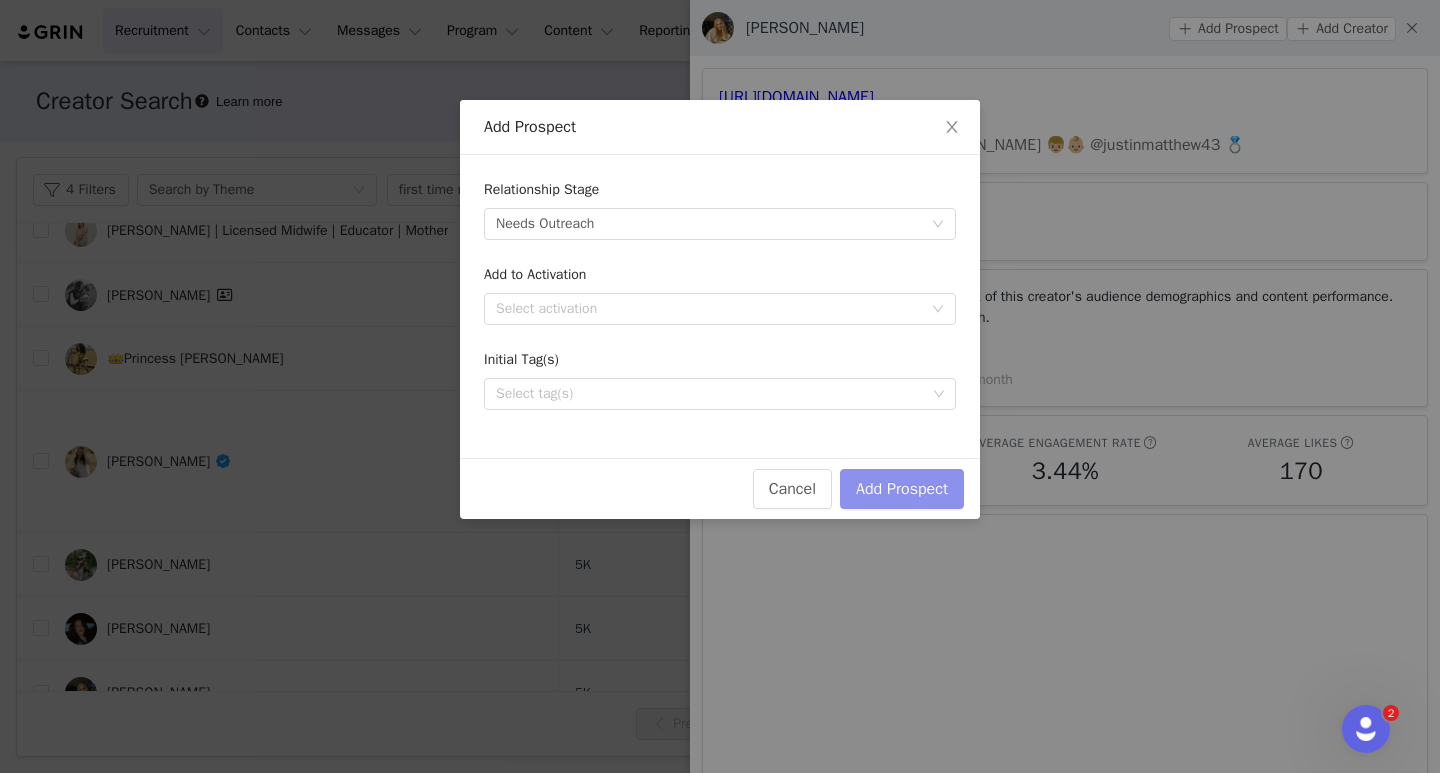 click on "Add Prospect" at bounding box center (902, 489) 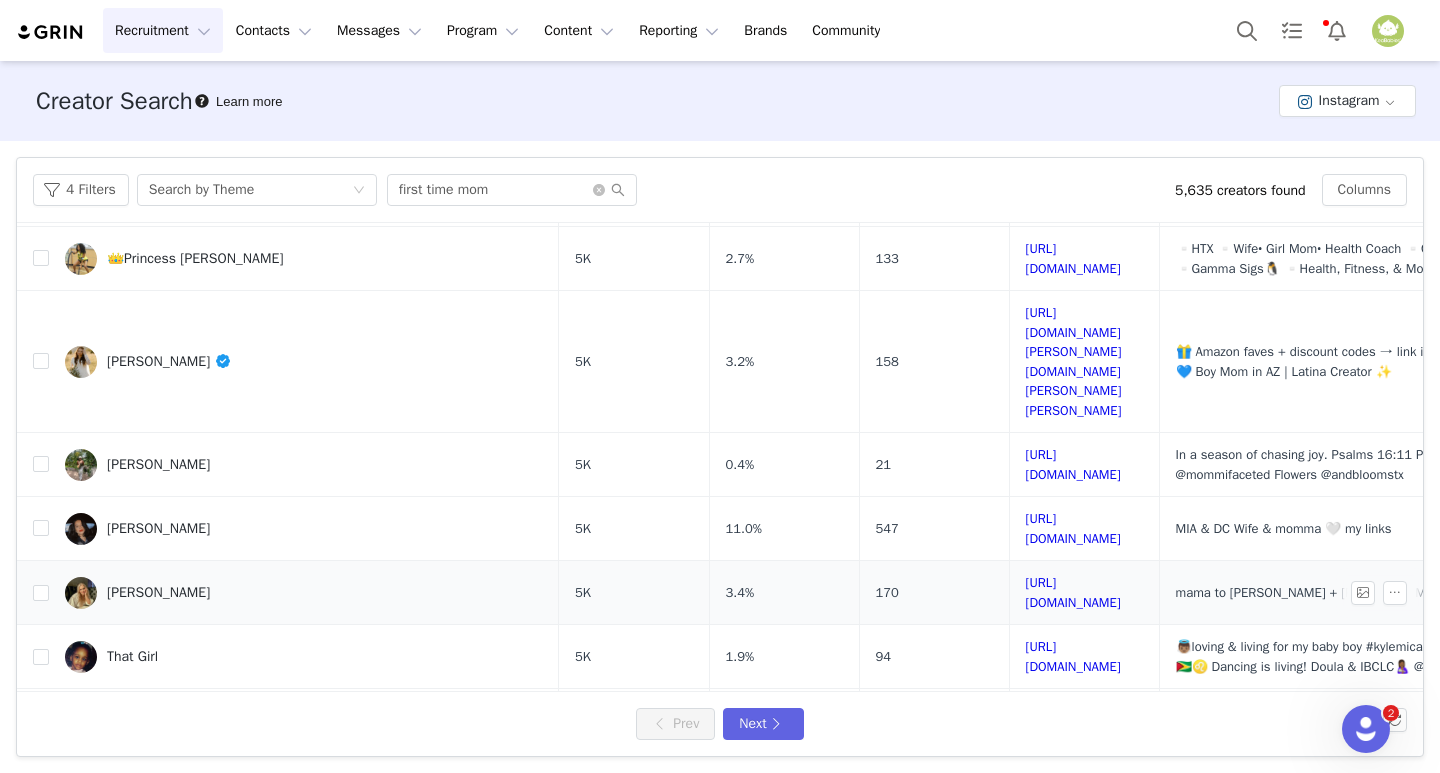 scroll, scrollTop: 400, scrollLeft: 0, axis: vertical 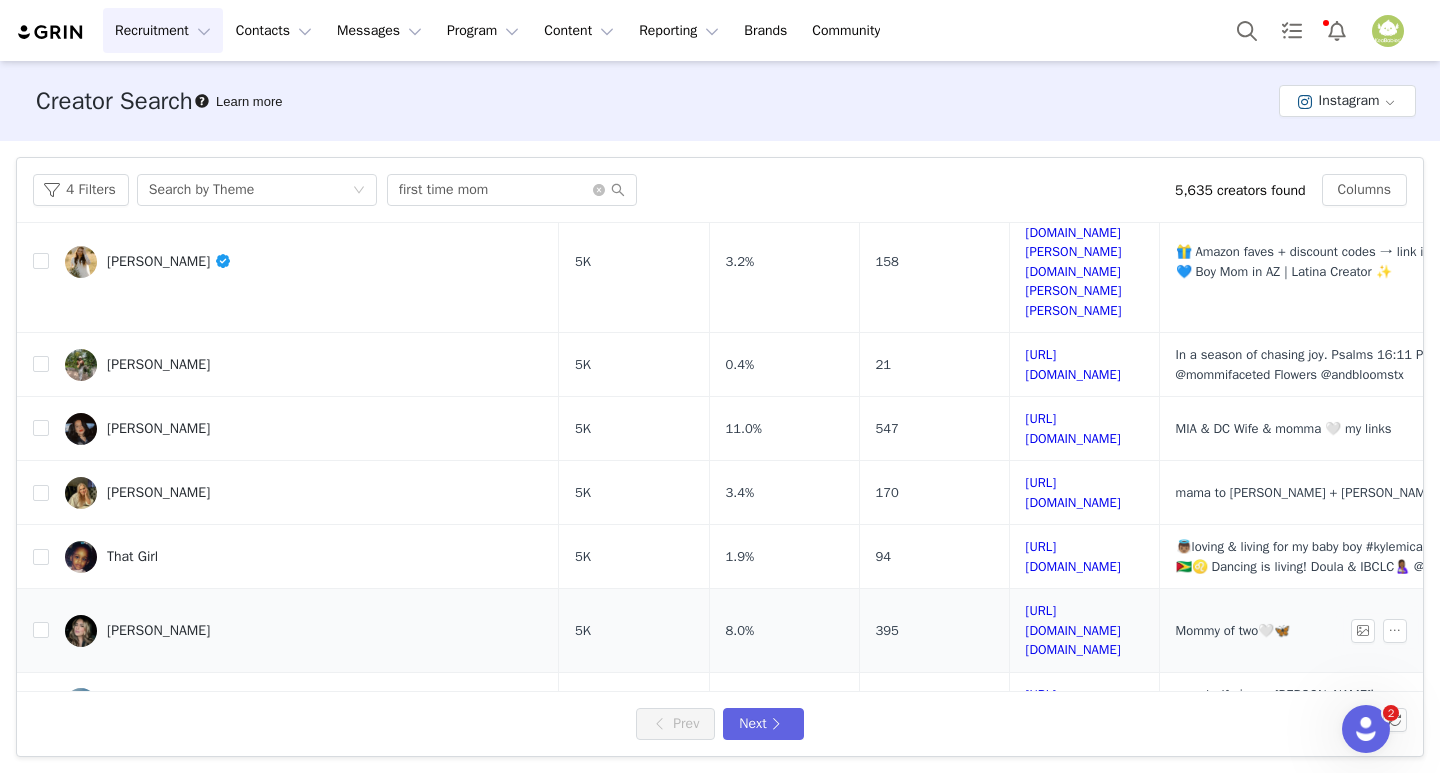 click on "[PERSON_NAME]" at bounding box center (158, 631) 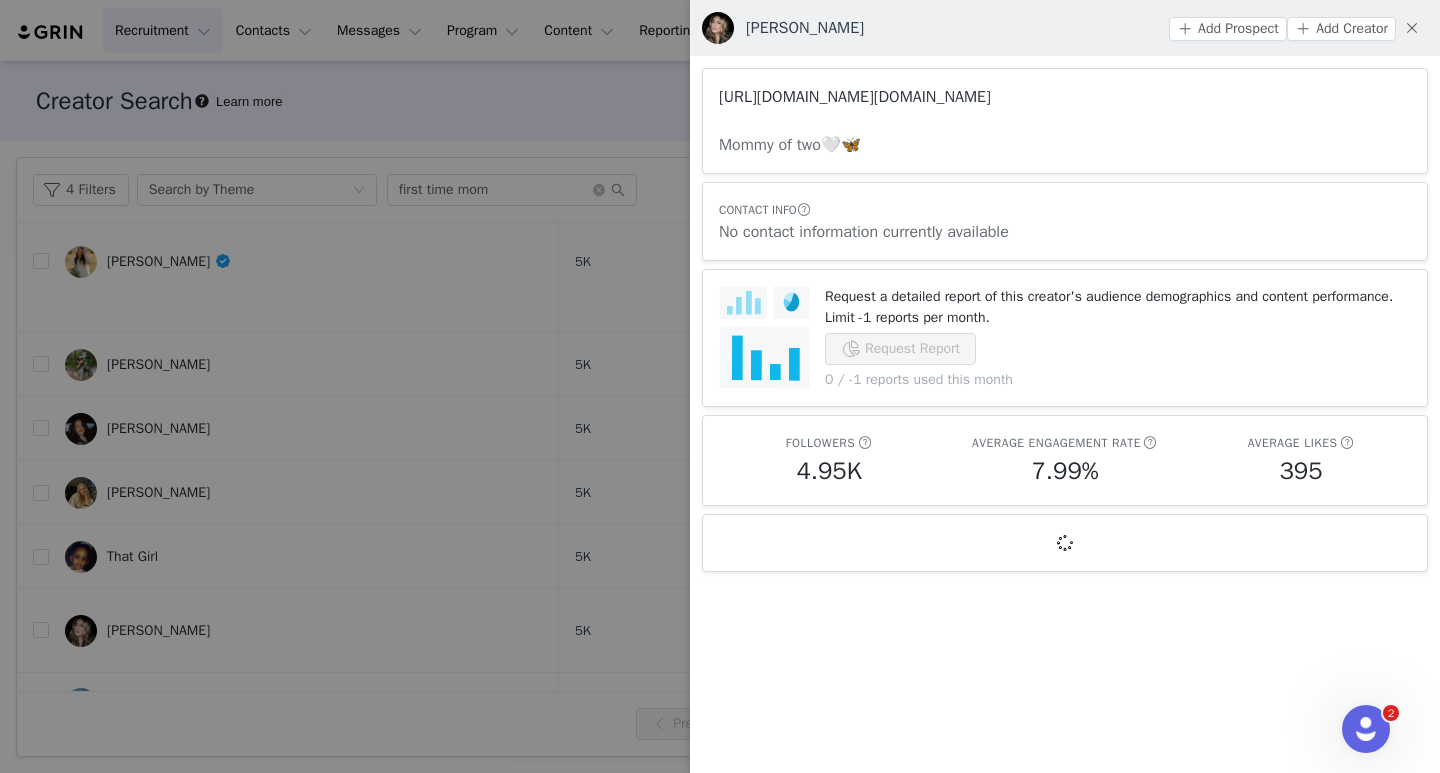 click on "[URL][DOMAIN_NAME][DOMAIN_NAME]" at bounding box center [855, 97] 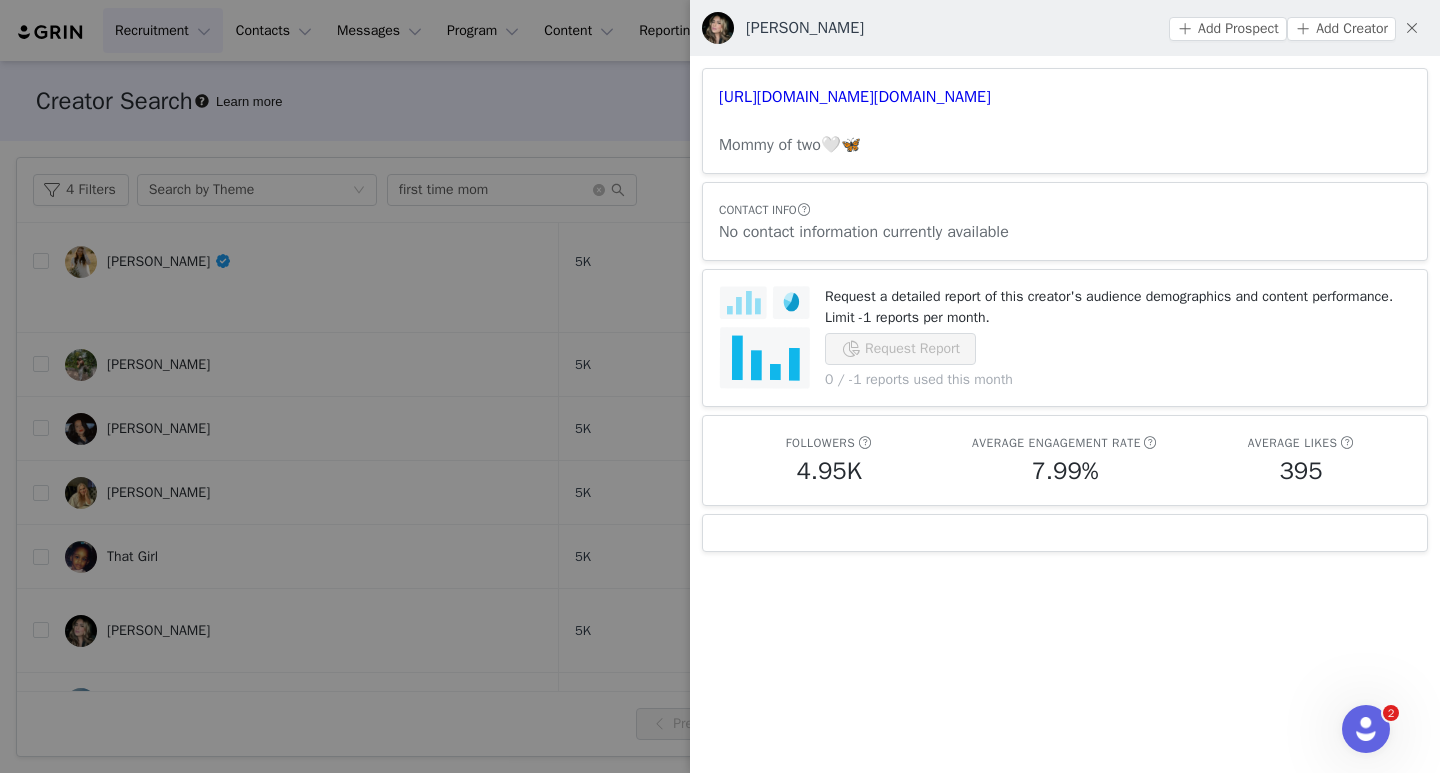 click at bounding box center [720, 386] 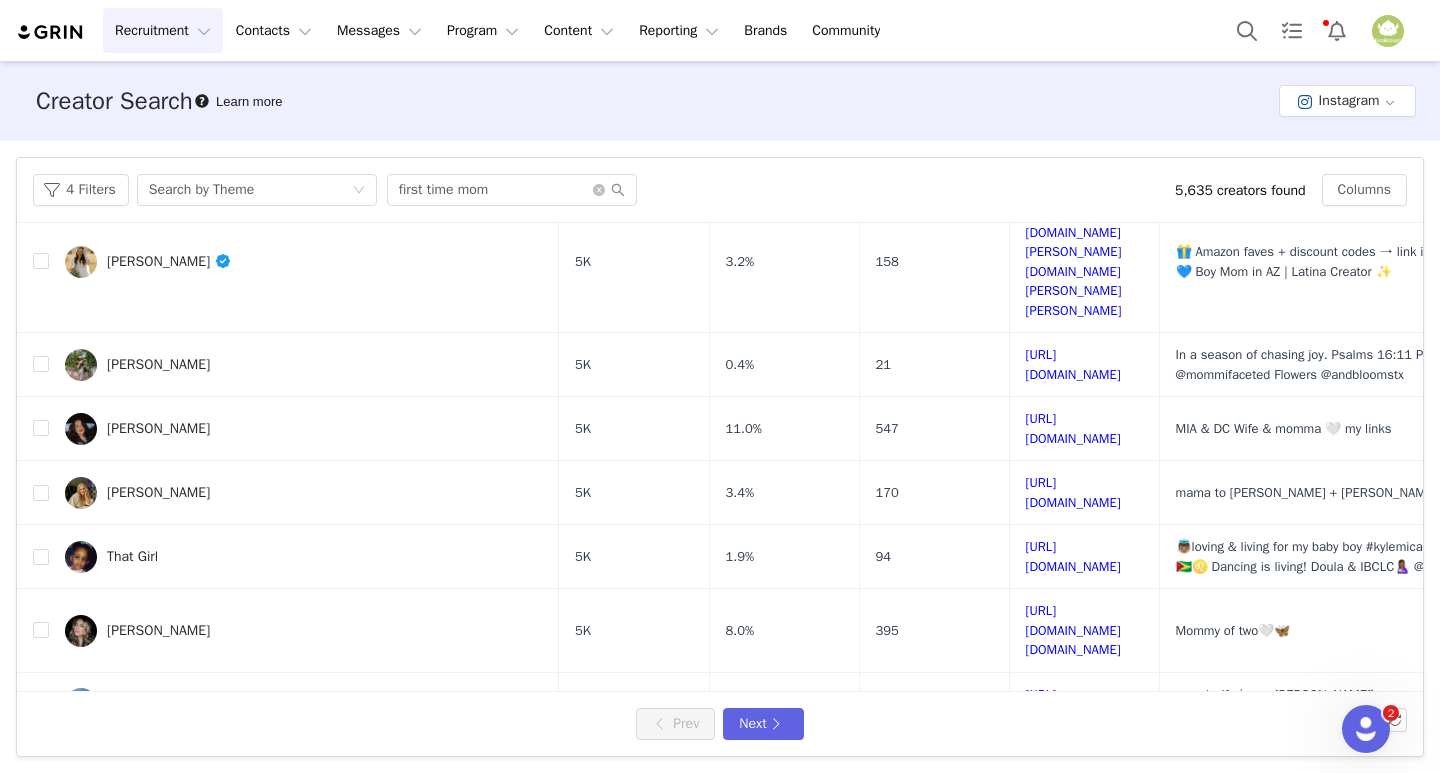 click on "Caleigh [PERSON_NAME] | Mama Lifestyle 🌳🧺" at bounding box center (255, 704) 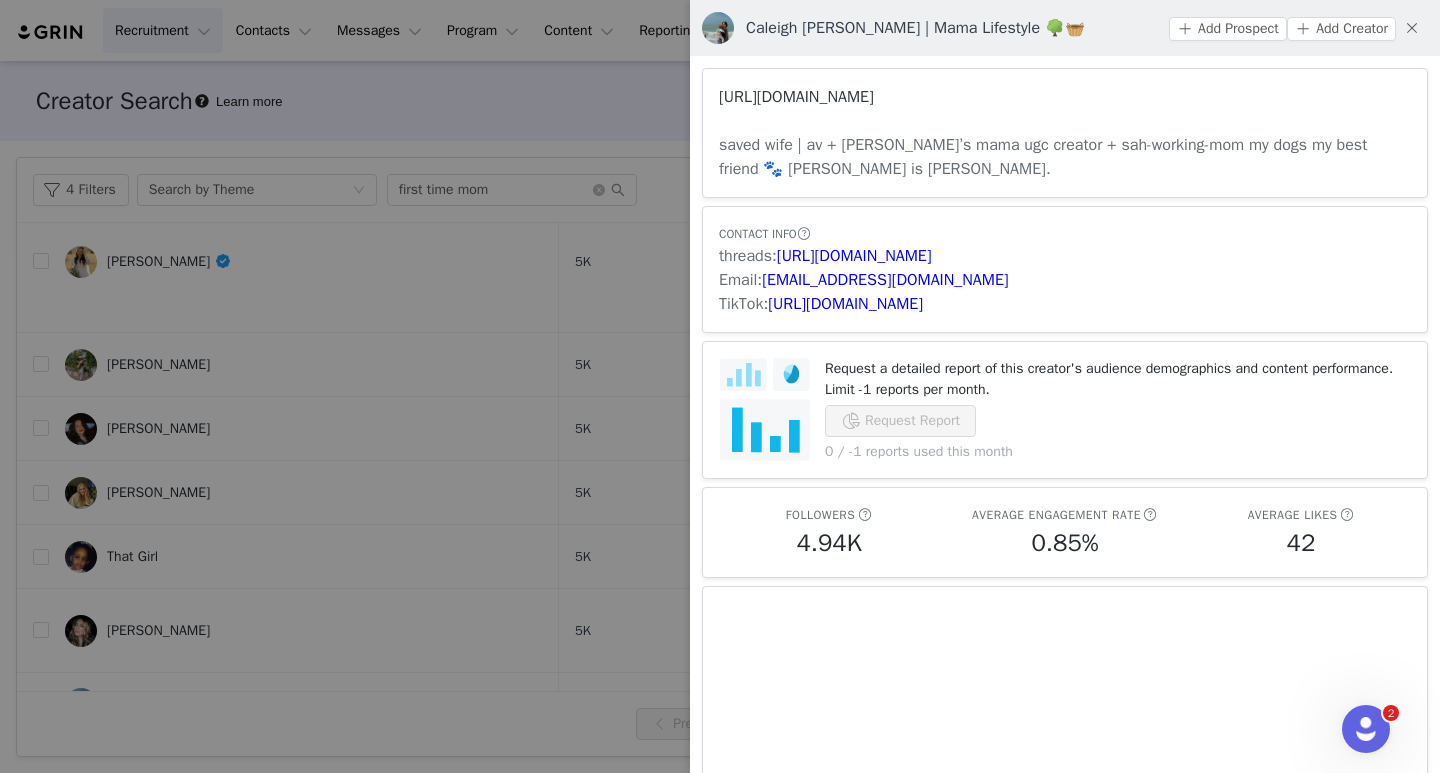 click on "[URL][DOMAIN_NAME]" at bounding box center (796, 97) 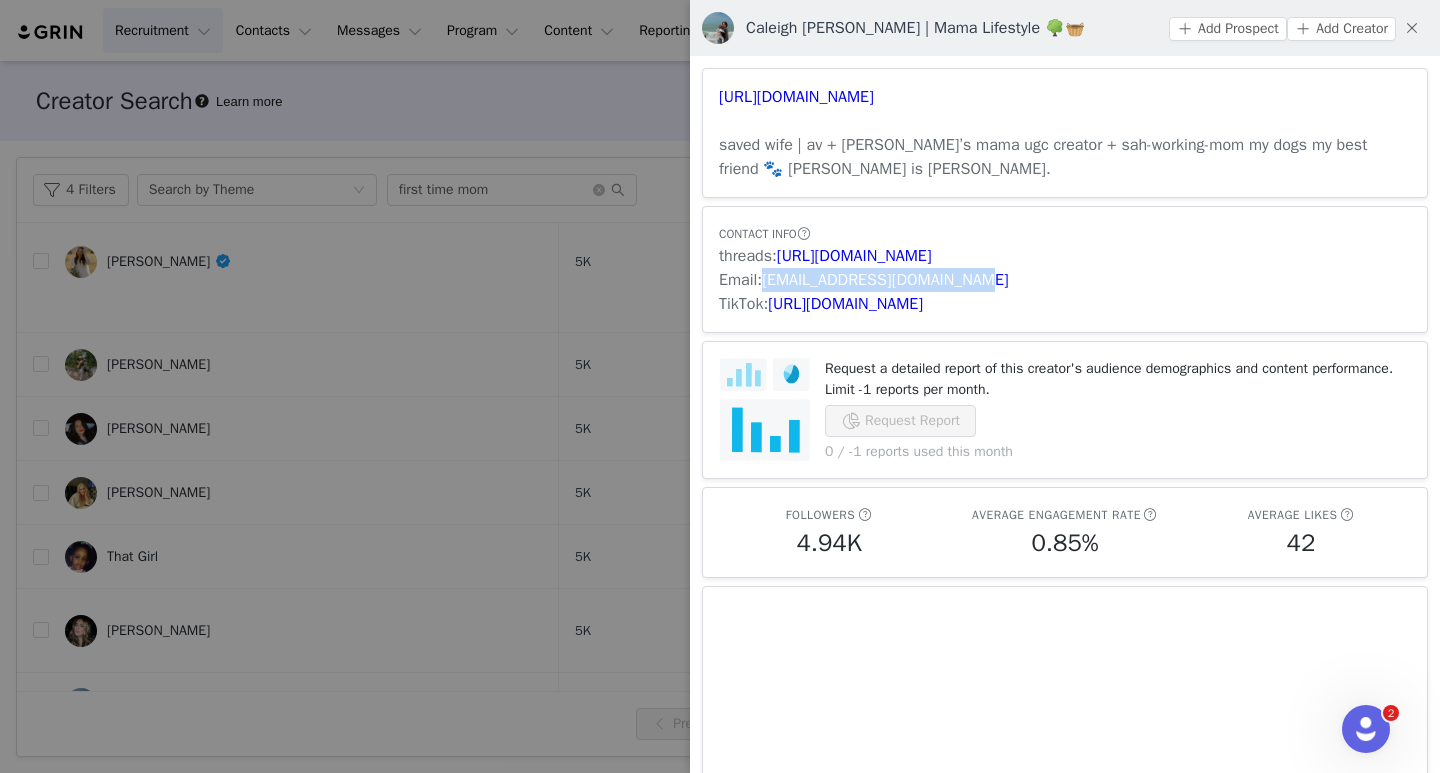 drag, startPoint x: 978, startPoint y: 278, endPoint x: 760, endPoint y: 282, distance: 218.0367 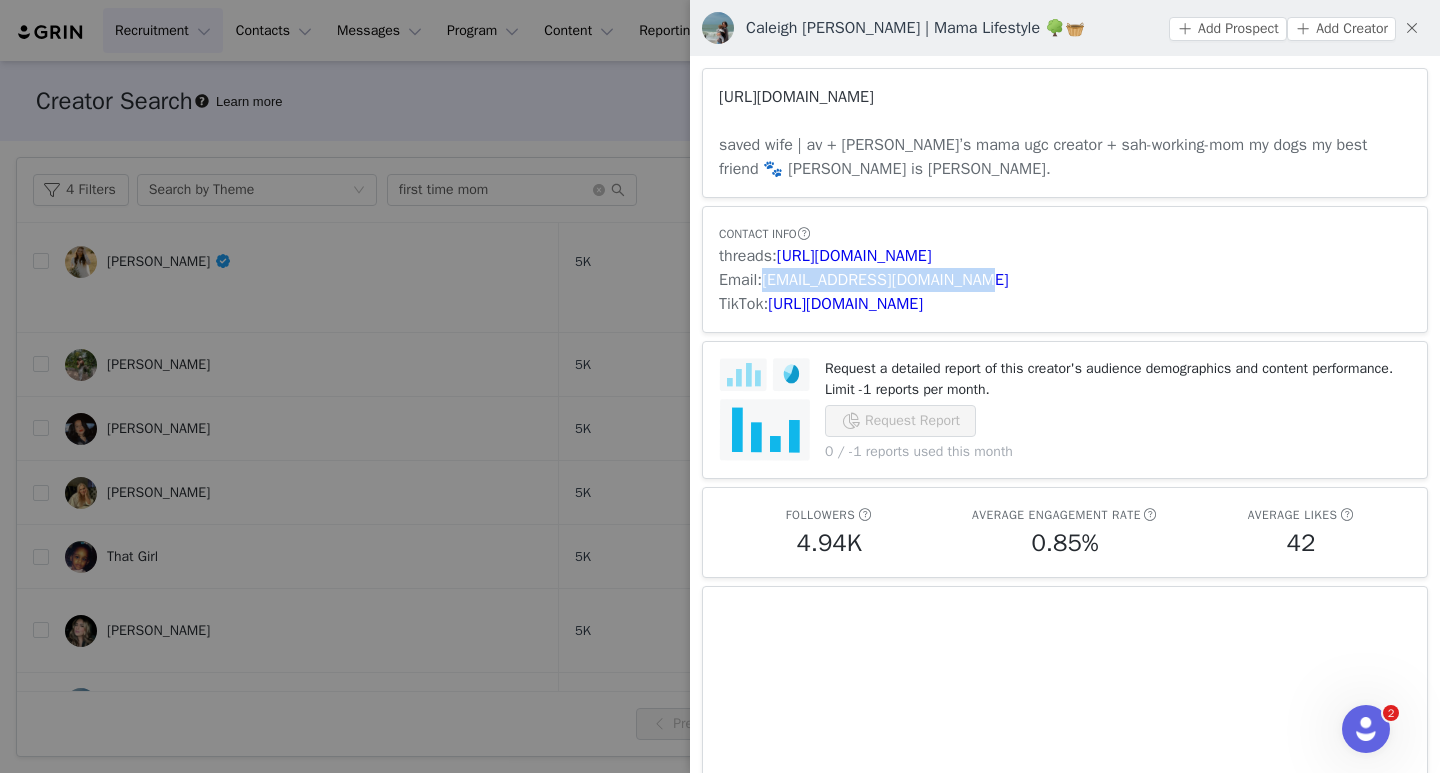 click on "[URL][DOMAIN_NAME]" at bounding box center (796, 97) 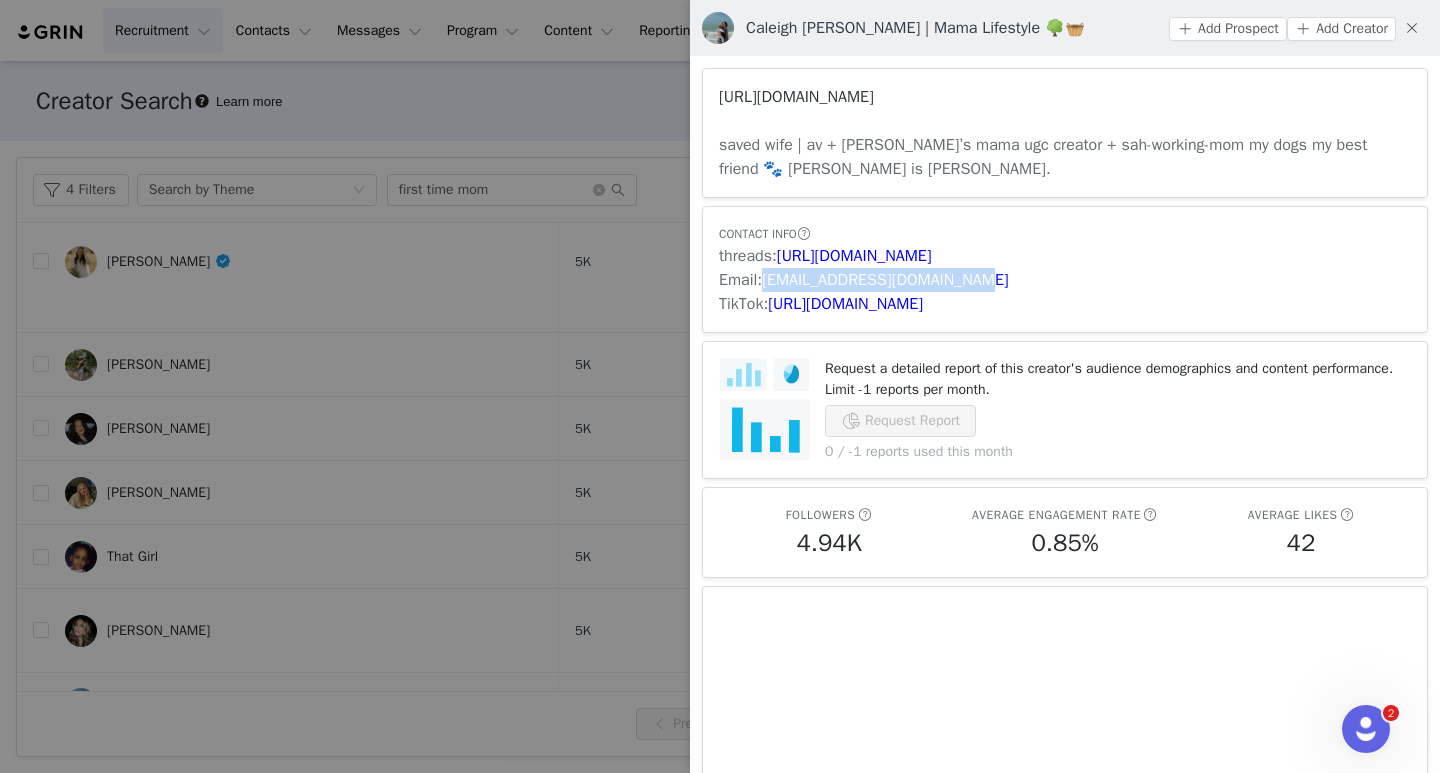 click on "[URL][DOMAIN_NAME]" at bounding box center (796, 97) 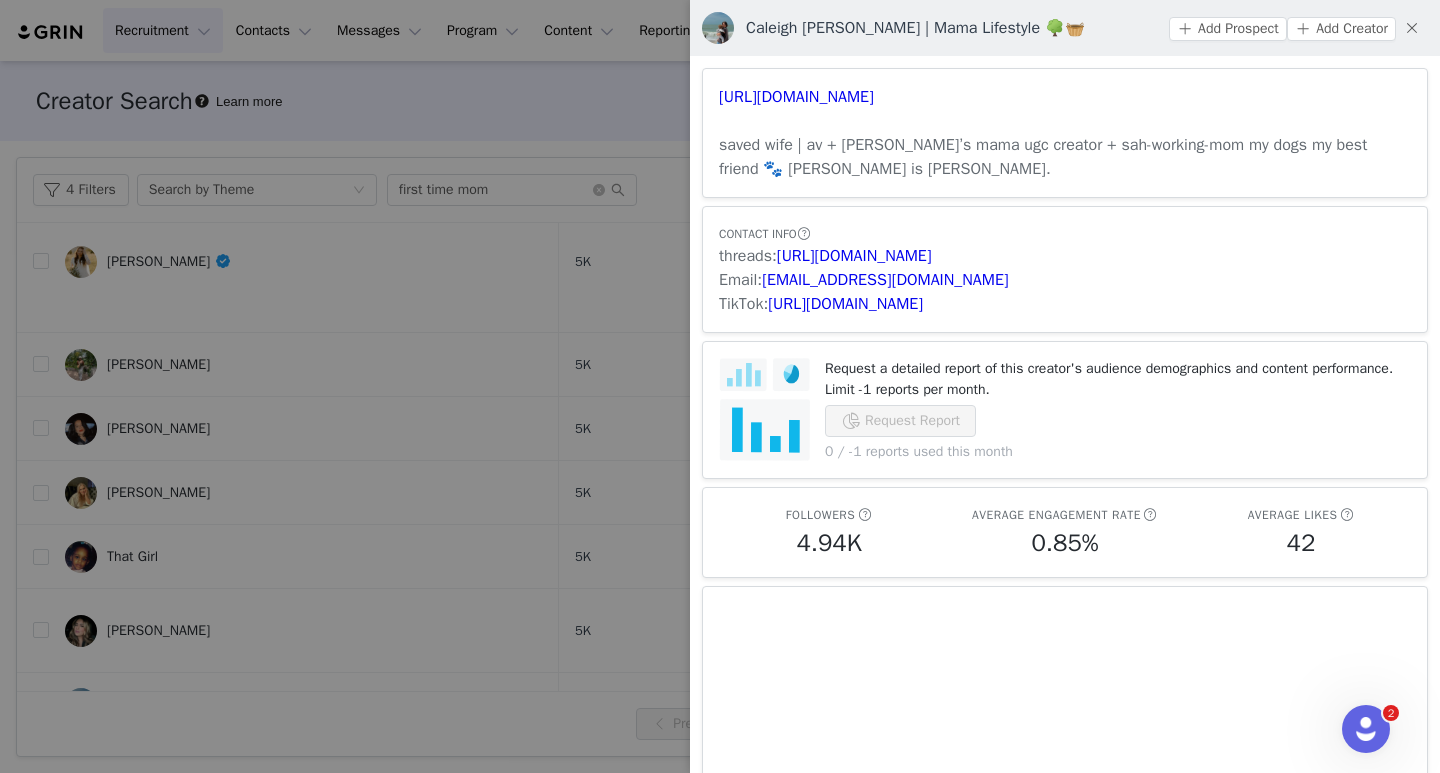click at bounding box center [720, 386] 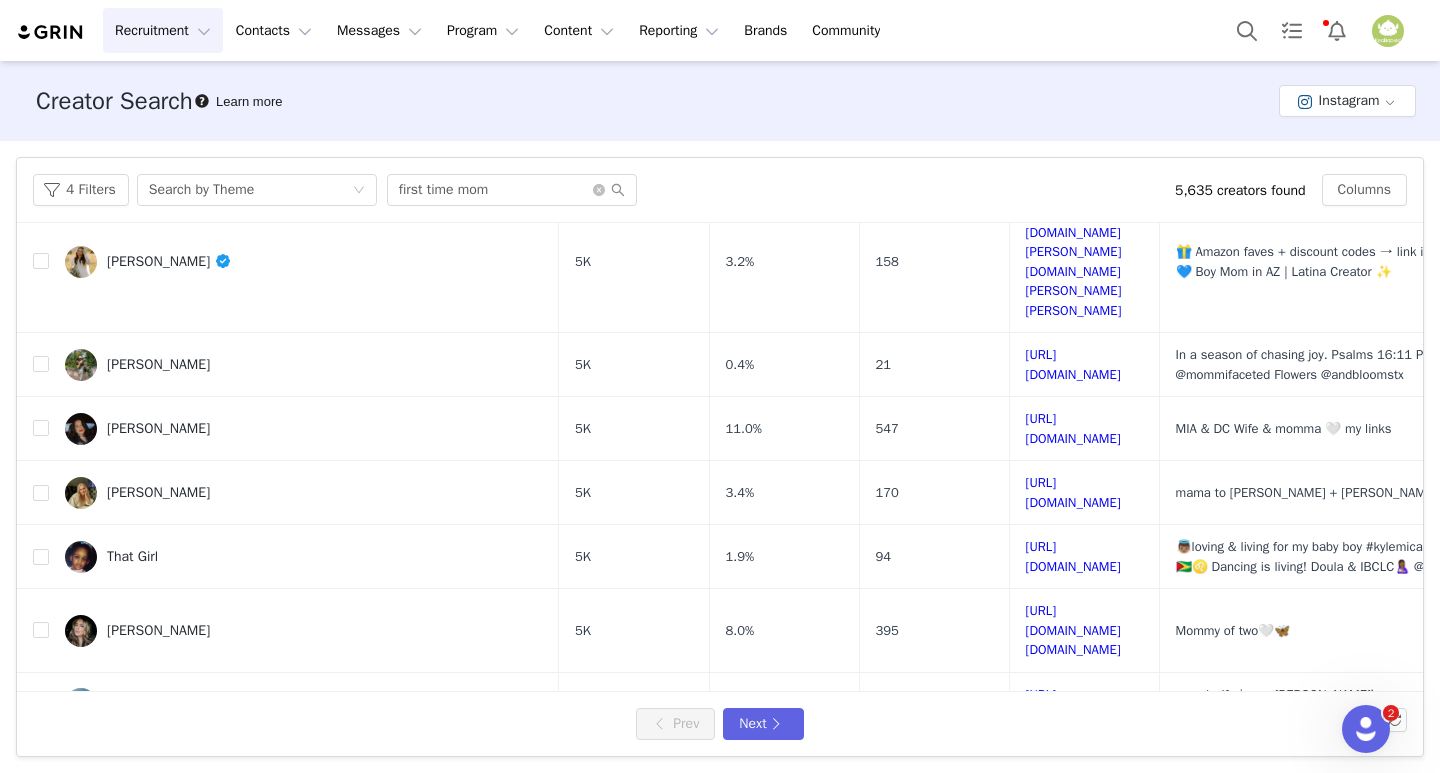 scroll, scrollTop: 500, scrollLeft: 0, axis: vertical 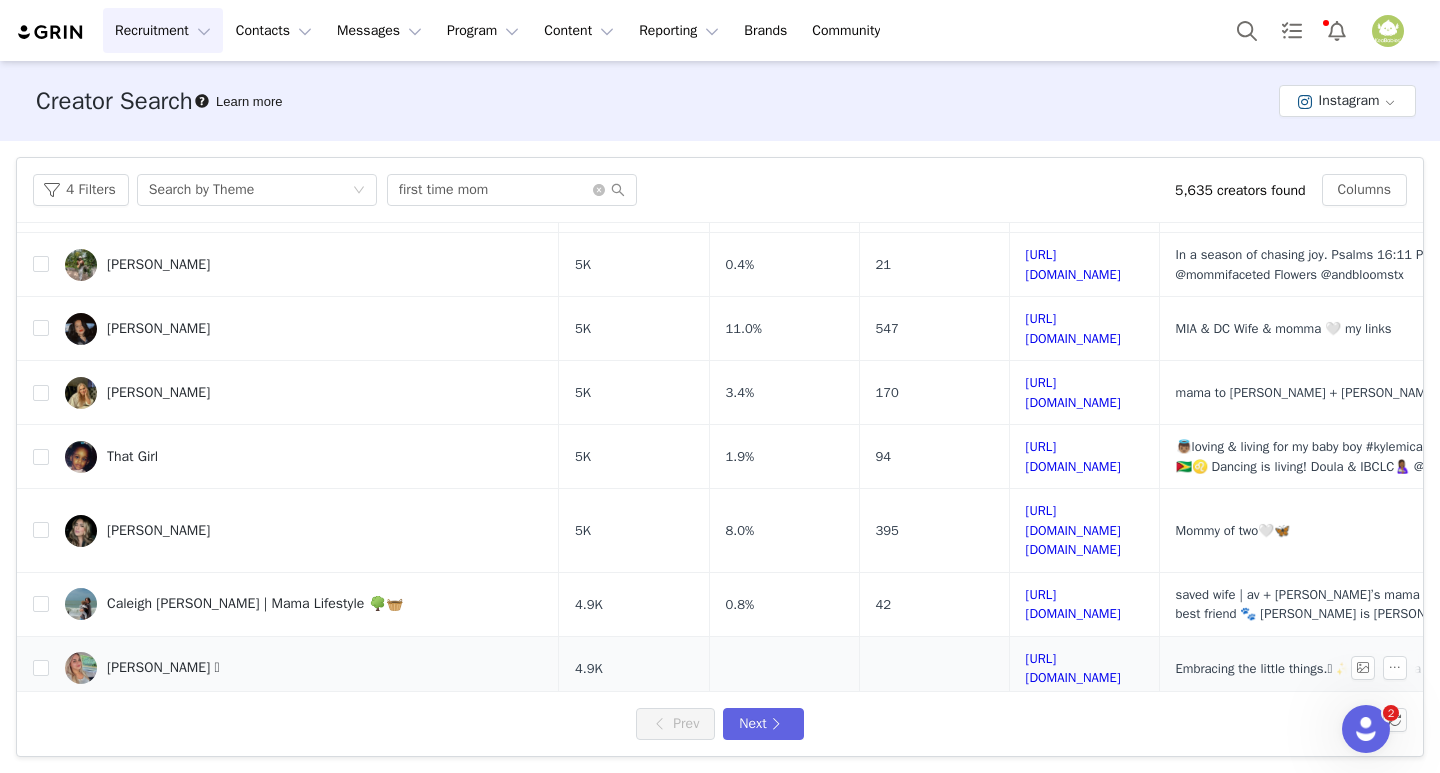 click on "[PERSON_NAME] 🩷" at bounding box center (163, 668) 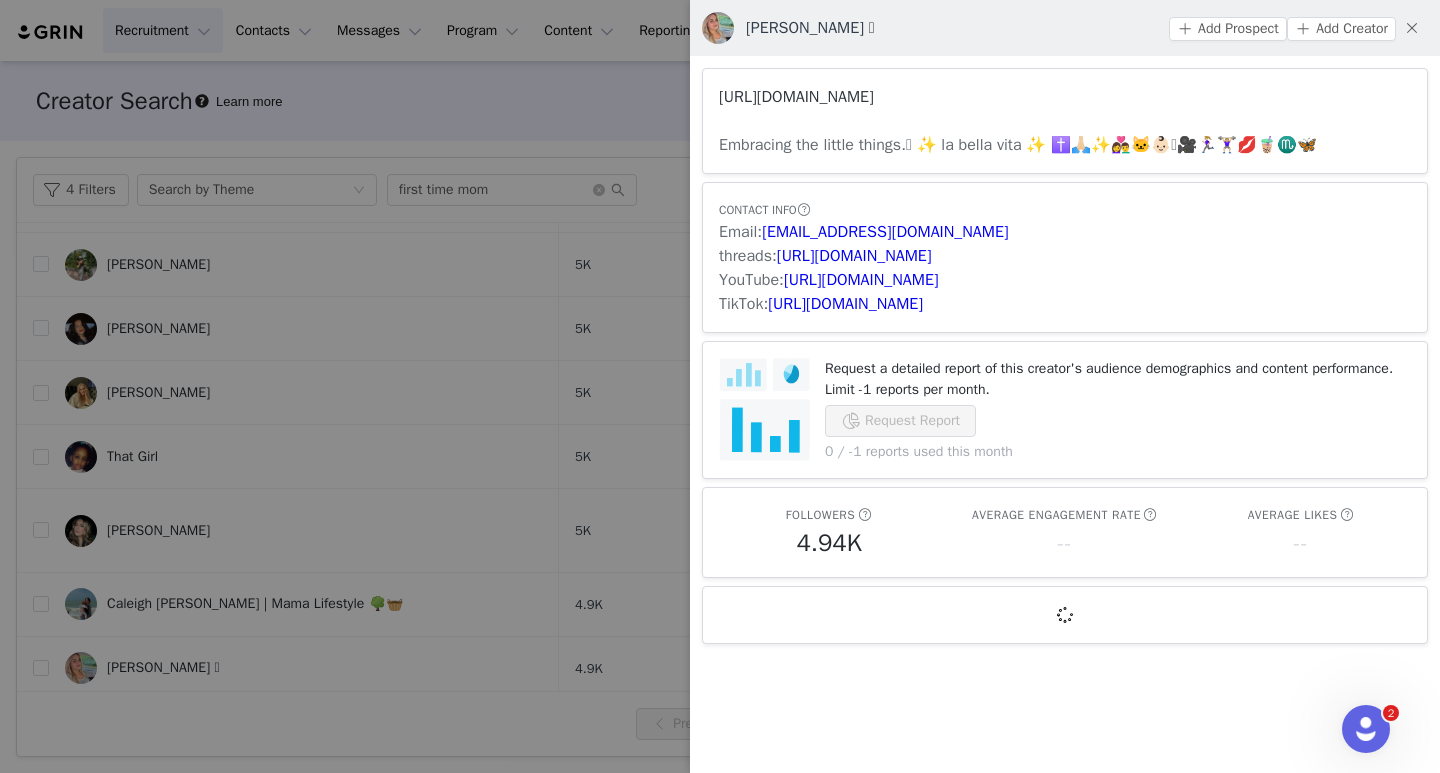 click on "[URL][DOMAIN_NAME]" at bounding box center [796, 97] 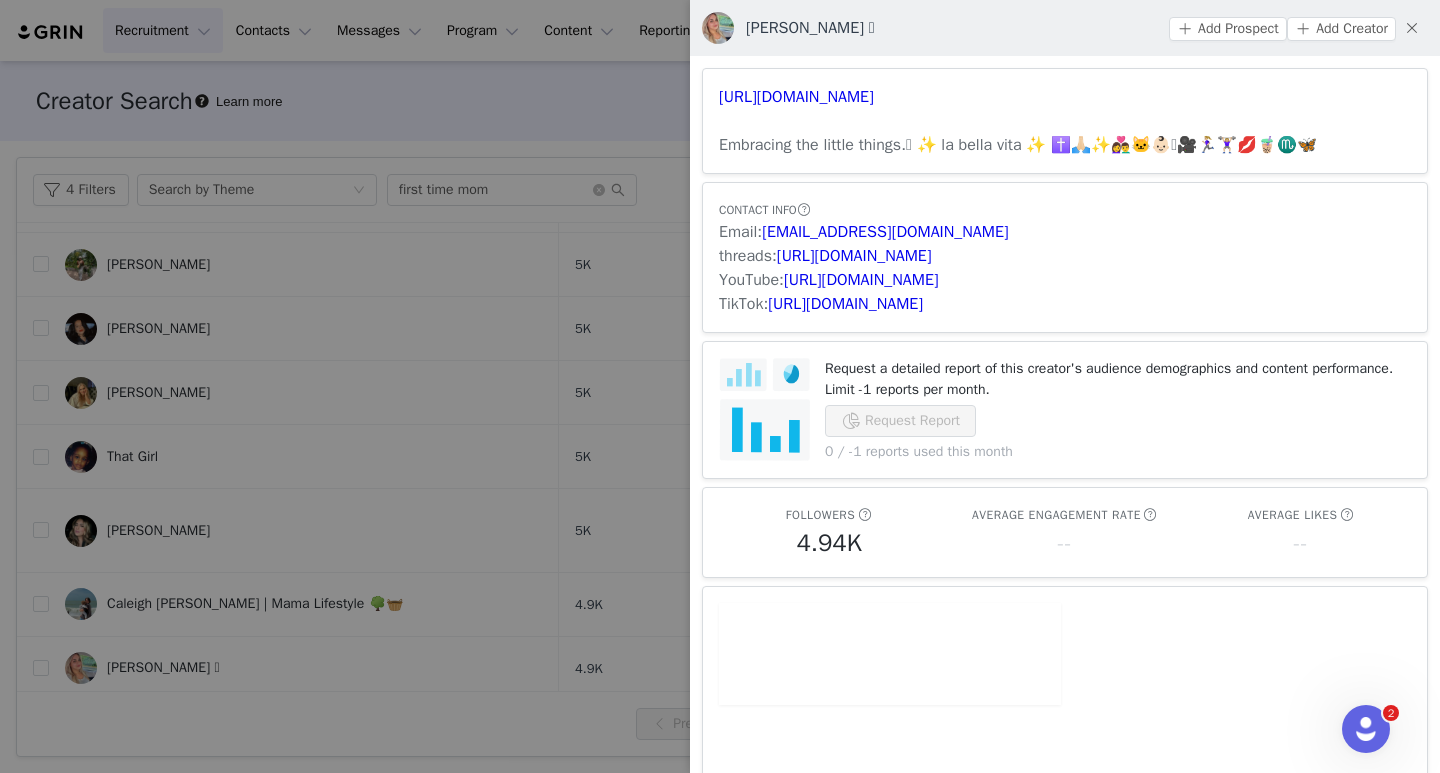 click at bounding box center [720, 386] 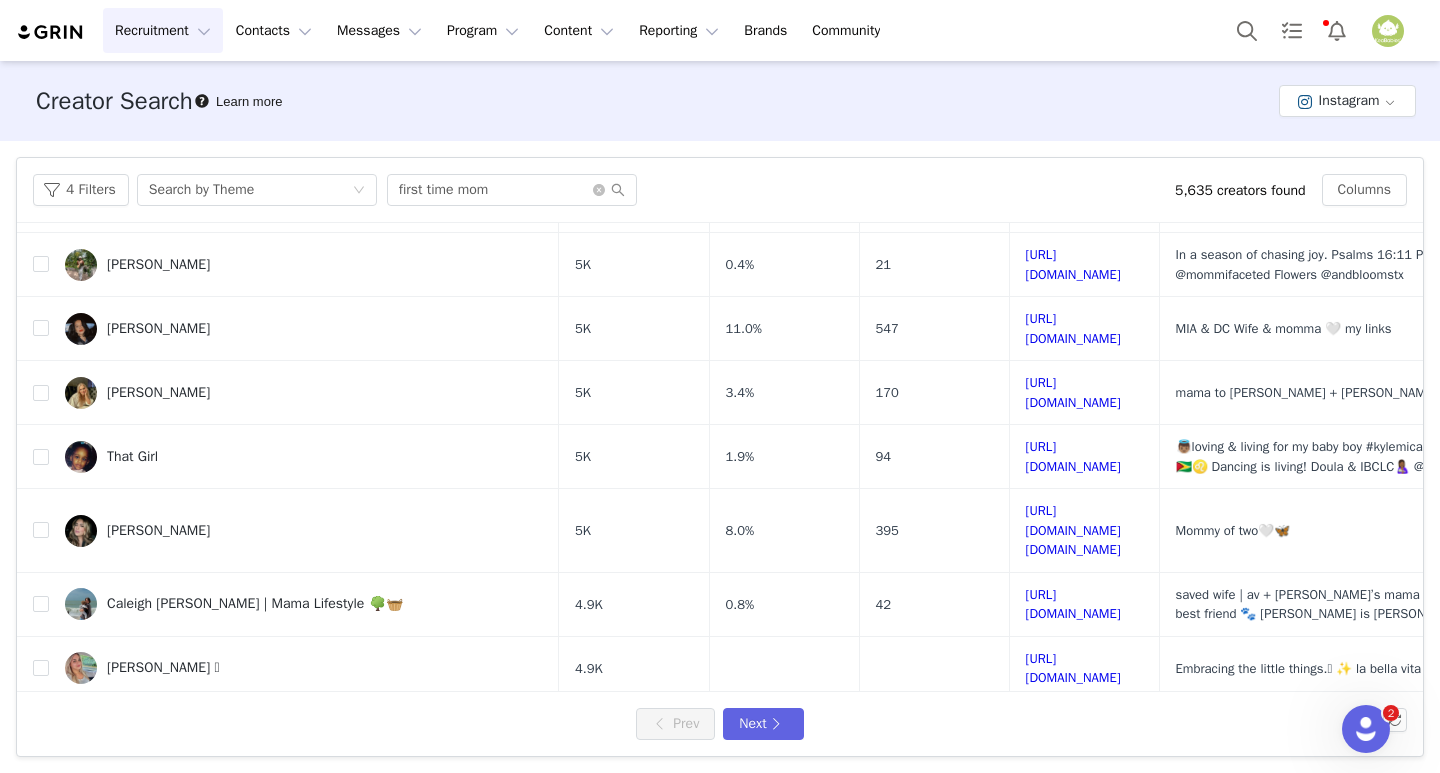 click on "[PERSON_NAME] 💋" at bounding box center (169, 733) 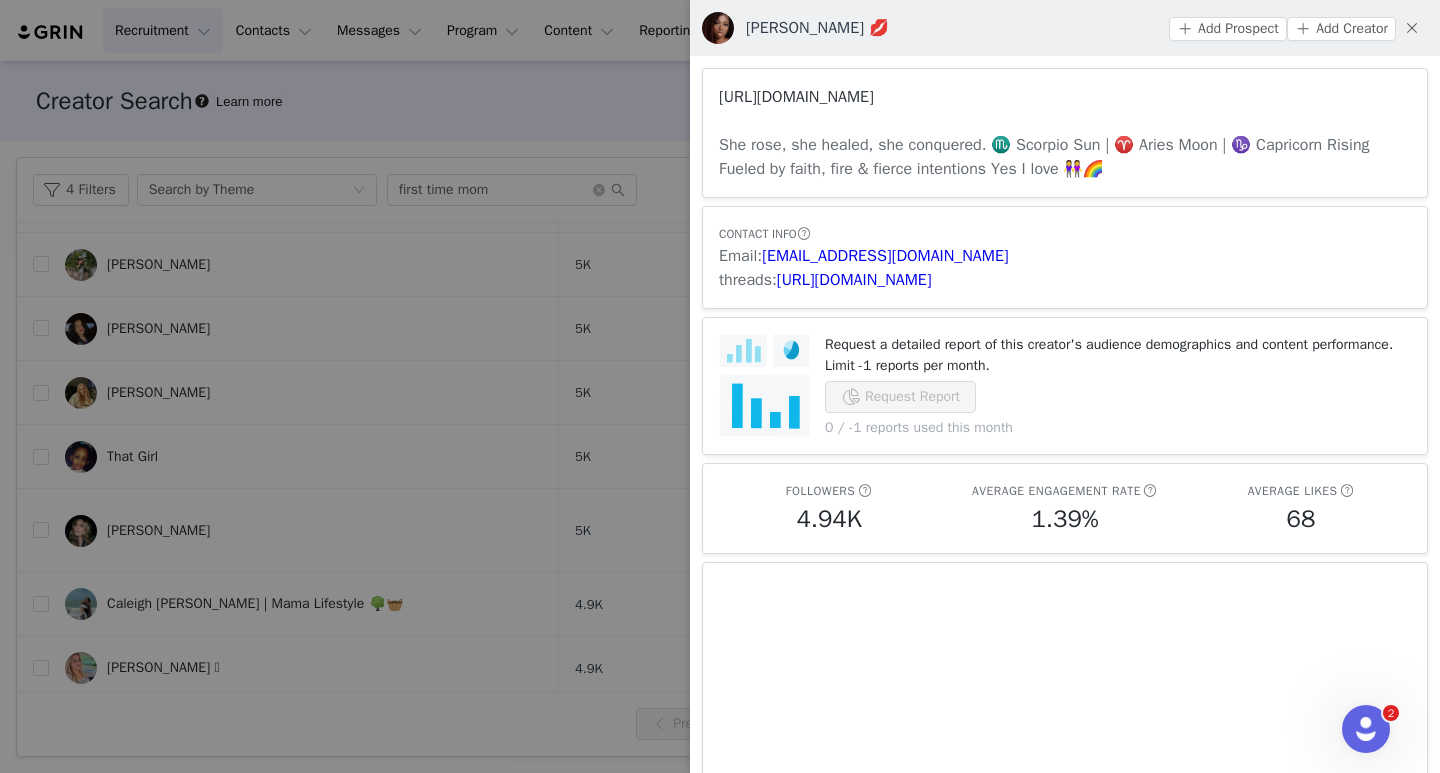 click on "[URL][DOMAIN_NAME]" at bounding box center [796, 97] 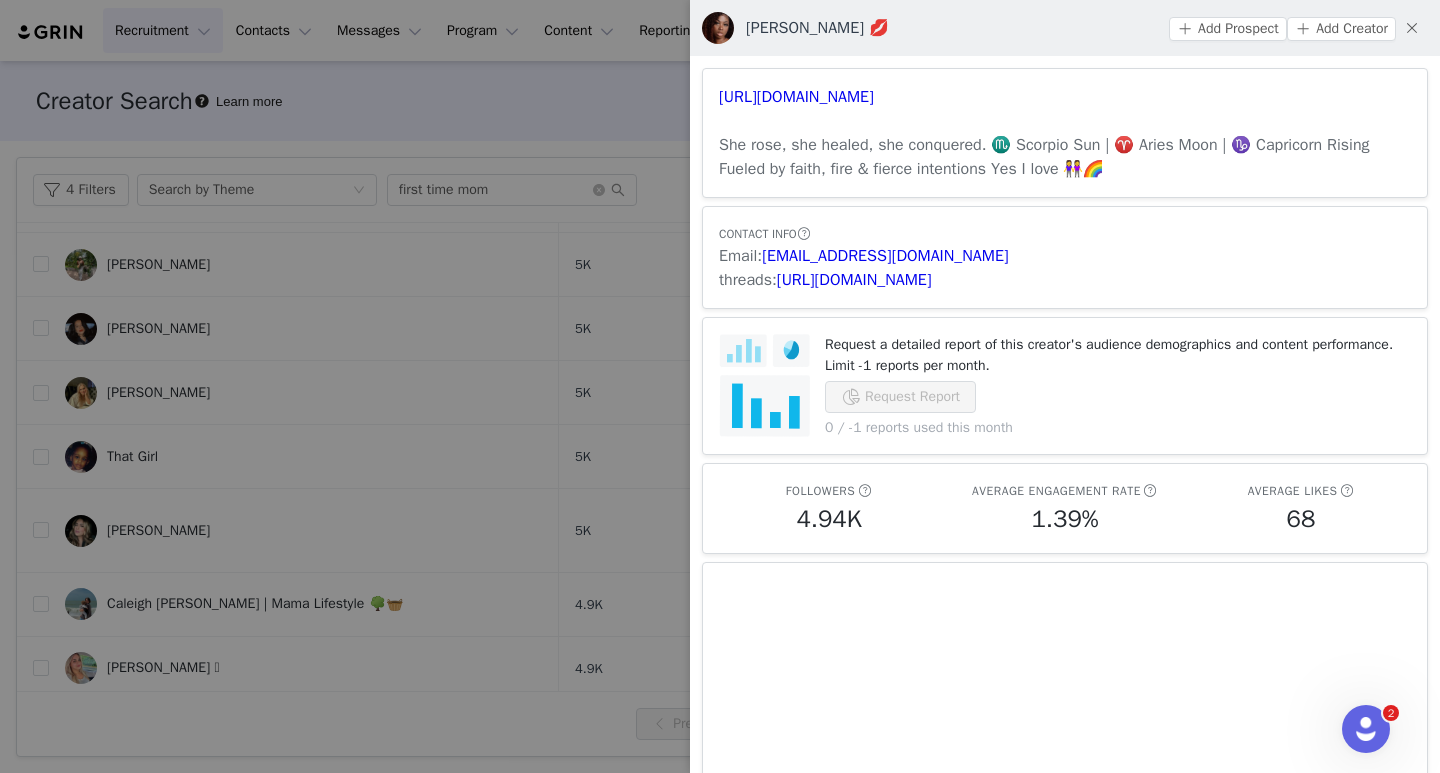 click at bounding box center (720, 386) 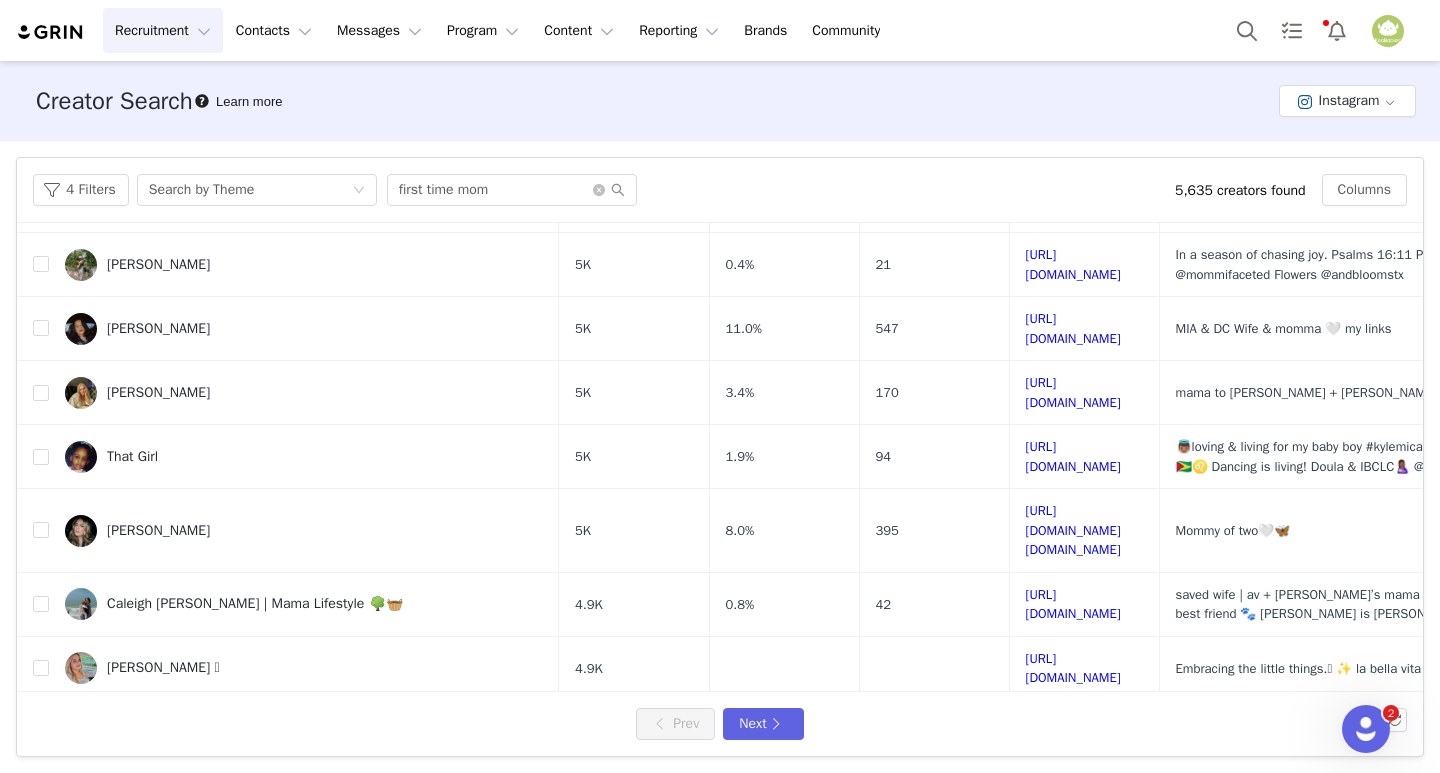 click on "[PERSON_NAME]" at bounding box center [158, 797] 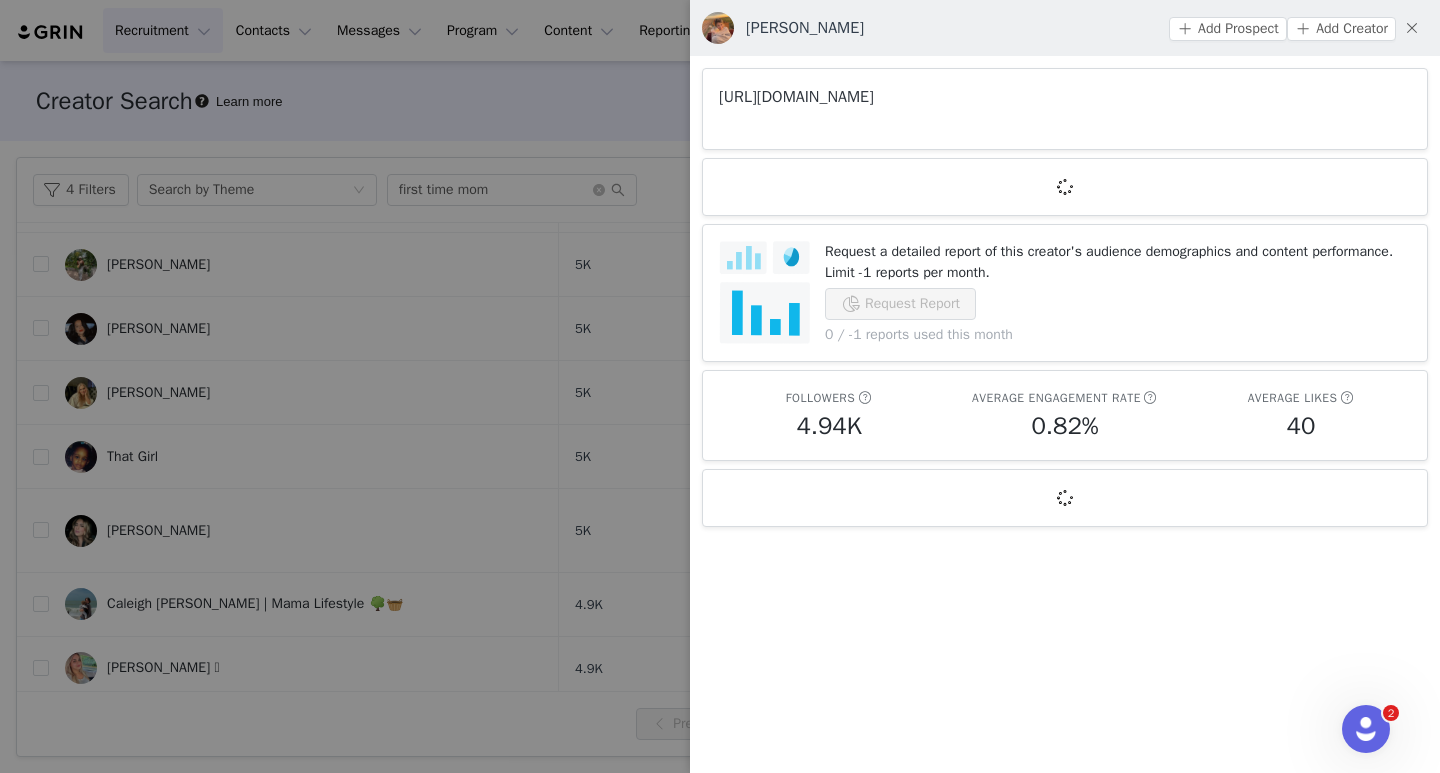 click on "[URL][DOMAIN_NAME]" at bounding box center (796, 97) 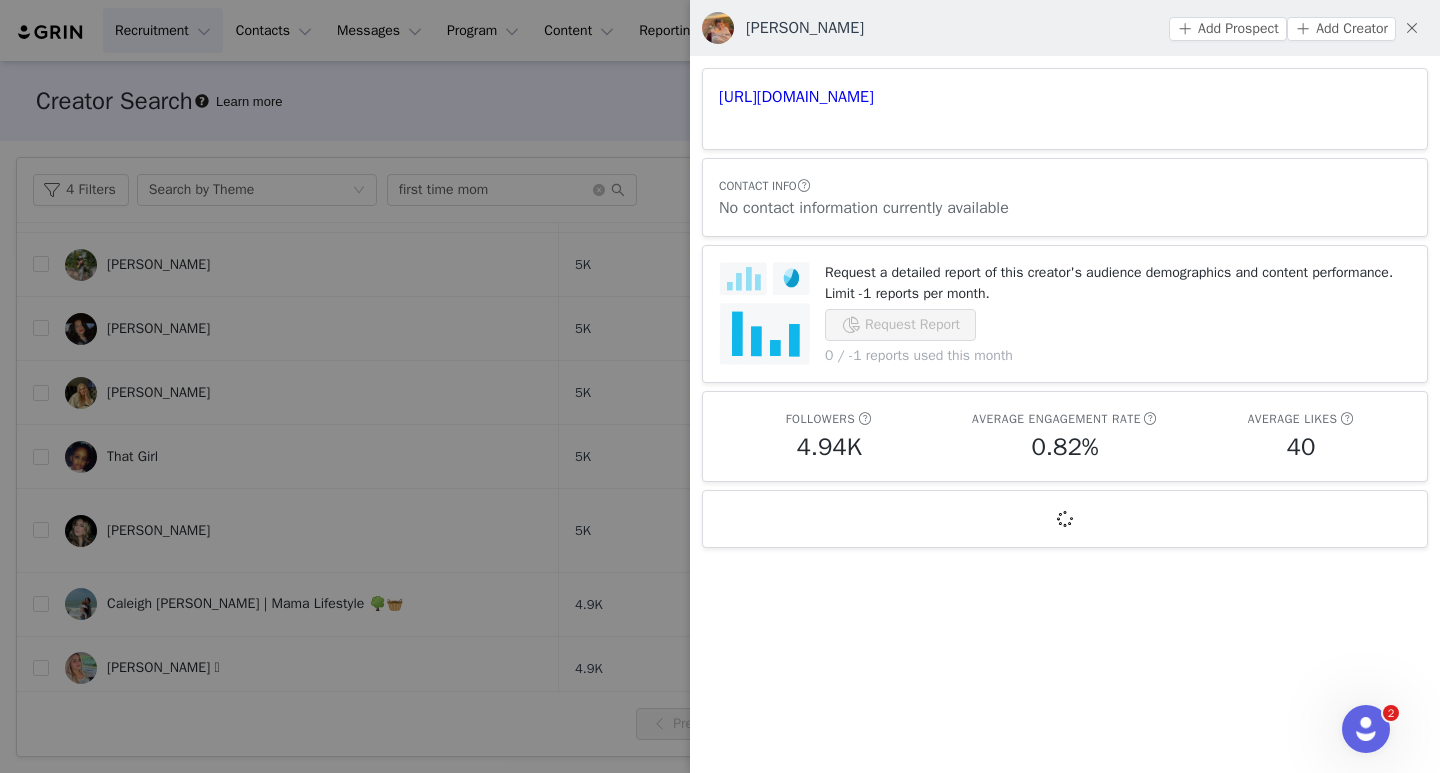 click at bounding box center [720, 386] 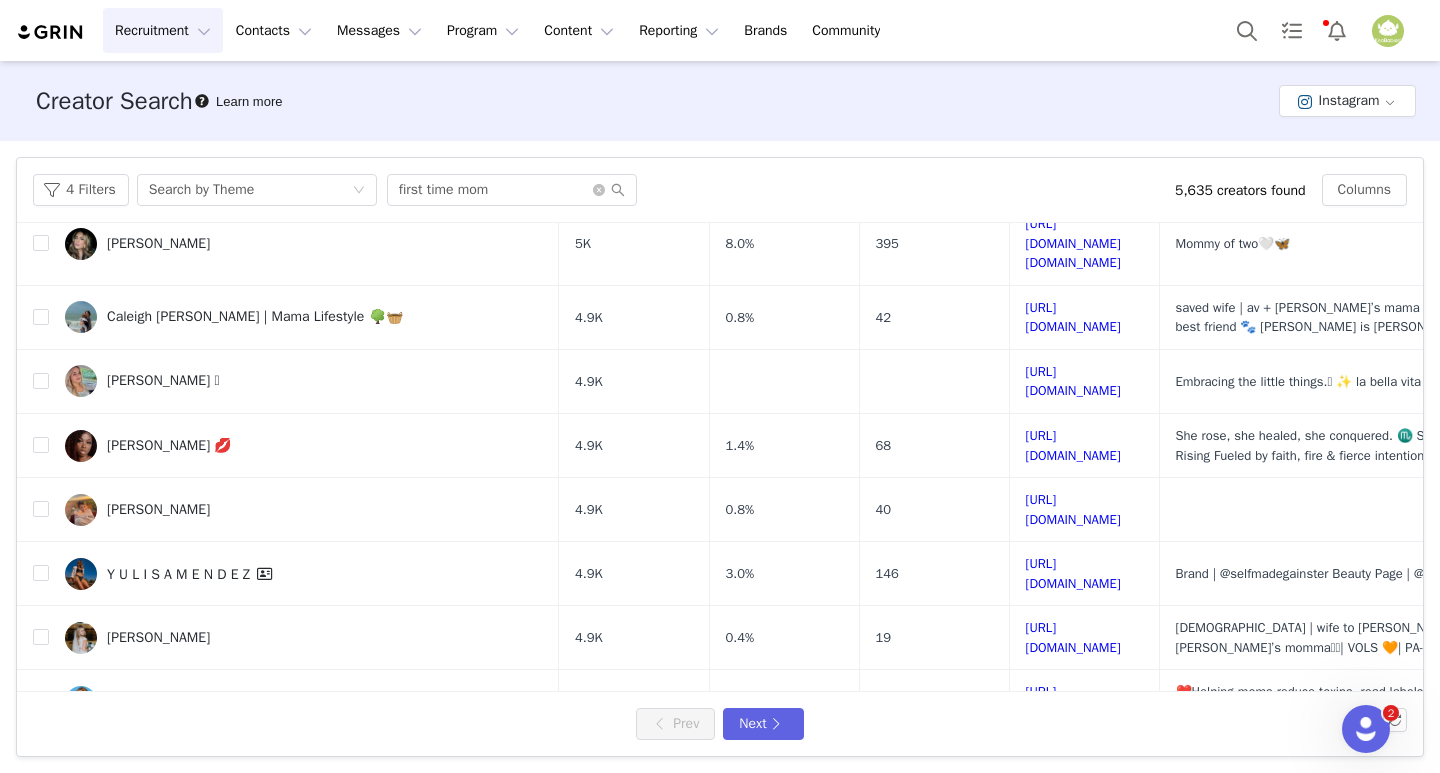 scroll, scrollTop: 800, scrollLeft: 0, axis: vertical 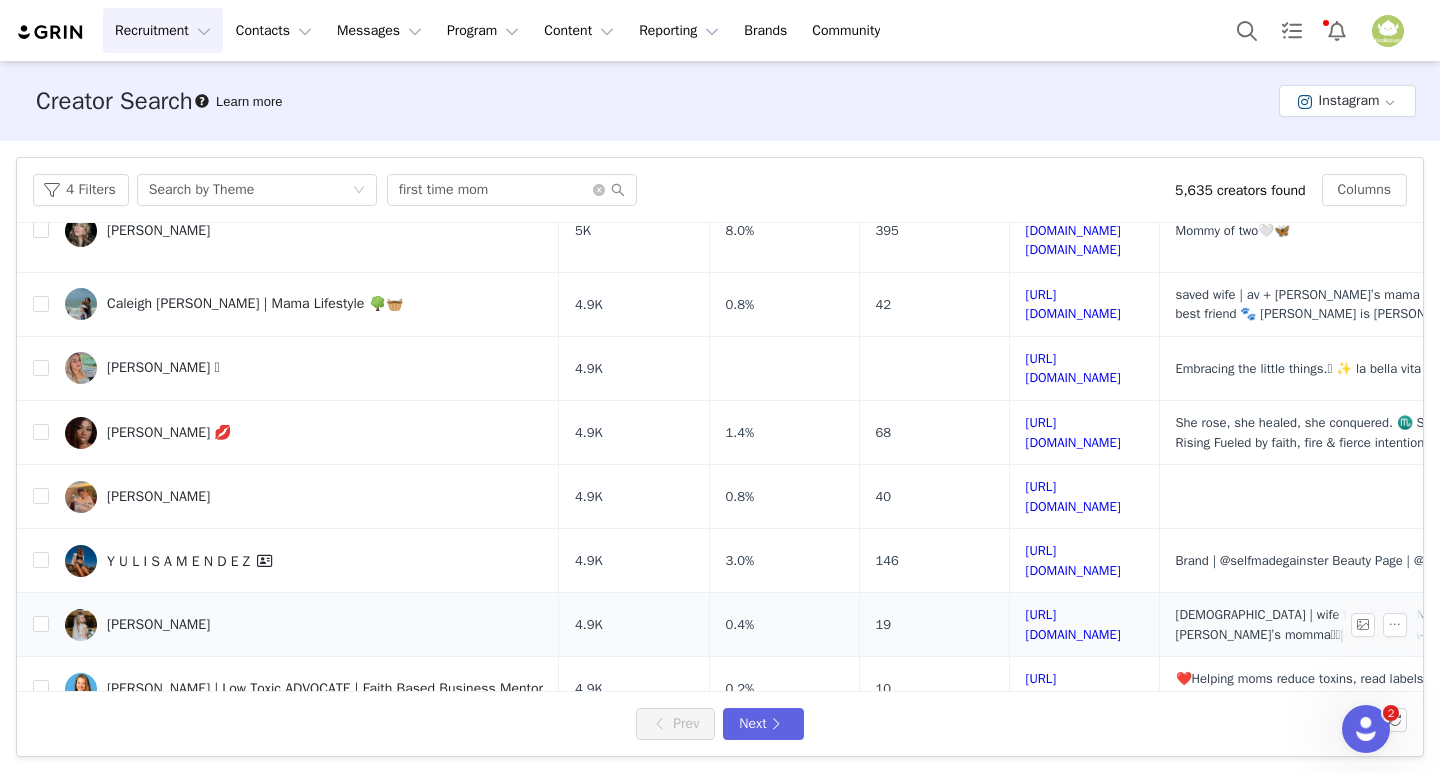 click on "[PERSON_NAME]" at bounding box center [158, 625] 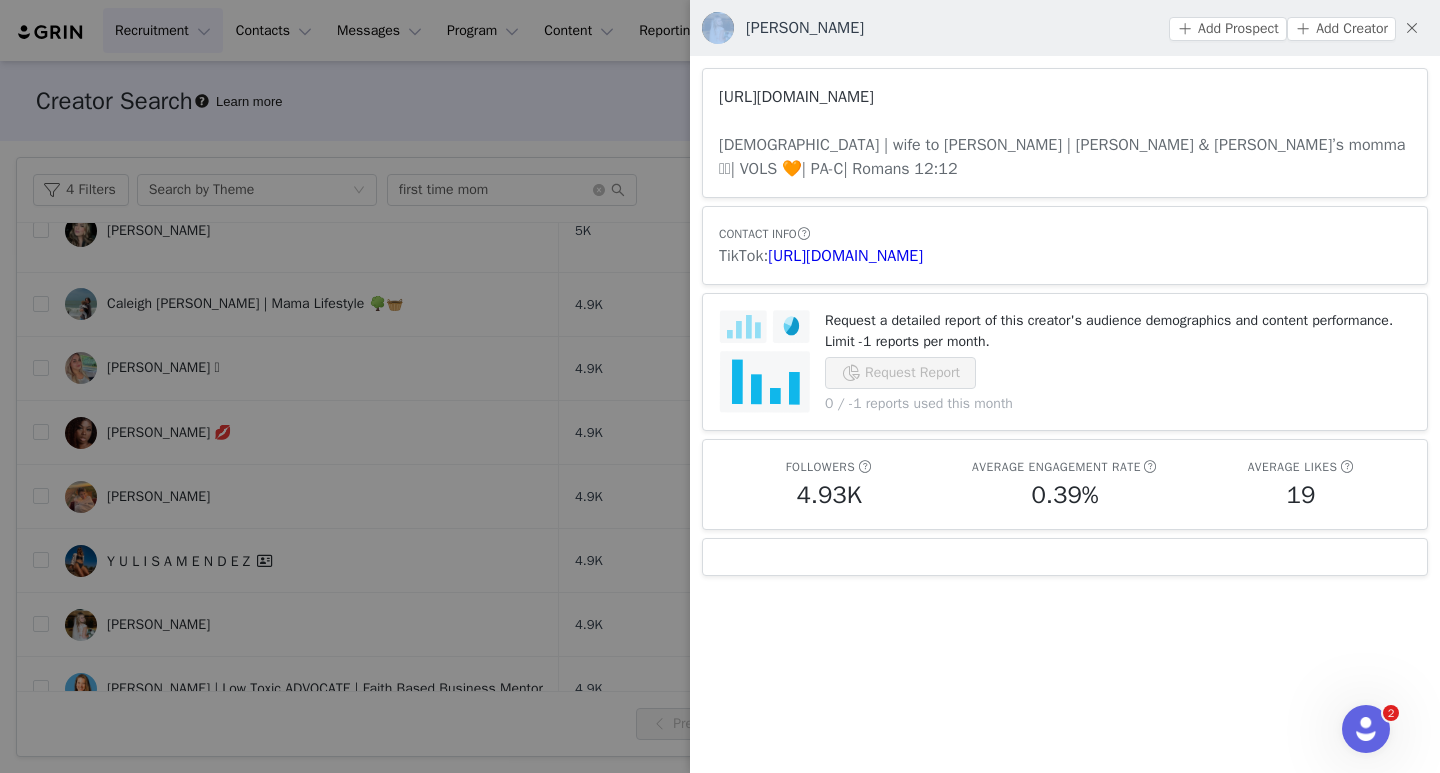 click on "[URL][DOMAIN_NAME]" at bounding box center [796, 97] 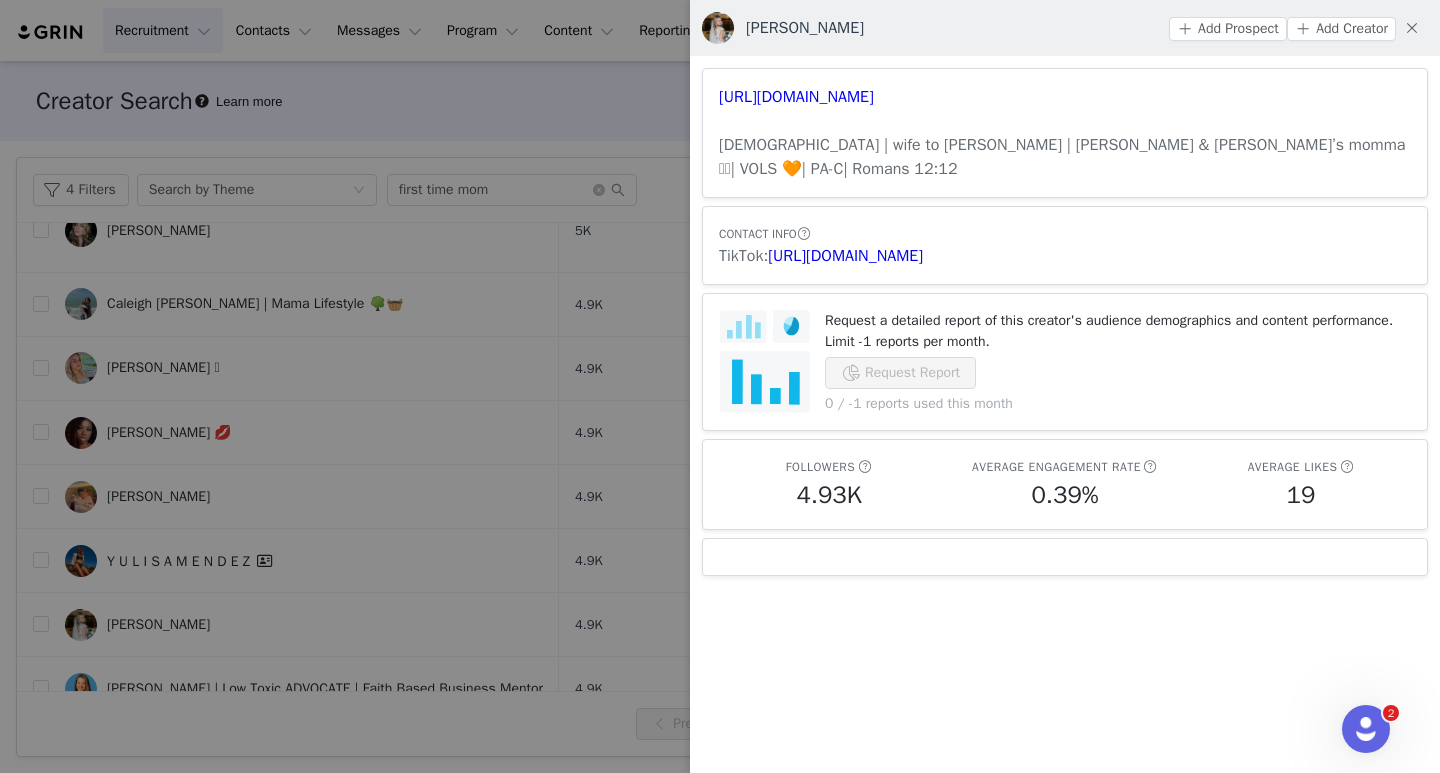 click at bounding box center [720, 386] 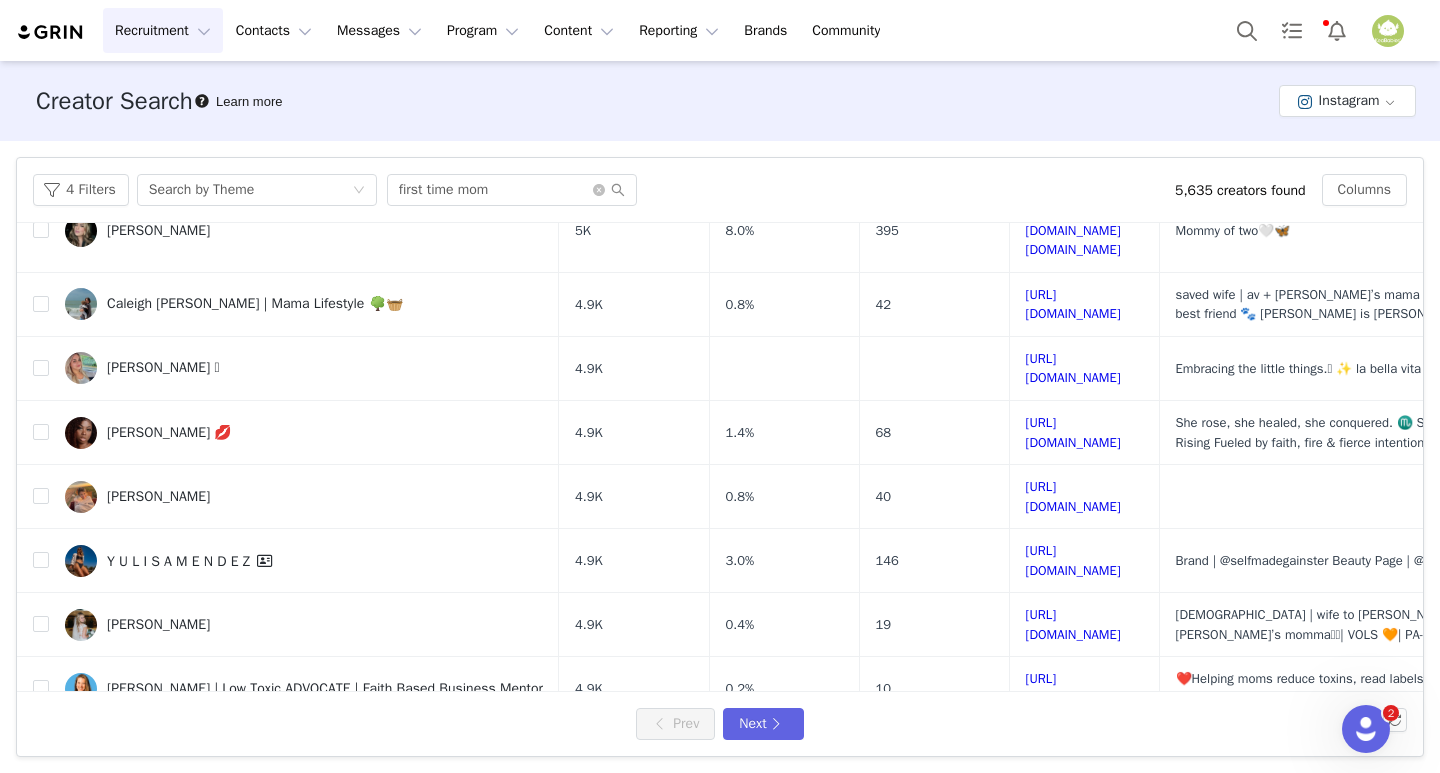 click on "Kylee" at bounding box center (123, 836) 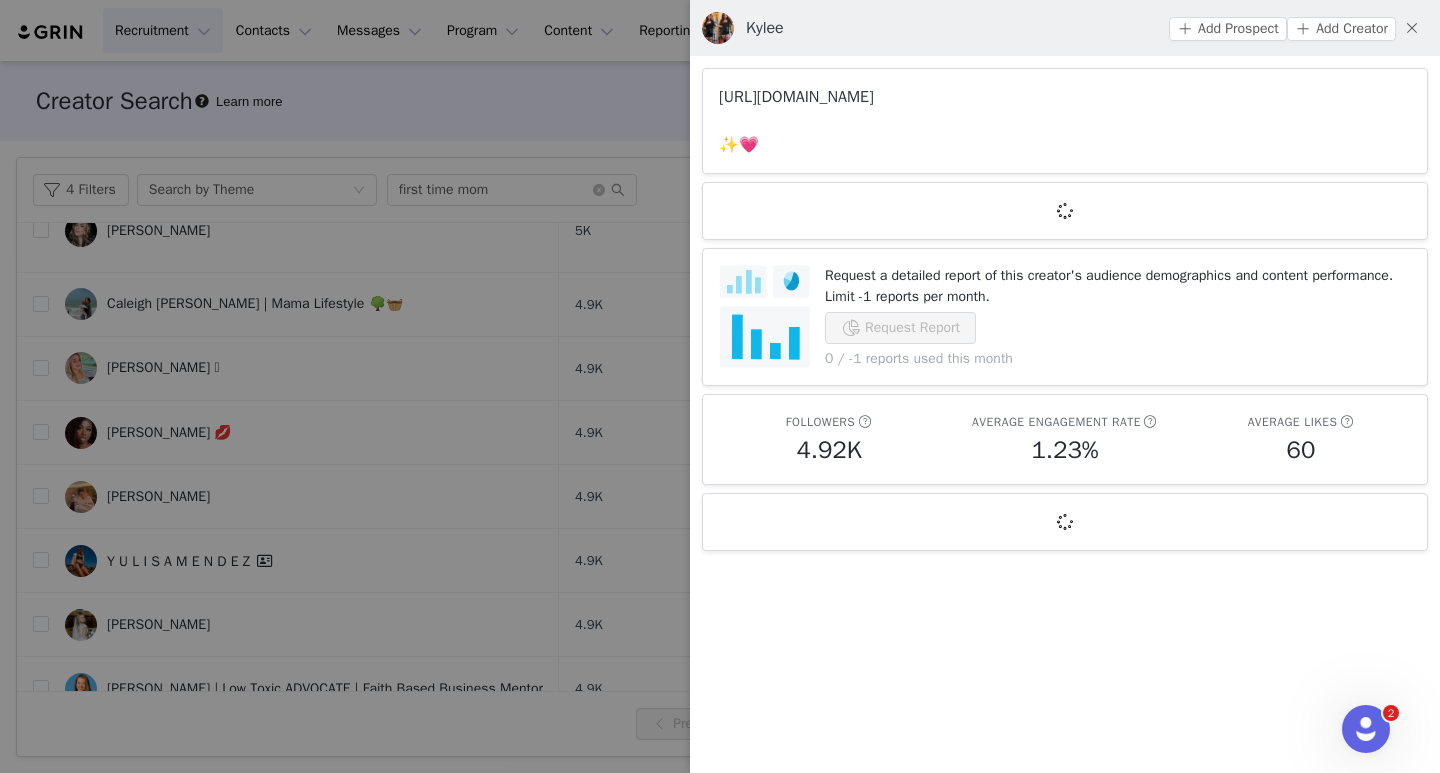 click on "[URL][DOMAIN_NAME]" at bounding box center [796, 97] 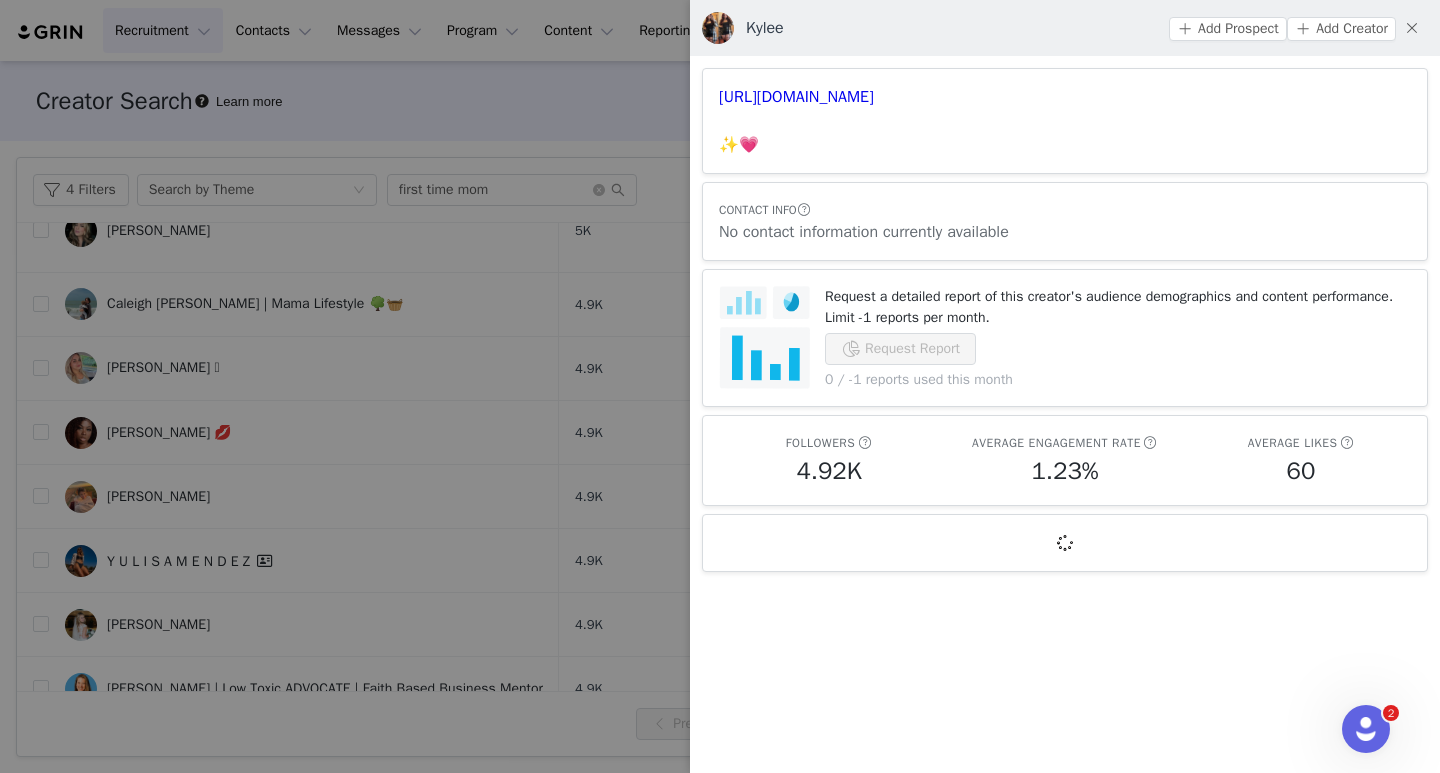 click at bounding box center (720, 386) 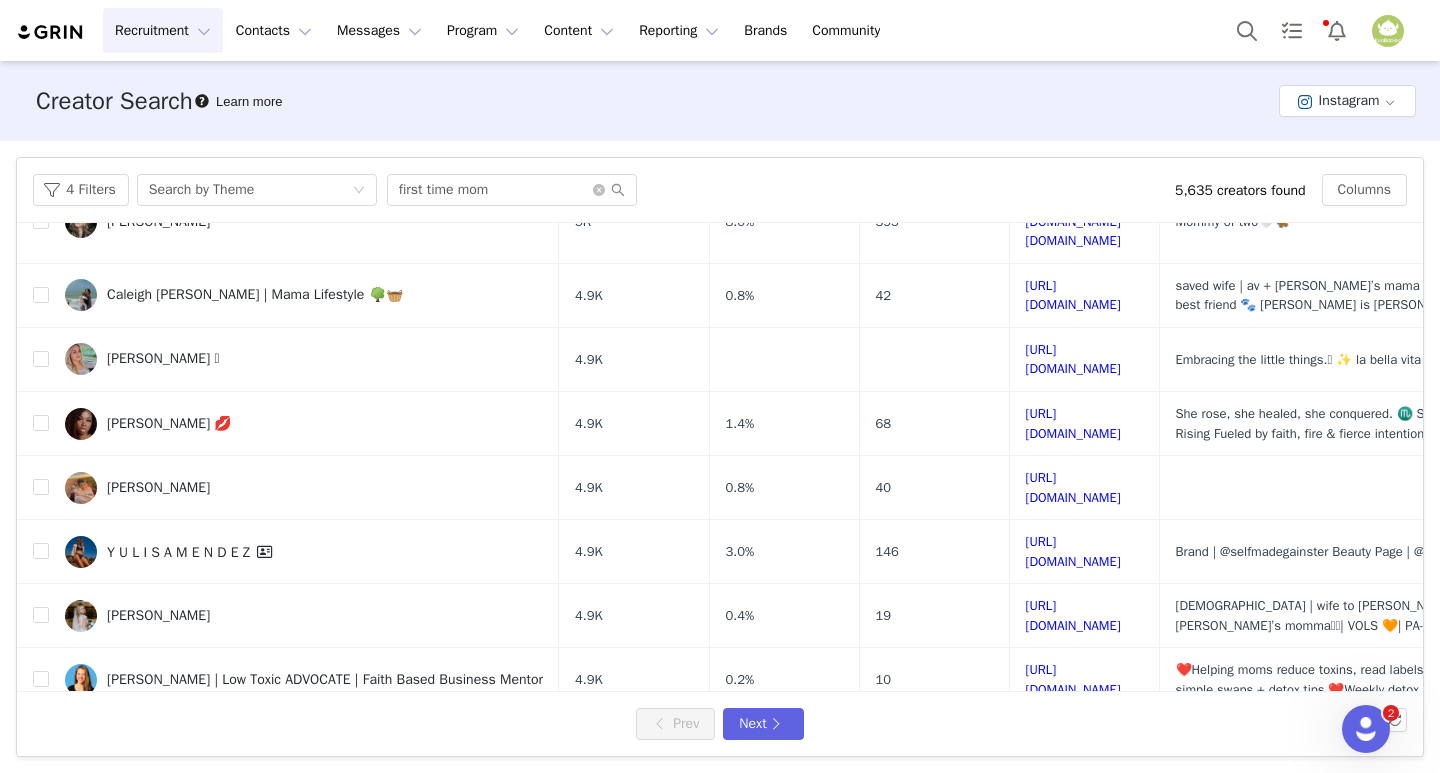 scroll, scrollTop: 811, scrollLeft: 0, axis: vertical 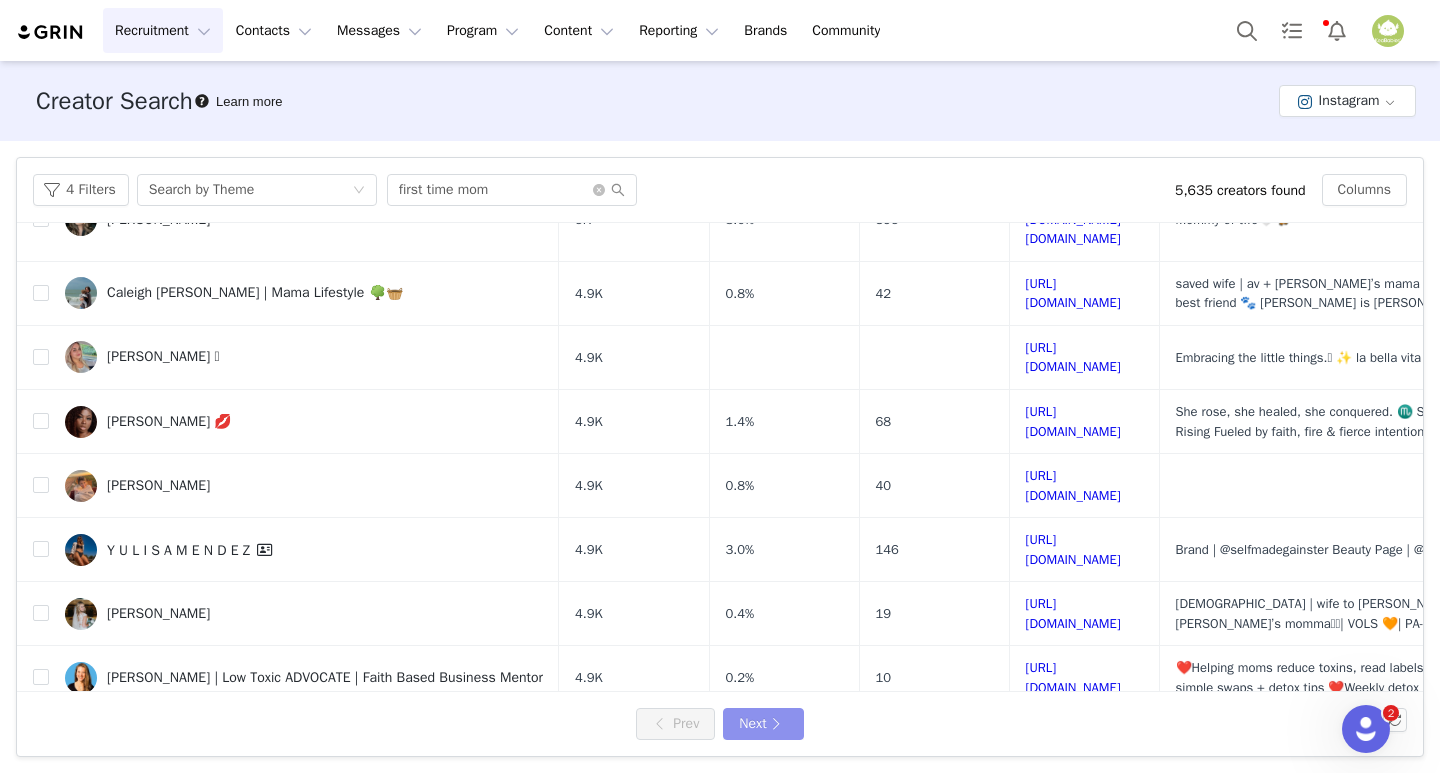 click on "Next" at bounding box center [763, 724] 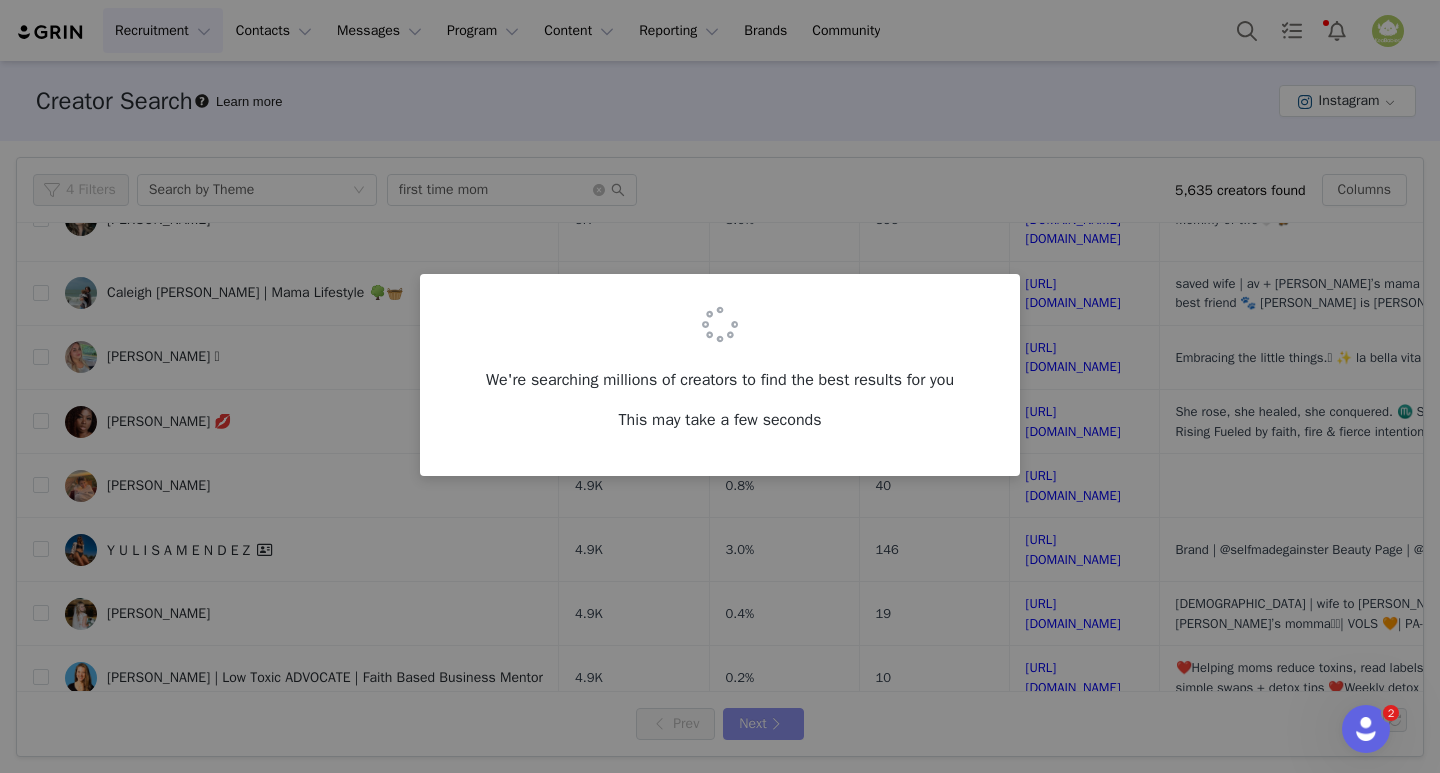 scroll, scrollTop: 0, scrollLeft: 0, axis: both 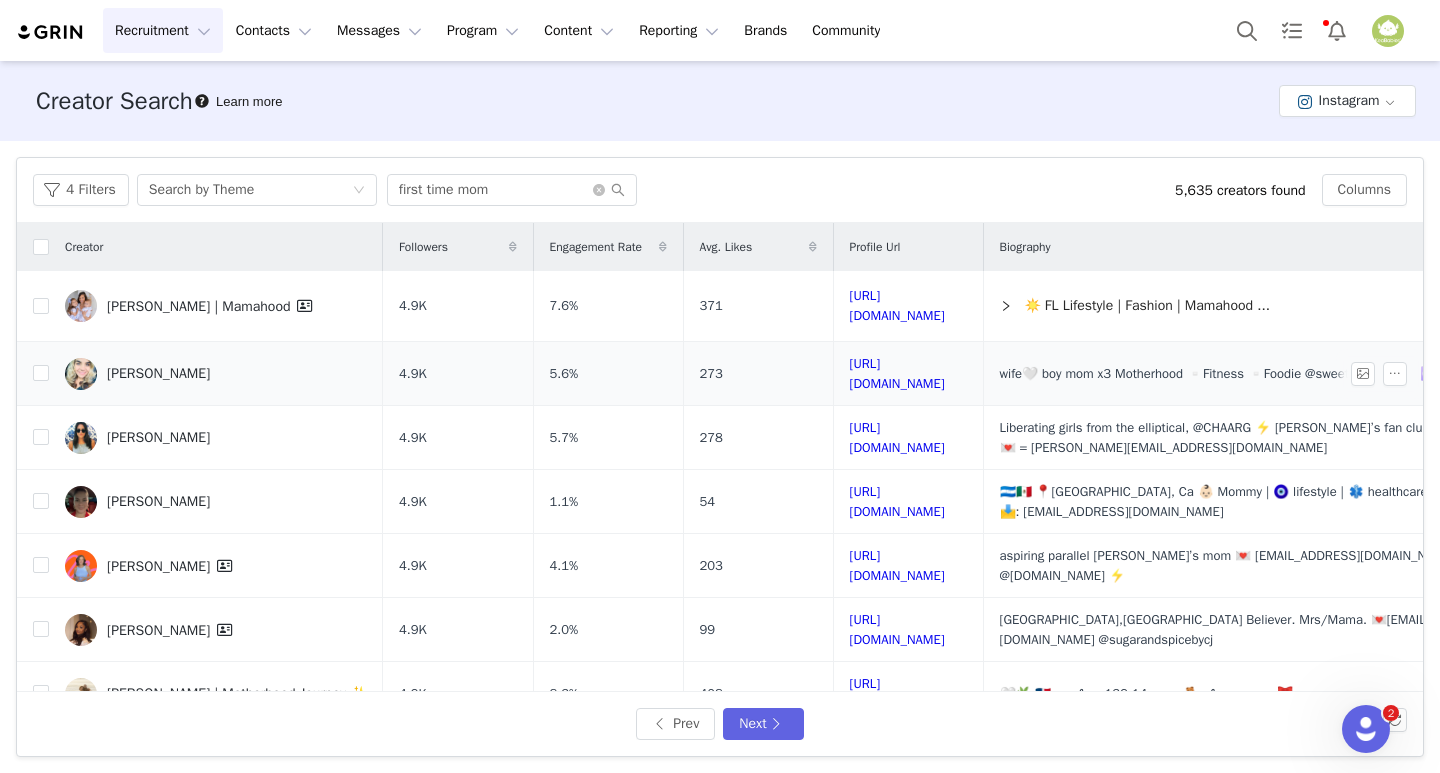 click on "[PERSON_NAME]" at bounding box center (216, 374) 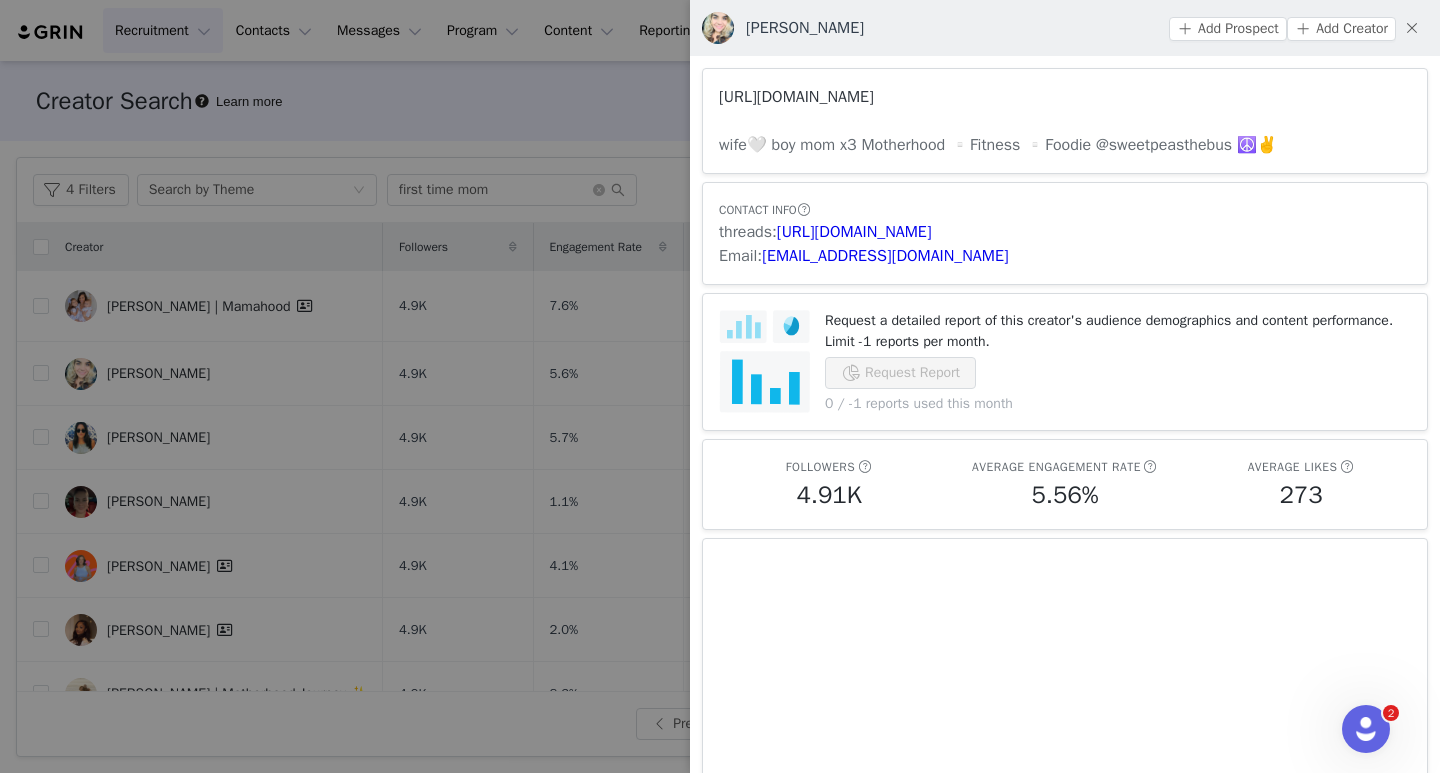 click on "[URL][DOMAIN_NAME]" at bounding box center [796, 97] 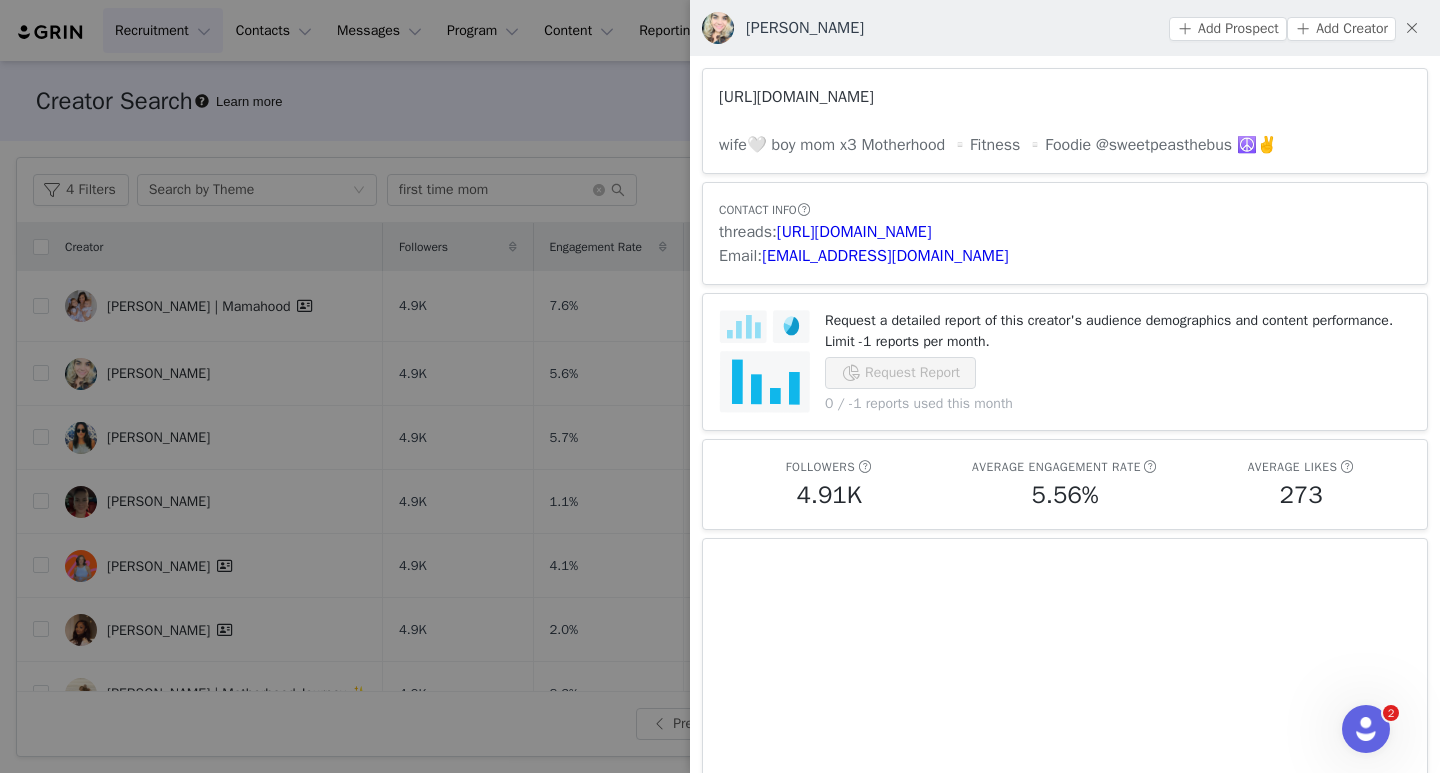 click on "[URL][DOMAIN_NAME]" at bounding box center [796, 97] 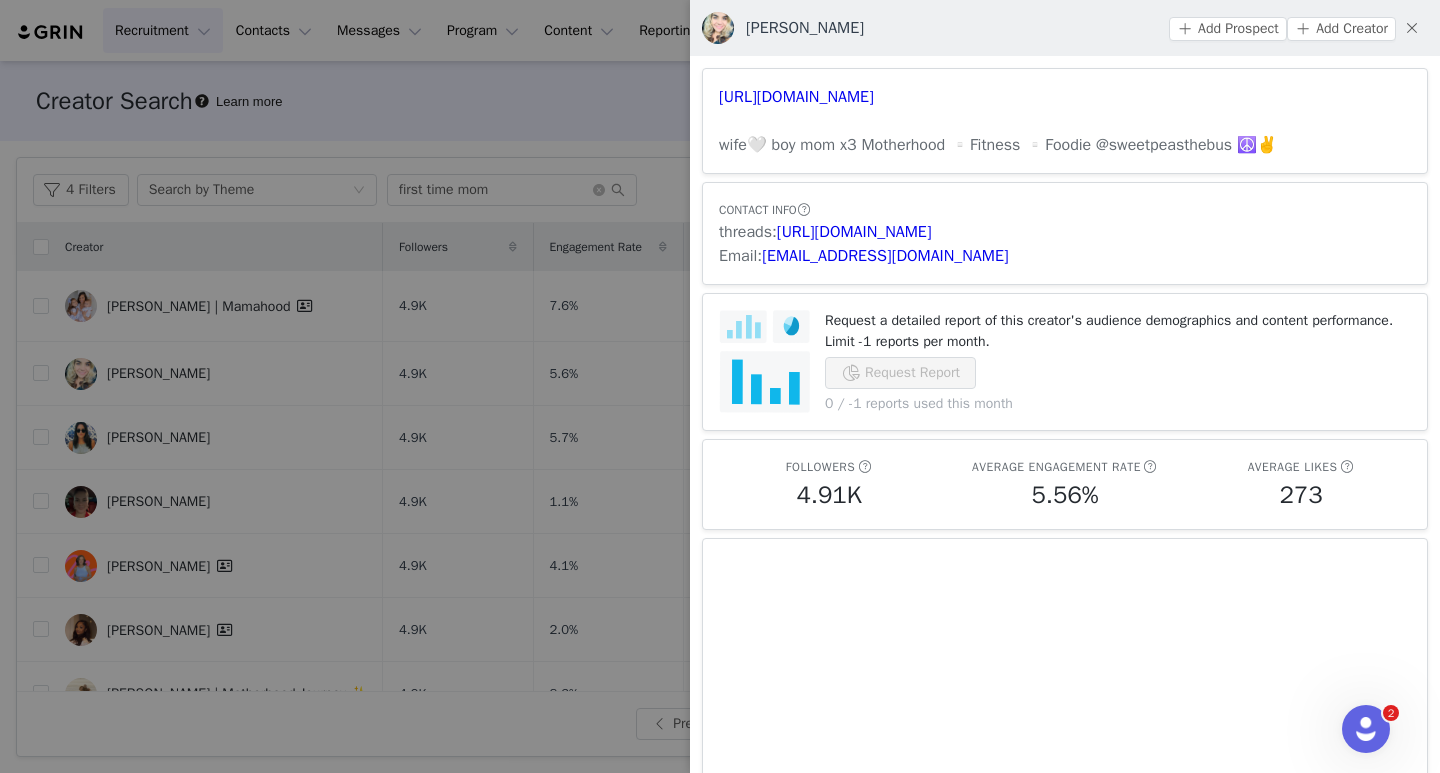 click at bounding box center [720, 386] 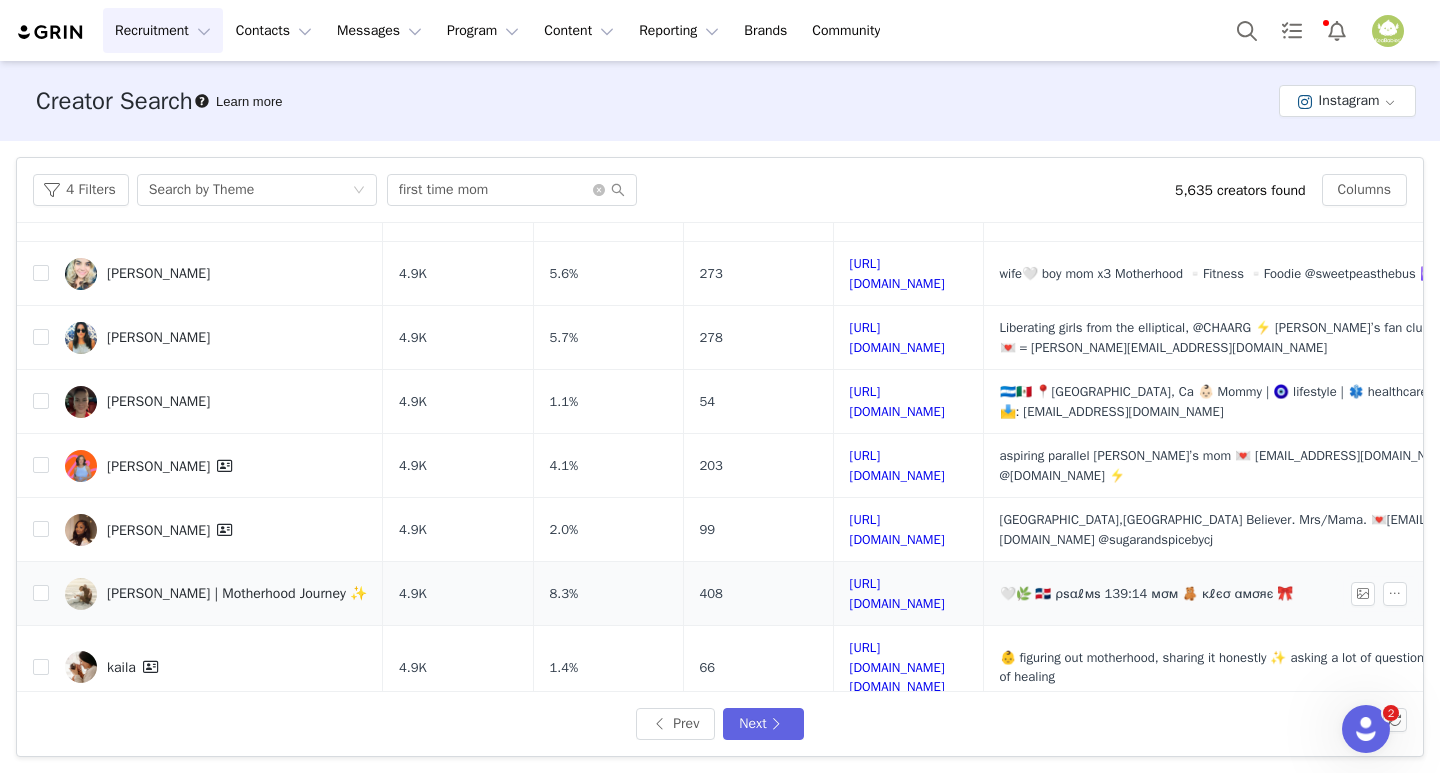 scroll, scrollTop: 200, scrollLeft: 0, axis: vertical 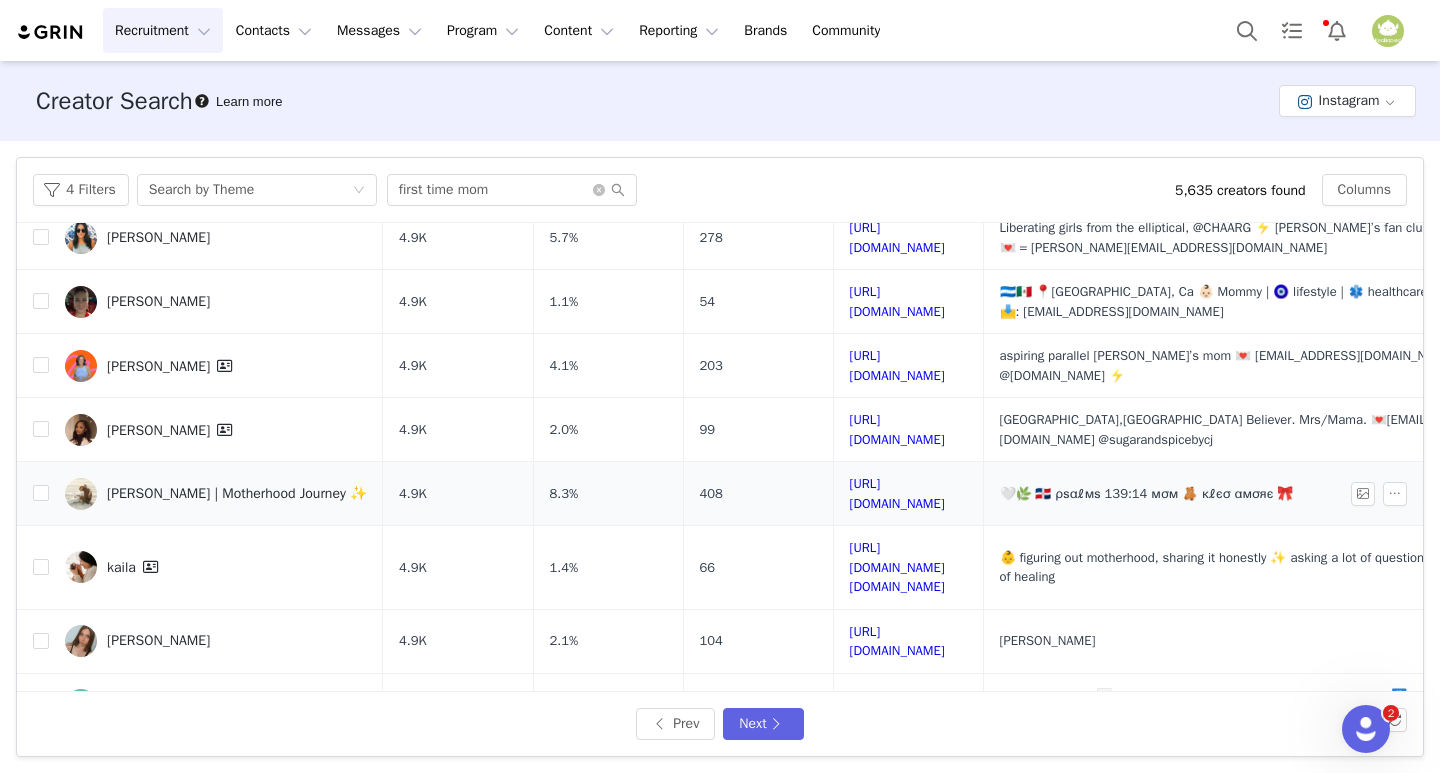 click on "[PERSON_NAME] | Motherhood Journey ✨" at bounding box center [216, 494] 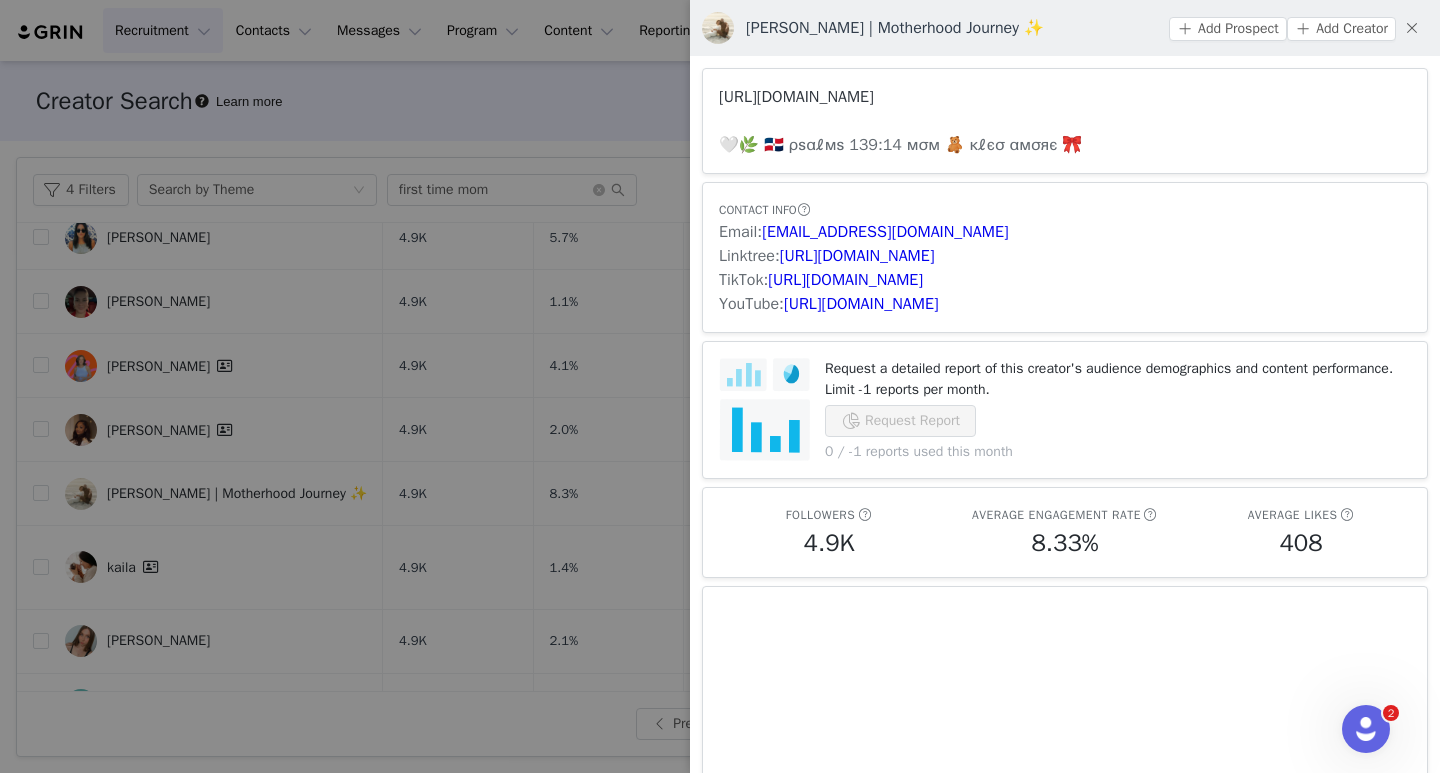 click on "[URL][DOMAIN_NAME]" at bounding box center (796, 97) 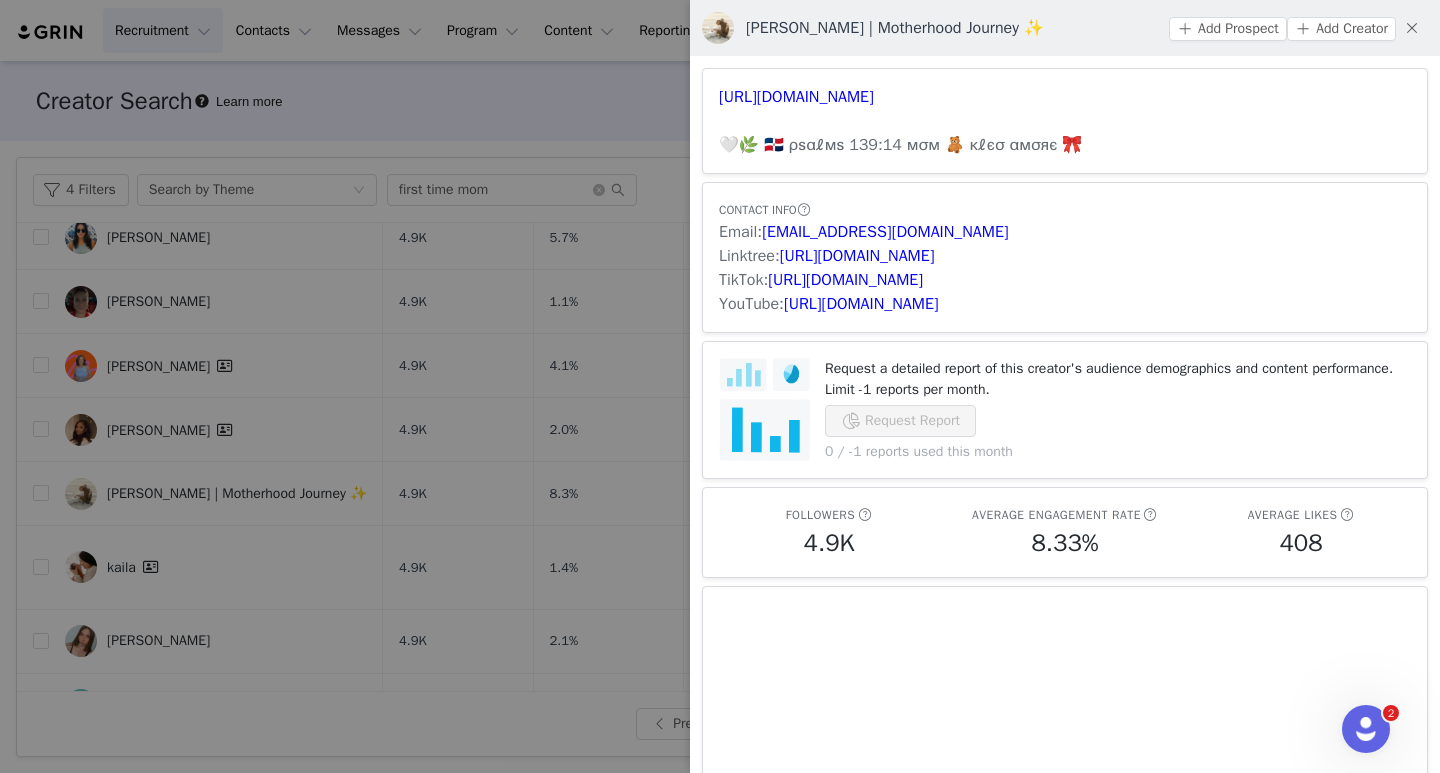 click at bounding box center (720, 386) 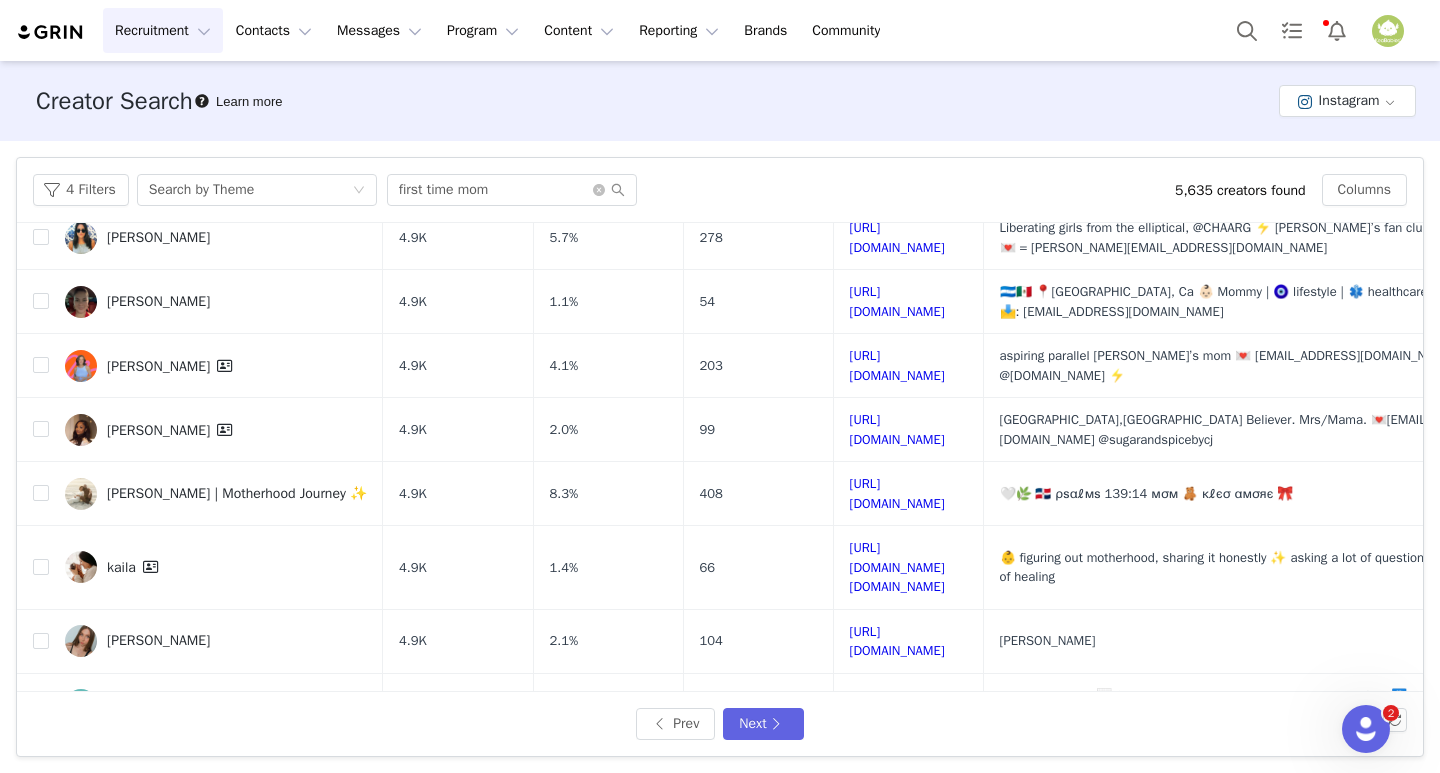 scroll, scrollTop: 400, scrollLeft: 0, axis: vertical 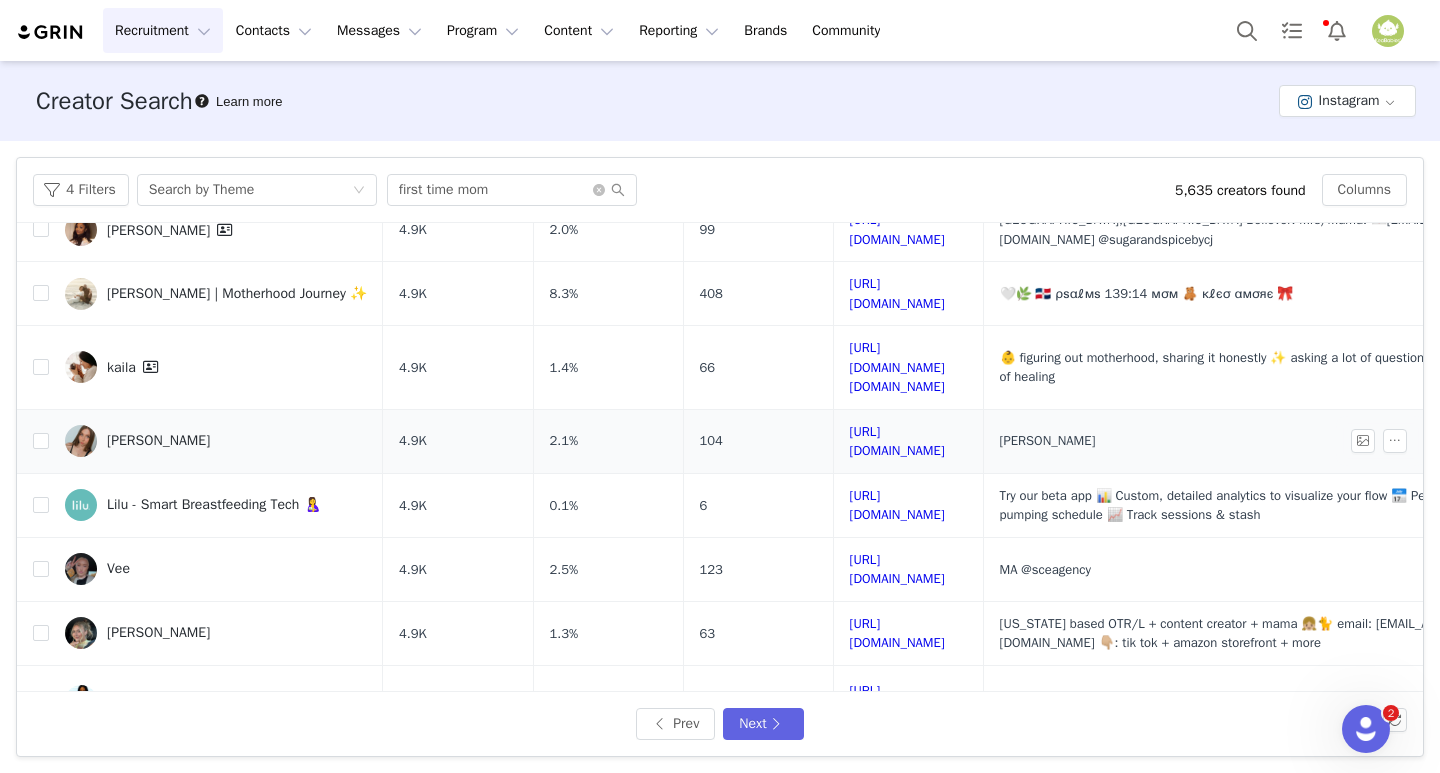 click on "[PERSON_NAME]" at bounding box center [158, 441] 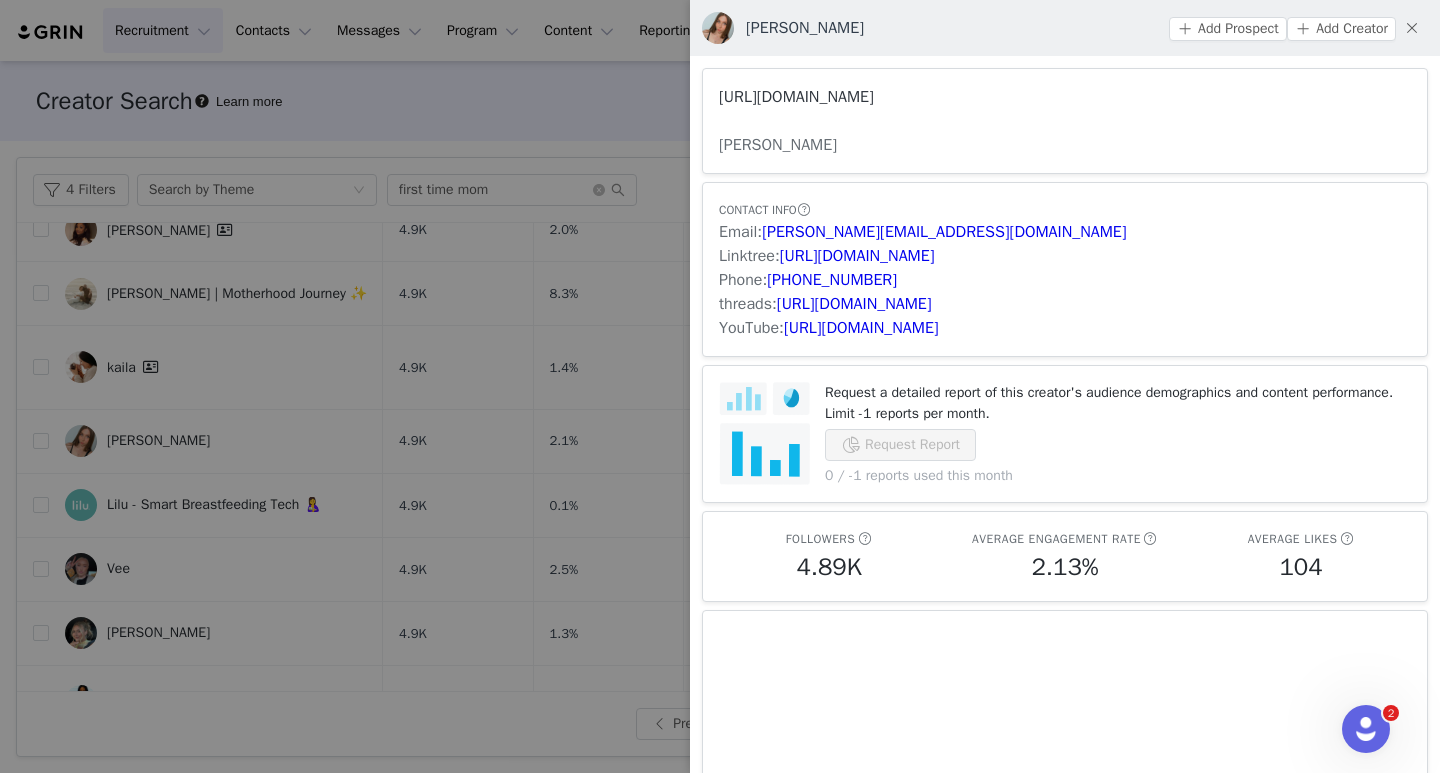 click on "[URL][DOMAIN_NAME]" at bounding box center [796, 97] 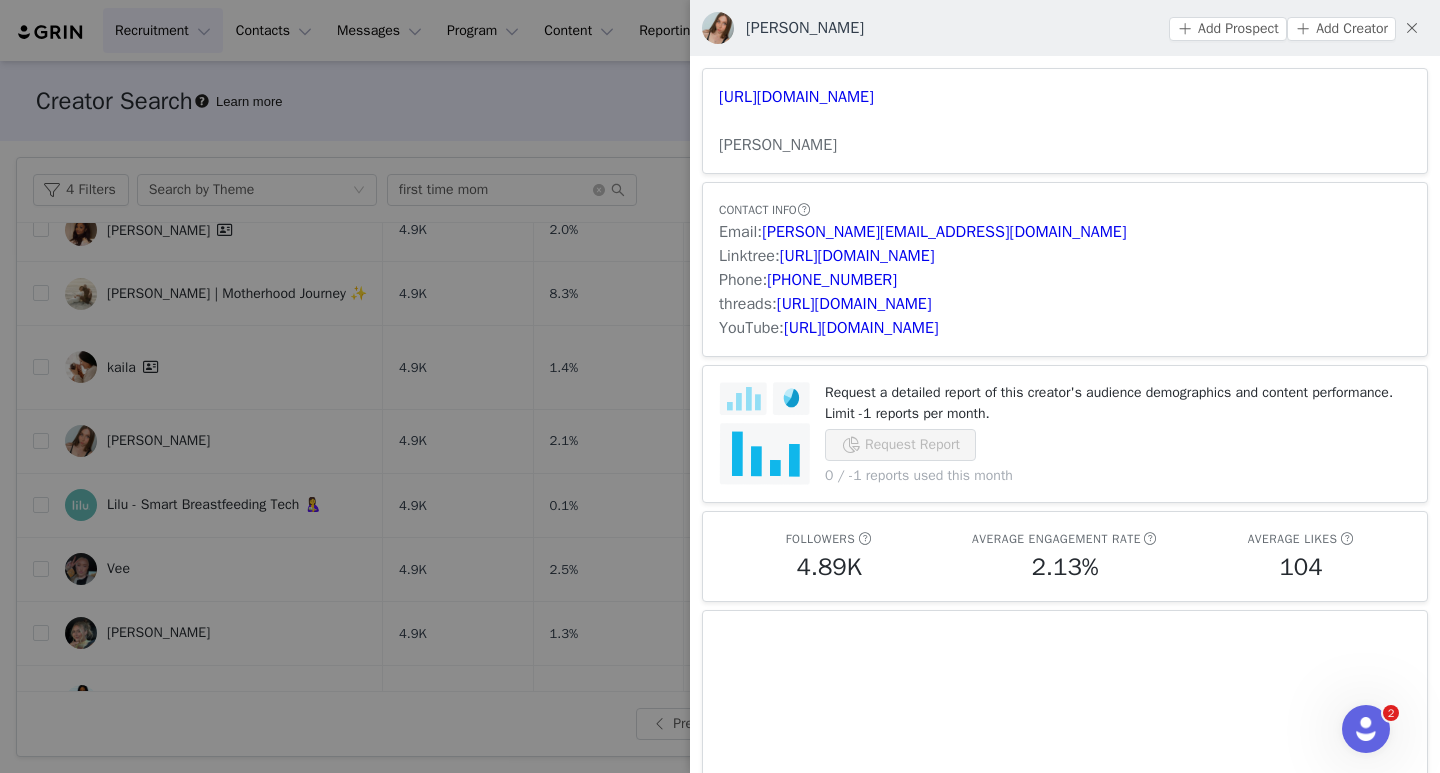 click at bounding box center (720, 386) 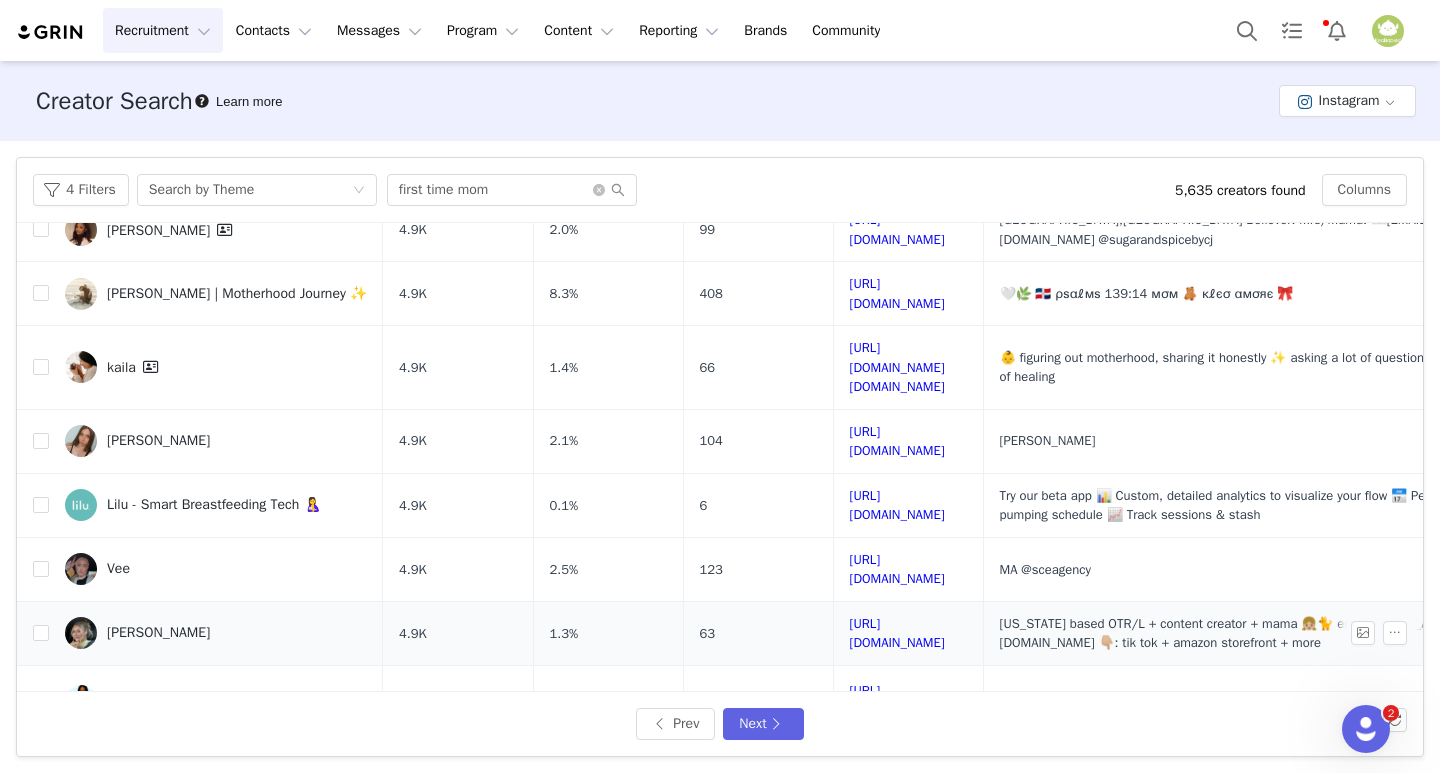 click on "Recruitment Recruitment Creator Search Curated Lists Landing Pages Web Extension AI Creator Search Beta Contacts Contacts Creators Prospects Applicants Messages Messages Dashboard Inbox Templates Sequences Program Program Activations Partnerships Payments Affiliates Content Content Creator Content Media Library Social Listening Reporting Reporting Dashboard Report Builder Brands Brands Community Community Creator Search     Learn more Instagram  Filters  Creator Audience Performance  Current Creators   Hide creators in my CRM   Bio Phrase   Follower Count  Min 1k Max 5k  Engagement Rate  ≥ 0%  Average Engagements  Min Max  Gender  Select [DEMOGRAPHIC_DATA]  Age  Age  Language  Language English  Locations  Locations [GEOGRAPHIC_DATA]    Account Type  Account Type    Most Recent Post  Select     Only show creators with an email address   Mentions  Mentions    Hashtags  Enter hashtag    Brand affinities  Select   Apply Filters Clear All 4 Filters  Search by Theme  first time mom      [DEMOGRAPHIC_DATA],635 creators found" at bounding box center (720, 386) 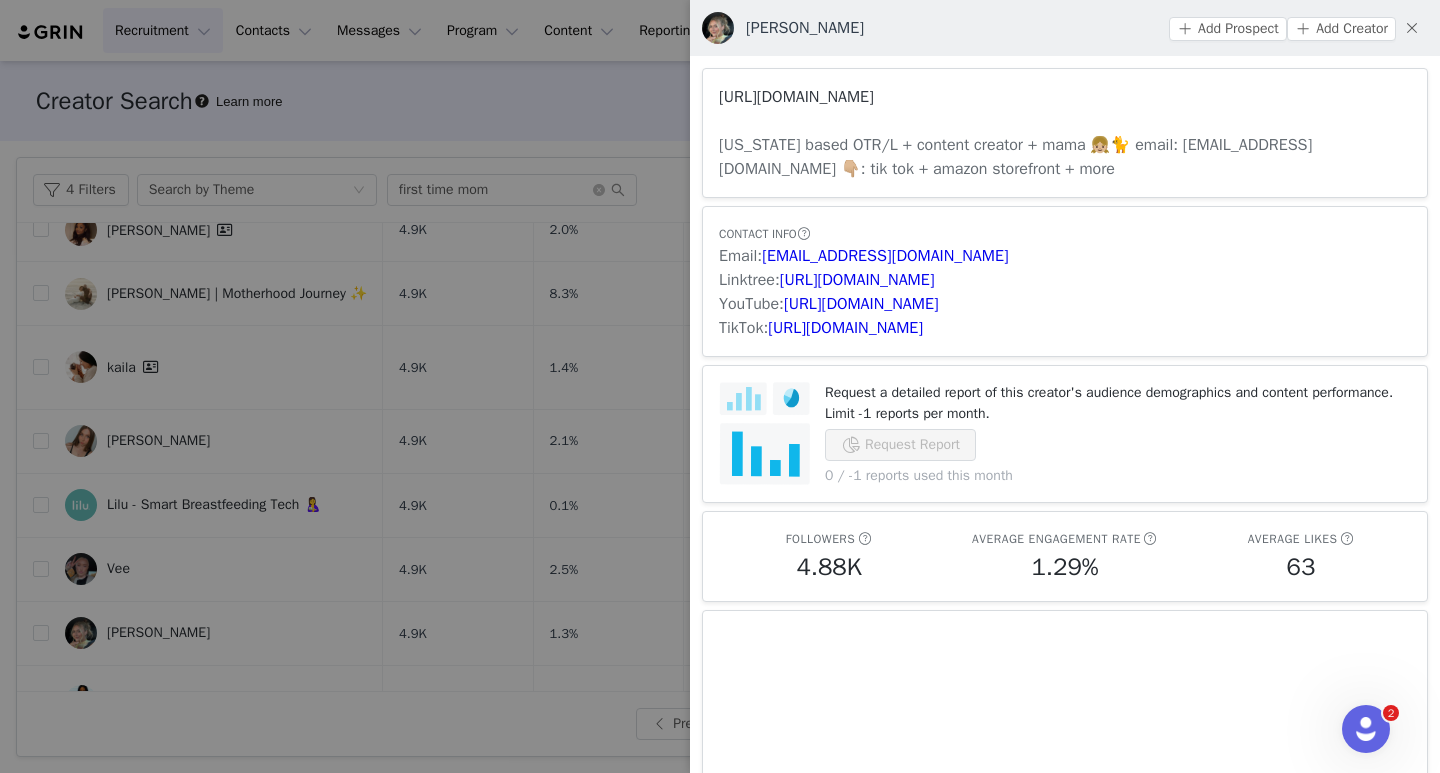 click on "[URL][DOMAIN_NAME]" at bounding box center (796, 97) 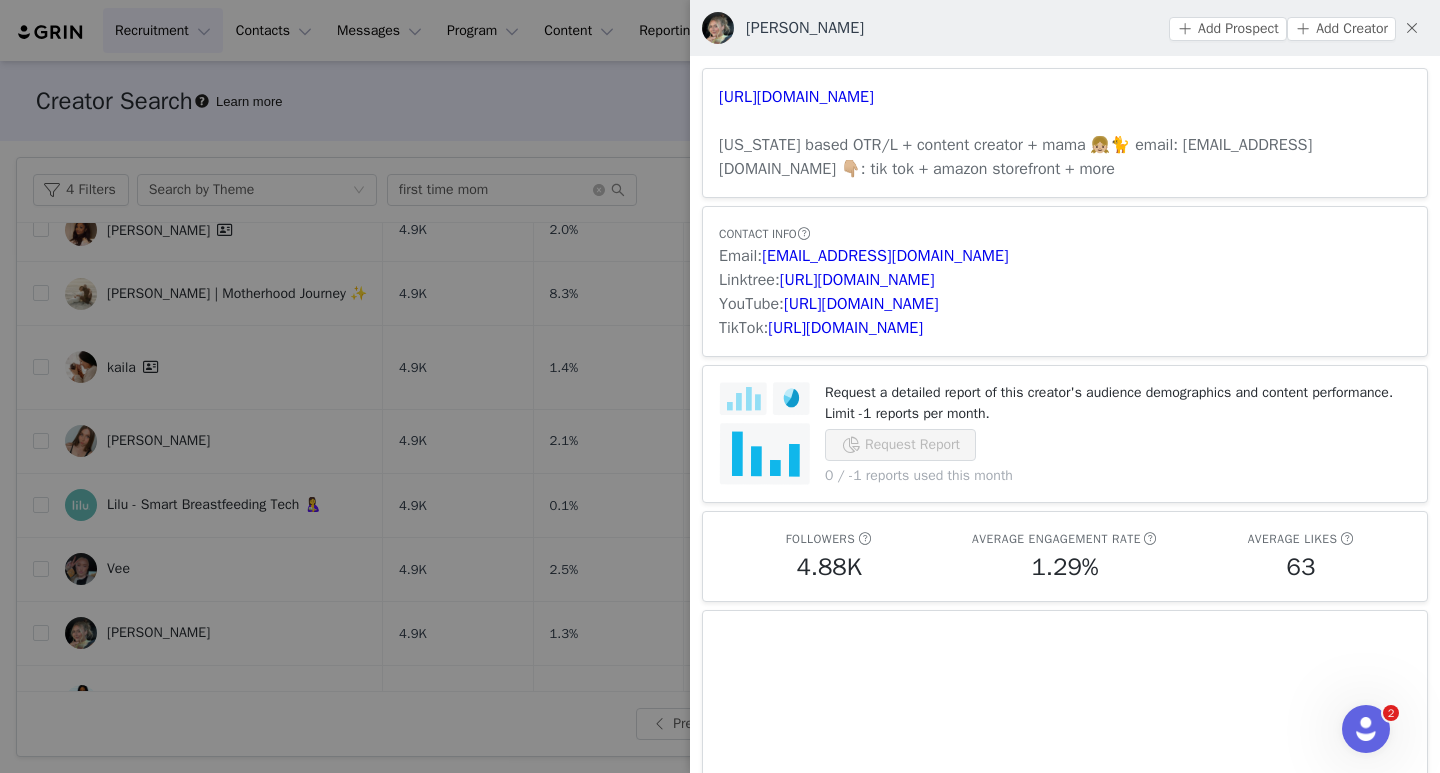 click at bounding box center [720, 386] 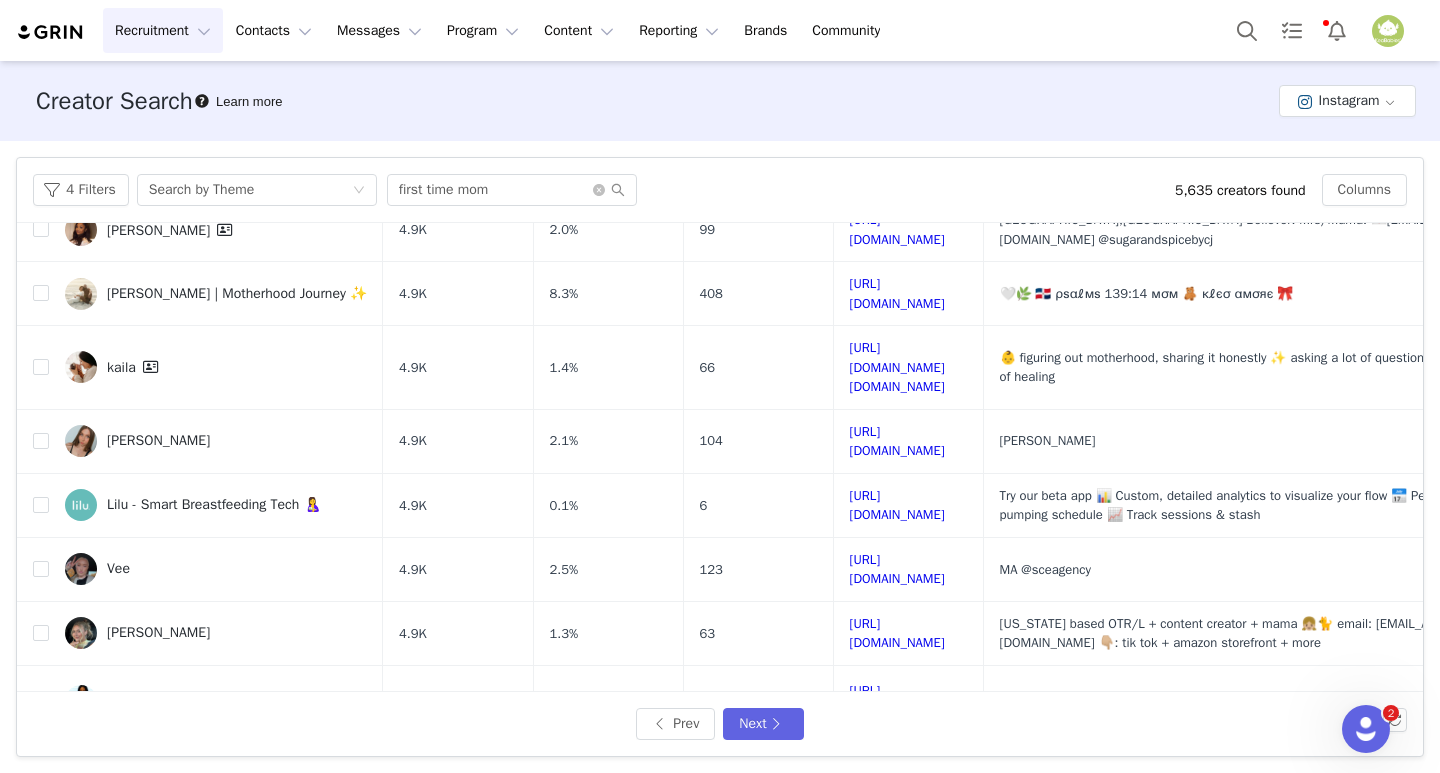 click on "[PERSON_NAME]" at bounding box center (158, 701) 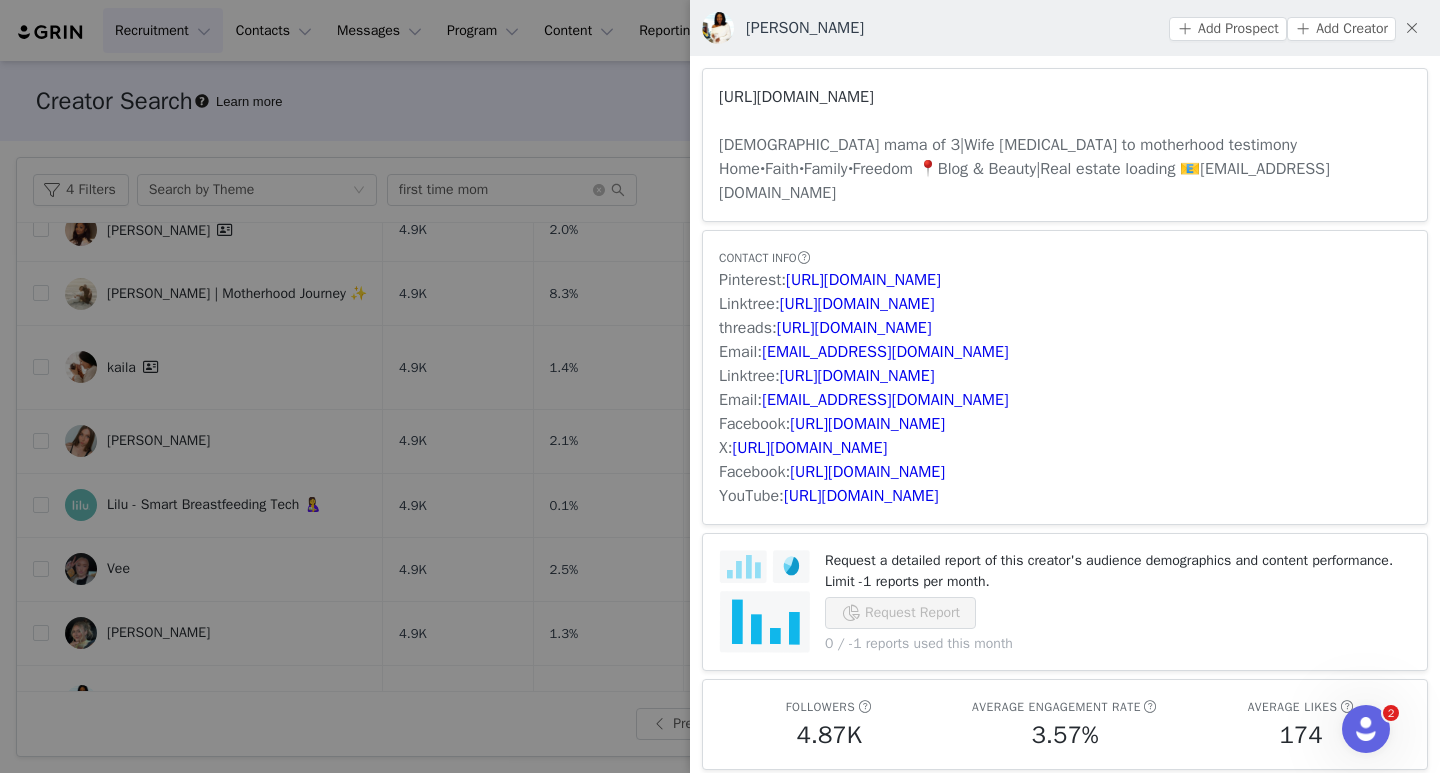 click on "[URL][DOMAIN_NAME]" at bounding box center (796, 97) 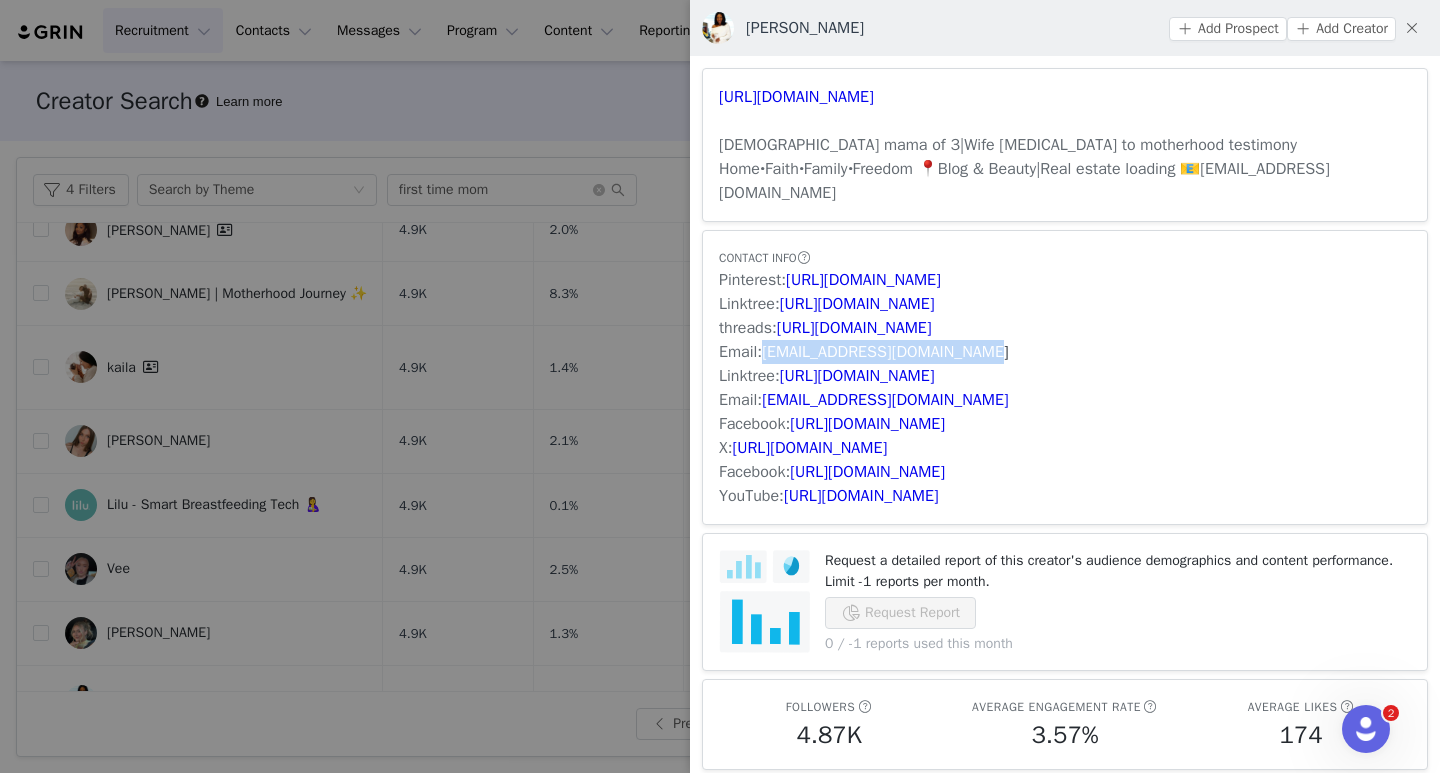 drag, startPoint x: 996, startPoint y: 330, endPoint x: 766, endPoint y: 328, distance: 230.0087 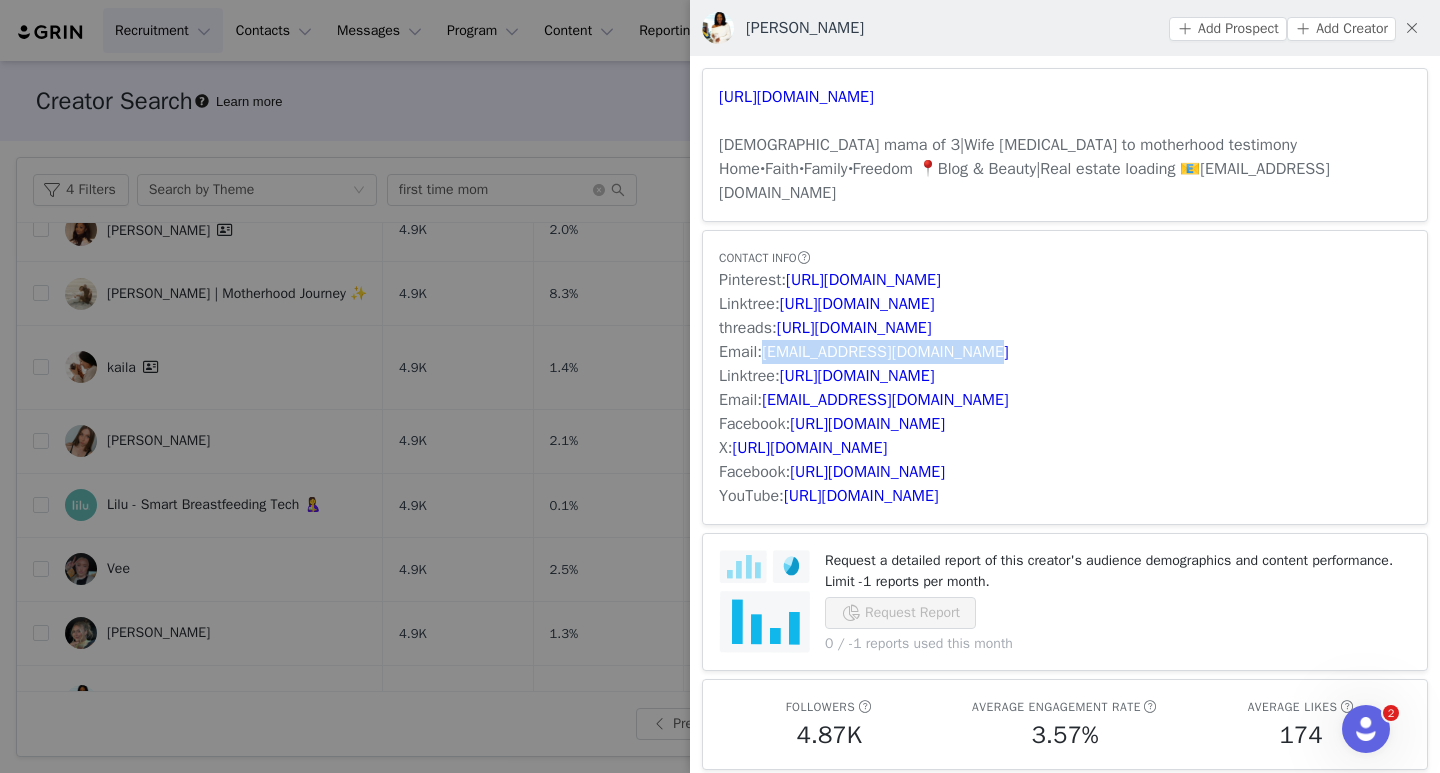 copy on "[EMAIL_ADDRESS][DOMAIN_NAME]" 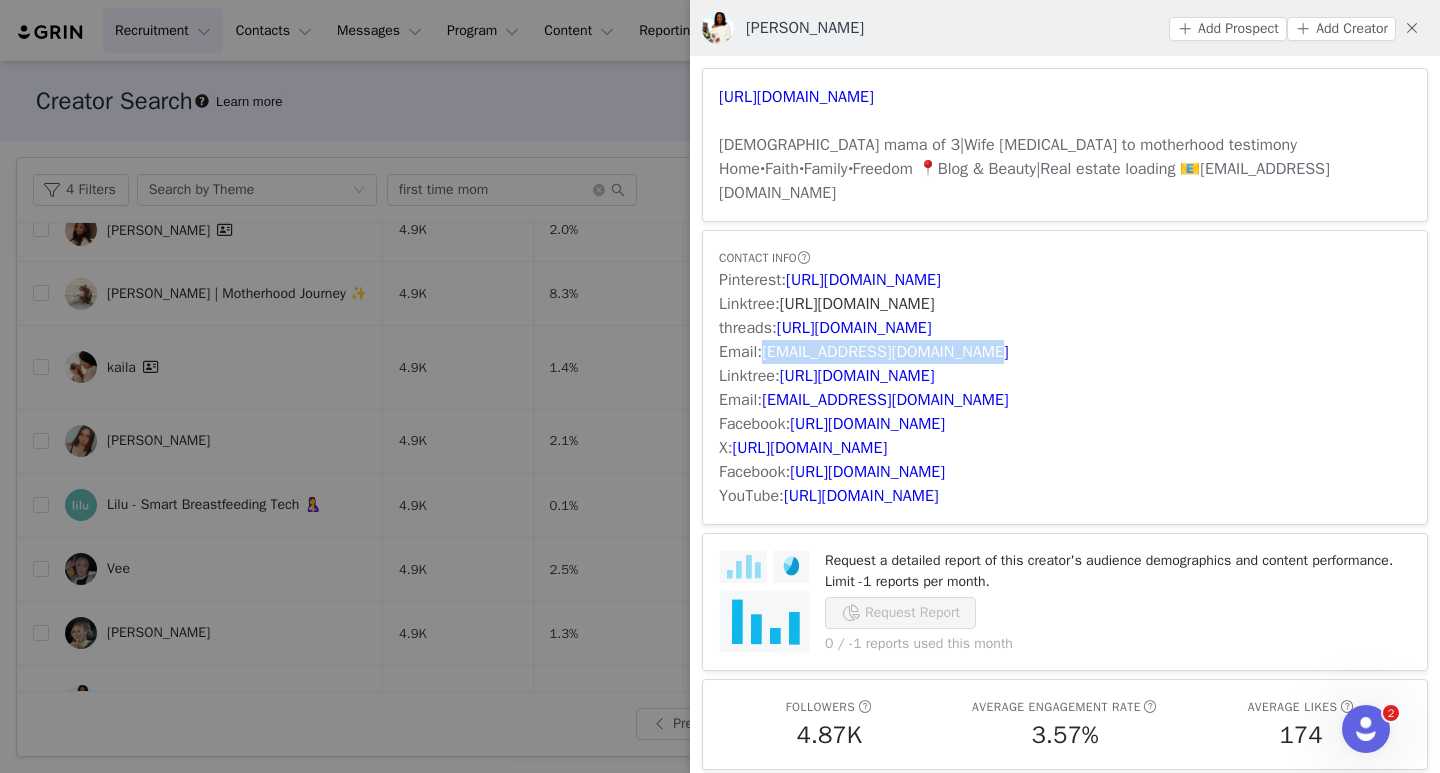 click on "[URL][DOMAIN_NAME]" at bounding box center [857, 304] 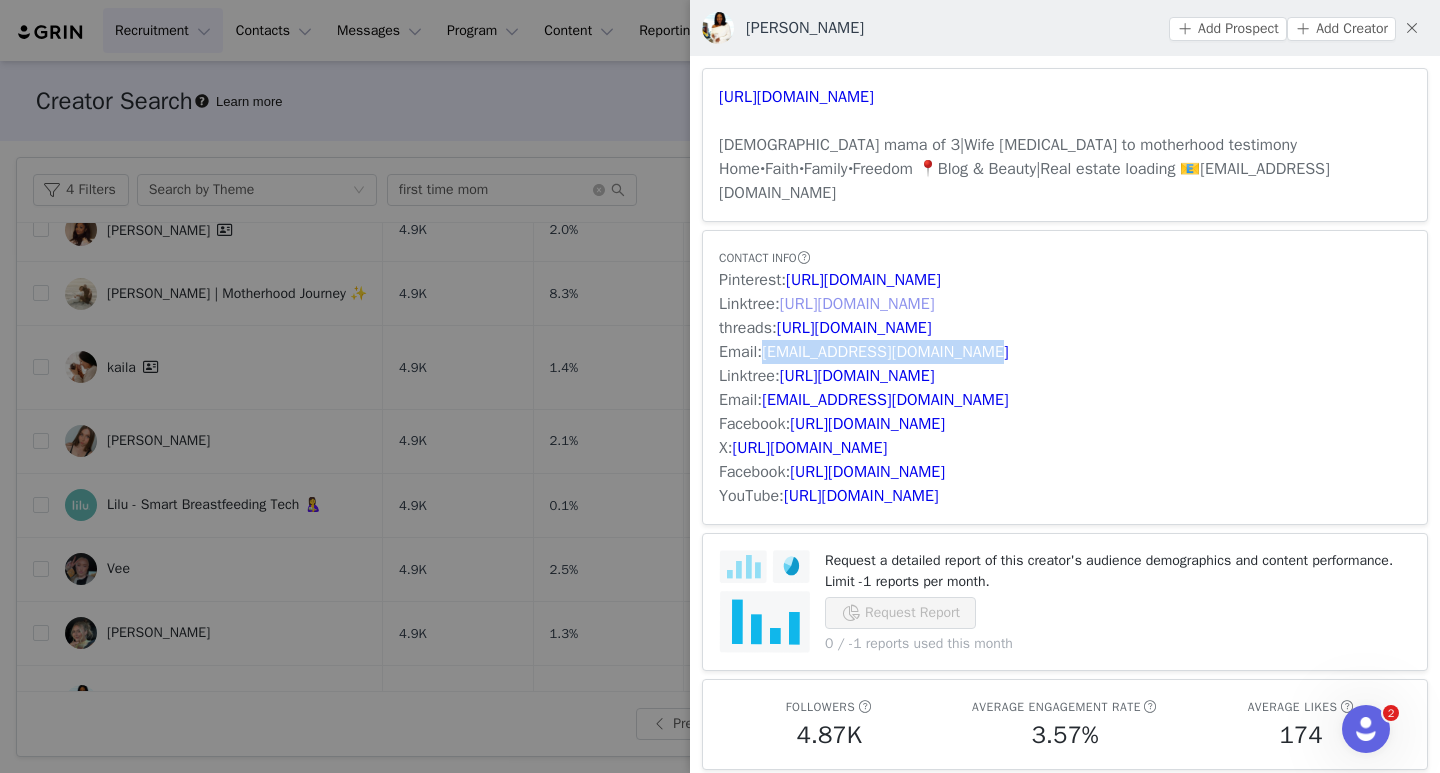 copy on "[EMAIL_ADDRESS][DOMAIN_NAME]" 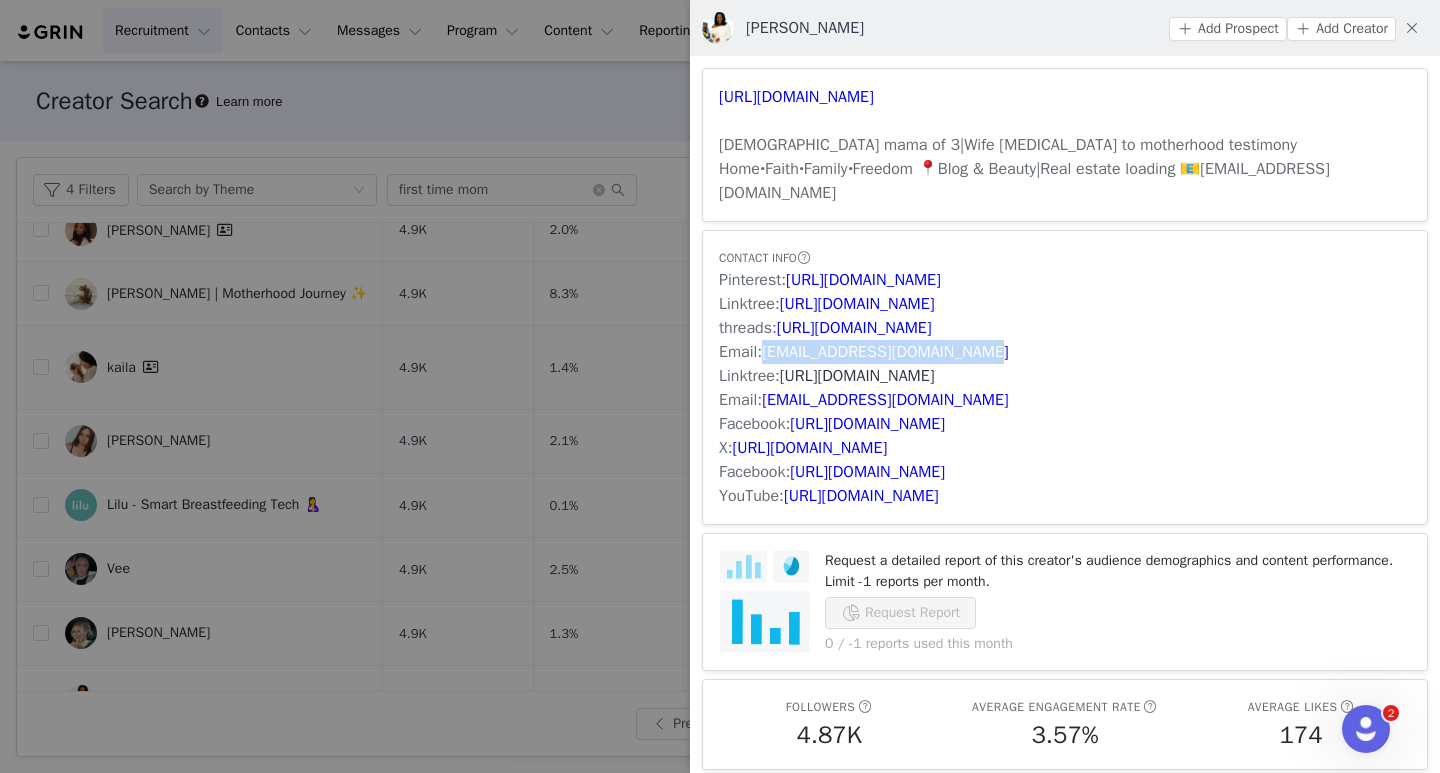click on "[URL][DOMAIN_NAME]" at bounding box center (857, 376) 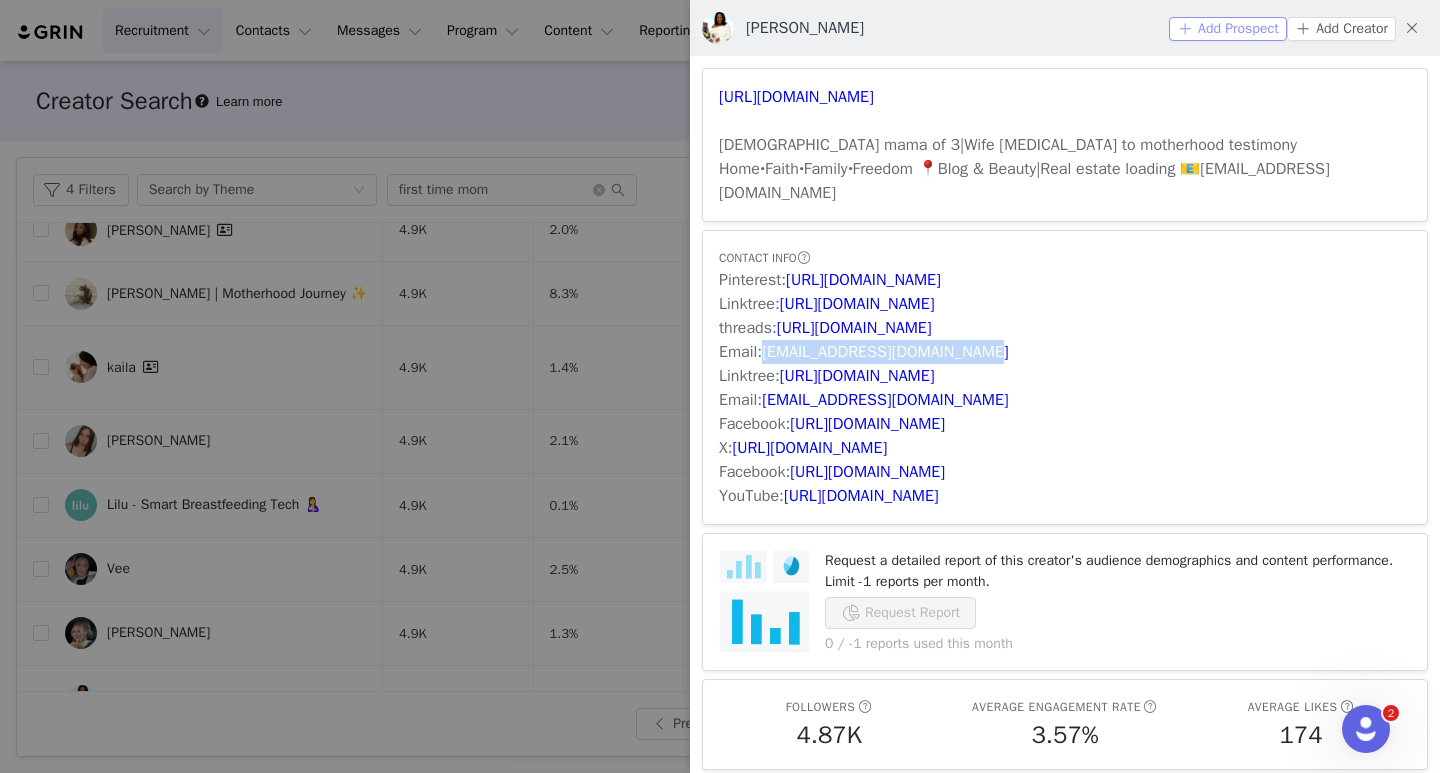 click on "Add Prospect" at bounding box center (1228, 29) 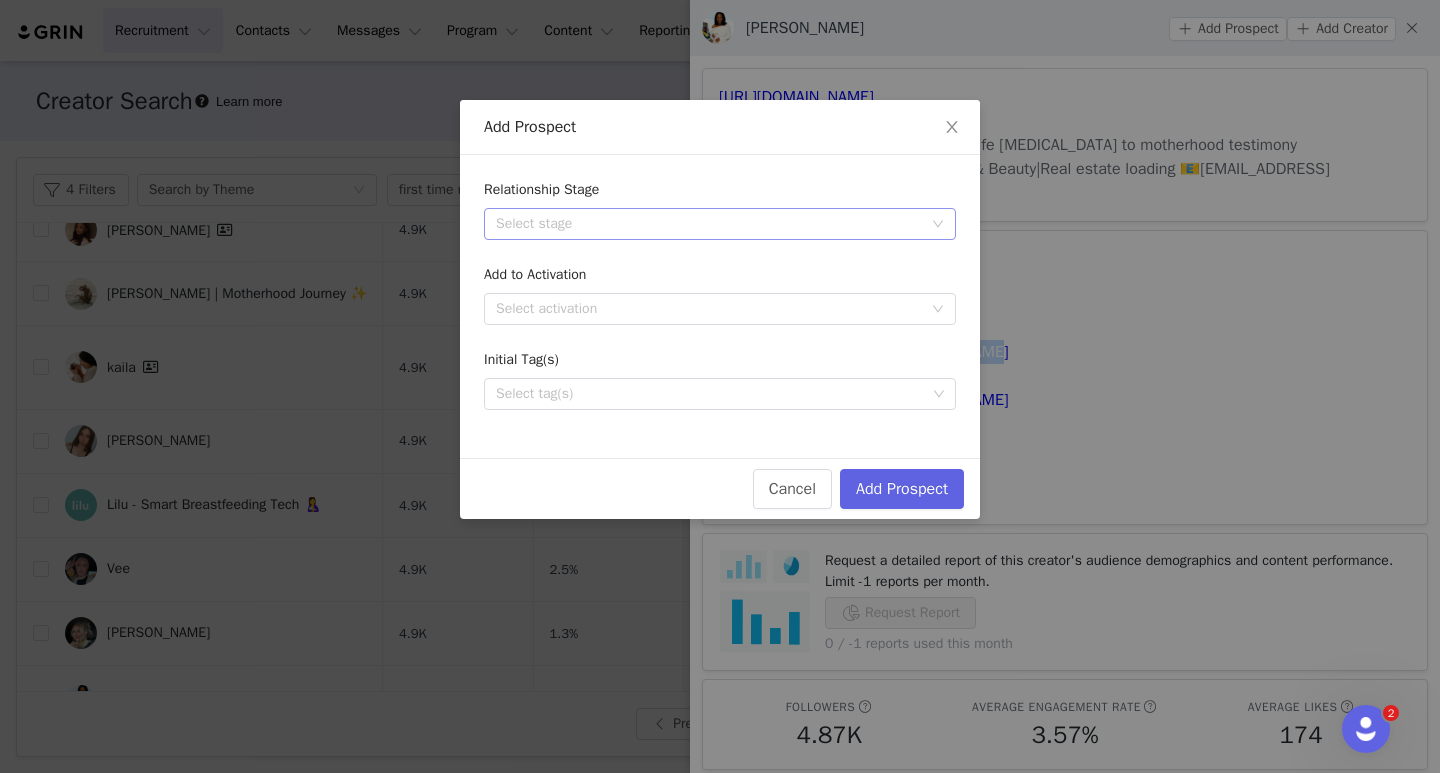 click on "Select stage" at bounding box center (709, 224) 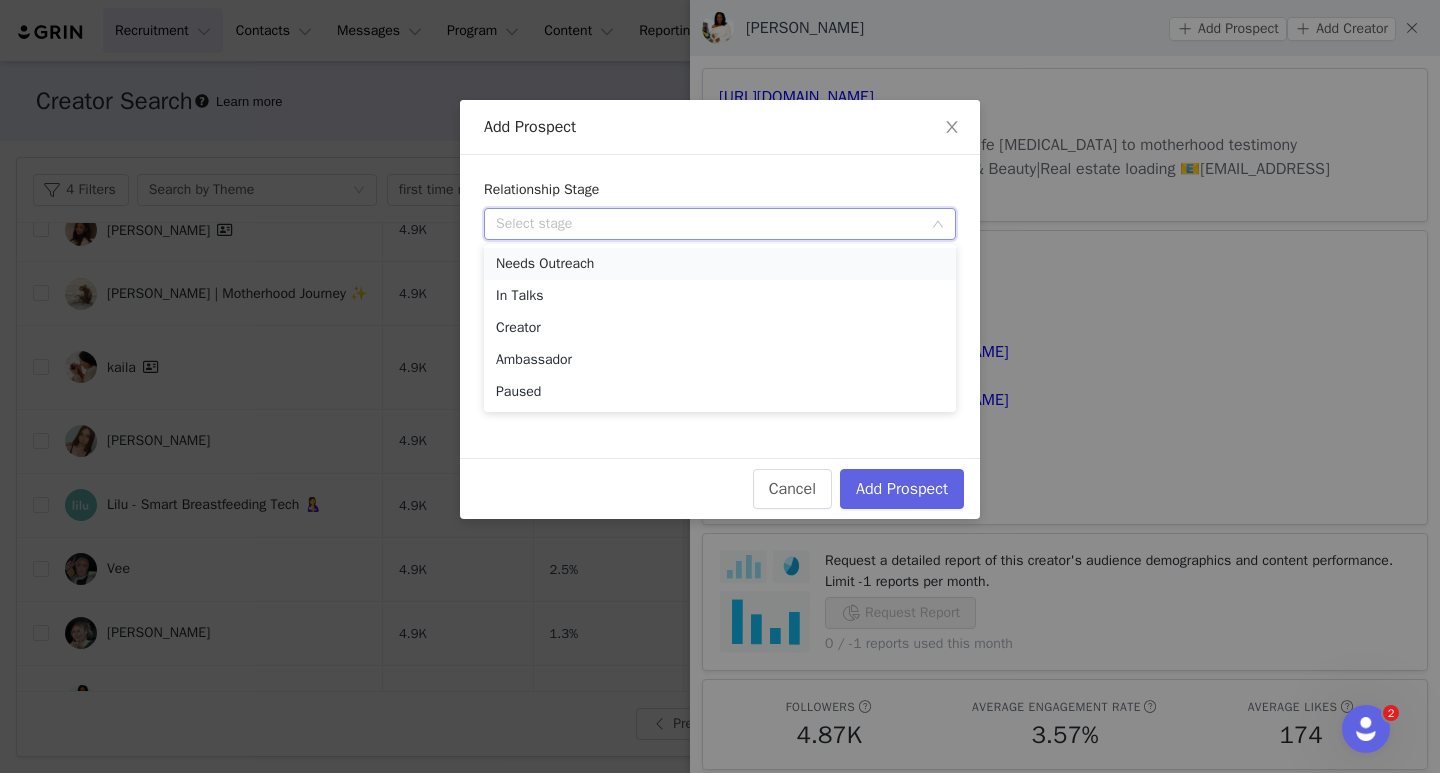 click on "Needs Outreach" at bounding box center (720, 264) 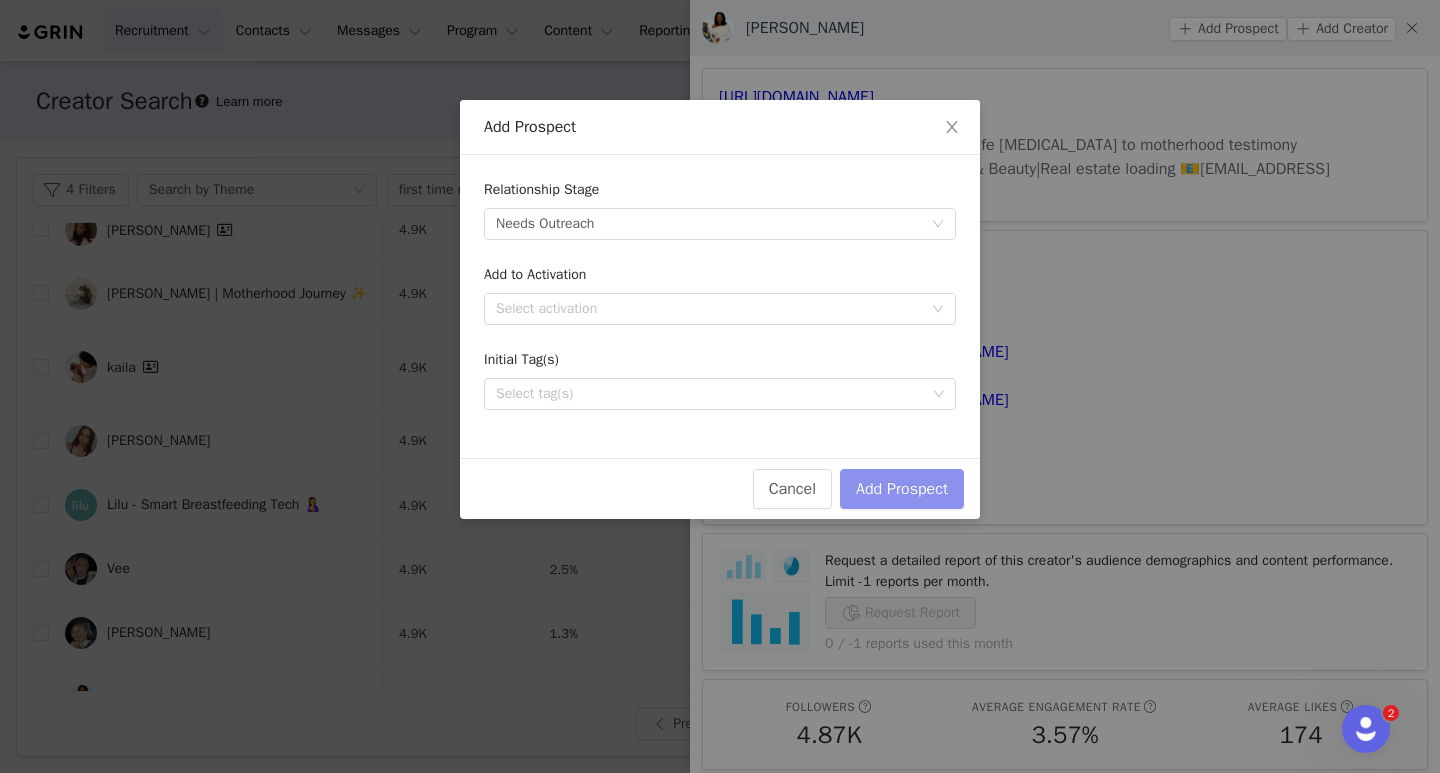 click on "Add Prospect" at bounding box center [902, 489] 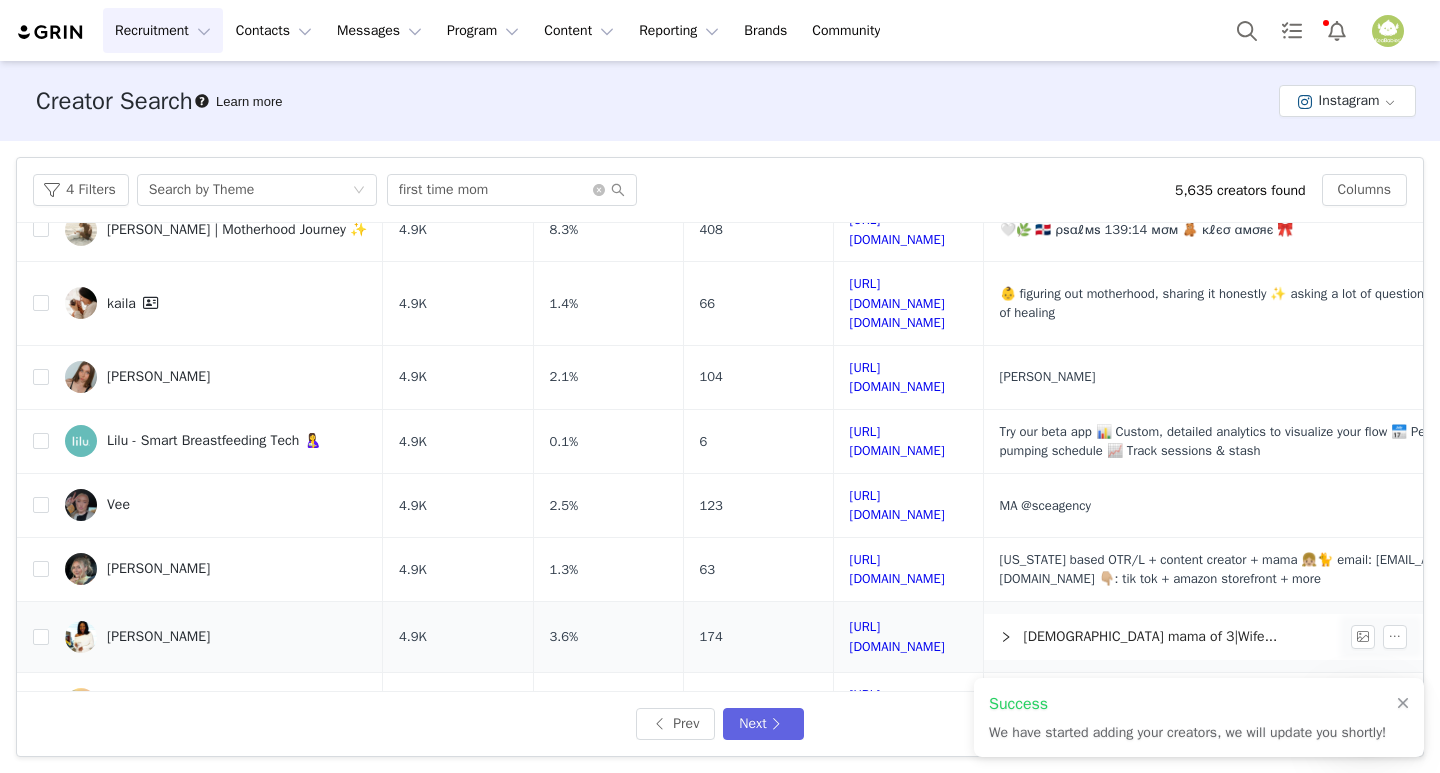 scroll, scrollTop: 500, scrollLeft: 0, axis: vertical 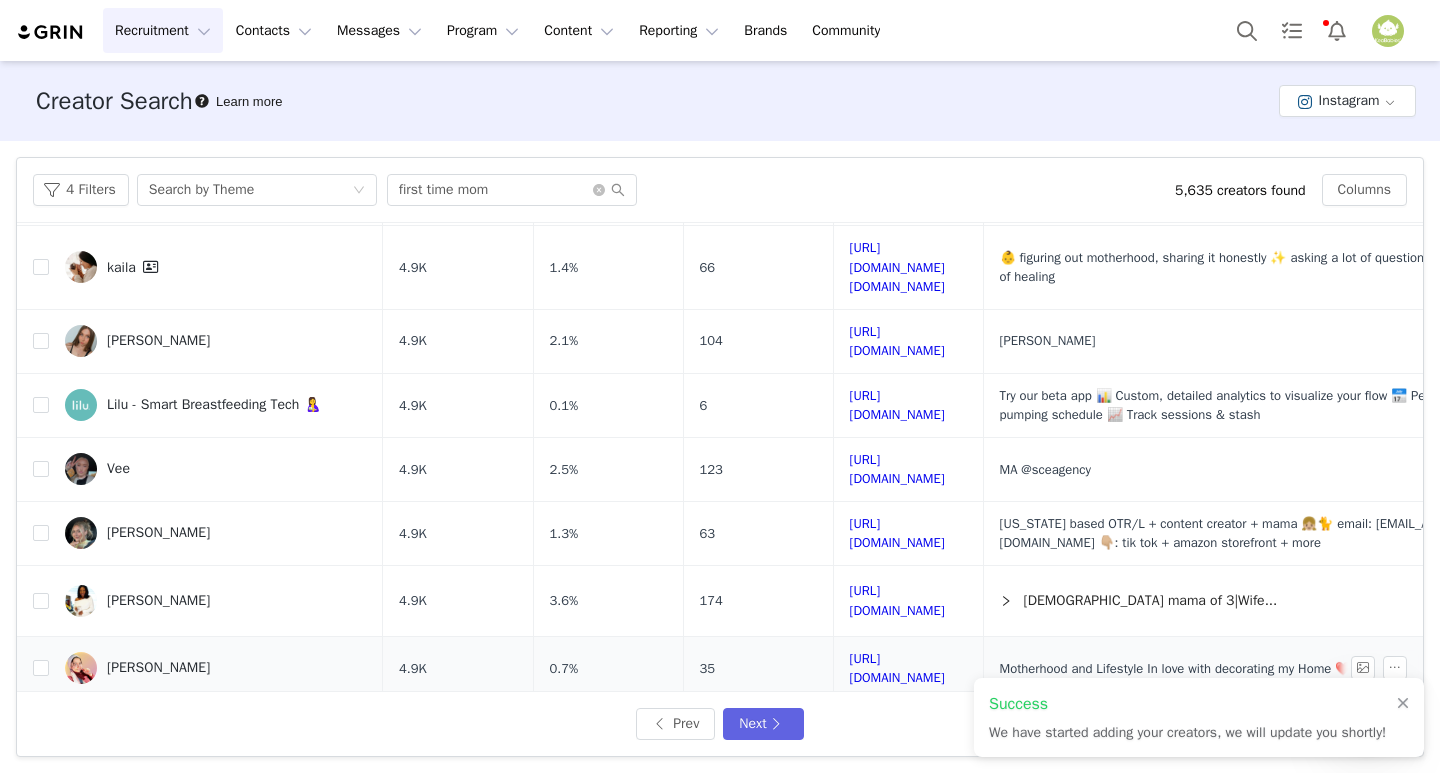 click on "[PERSON_NAME]" at bounding box center (216, 668) 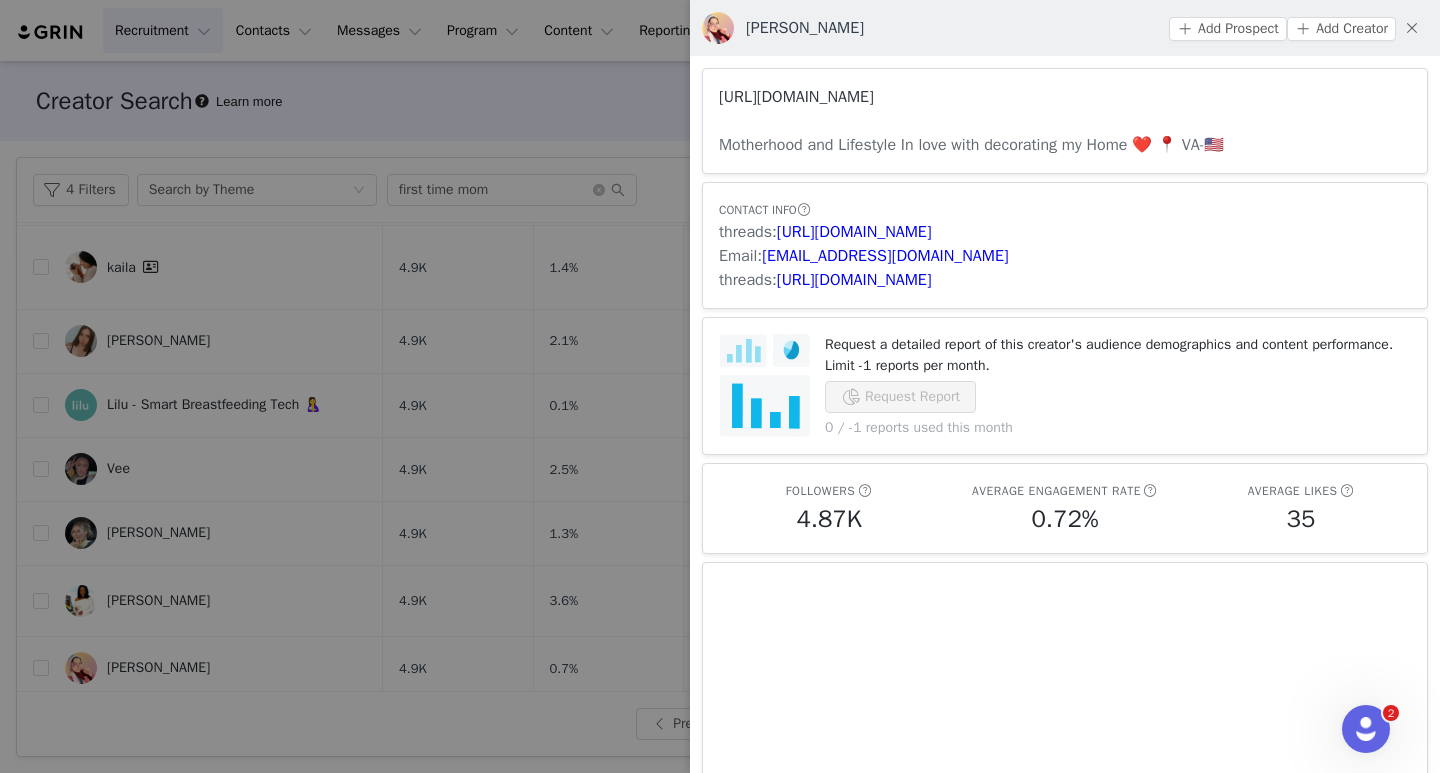 click on "[URL][DOMAIN_NAME]" at bounding box center [796, 97] 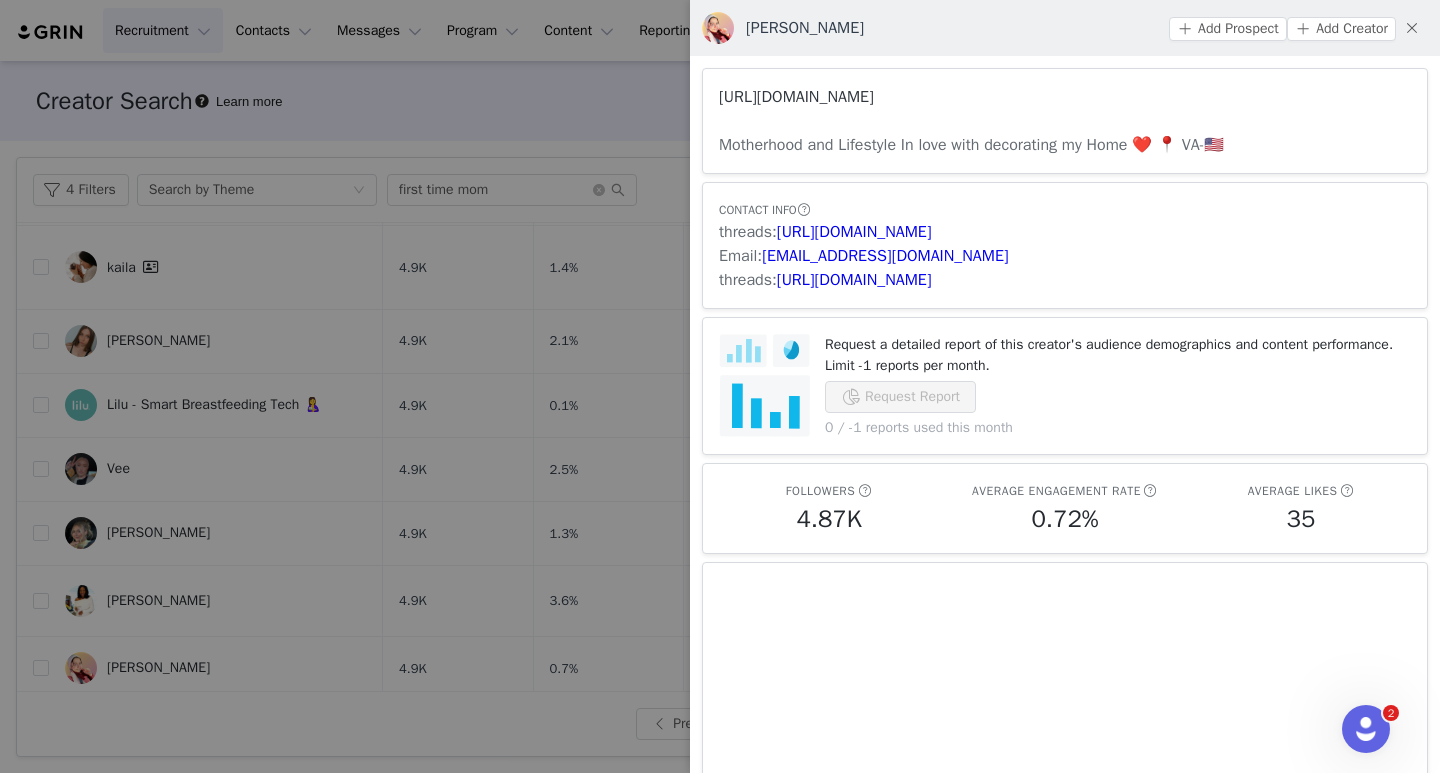 click on "[URL][DOMAIN_NAME]" at bounding box center (796, 97) 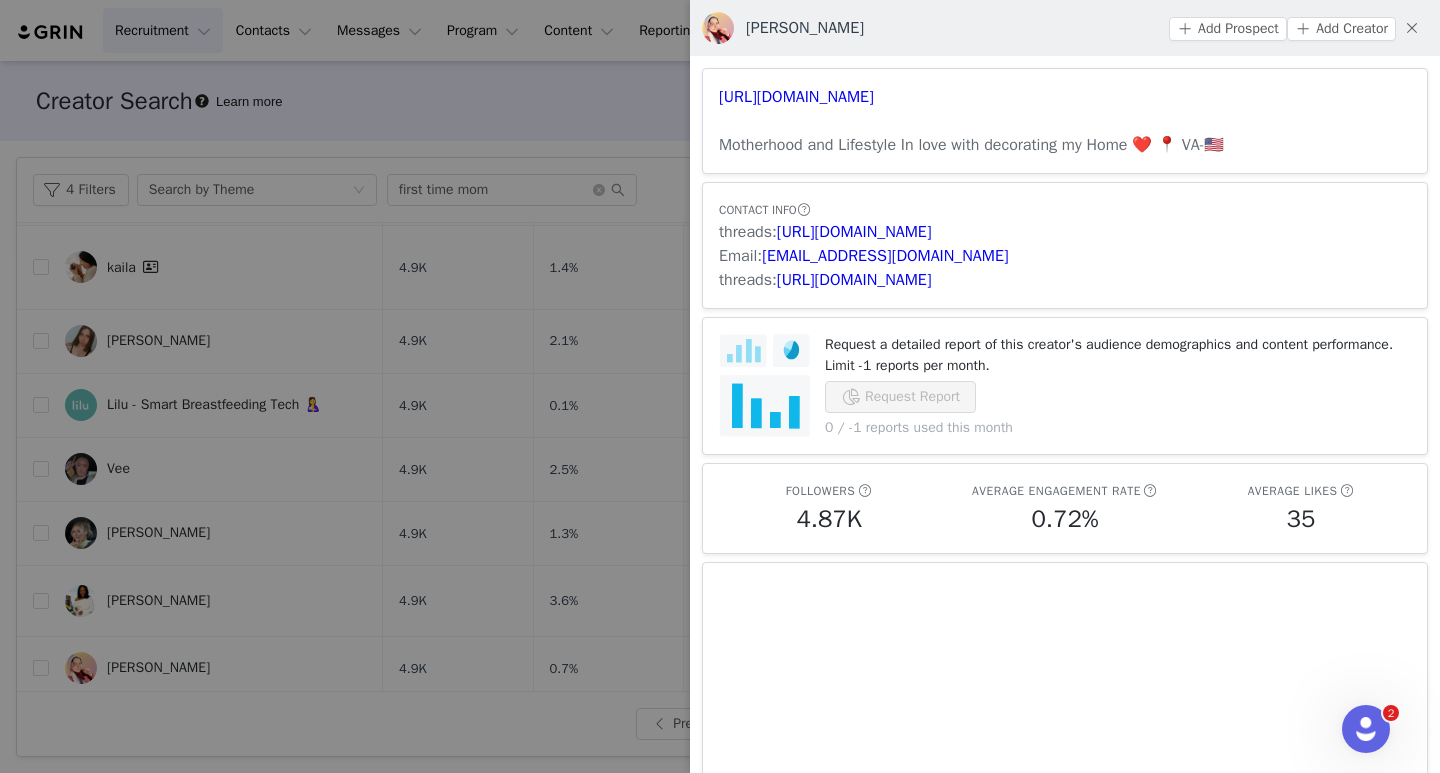 click at bounding box center (720, 386) 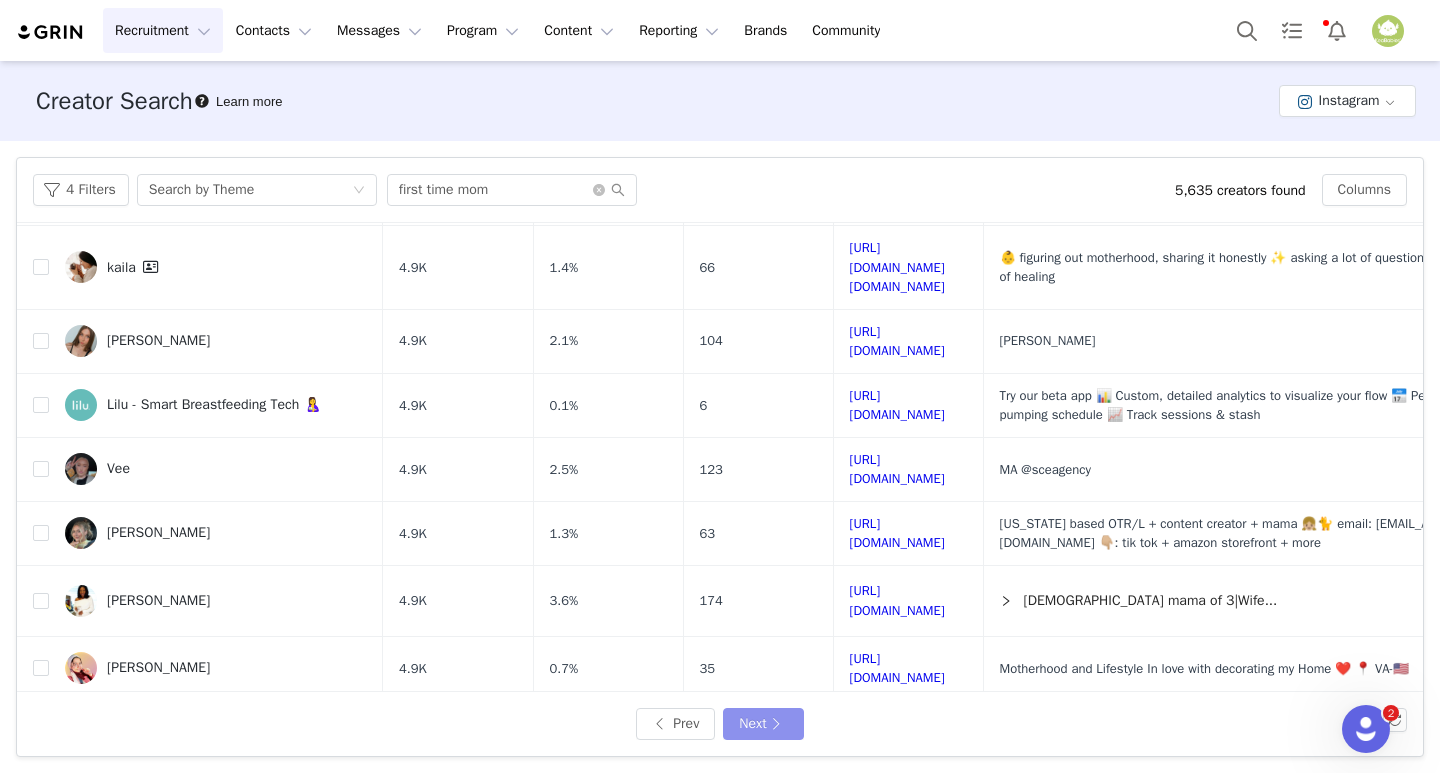 click on "Next" at bounding box center (763, 724) 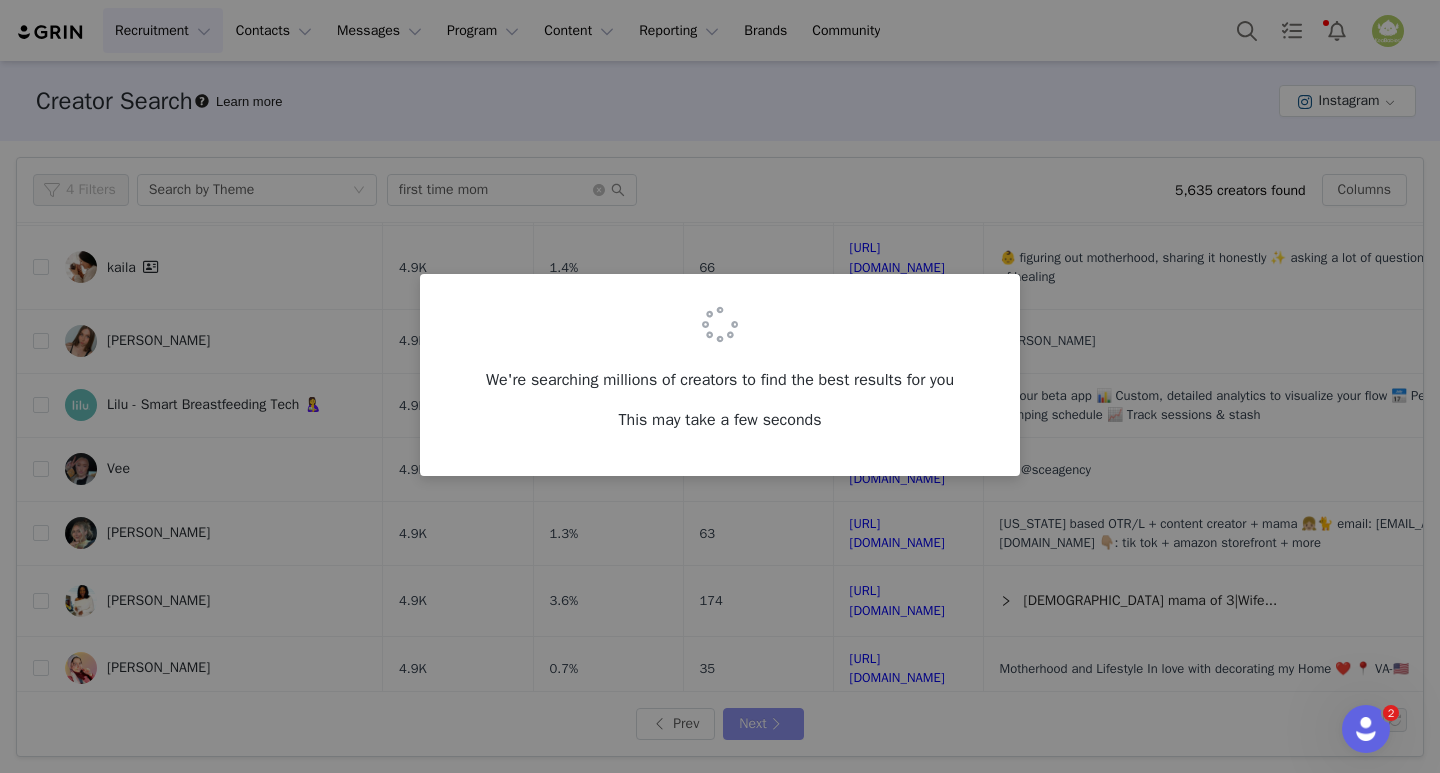 scroll, scrollTop: 0, scrollLeft: 0, axis: both 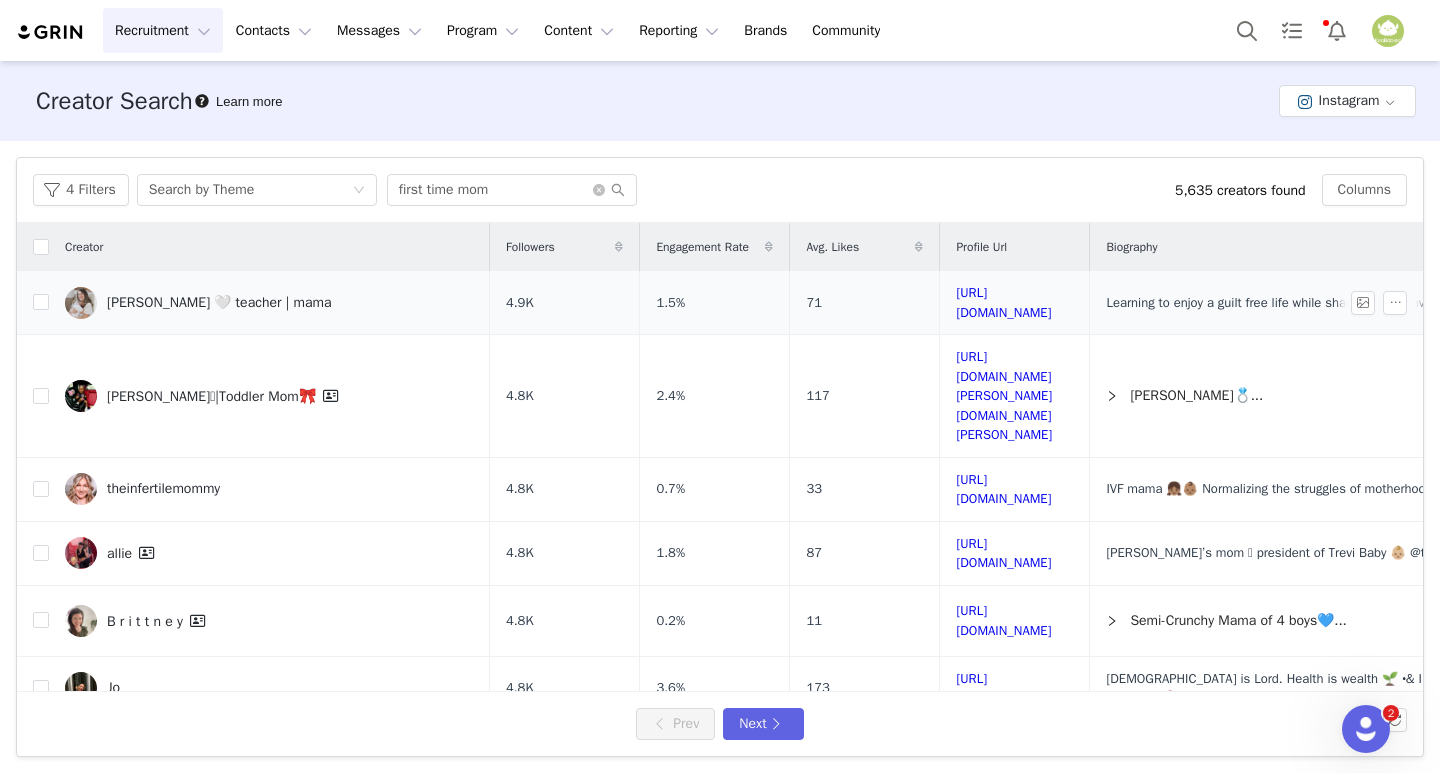 click on "[PERSON_NAME] 🤍 teacher | mama" at bounding box center [269, 303] 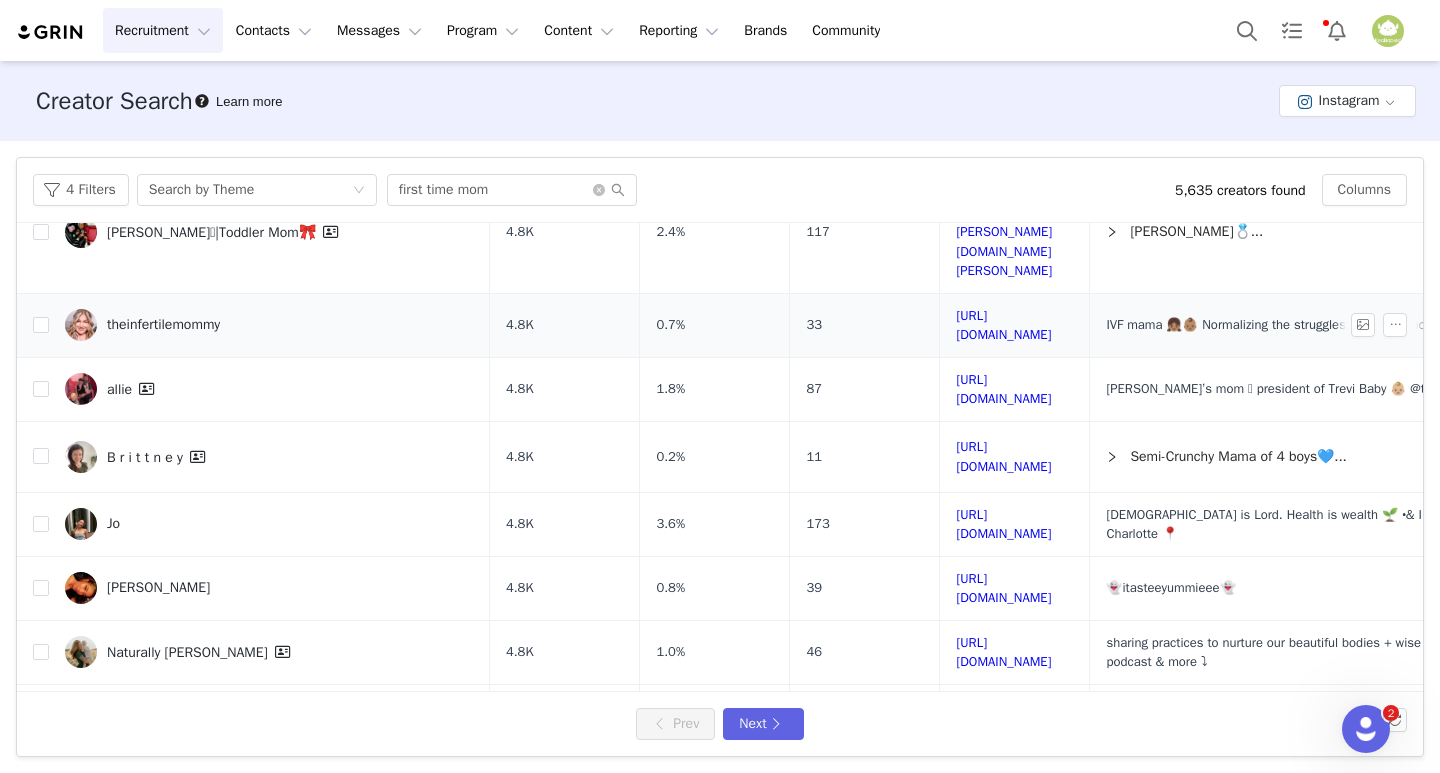 scroll, scrollTop: 200, scrollLeft: 0, axis: vertical 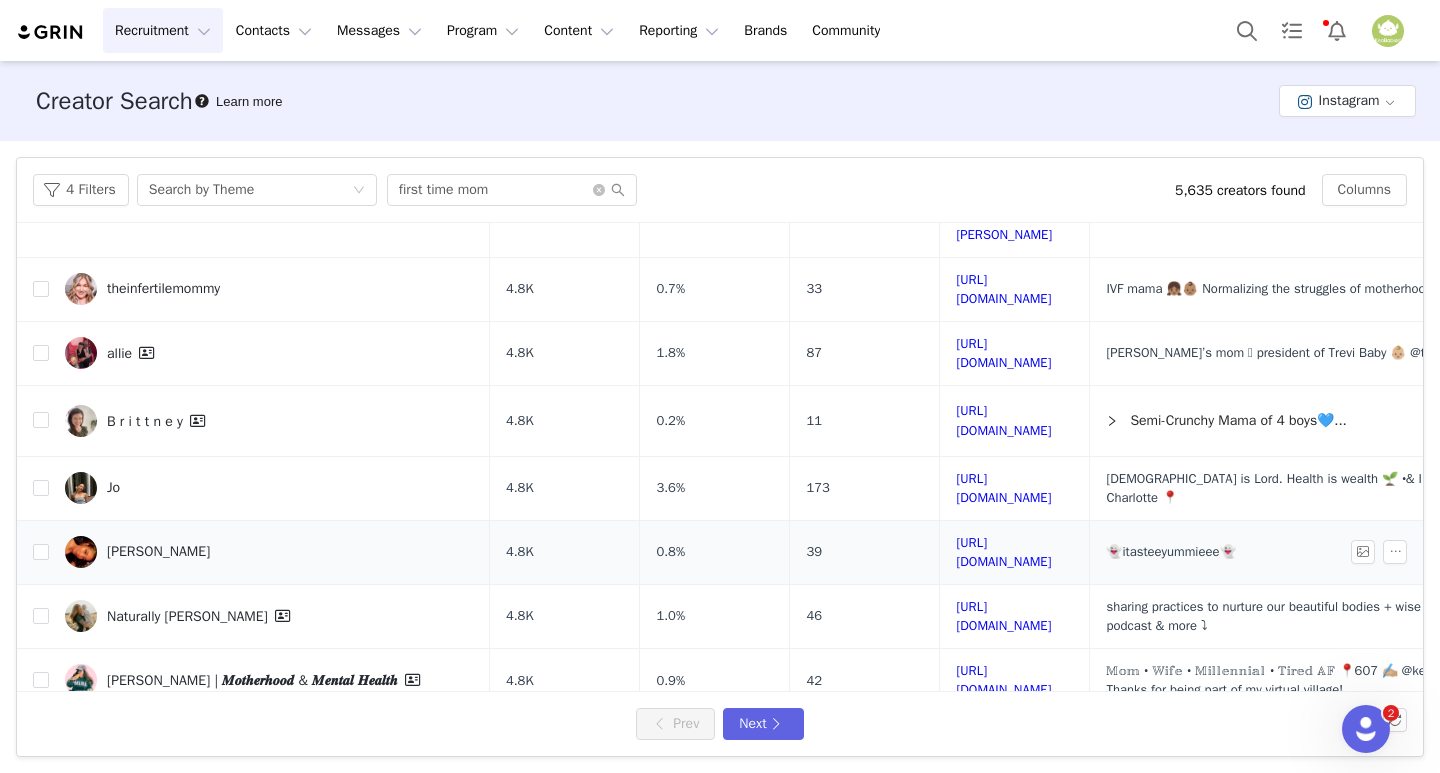 click on "[PERSON_NAME]" at bounding box center [269, 552] 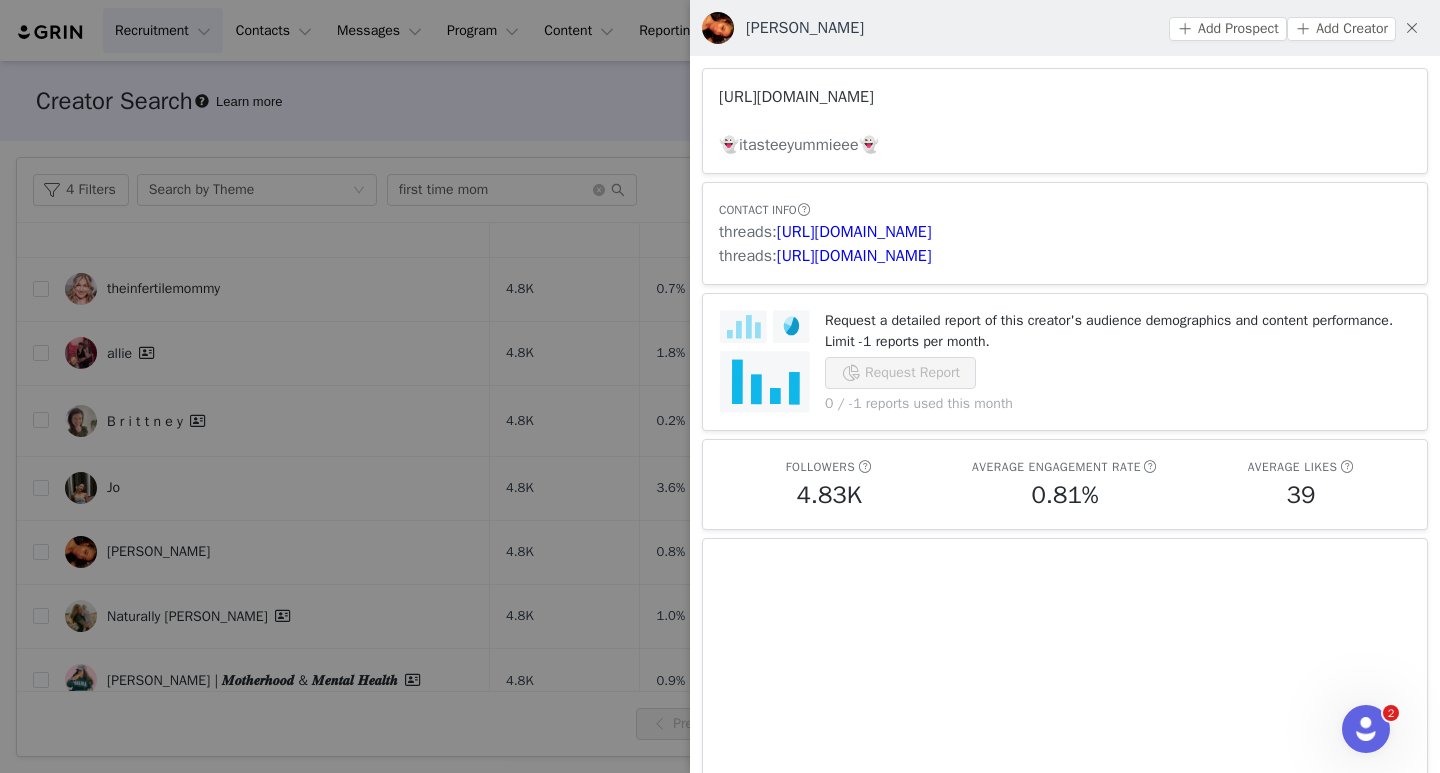 click on "[URL][DOMAIN_NAME]" at bounding box center (796, 97) 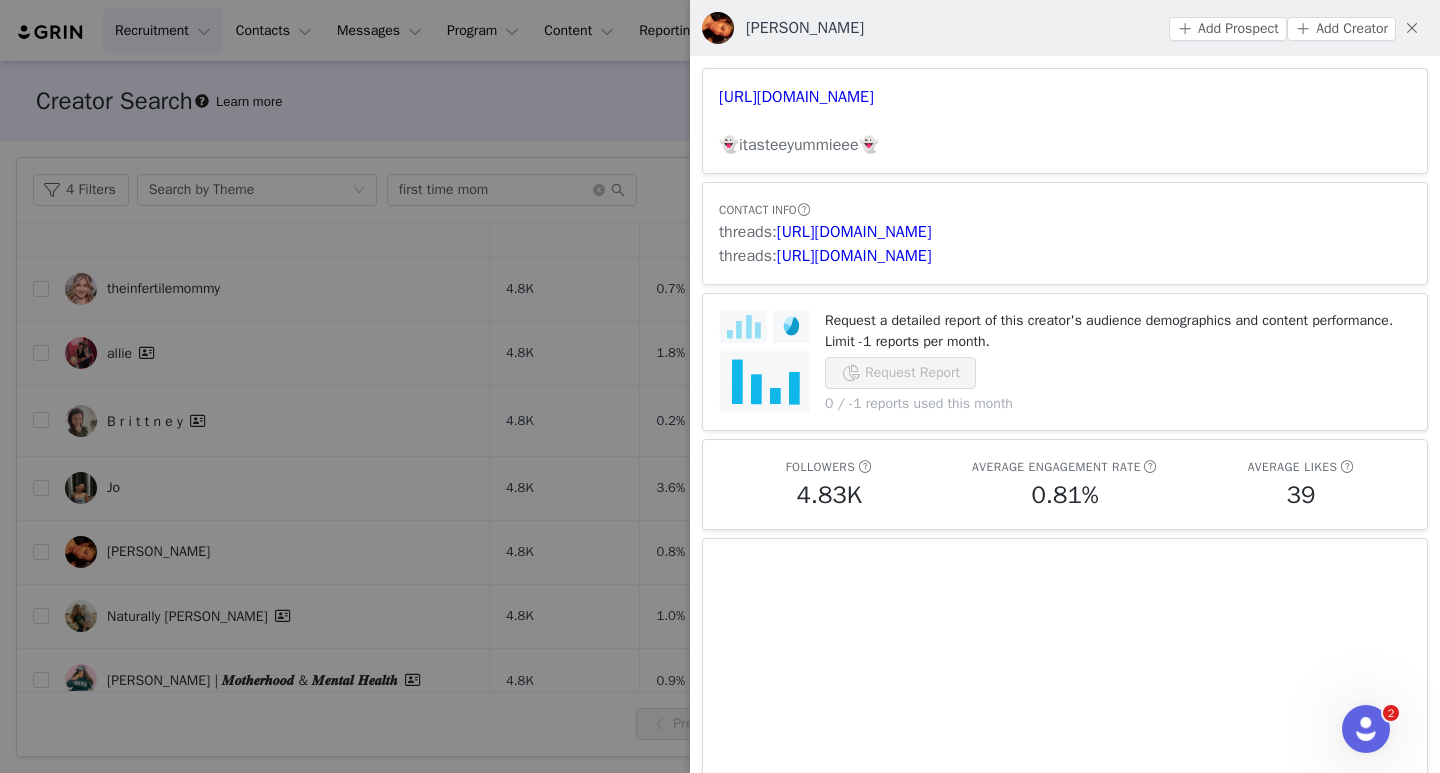click at bounding box center (720, 386) 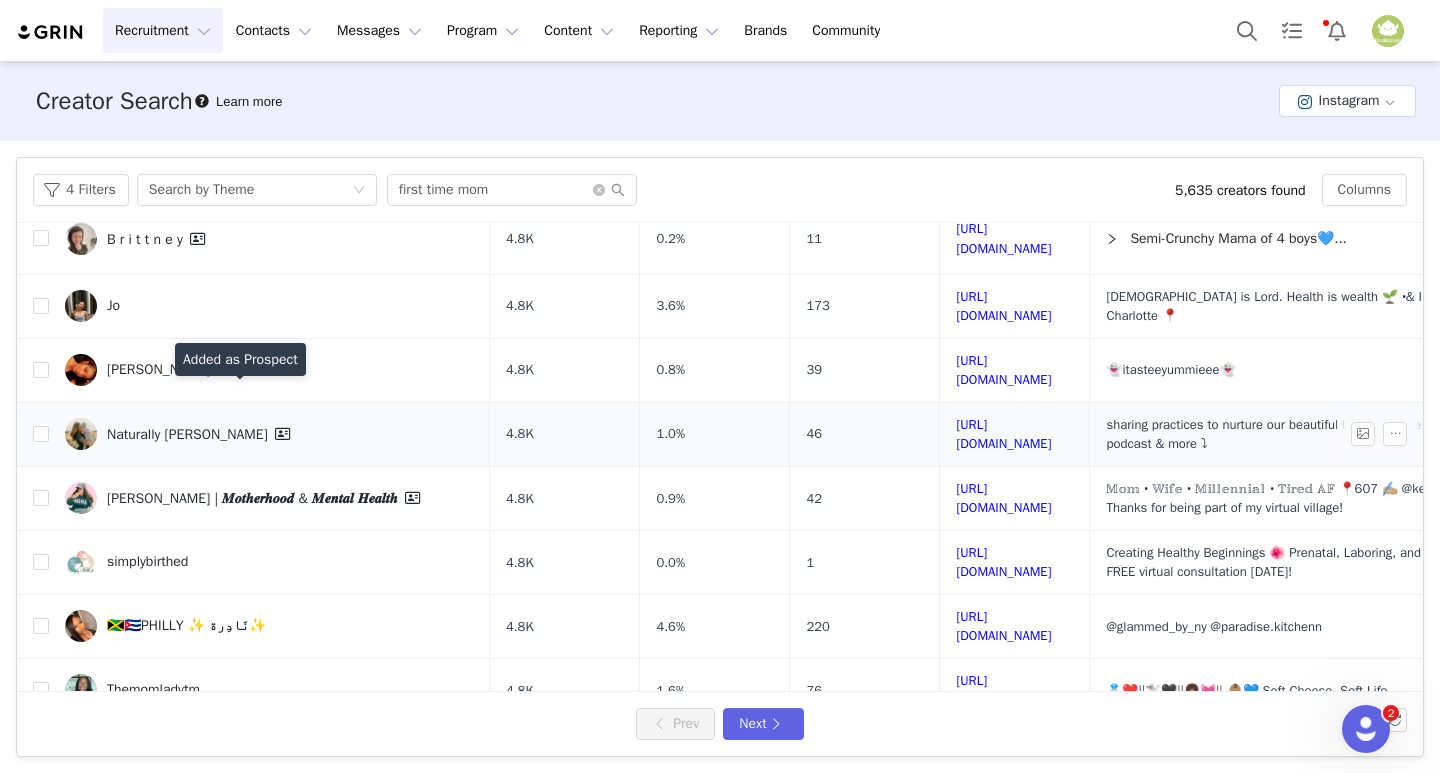 scroll, scrollTop: 400, scrollLeft: 0, axis: vertical 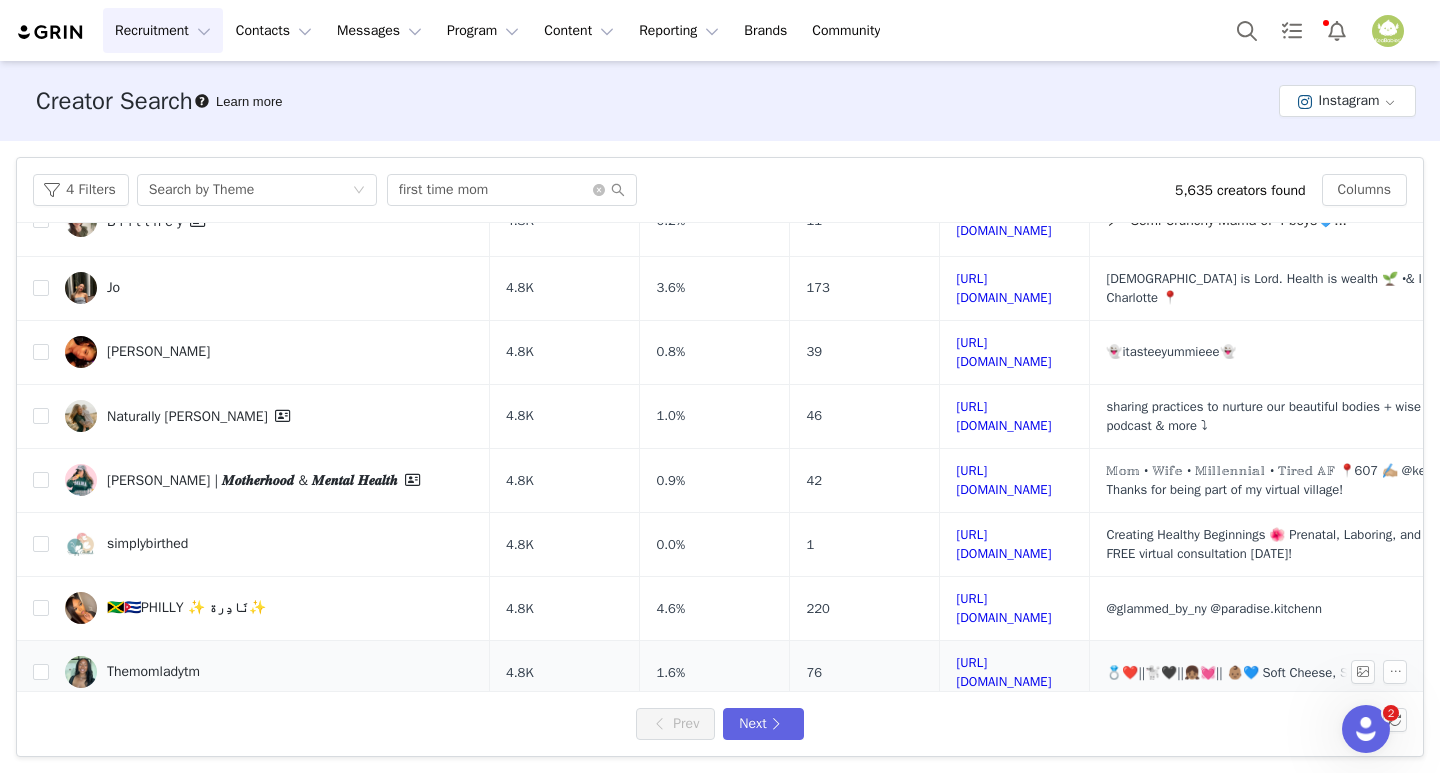 click on "Themomladytm" at bounding box center (269, 672) 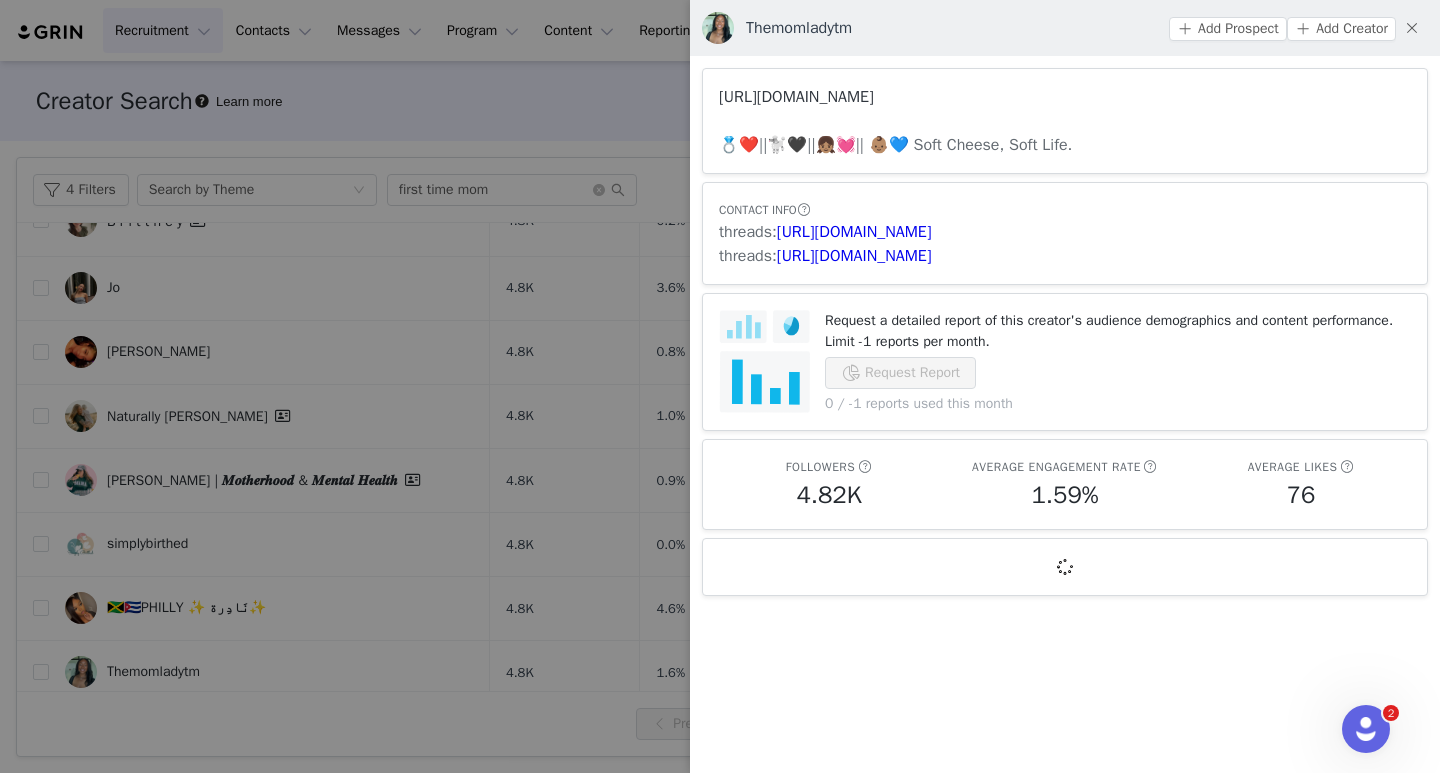click on "[URL][DOMAIN_NAME]" at bounding box center (796, 97) 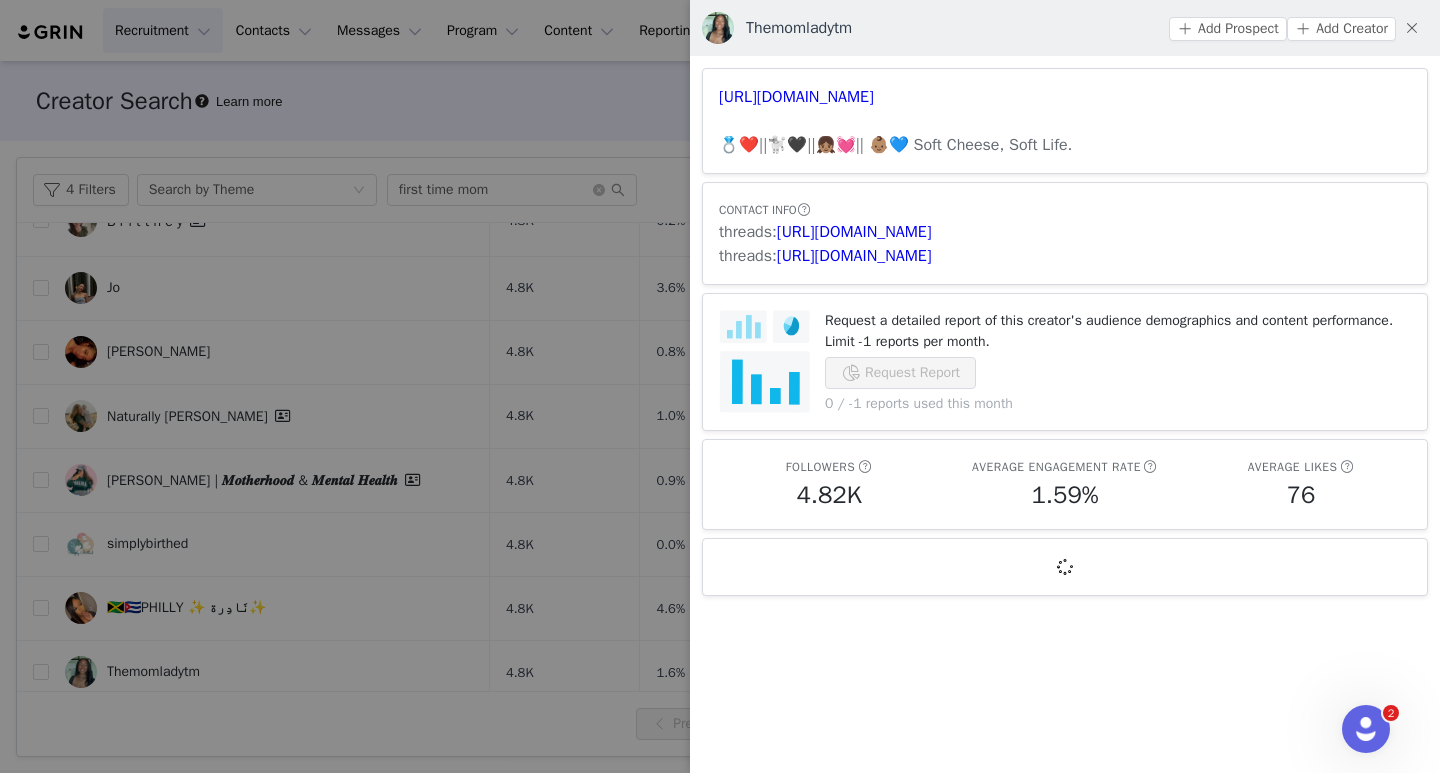 click at bounding box center [720, 386] 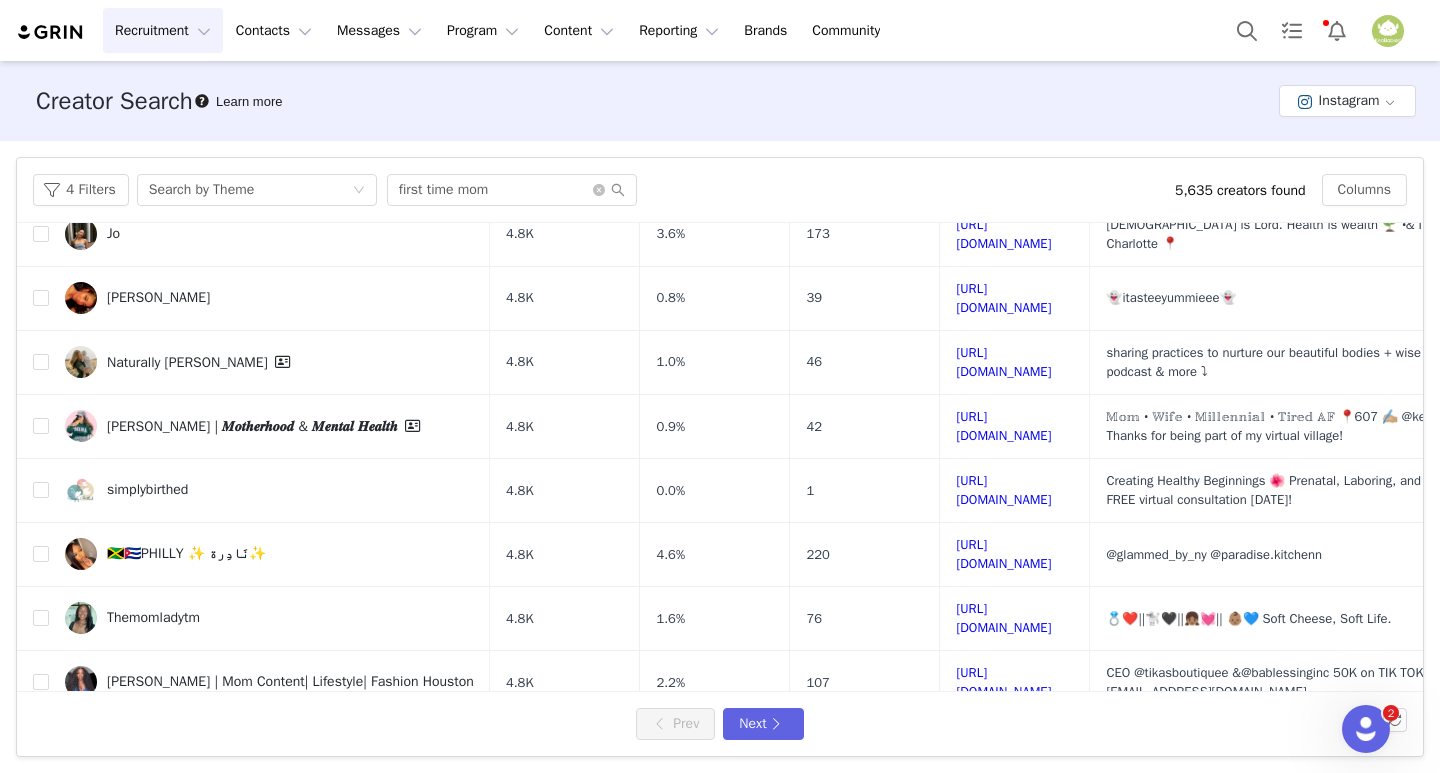 scroll, scrollTop: 500, scrollLeft: 0, axis: vertical 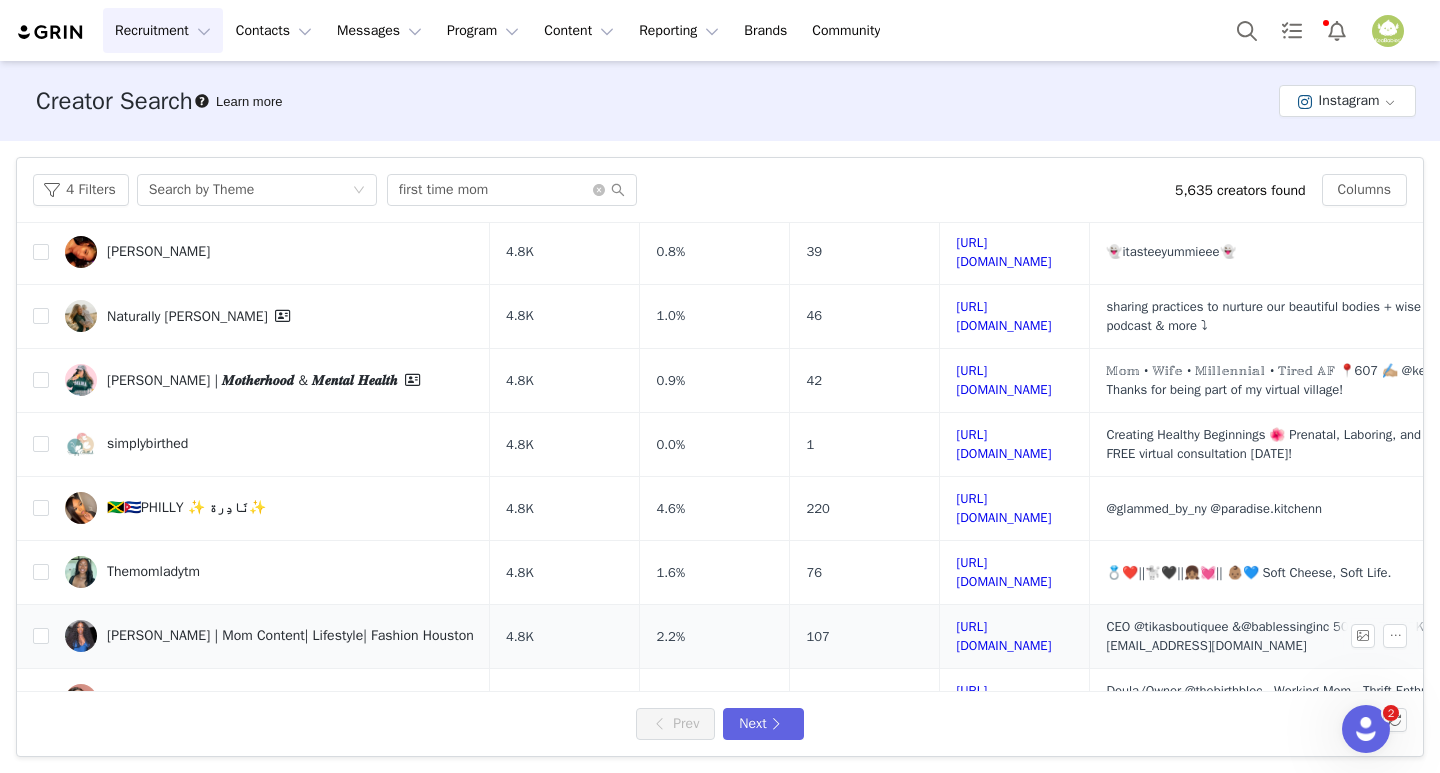 click on "[PERSON_NAME] | Mom Content| Lifestyle| Fashion Houston" at bounding box center [269, 636] 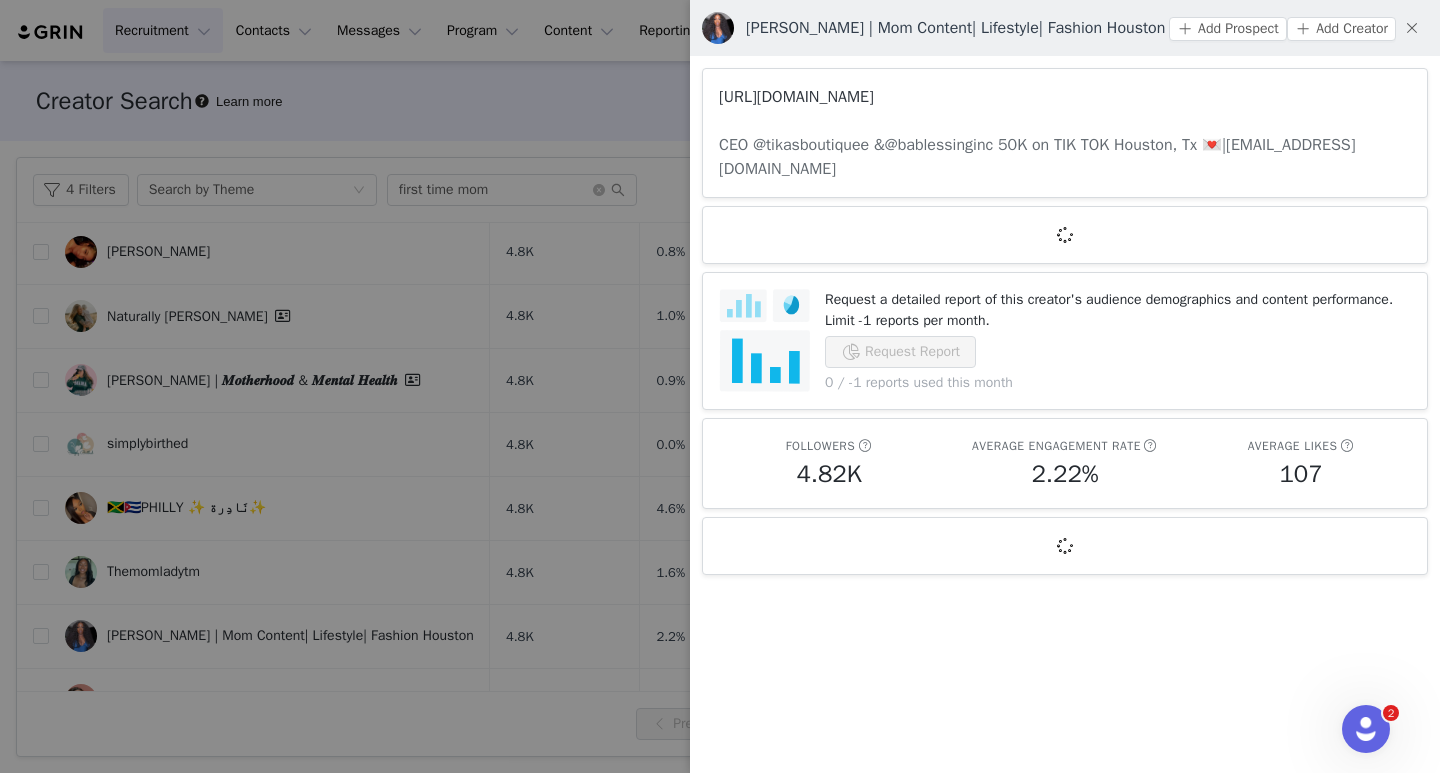 click on "[URL][DOMAIN_NAME]" at bounding box center [796, 97] 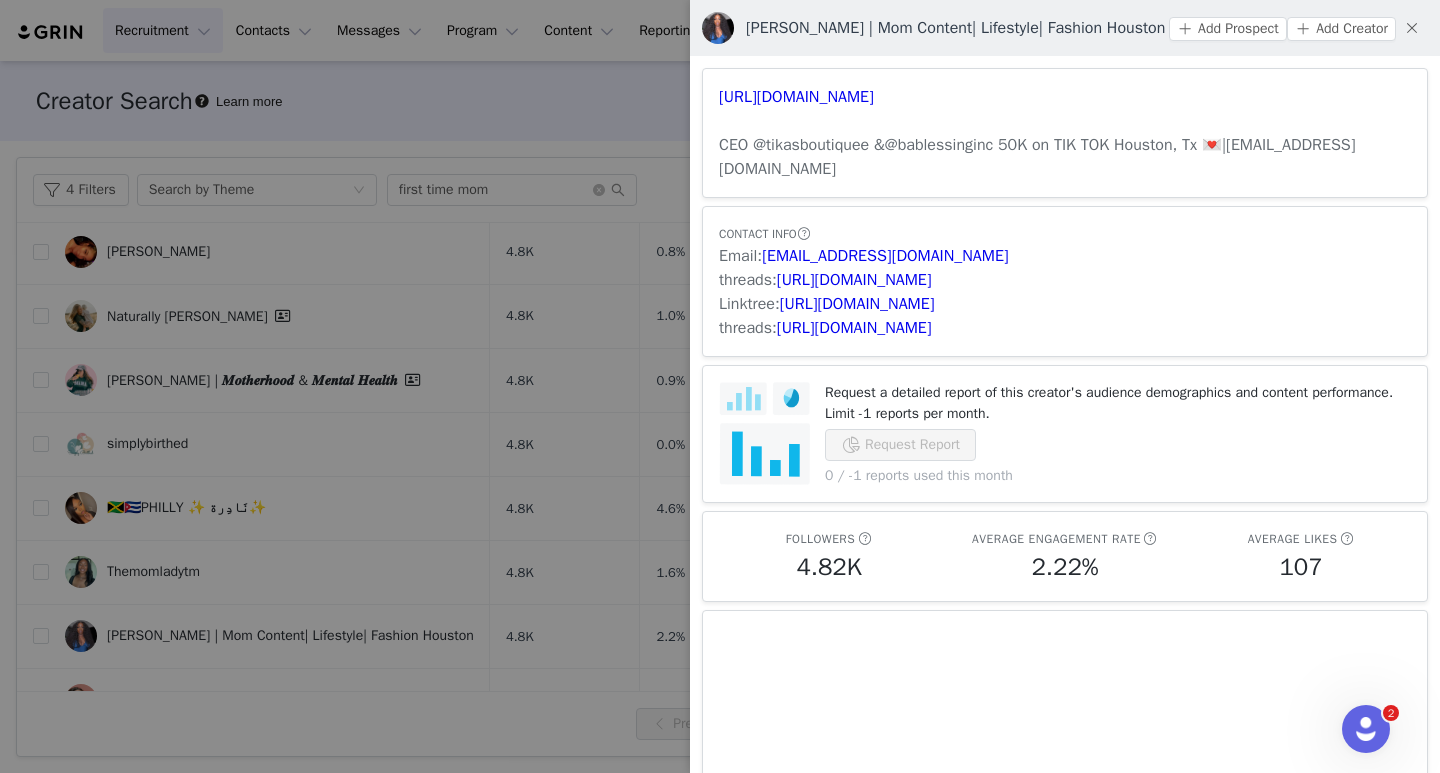 click at bounding box center (720, 386) 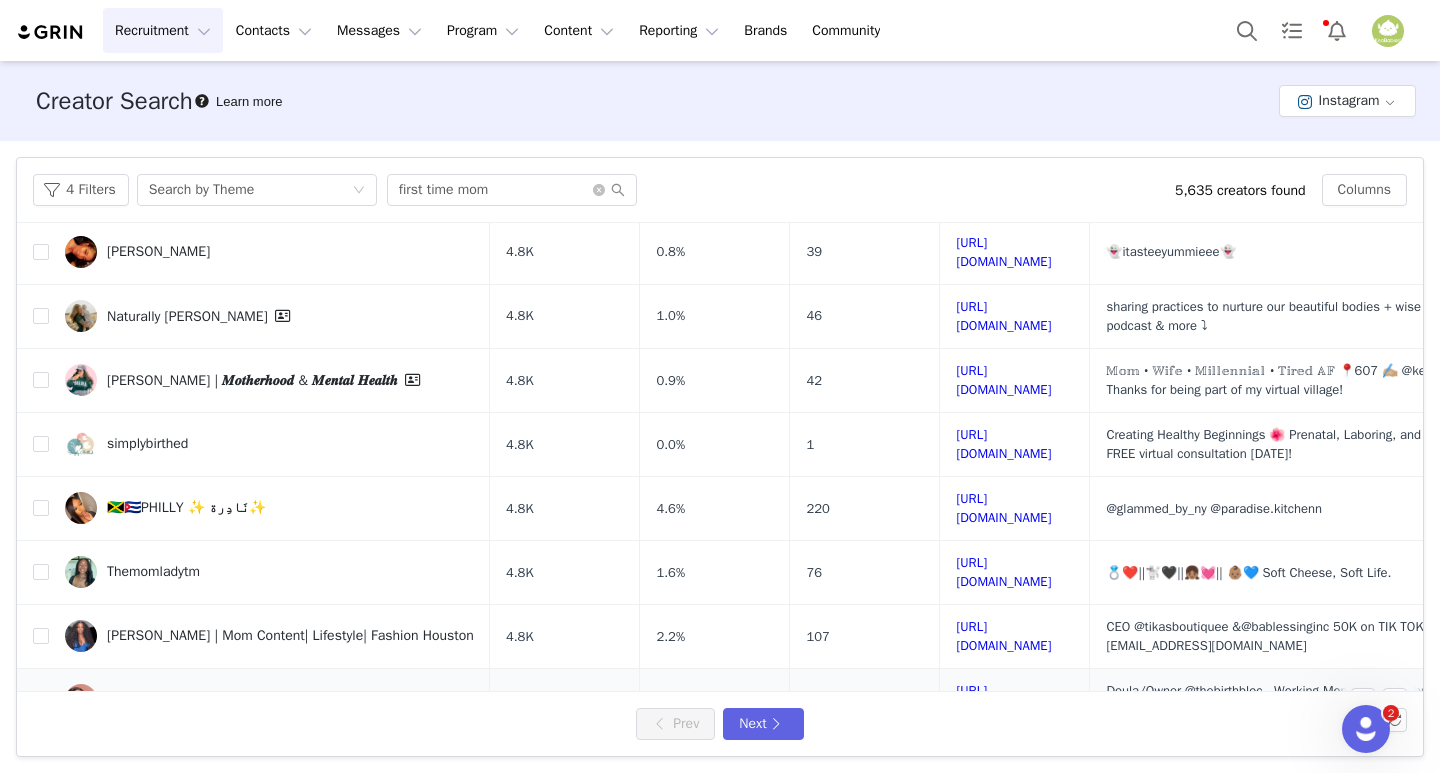 click on "[PERSON_NAME] 🌼" at bounding box center (169, 700) 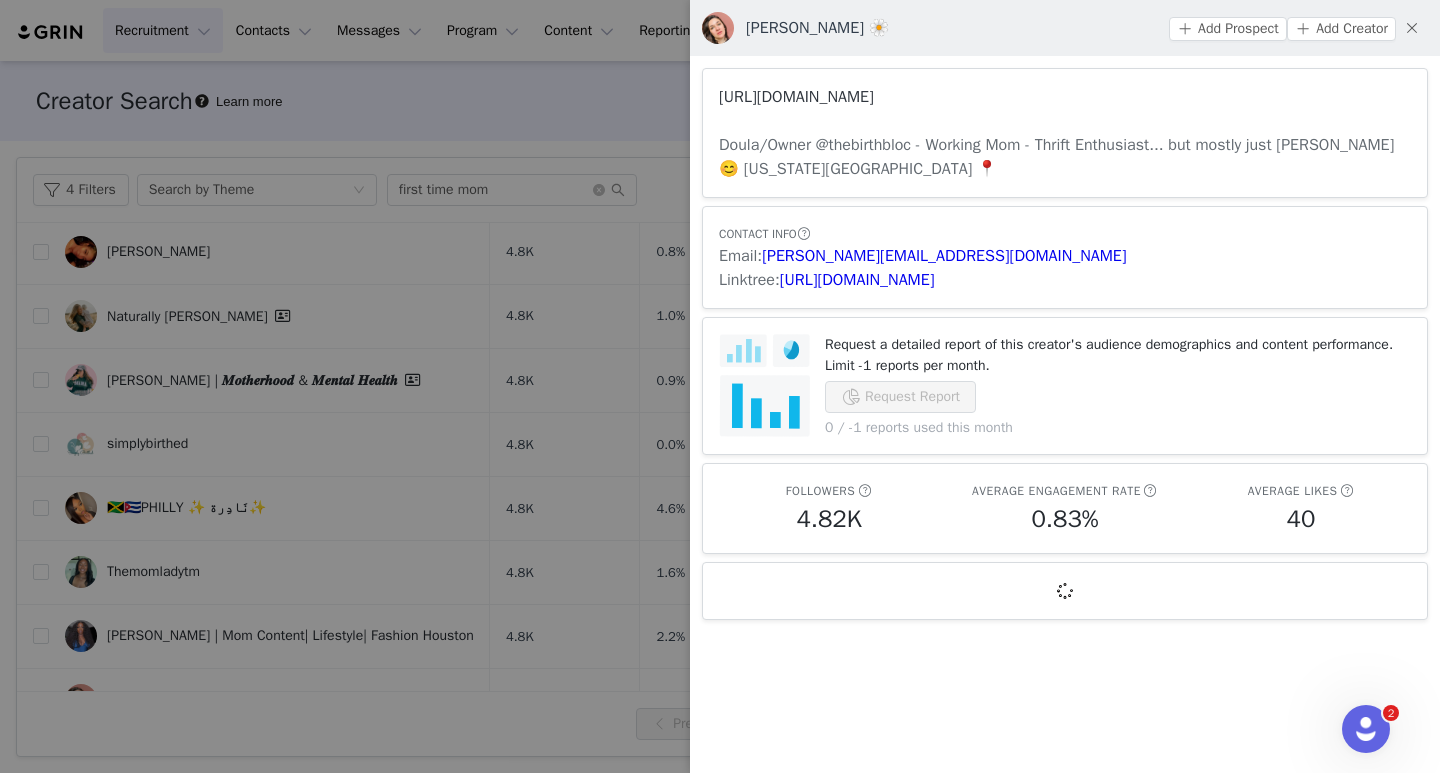 click on "[URL][DOMAIN_NAME]" at bounding box center (796, 97) 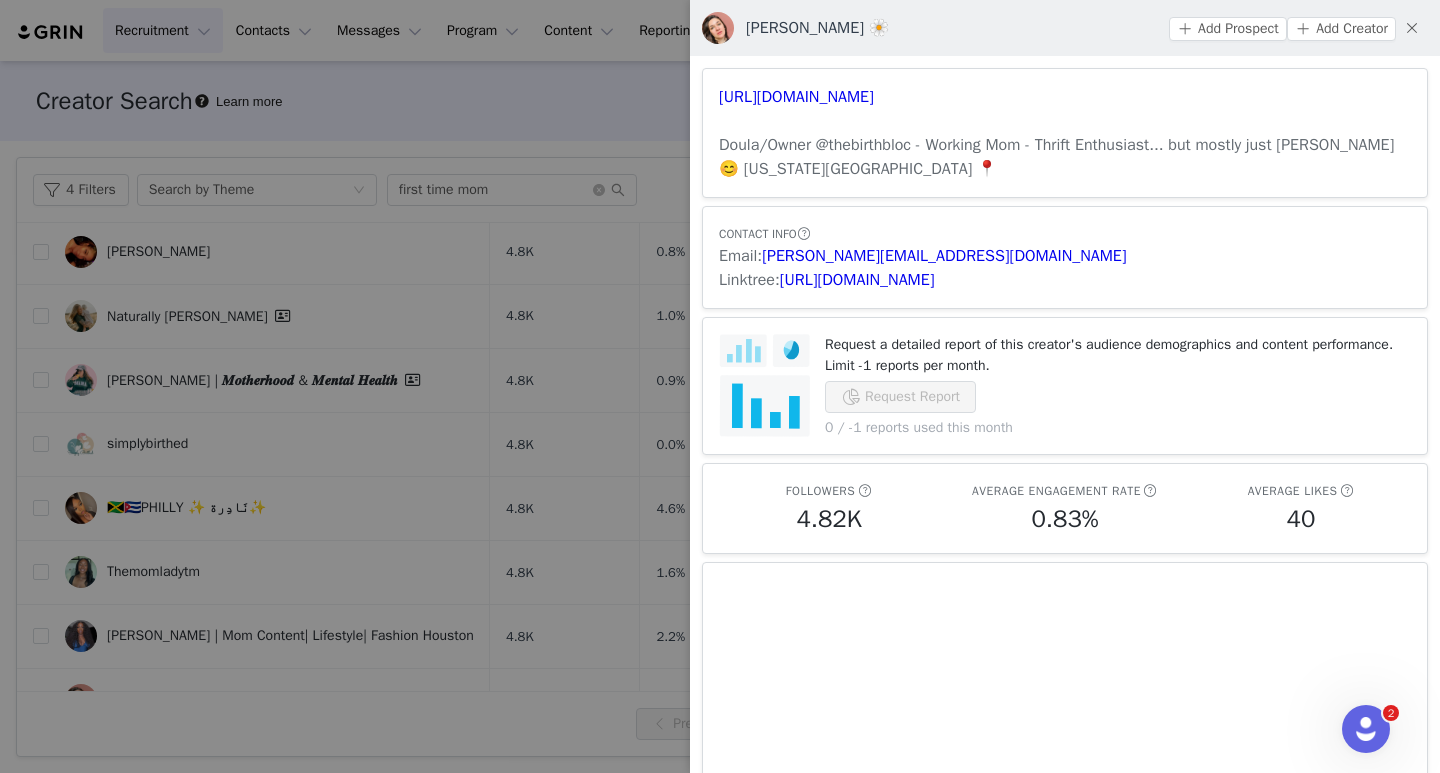click at bounding box center (720, 386) 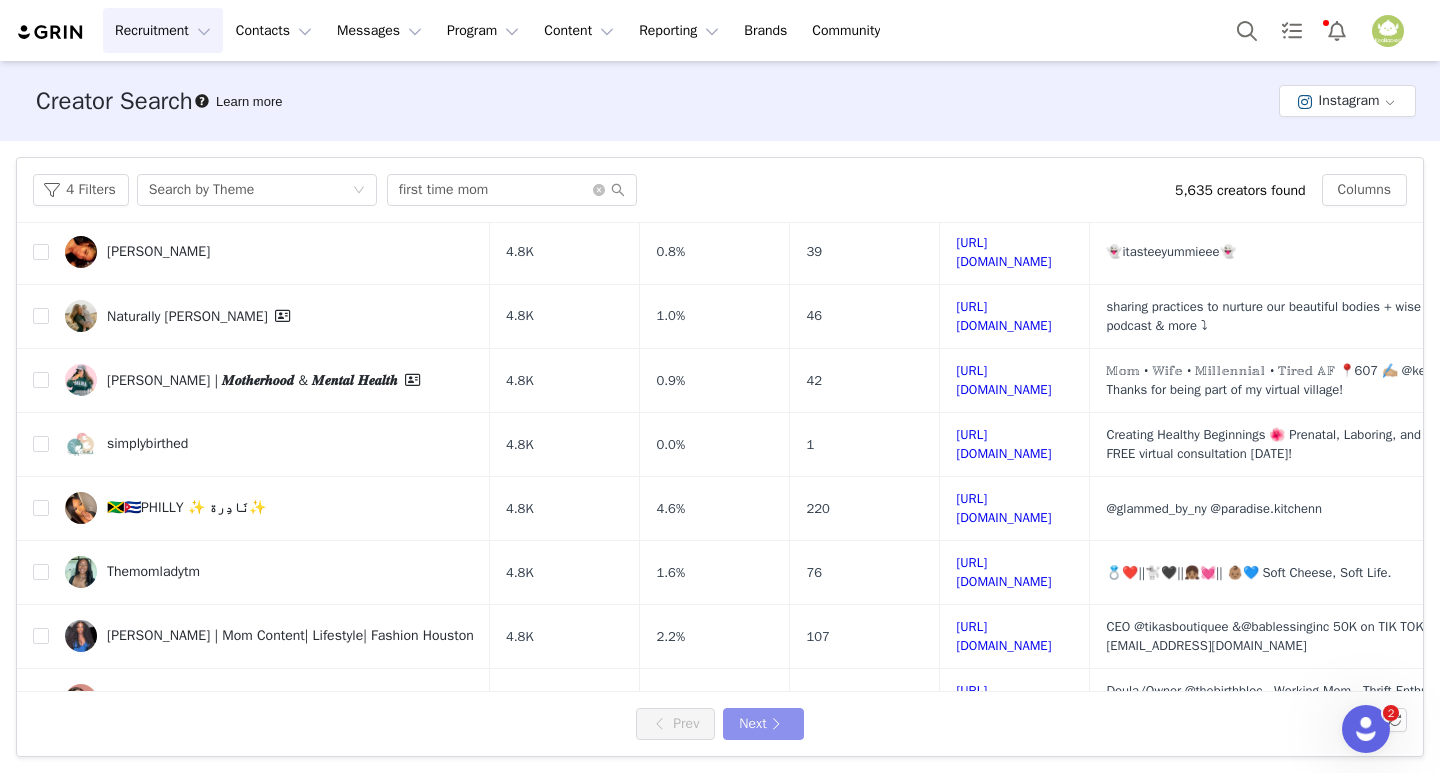 click on "Next" at bounding box center (763, 724) 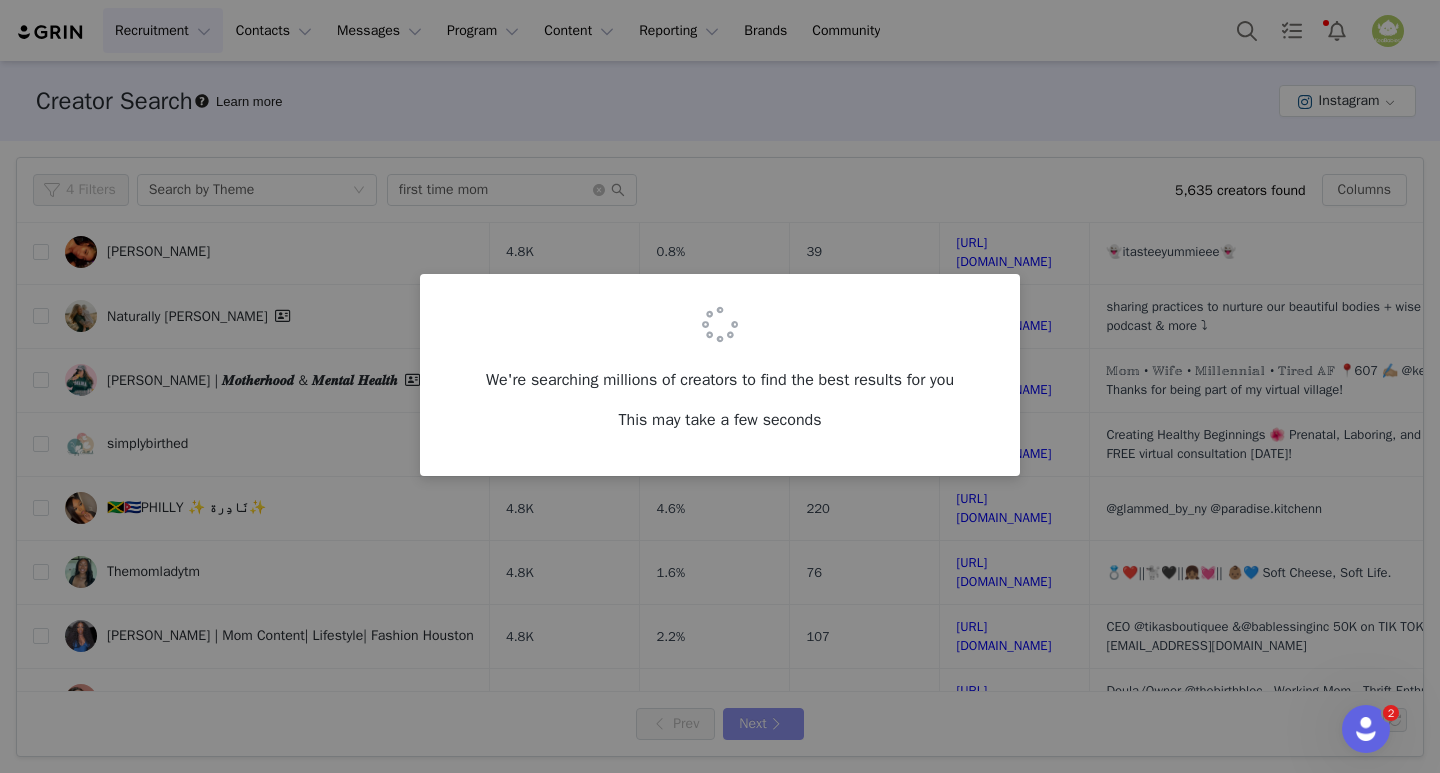 scroll, scrollTop: 0, scrollLeft: 0, axis: both 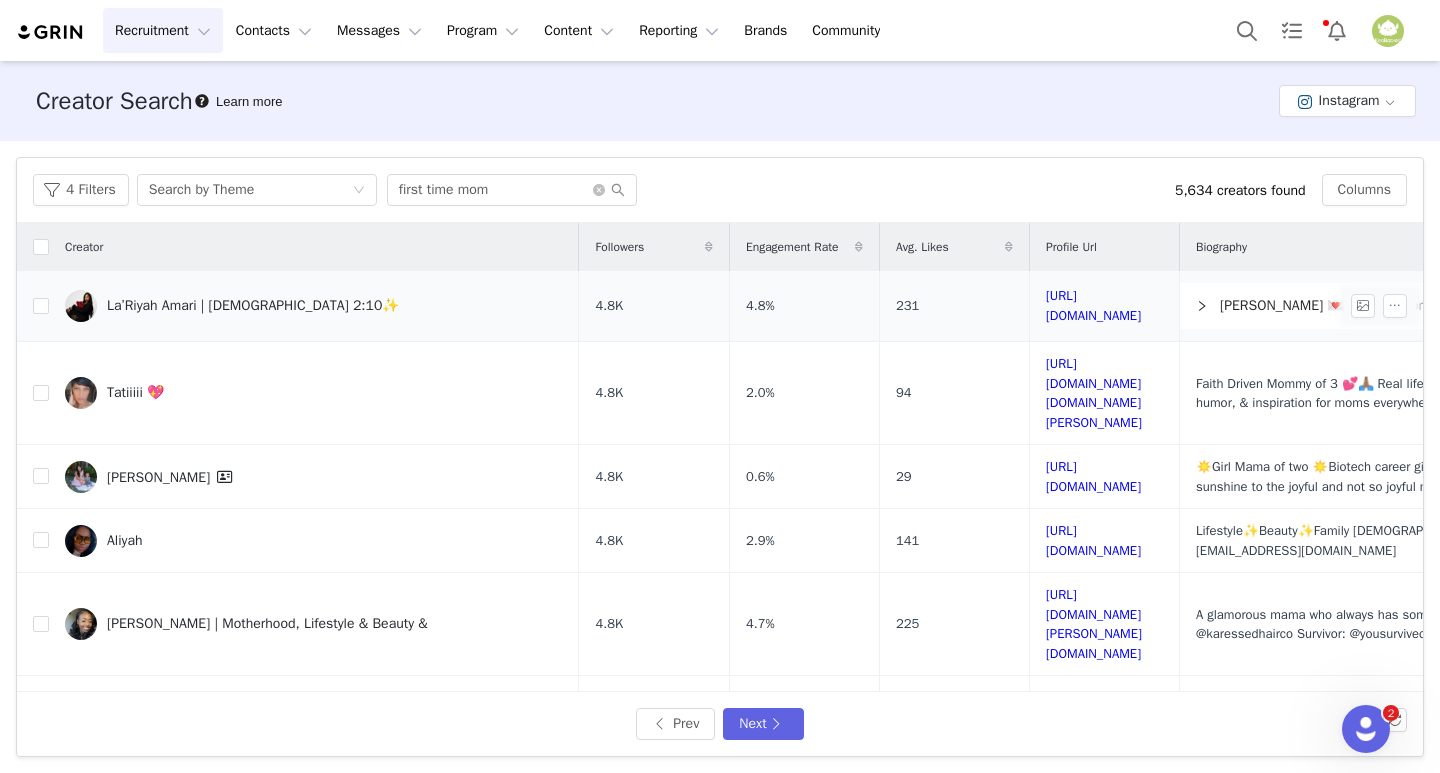 click on "La’Riyah Amari | [DEMOGRAPHIC_DATA] 2:10✨" at bounding box center (253, 306) 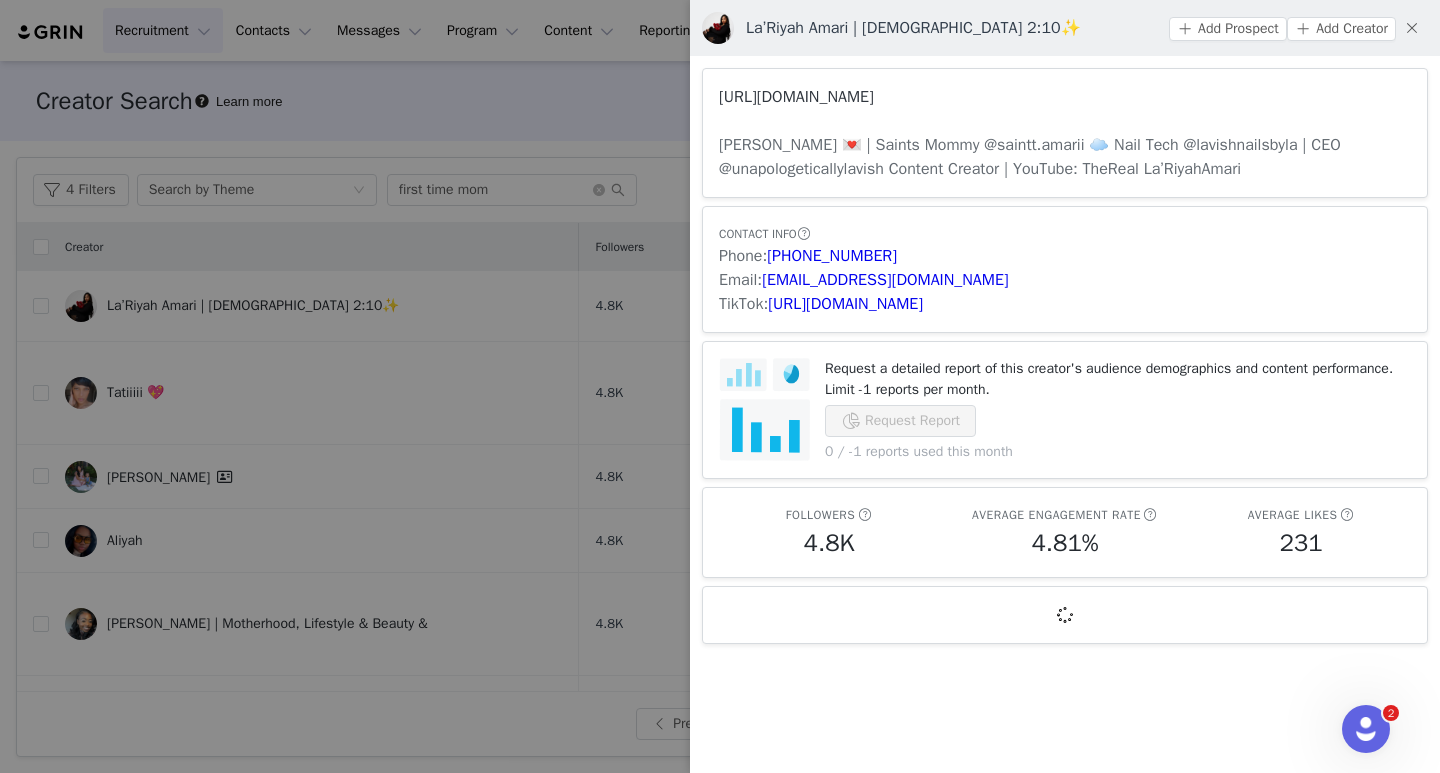 click on "[URL][DOMAIN_NAME]" at bounding box center (796, 97) 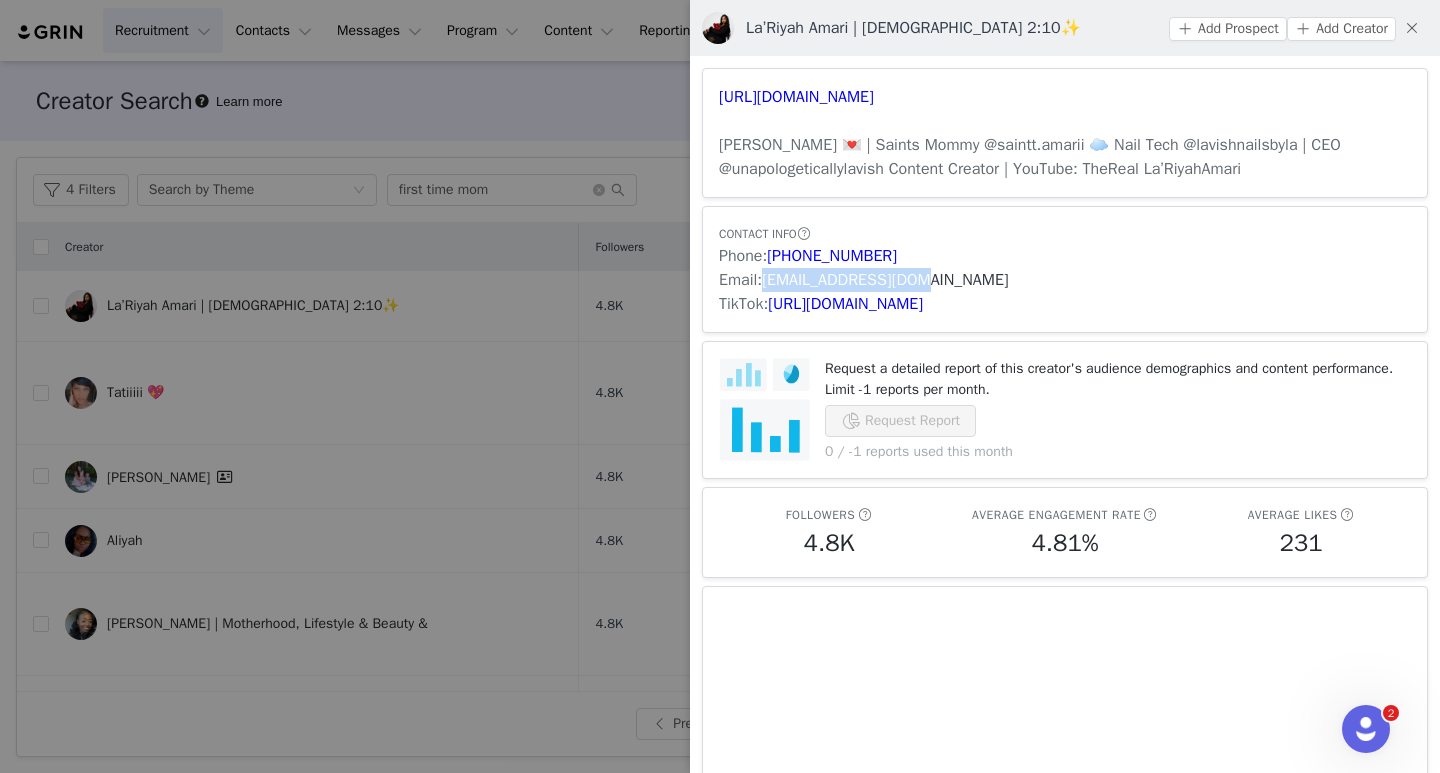 drag, startPoint x: 928, startPoint y: 279, endPoint x: 765, endPoint y: 282, distance: 163.0276 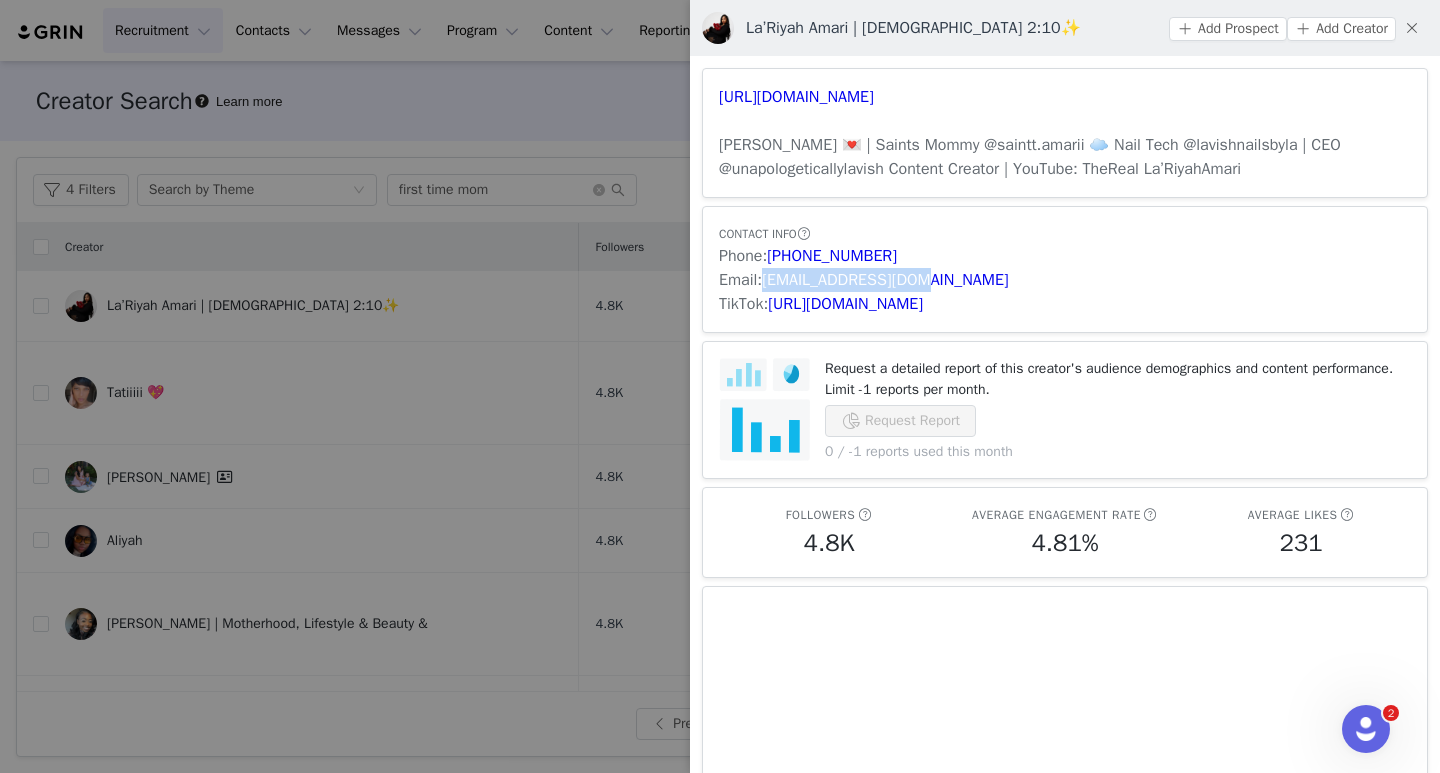 copy on "[EMAIL_ADDRESS][DOMAIN_NAME]" 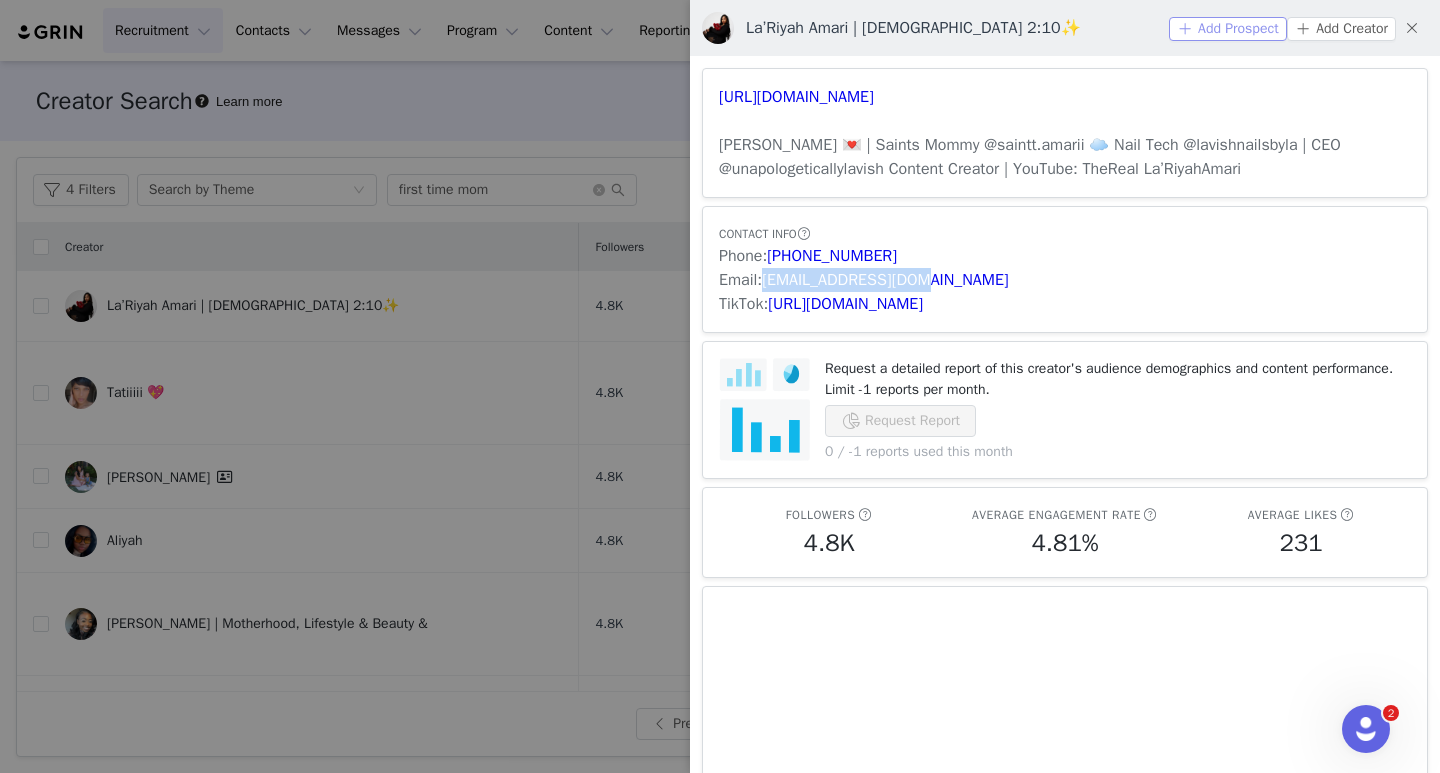 click on "Add Prospect" at bounding box center [1228, 29] 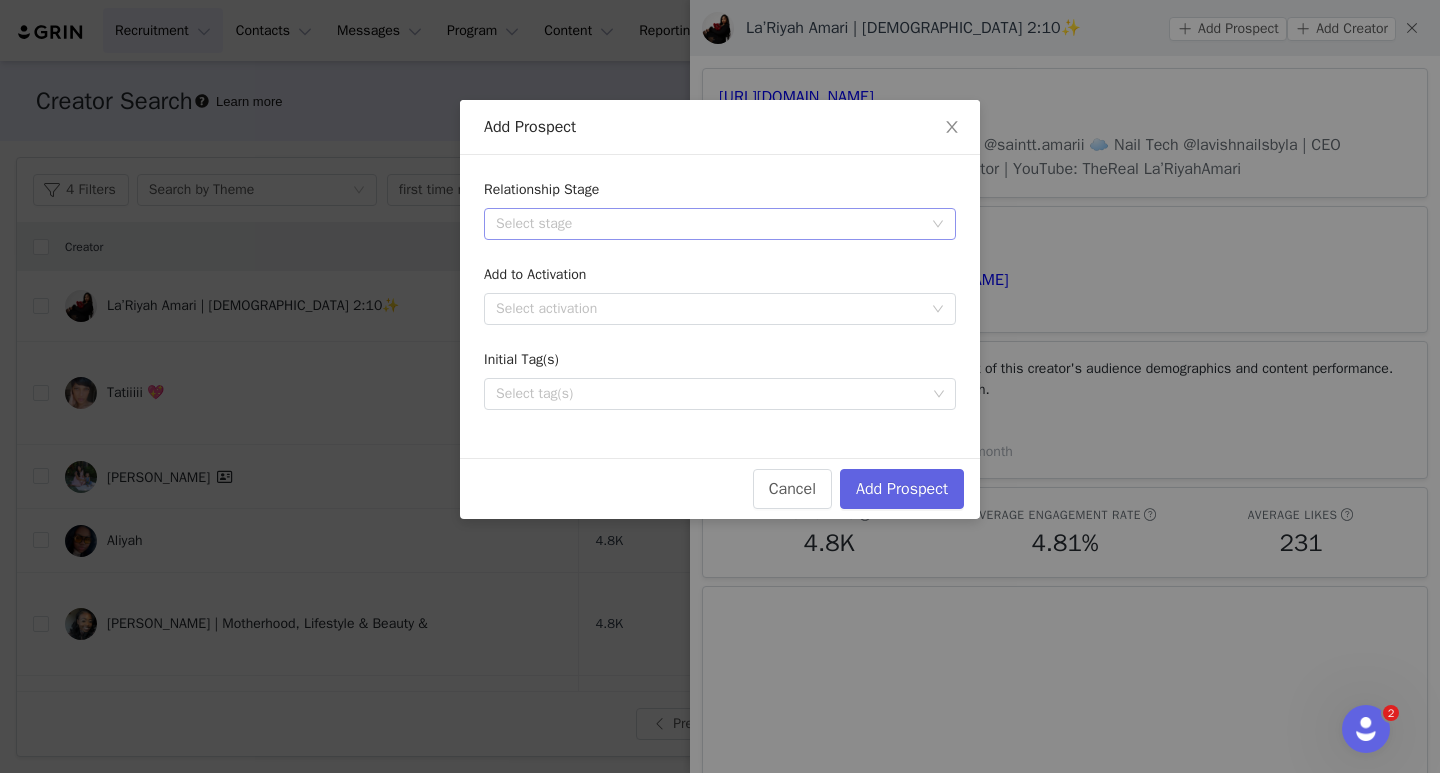 click on "Select stage" at bounding box center [709, 224] 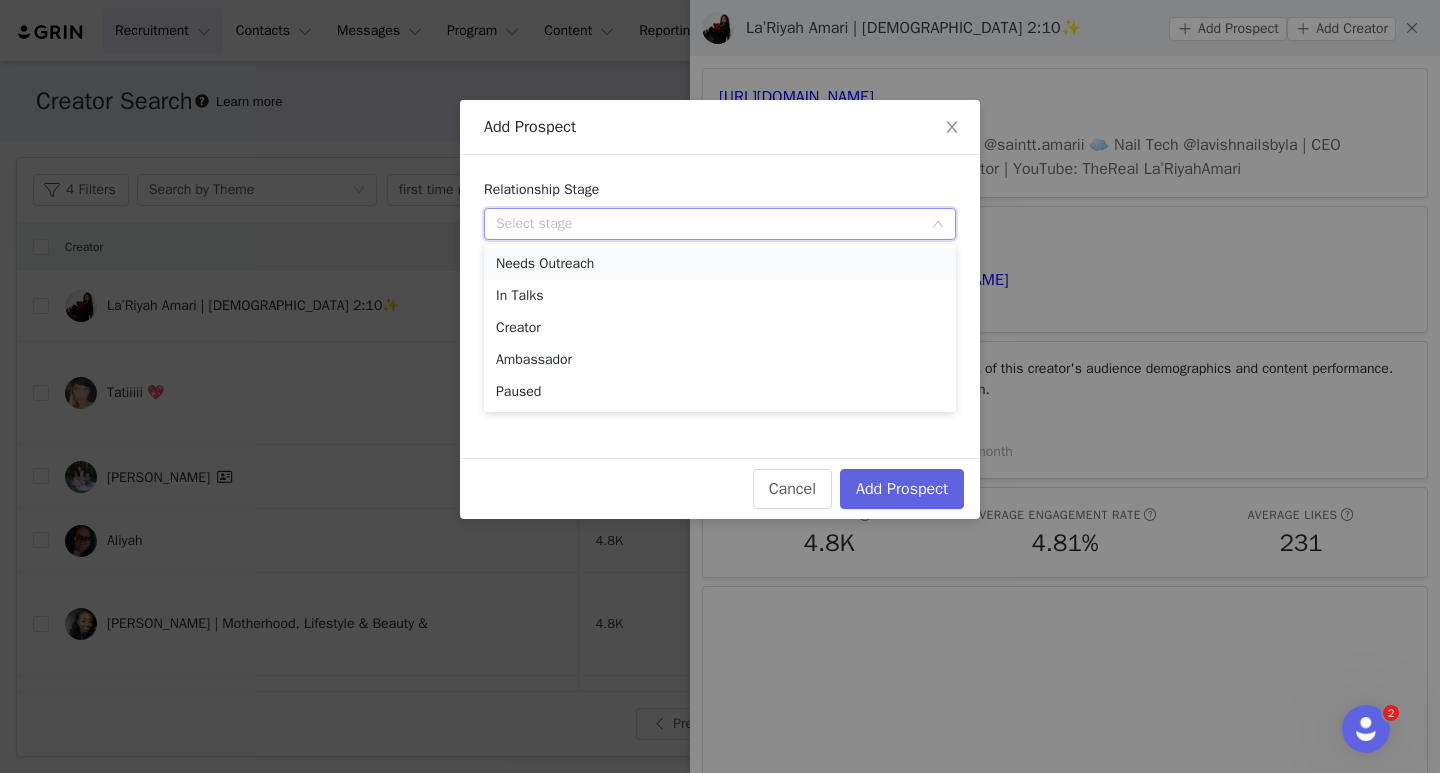 click on "Needs Outreach" at bounding box center [720, 264] 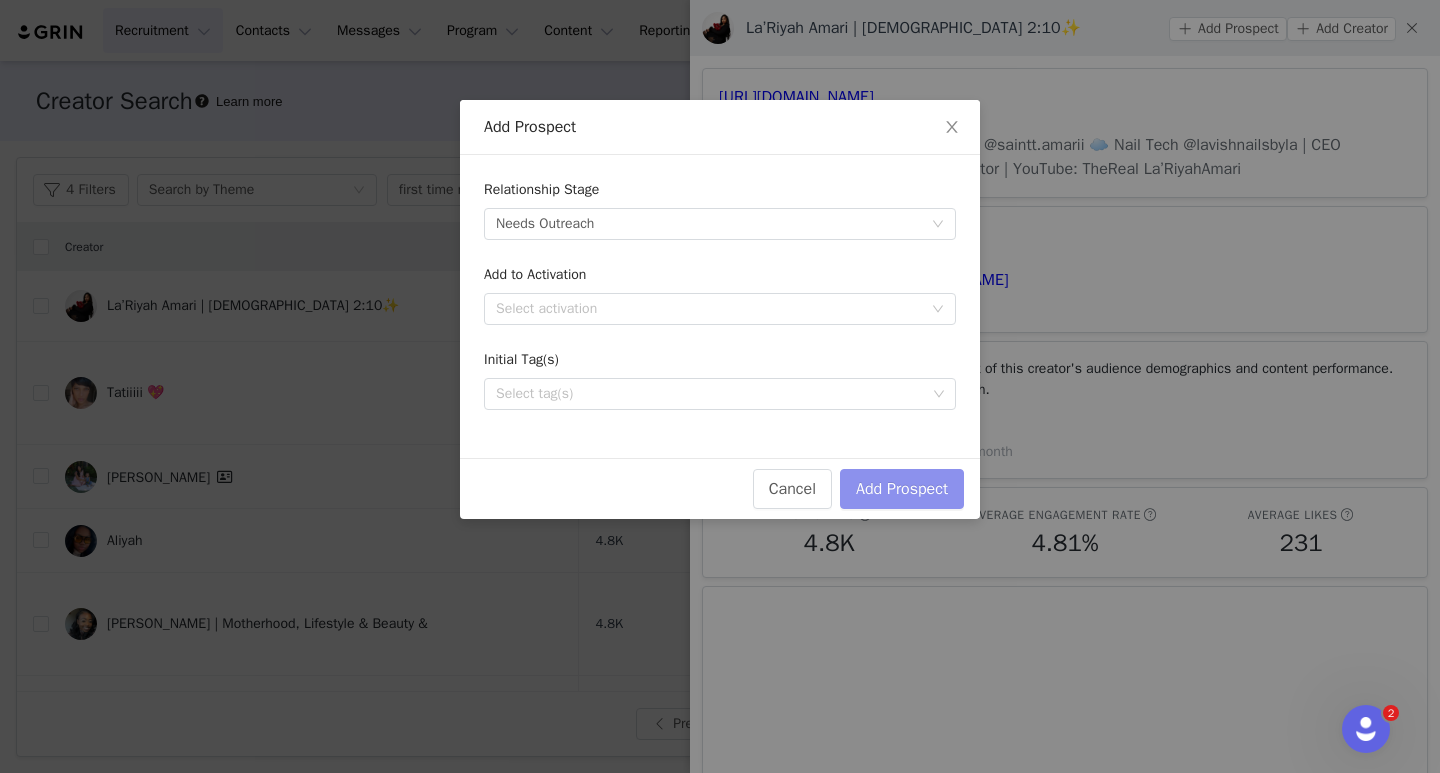 click on "Add Prospect" at bounding box center (902, 489) 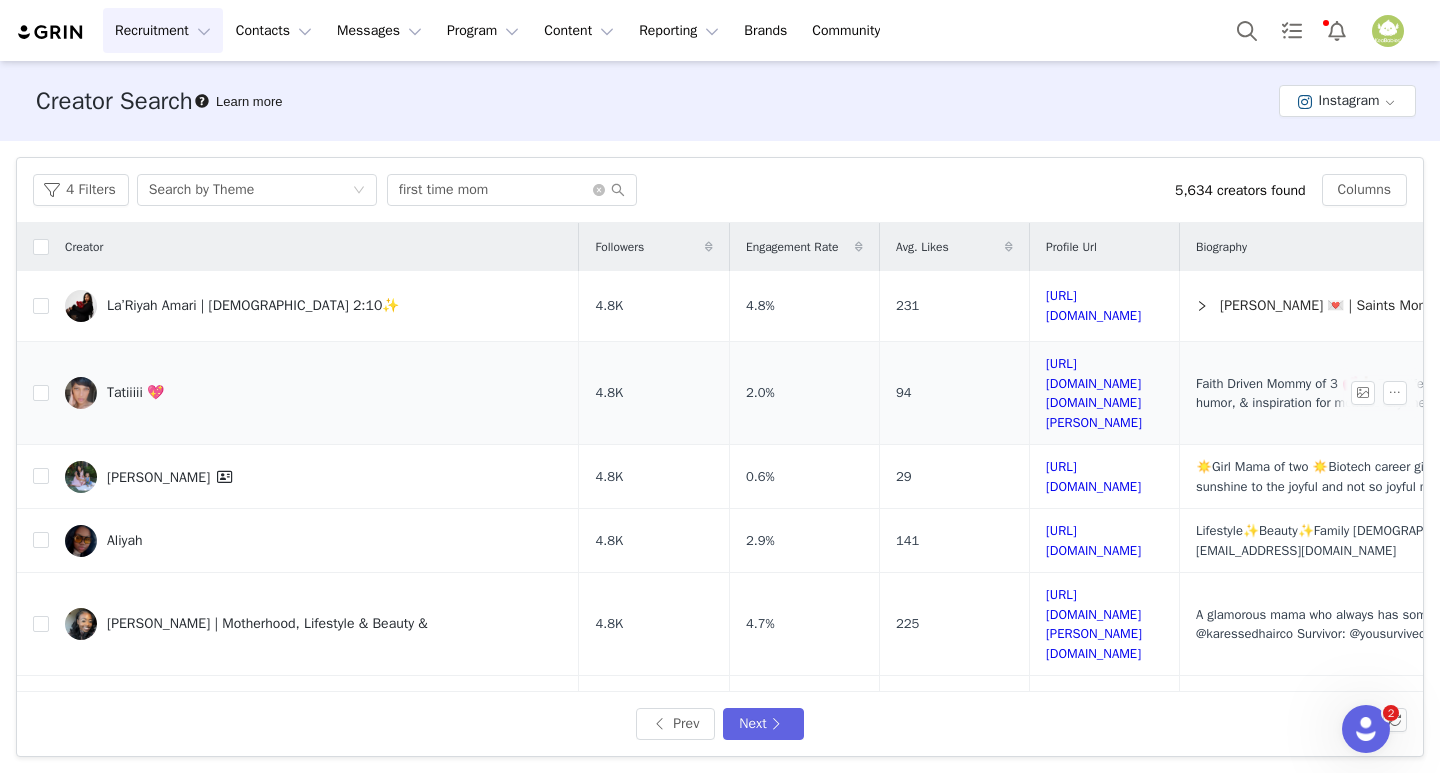 click on "Tatiiiii 💖" at bounding box center (135, 393) 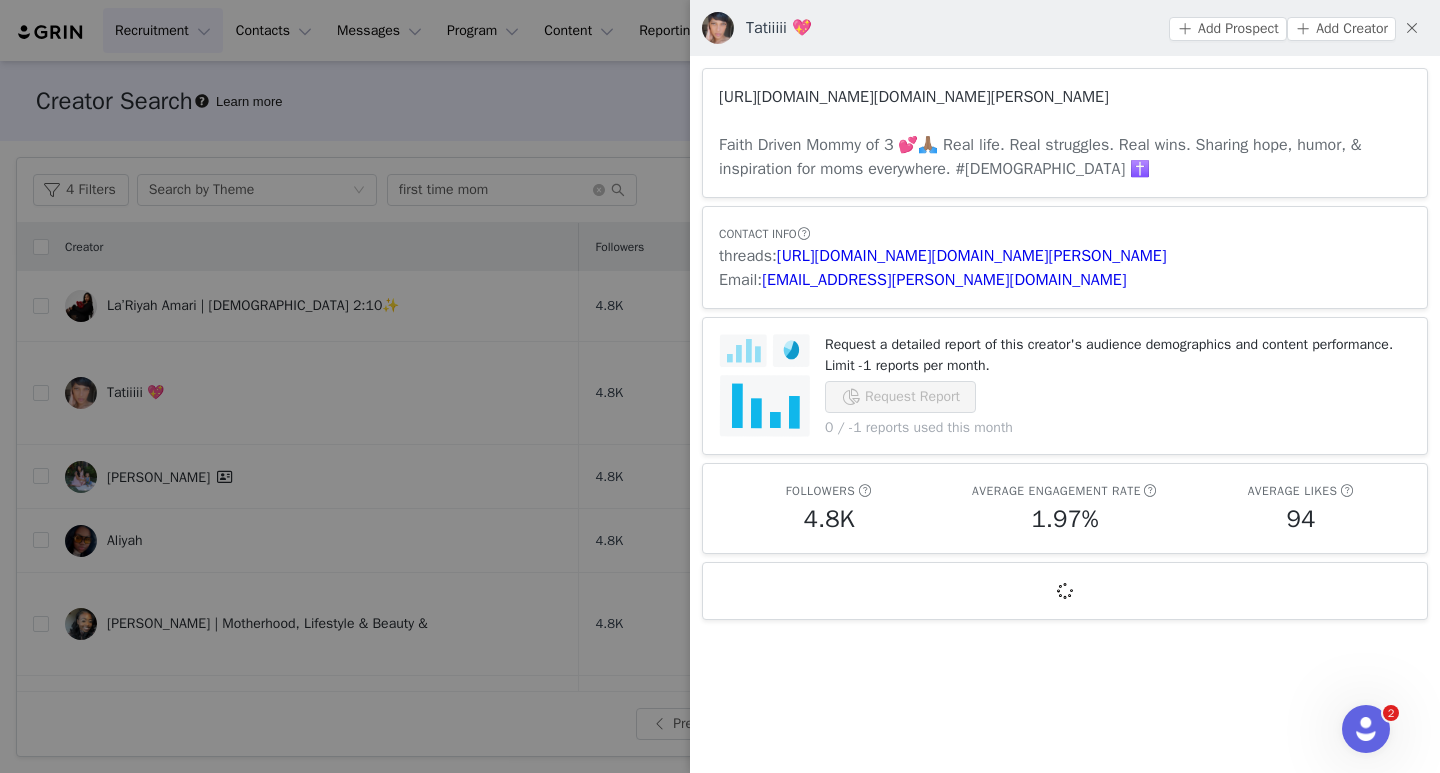 click on "[URL][DOMAIN_NAME][DOMAIN_NAME][PERSON_NAME]" at bounding box center (914, 97) 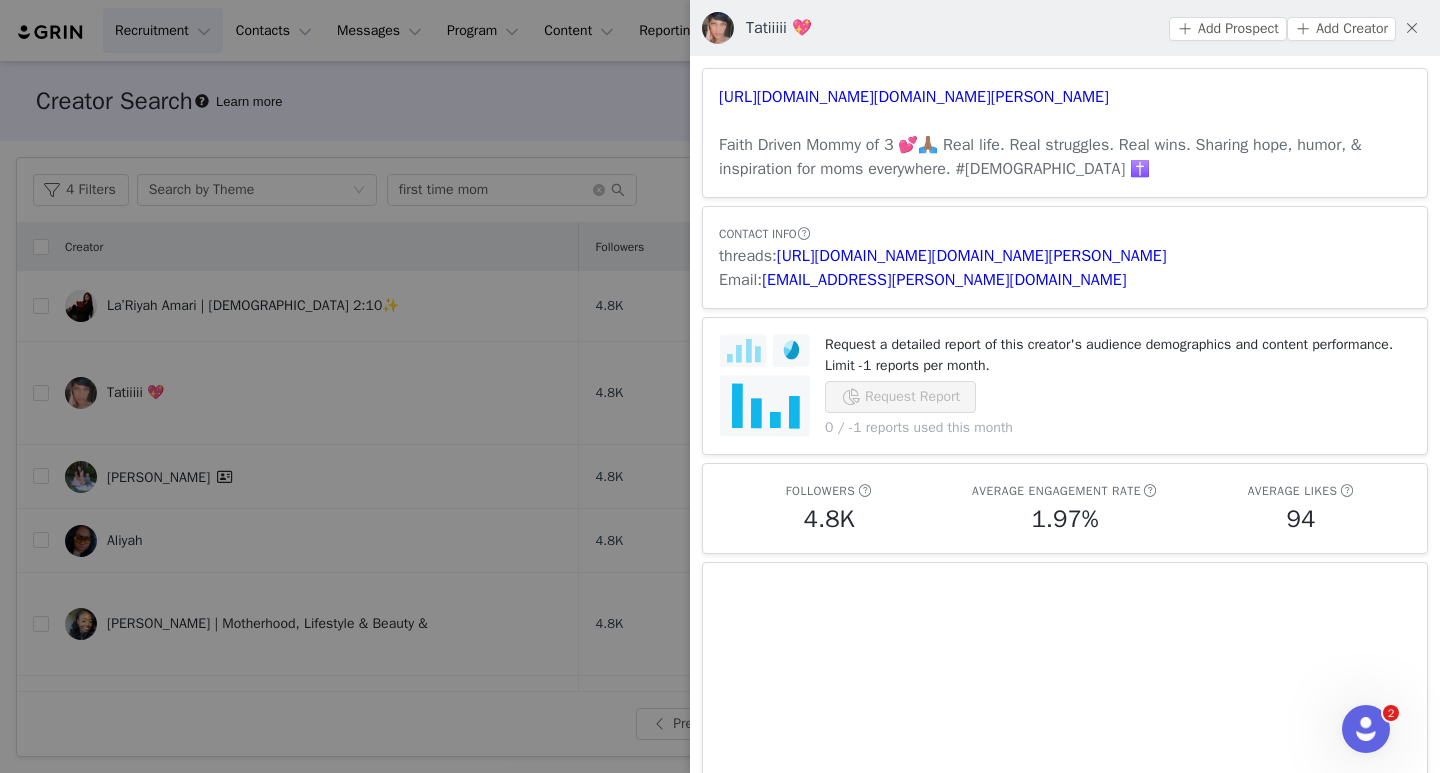 click at bounding box center (720, 386) 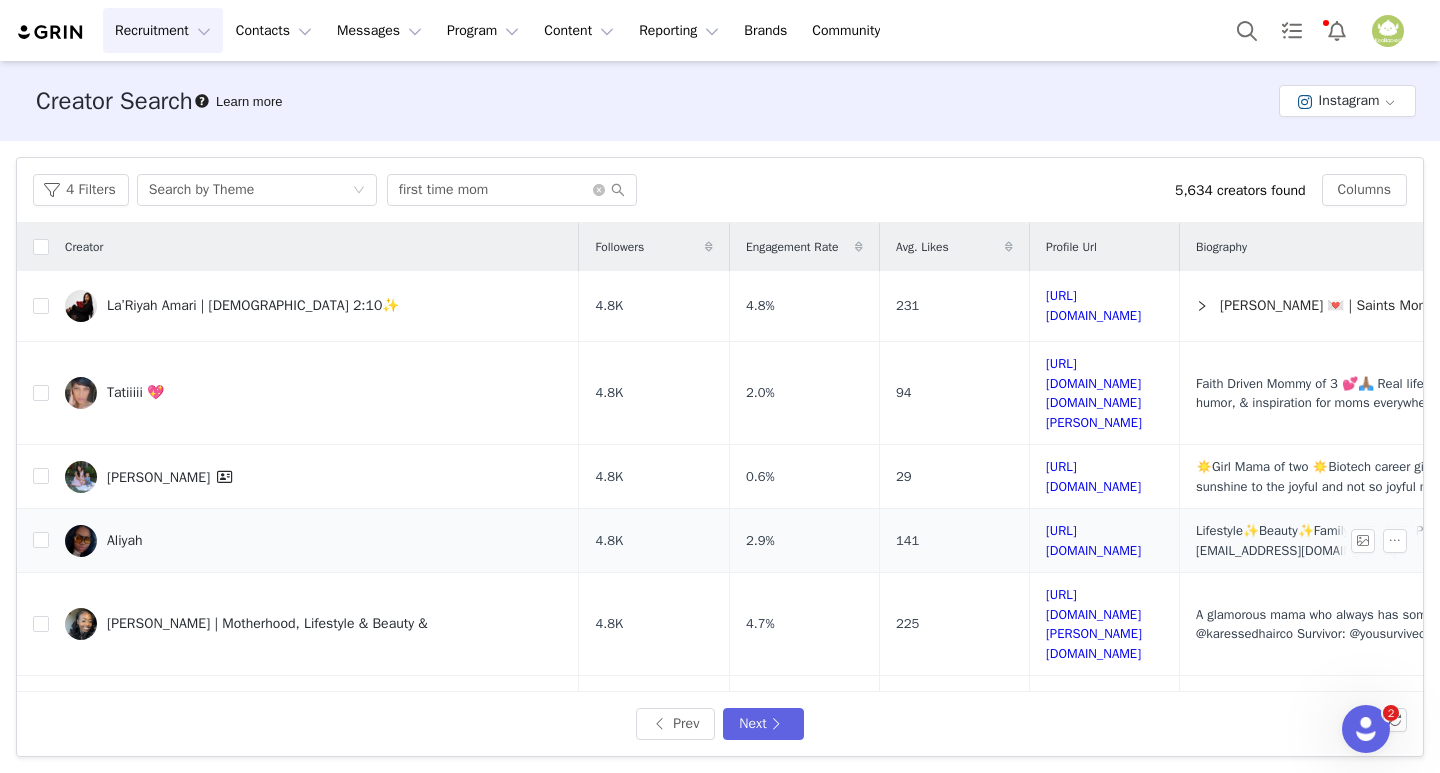 click on "Aliyah" at bounding box center [125, 541] 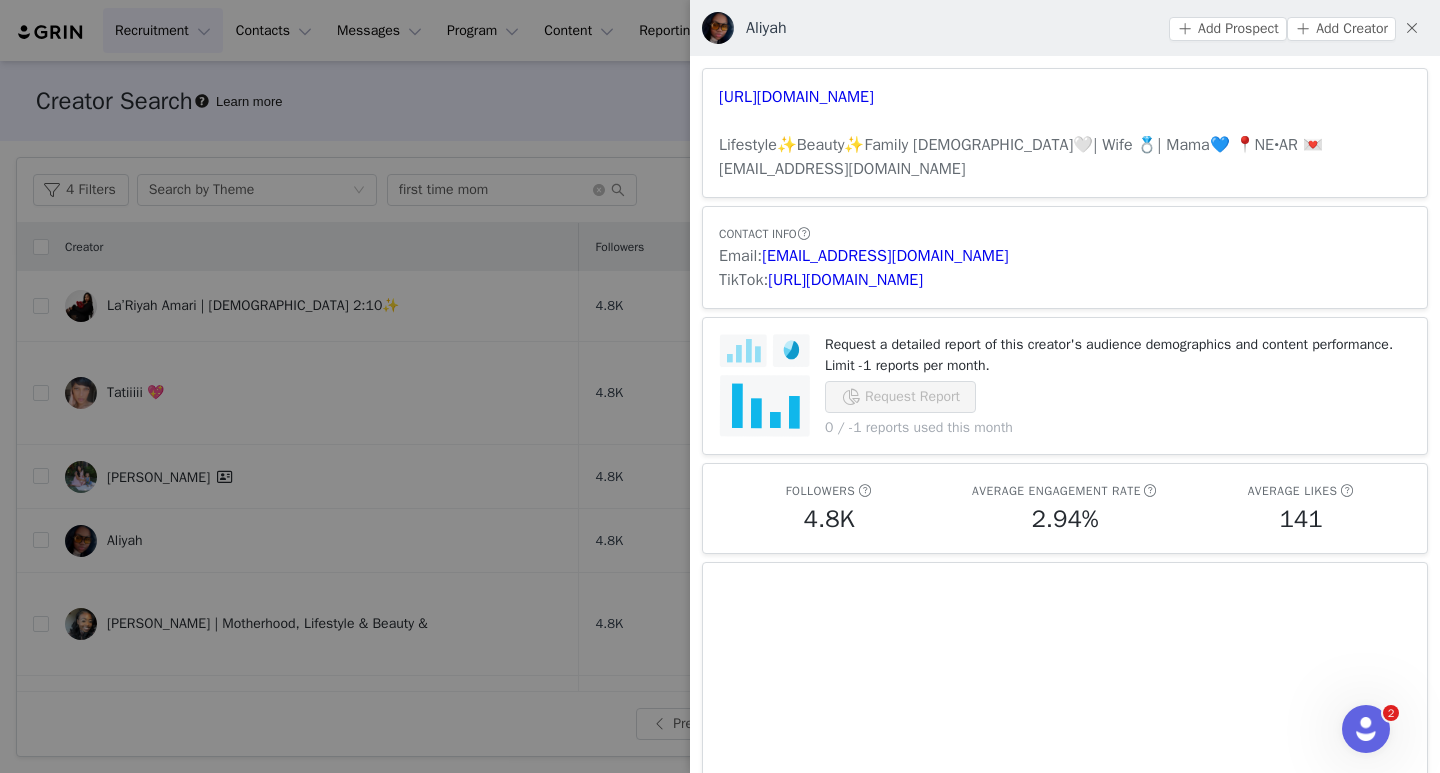 click on "[URL][DOMAIN_NAME]" at bounding box center (1065, 97) 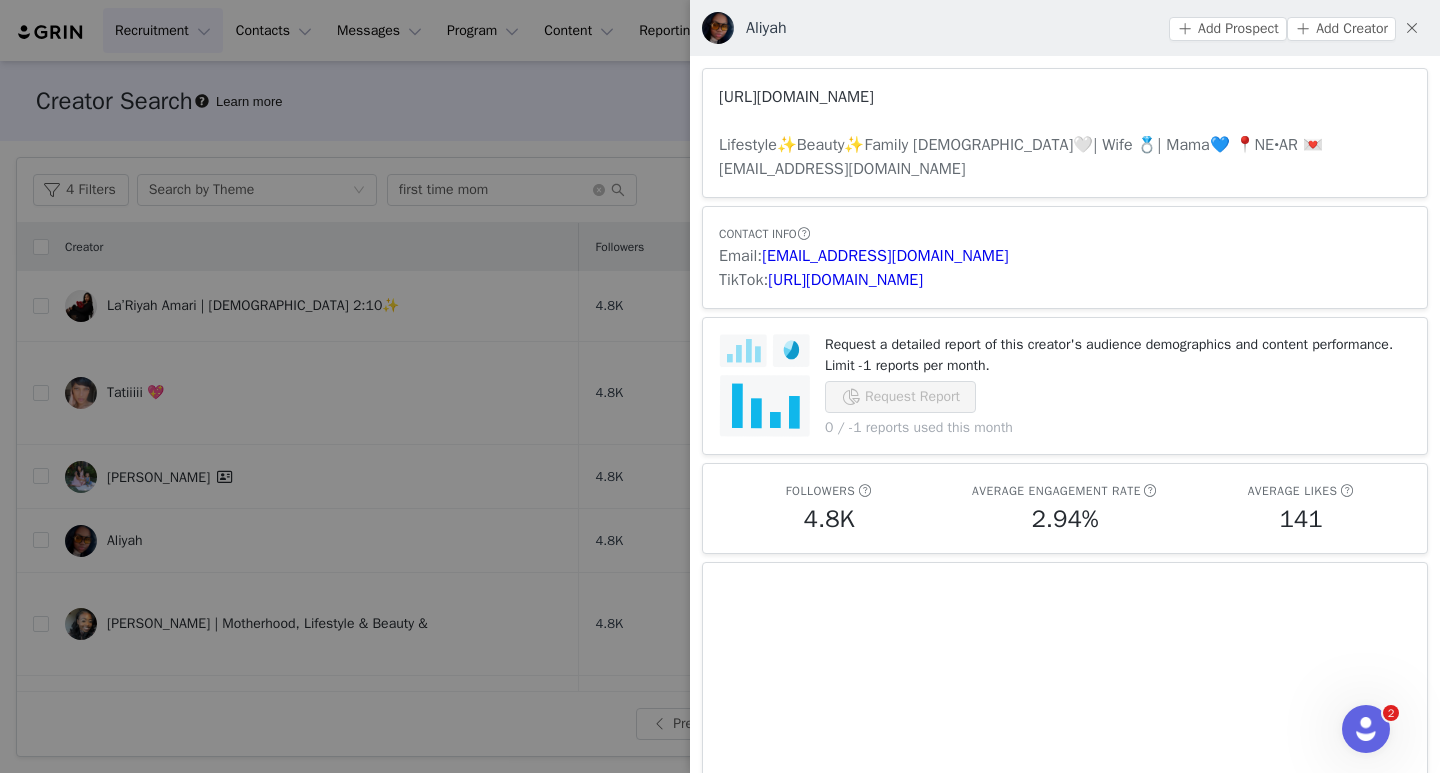 click on "[URL][DOMAIN_NAME]" at bounding box center (796, 97) 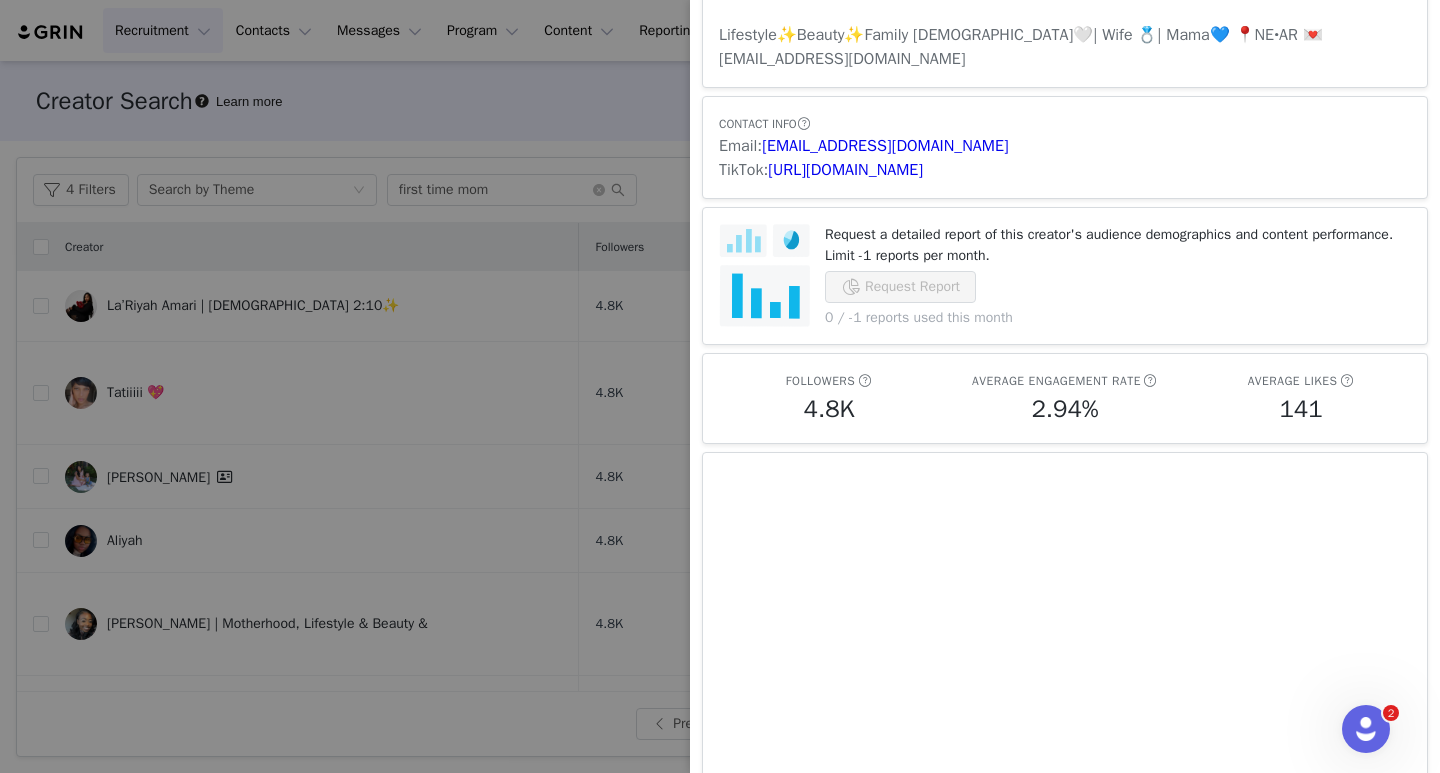 scroll, scrollTop: 400, scrollLeft: 0, axis: vertical 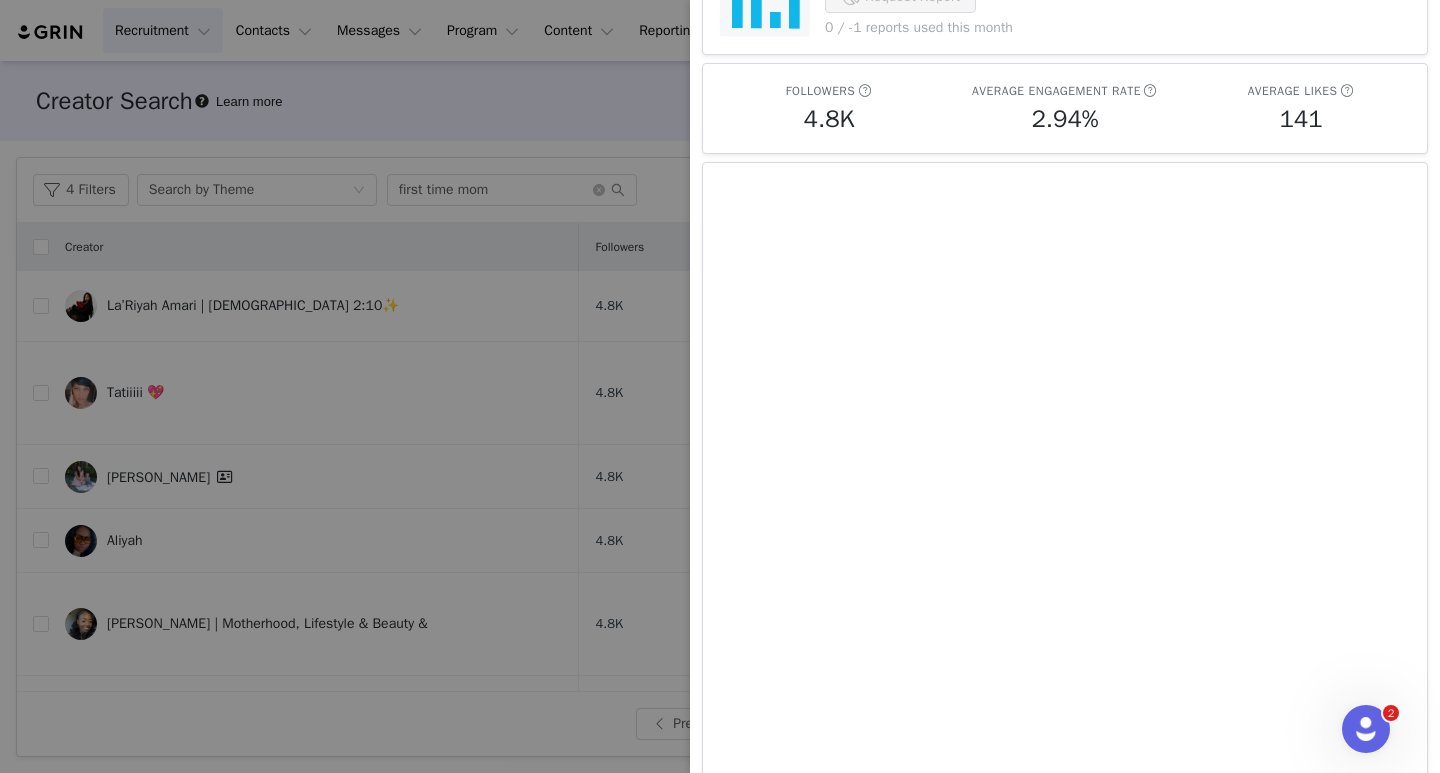 click at bounding box center (720, 386) 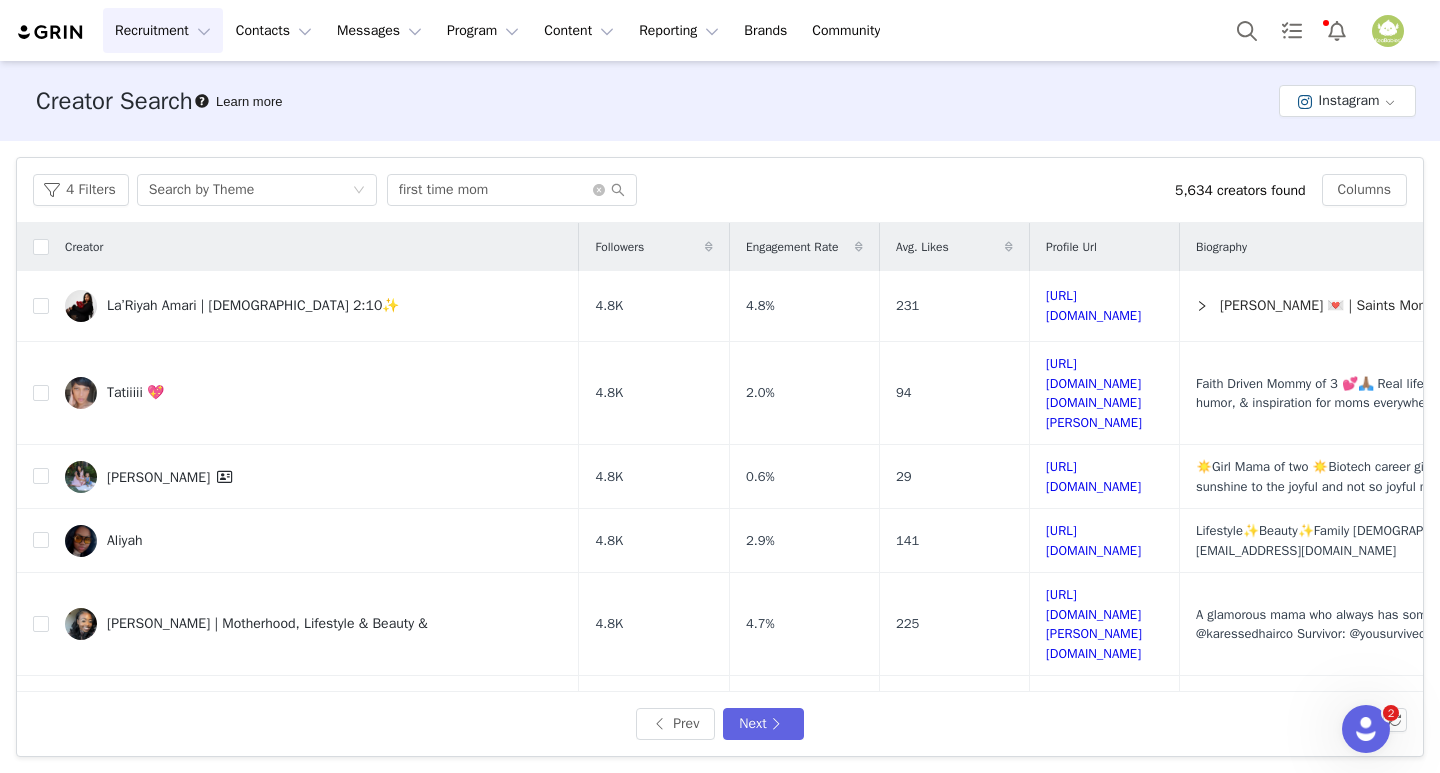 click on "[PERSON_NAME] | Motherhood, Lifestyle & Beauty &" at bounding box center [267, 624] 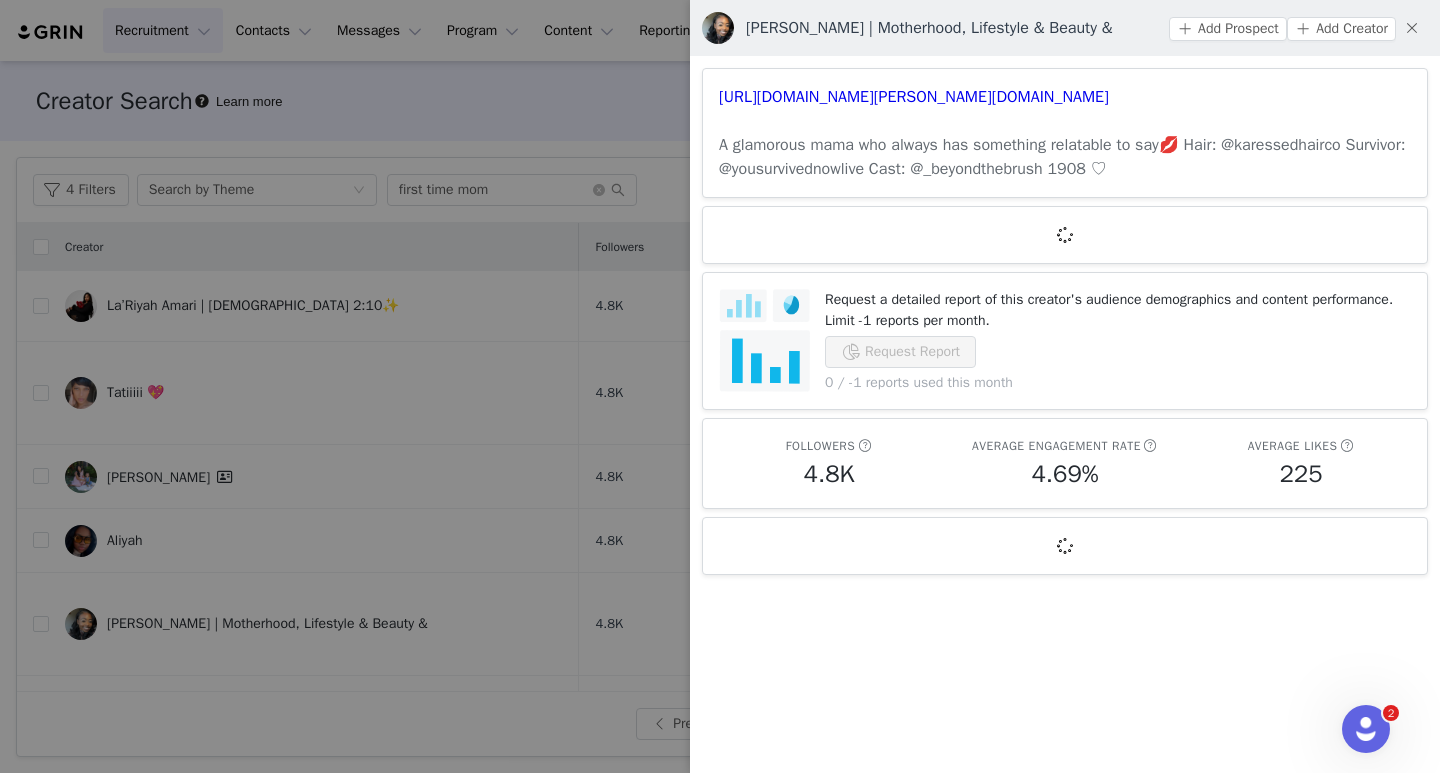 scroll, scrollTop: 0, scrollLeft: 0, axis: both 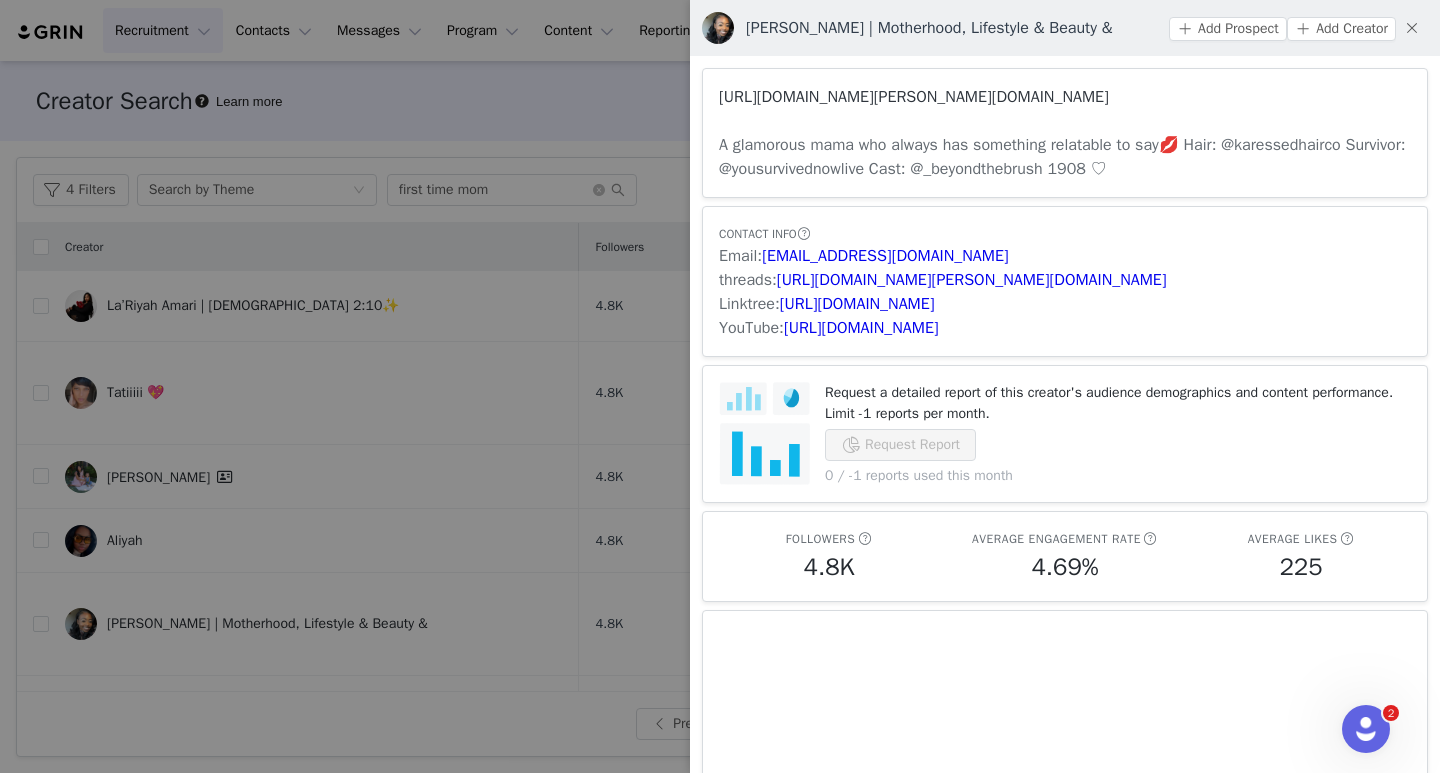 click on "[URL][DOMAIN_NAME][PERSON_NAME][DOMAIN_NAME]" at bounding box center (914, 97) 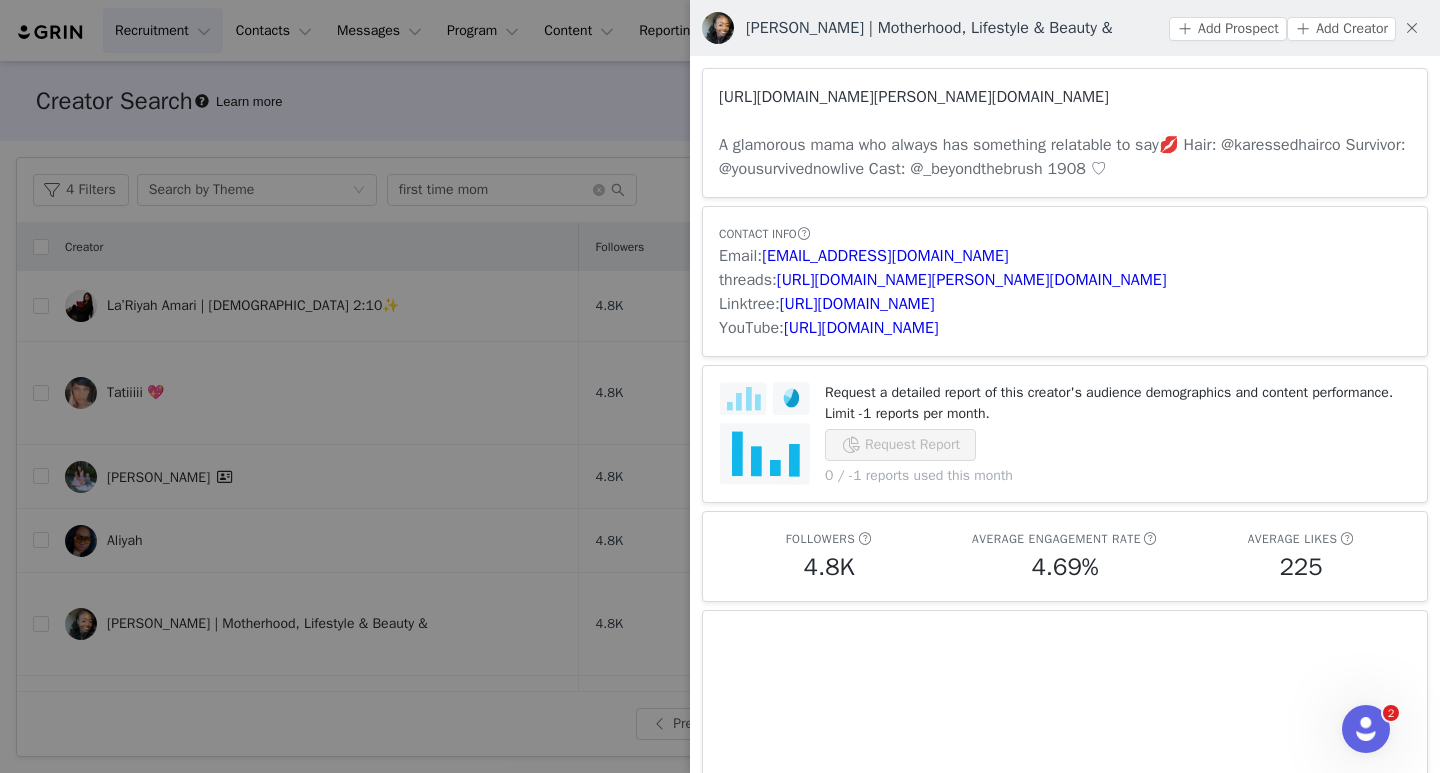 click on "[URL][DOMAIN_NAME][PERSON_NAME][DOMAIN_NAME]" at bounding box center [914, 97] 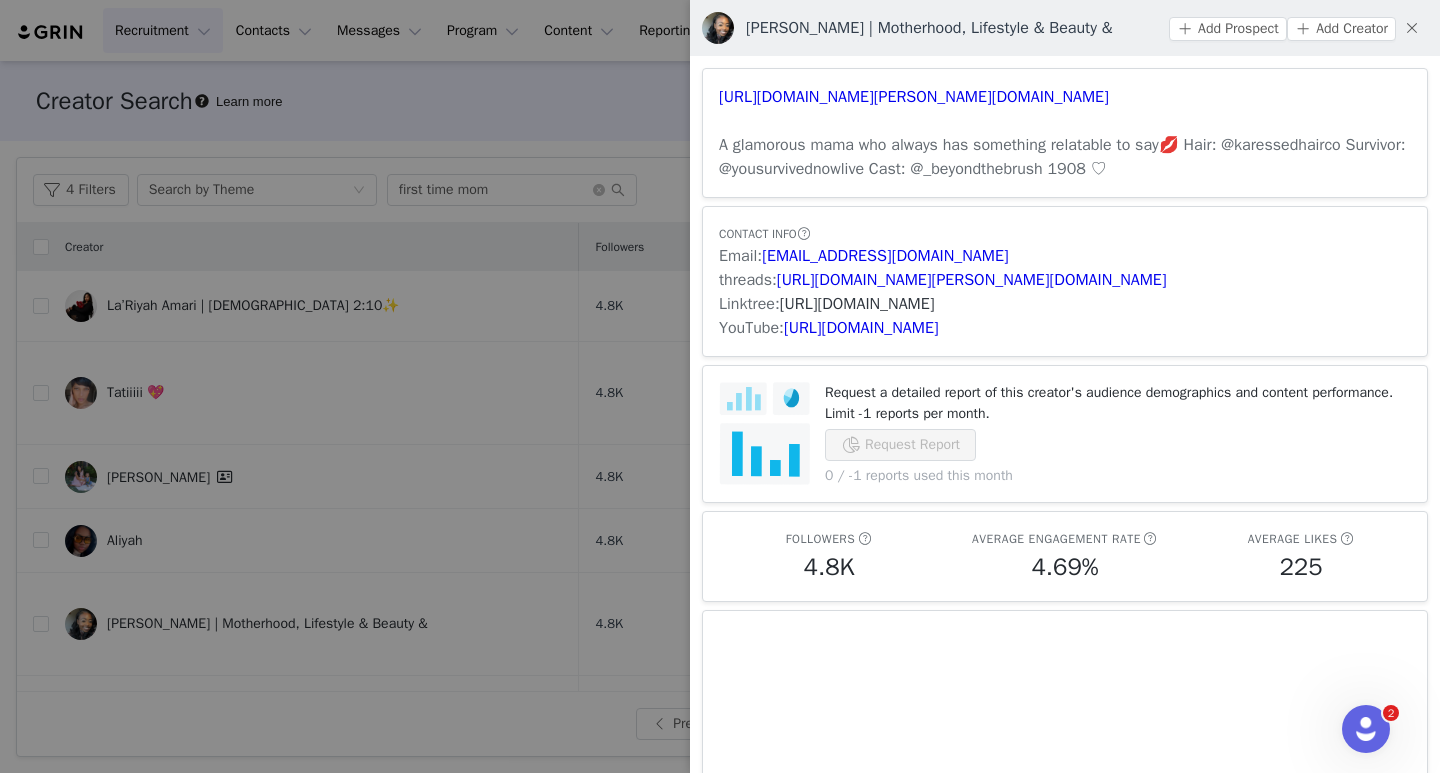 click on "[URL][DOMAIN_NAME]" at bounding box center [857, 304] 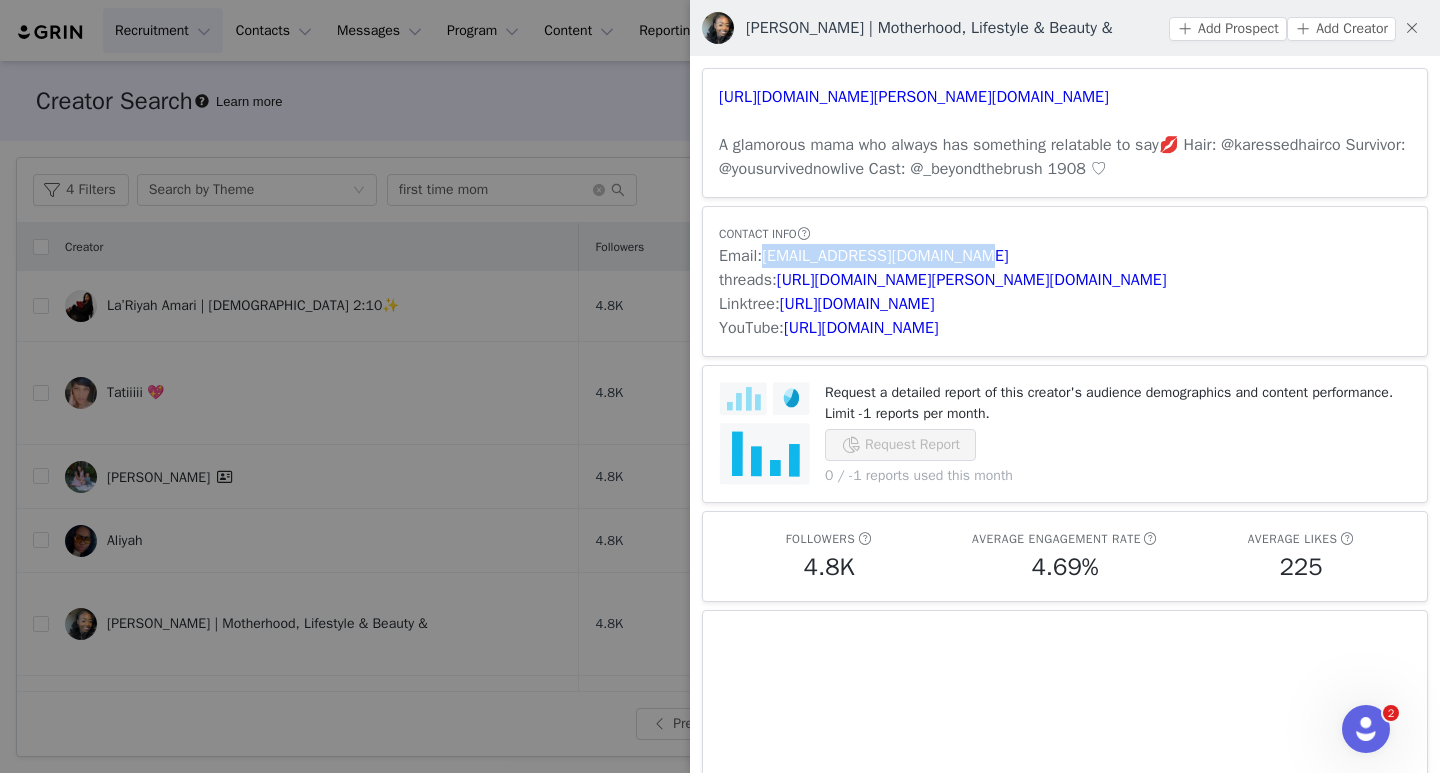drag, startPoint x: 985, startPoint y: 251, endPoint x: 763, endPoint y: 256, distance: 222.0563 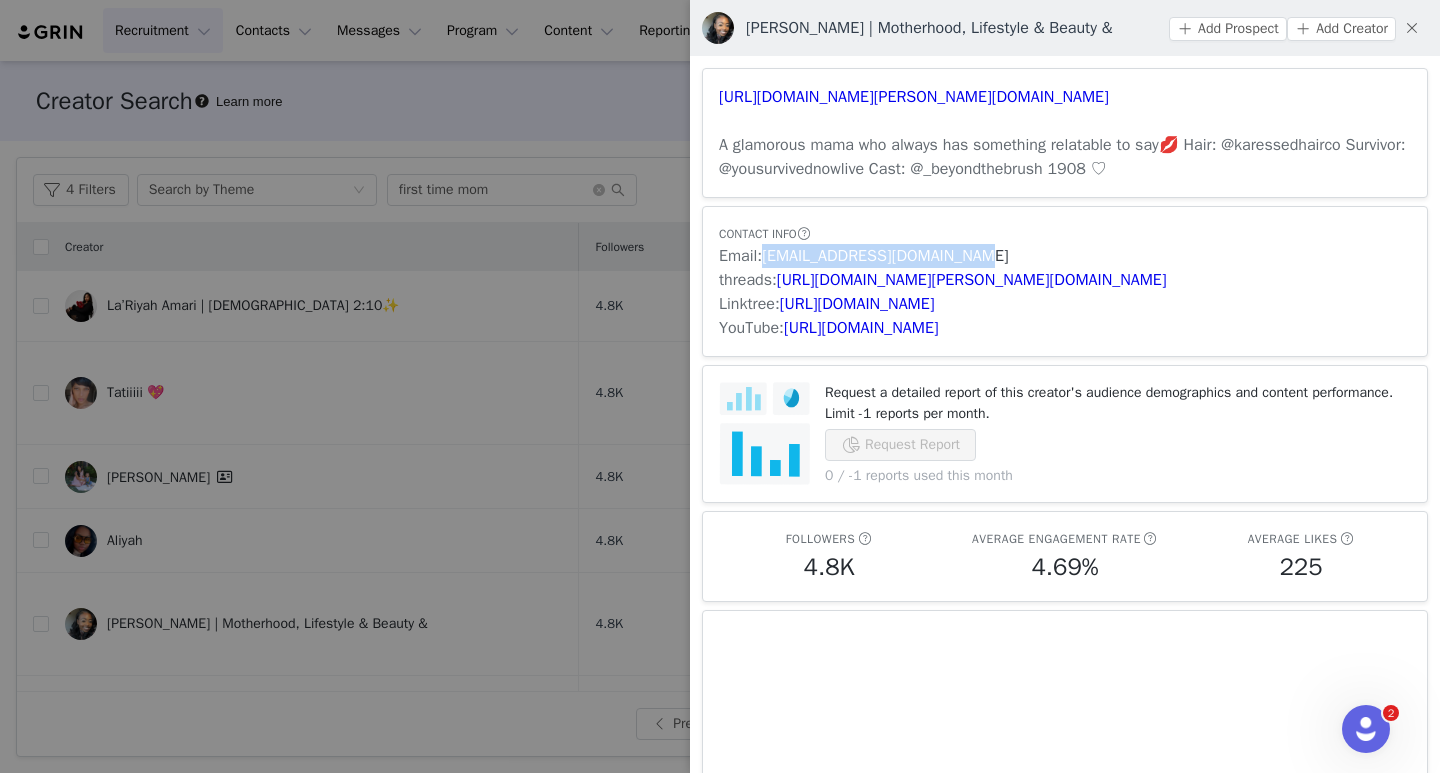 drag, startPoint x: 958, startPoint y: 255, endPoint x: 765, endPoint y: 246, distance: 193.20973 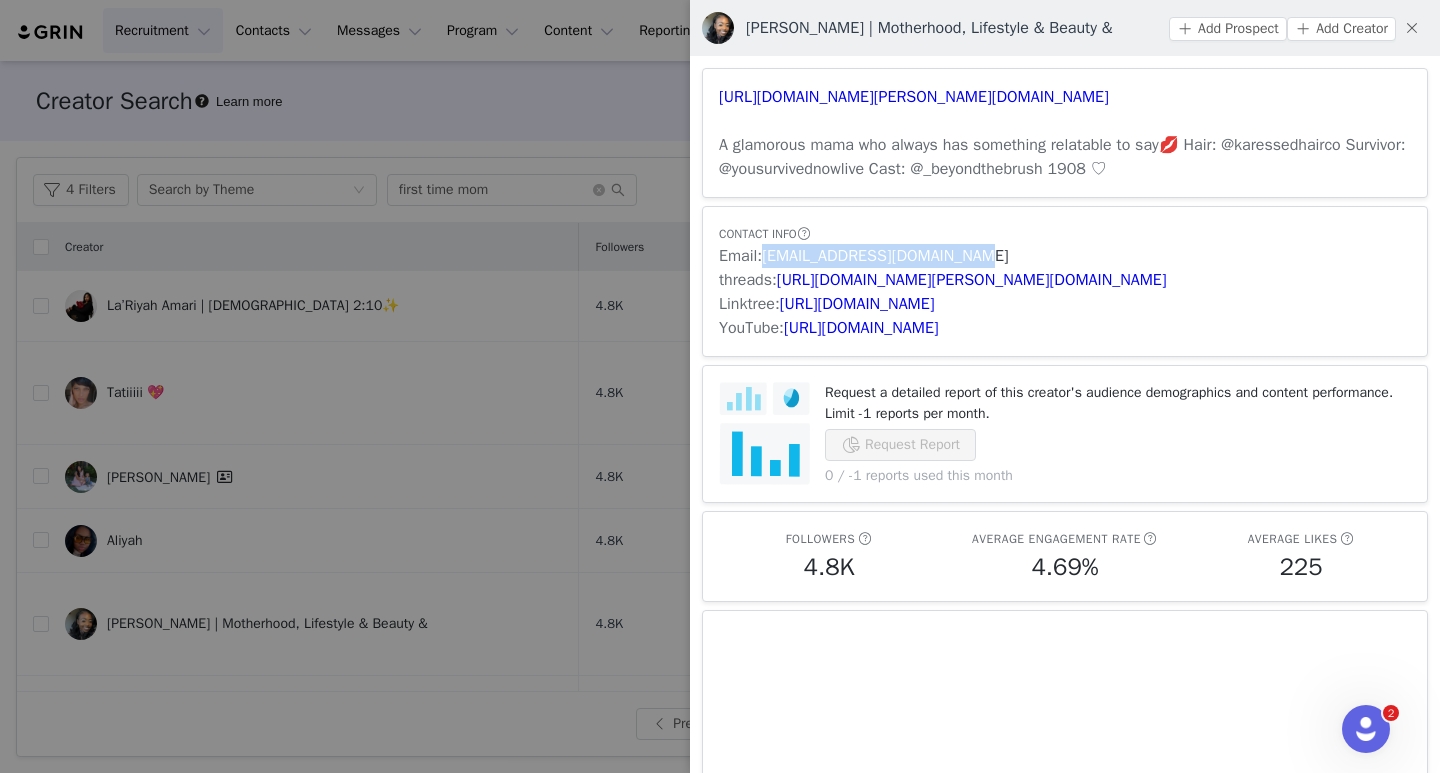 copy on "[EMAIL_ADDRESS][DOMAIN_NAME]" 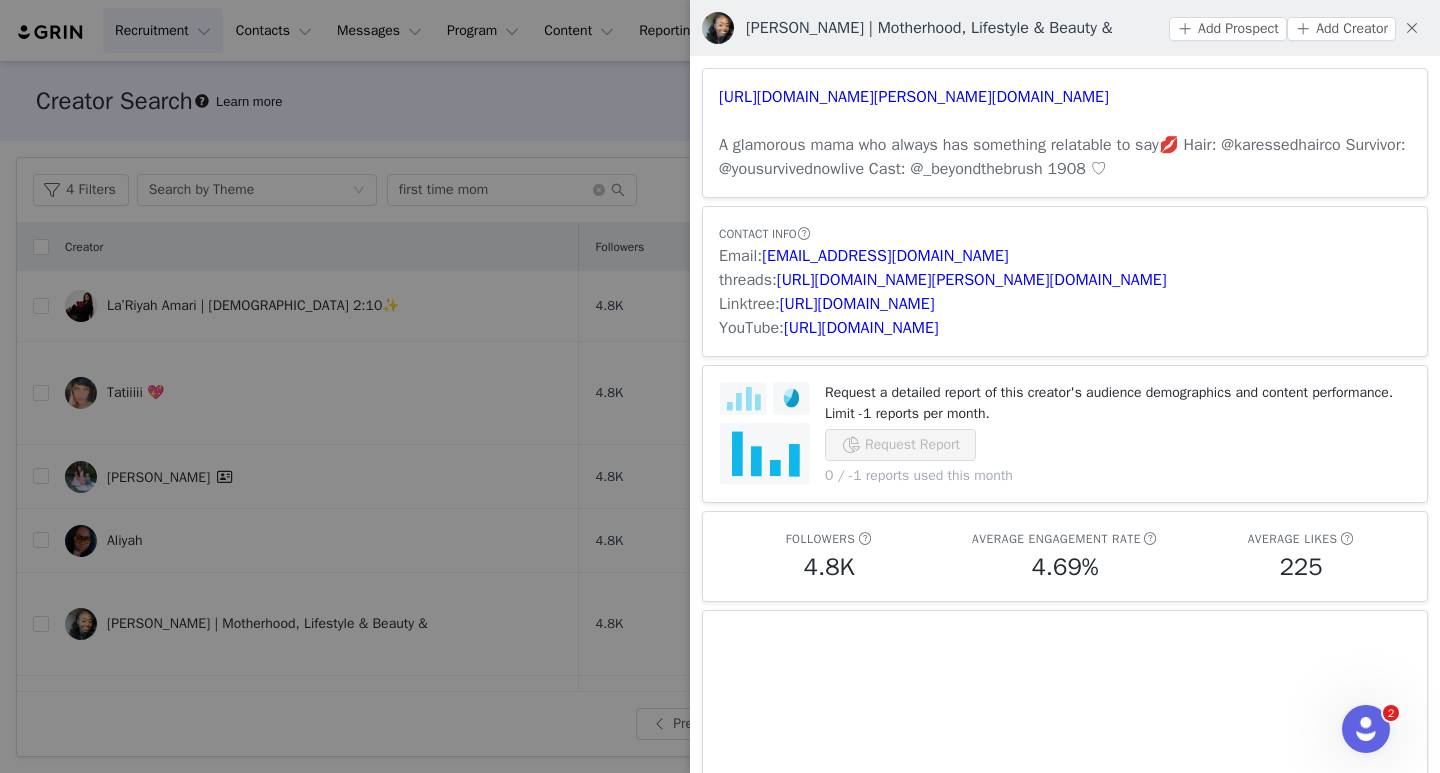 click at bounding box center (720, 386) 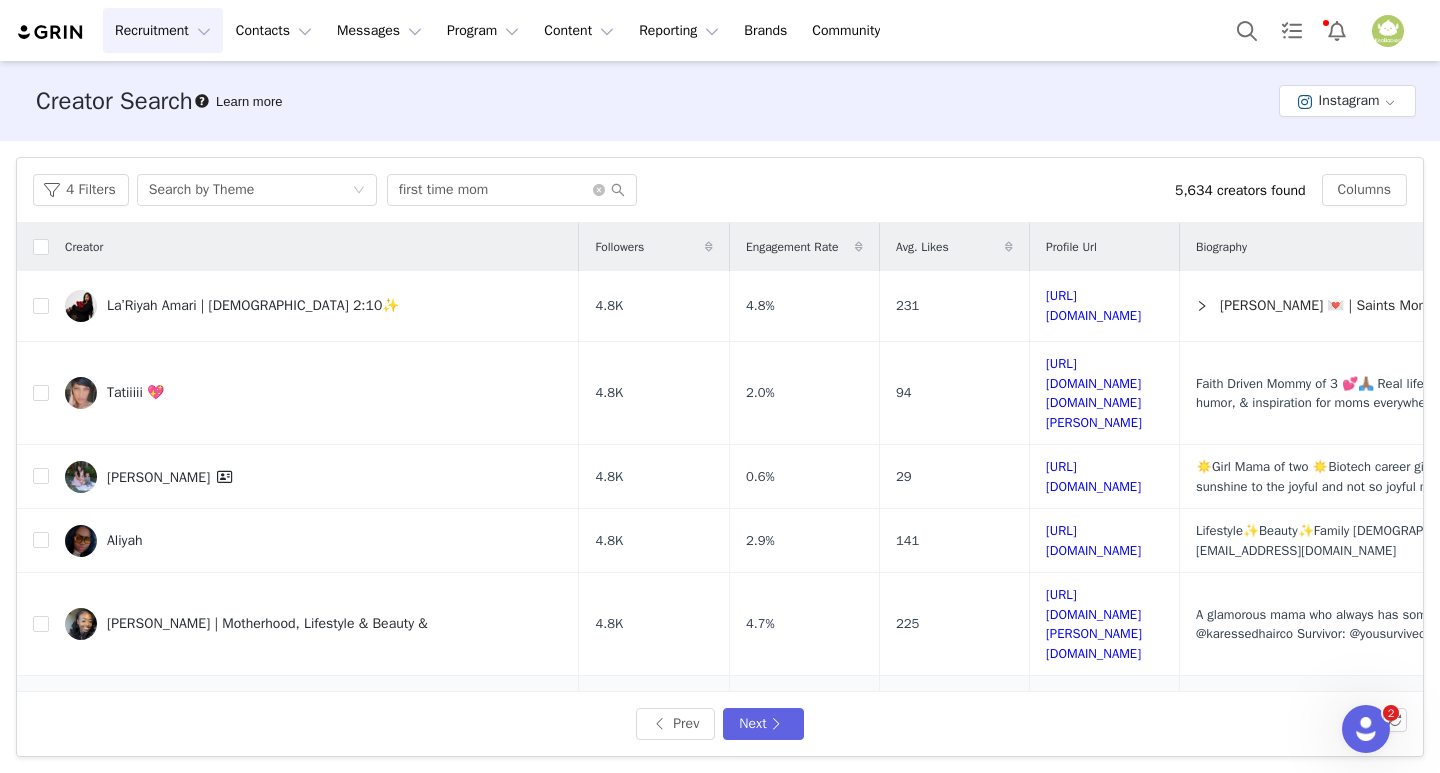 click on "Hailee | realistic motherhood • cleft • lifestyle content" at bounding box center [283, 708] 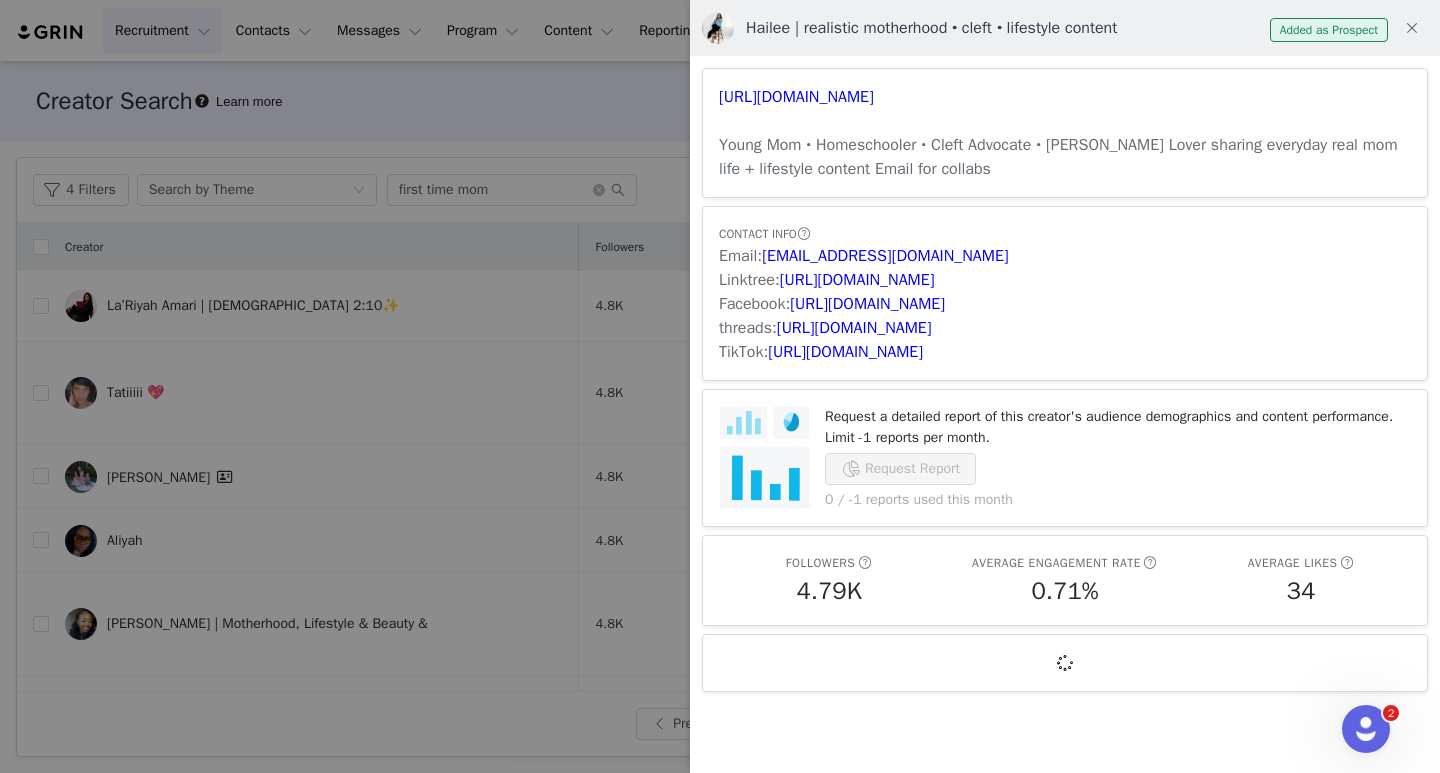 click at bounding box center [720, 386] 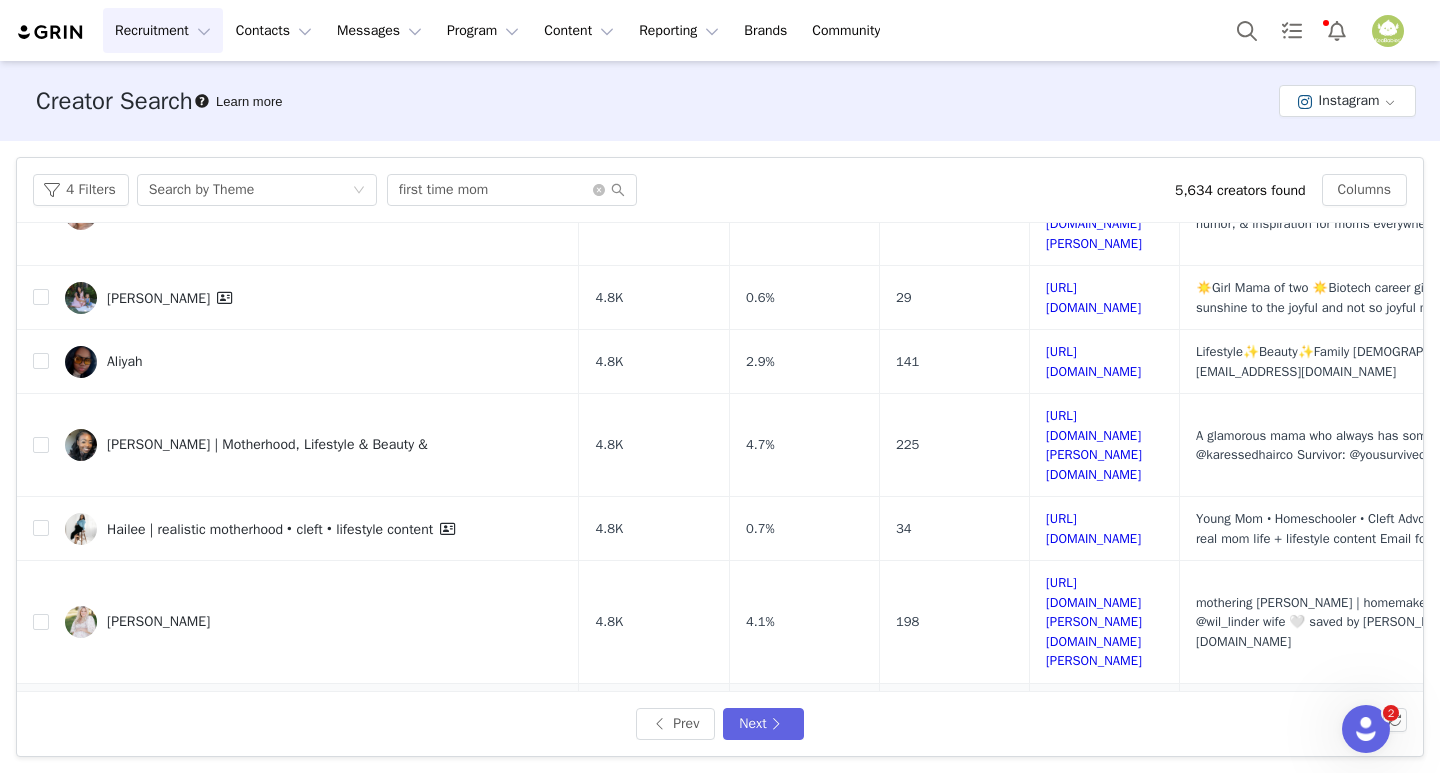 scroll, scrollTop: 200, scrollLeft: 0, axis: vertical 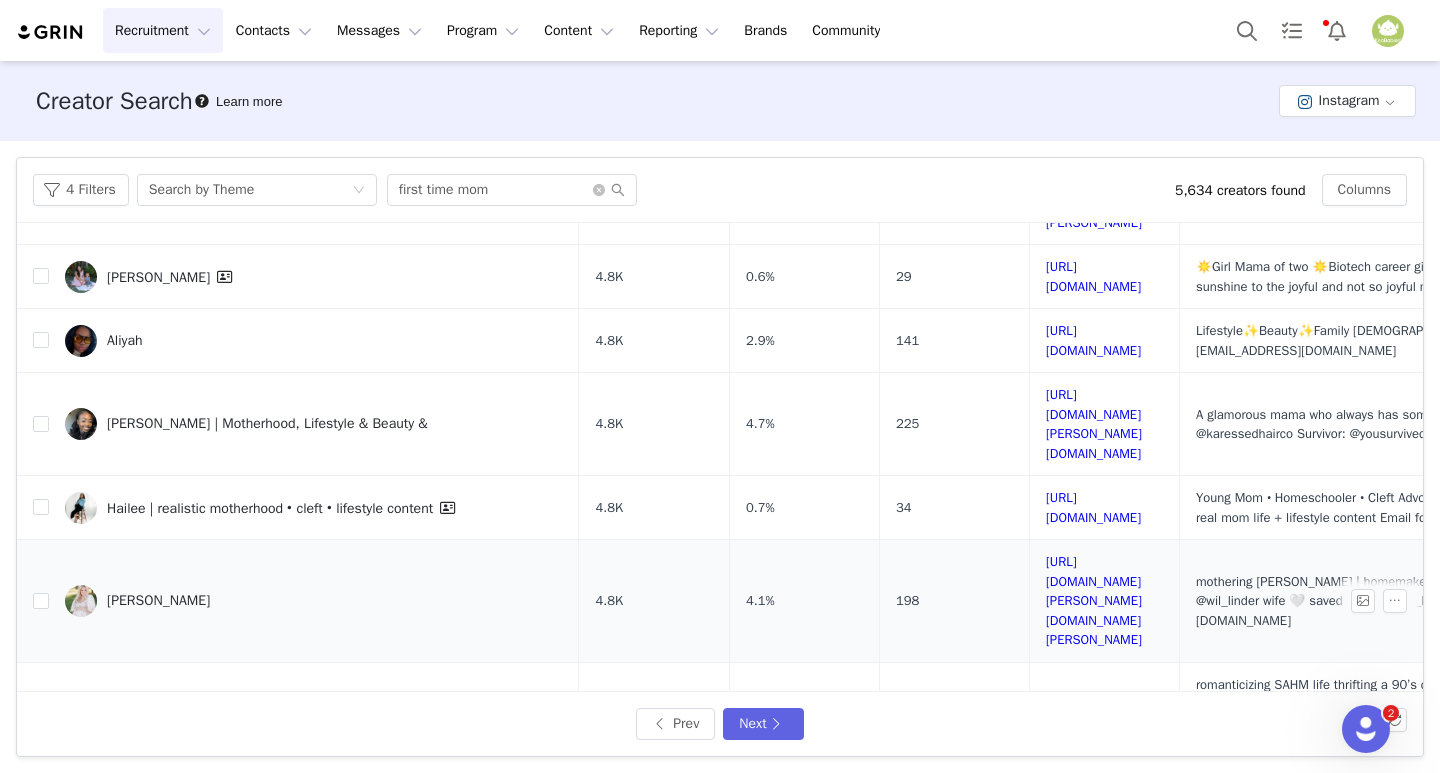 click on "[PERSON_NAME]" at bounding box center [158, 601] 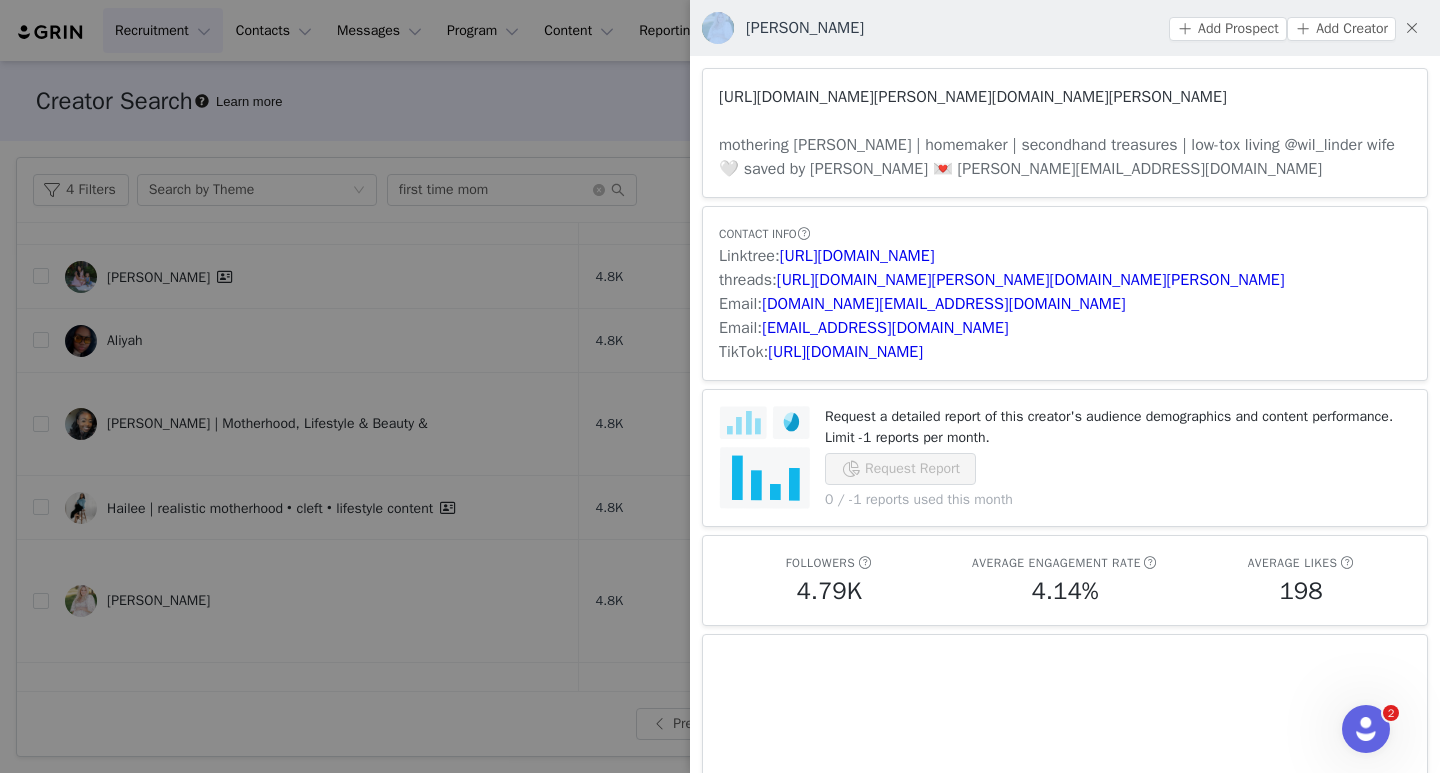 click on "[URL][DOMAIN_NAME][PERSON_NAME][DOMAIN_NAME][PERSON_NAME]" at bounding box center (973, 97) 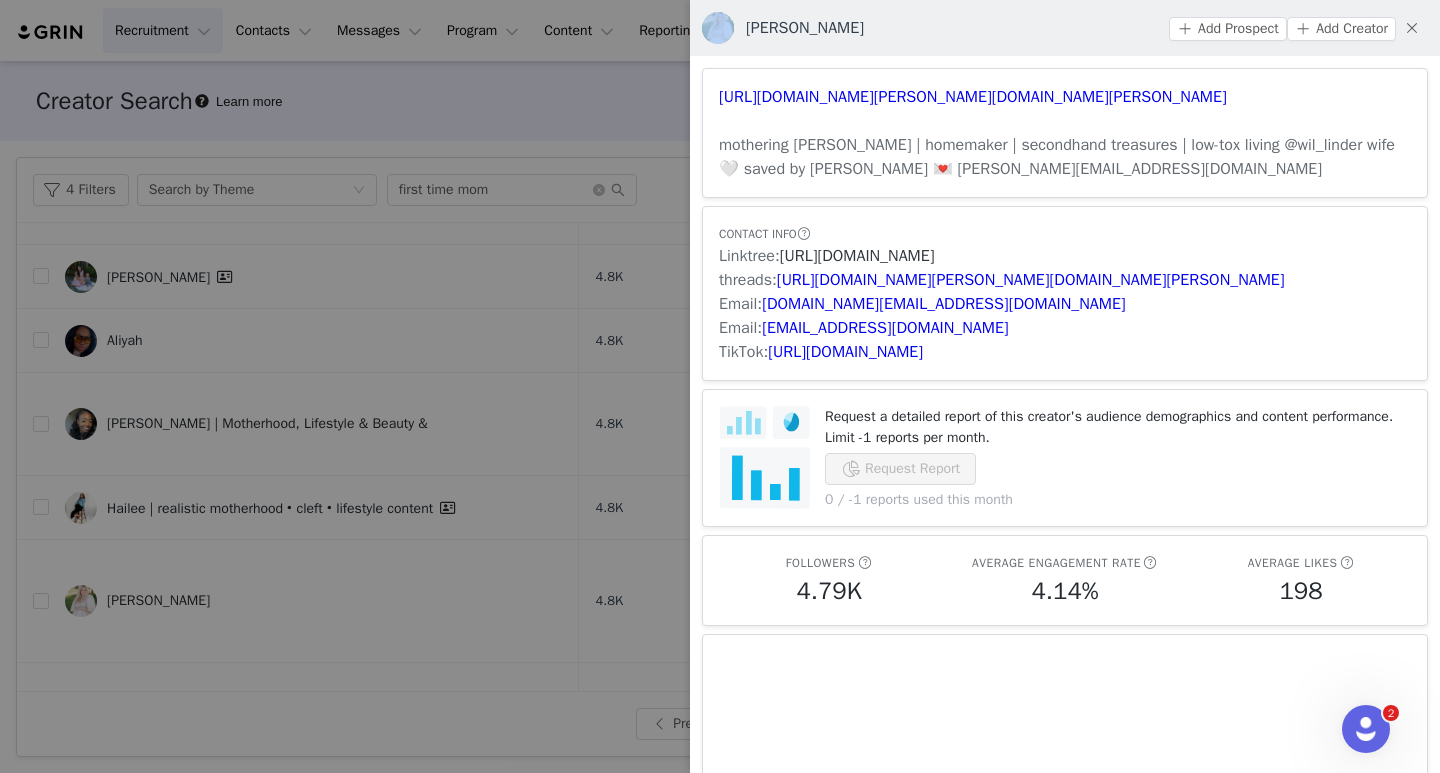 click on "[URL][DOMAIN_NAME]" at bounding box center [857, 256] 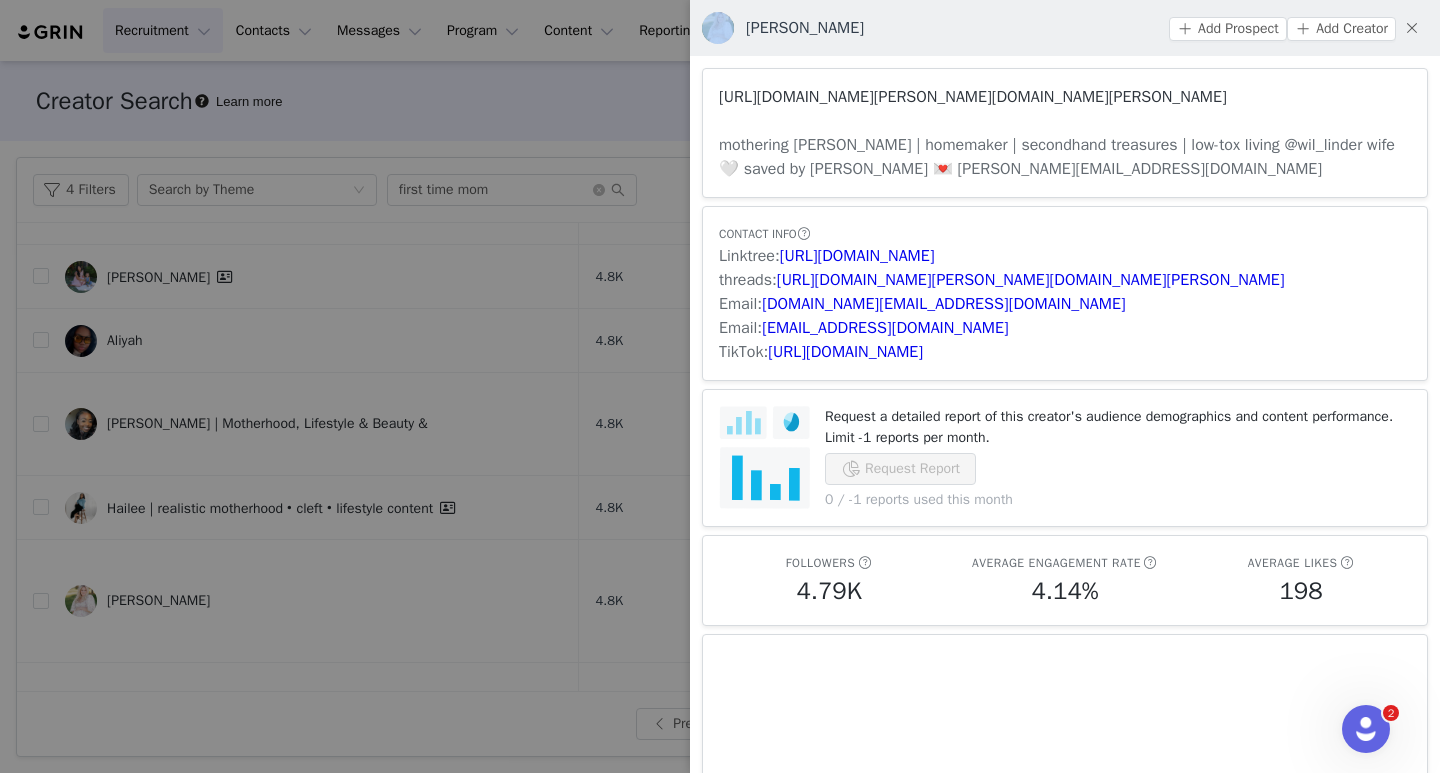 click on "[URL][DOMAIN_NAME][PERSON_NAME][DOMAIN_NAME][PERSON_NAME]" at bounding box center (973, 97) 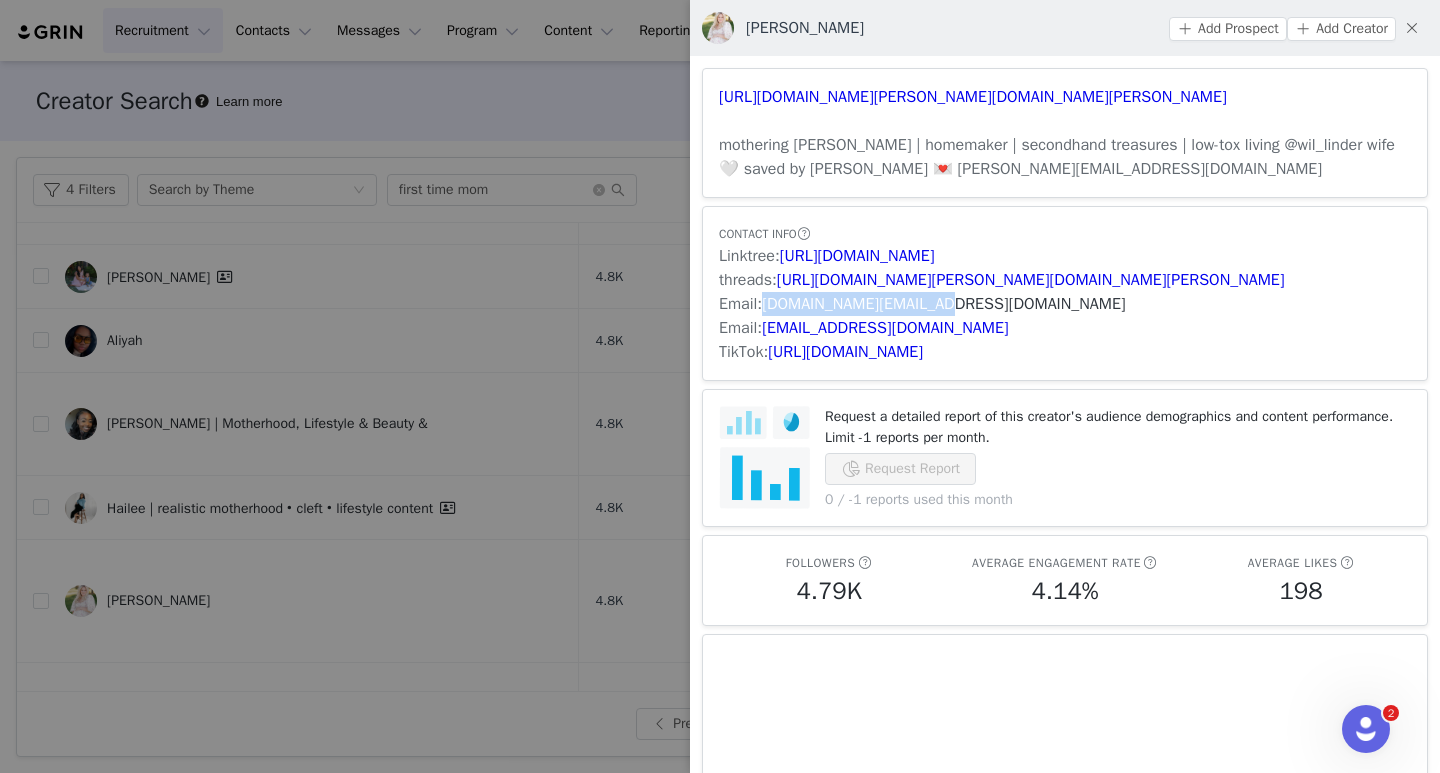 drag, startPoint x: 988, startPoint y: 303, endPoint x: 768, endPoint y: 313, distance: 220.22716 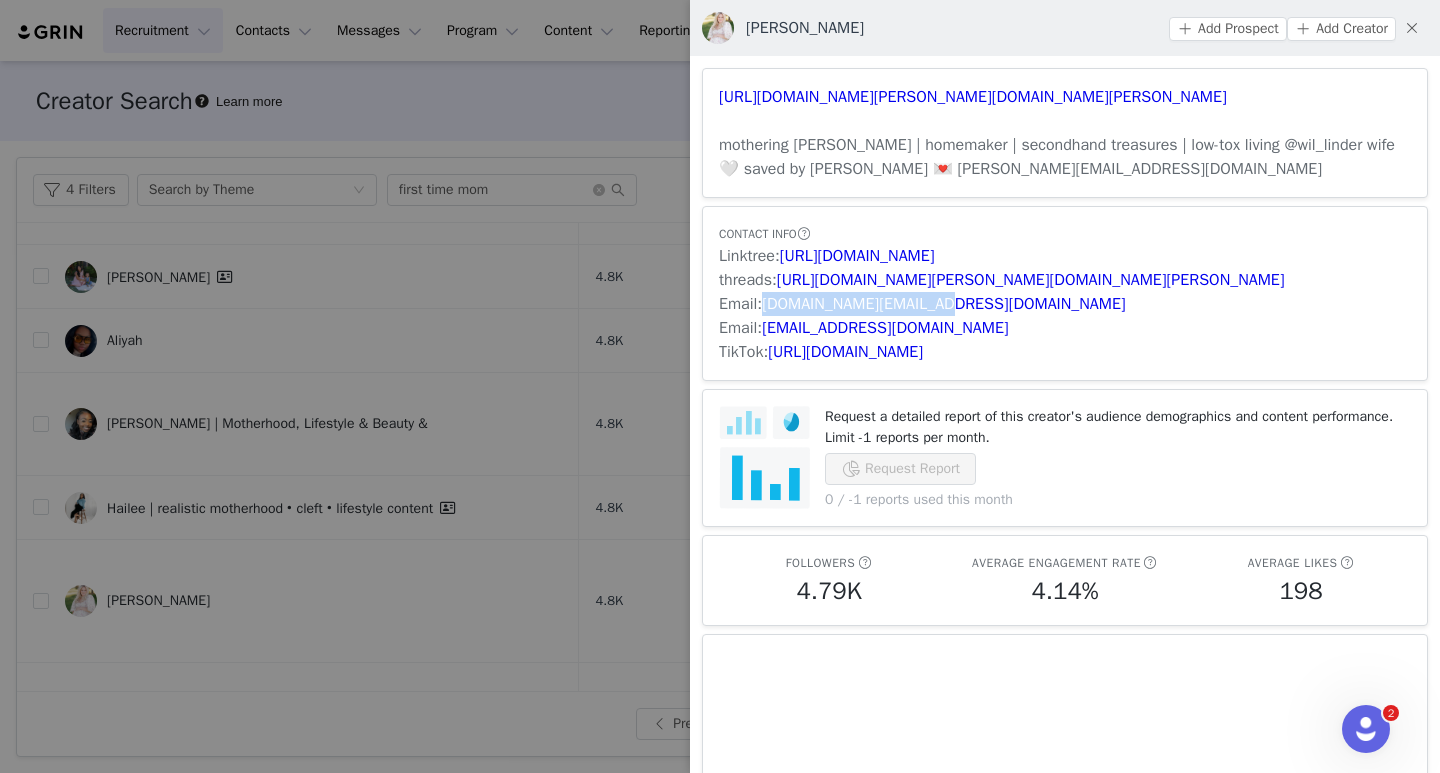 copy on "[DOMAIN_NAME][EMAIL_ADDRESS][DOMAIN_NAME]" 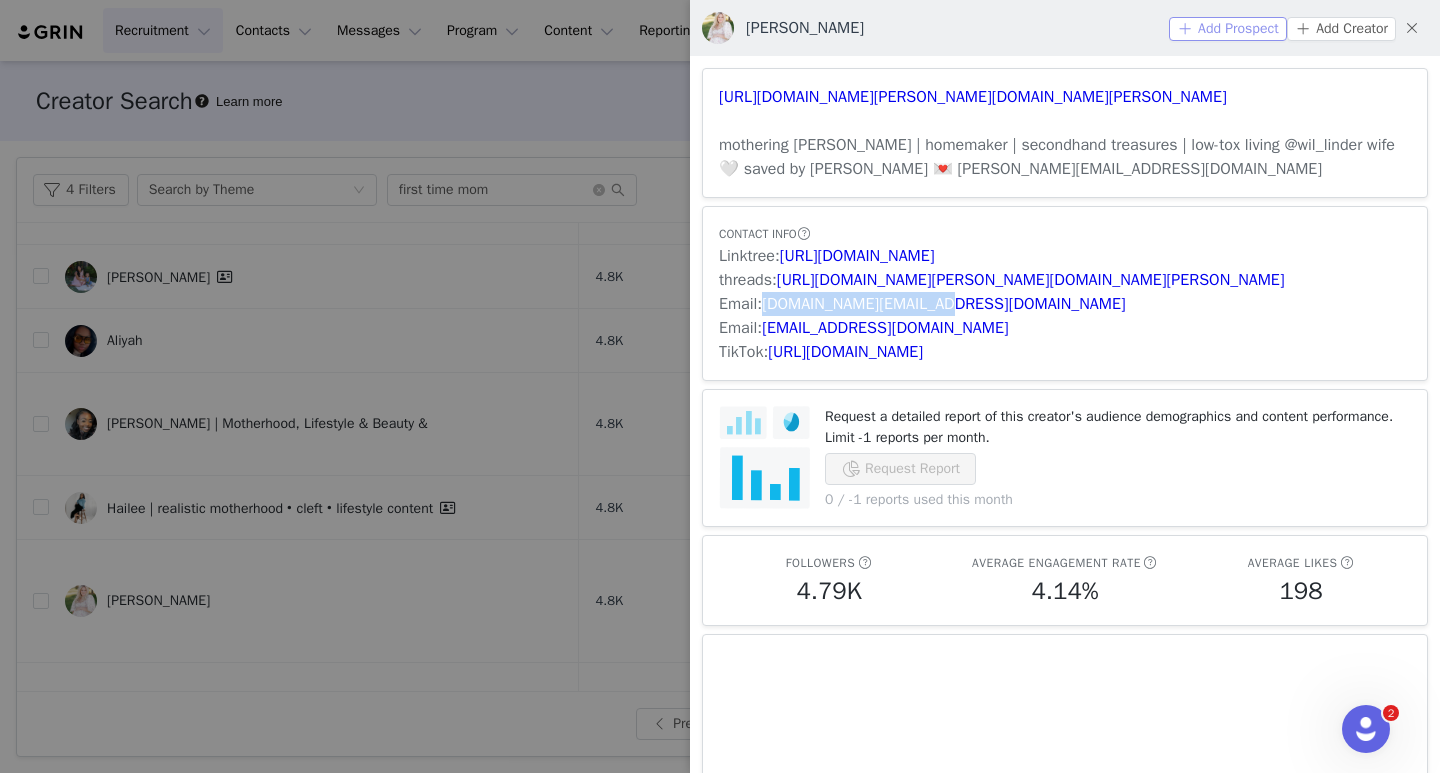 click on "Add Prospect" at bounding box center [1228, 29] 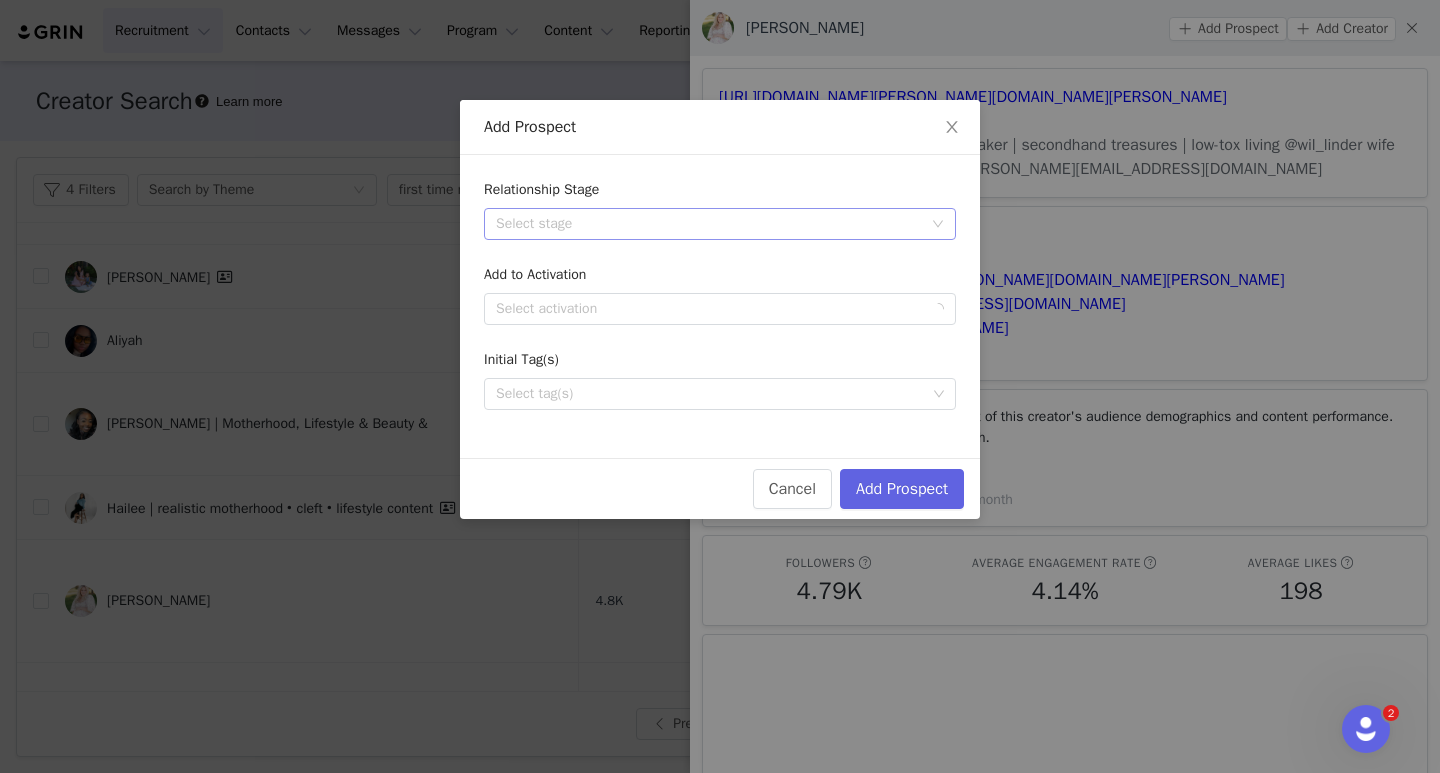 click on "Select stage" at bounding box center [709, 224] 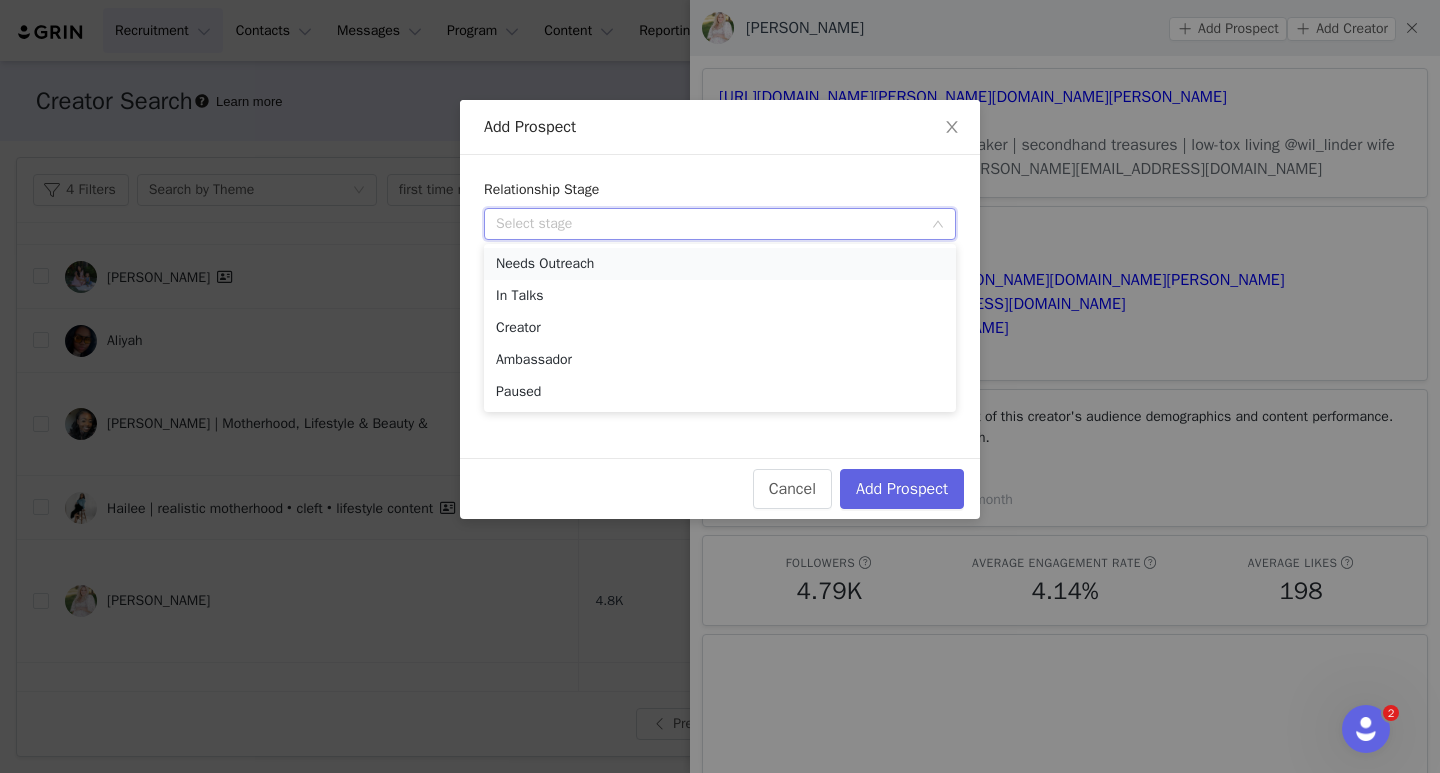 click on "Needs Outreach" at bounding box center [720, 264] 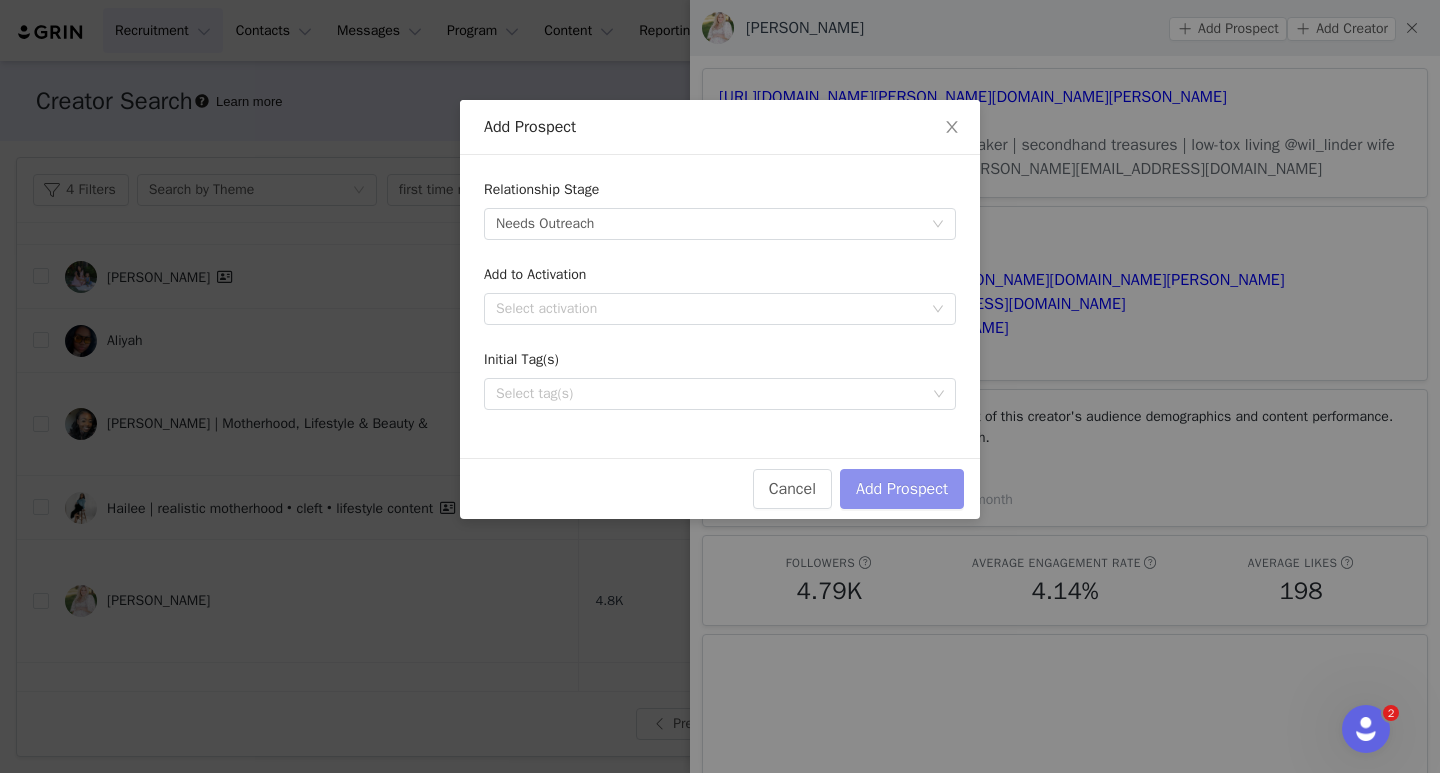 click on "Add Prospect" at bounding box center (902, 489) 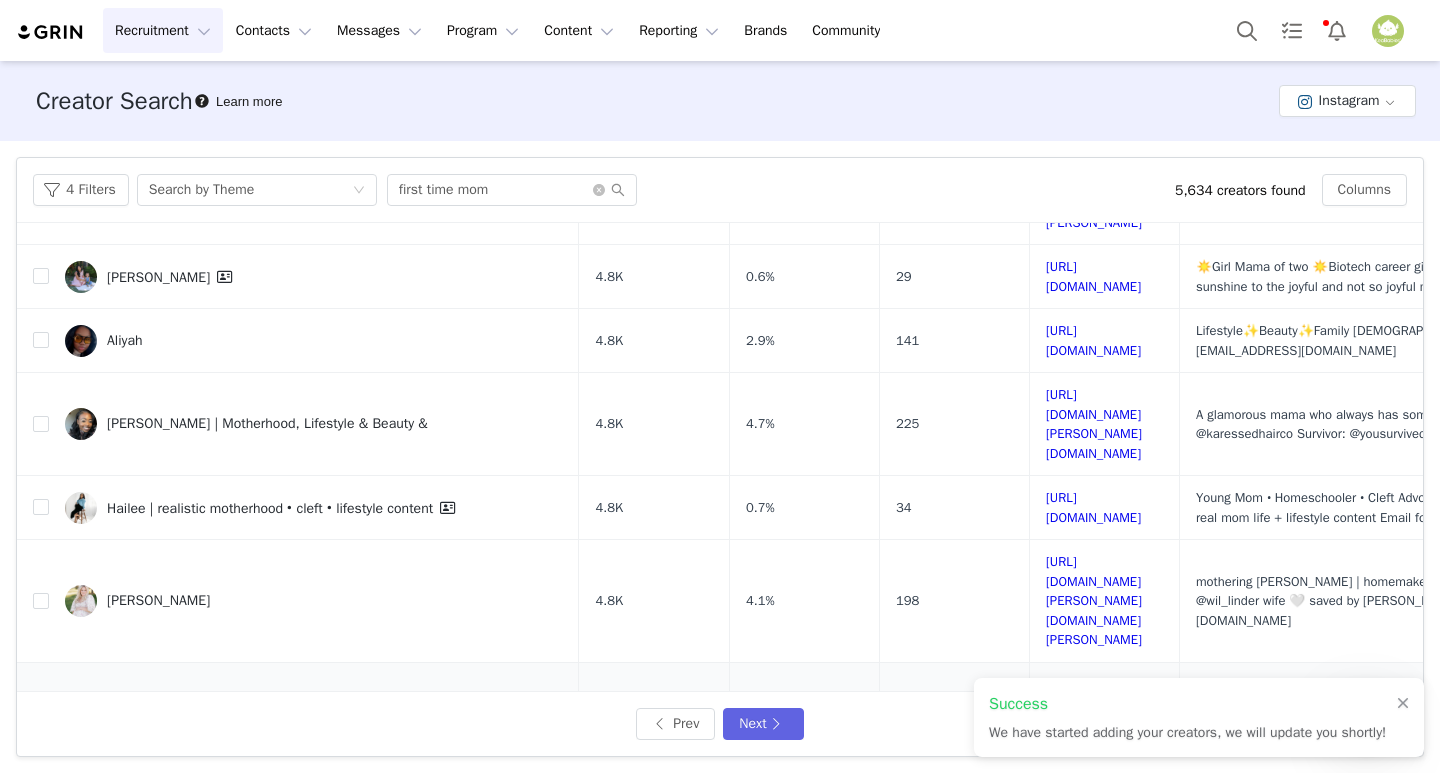 click on "[PERSON_NAME]" at bounding box center (158, 714) 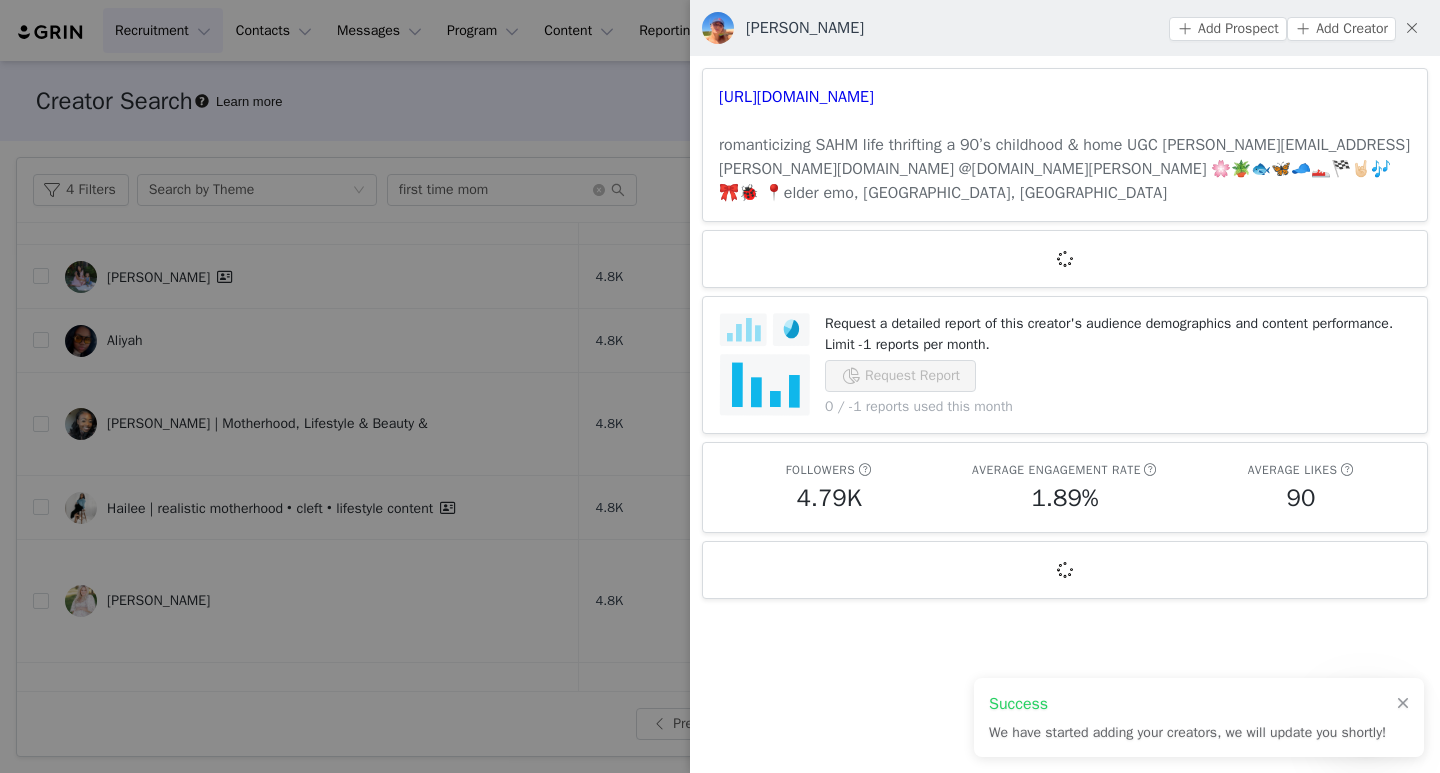 click on "[URL][DOMAIN_NAME]" at bounding box center [1065, 97] 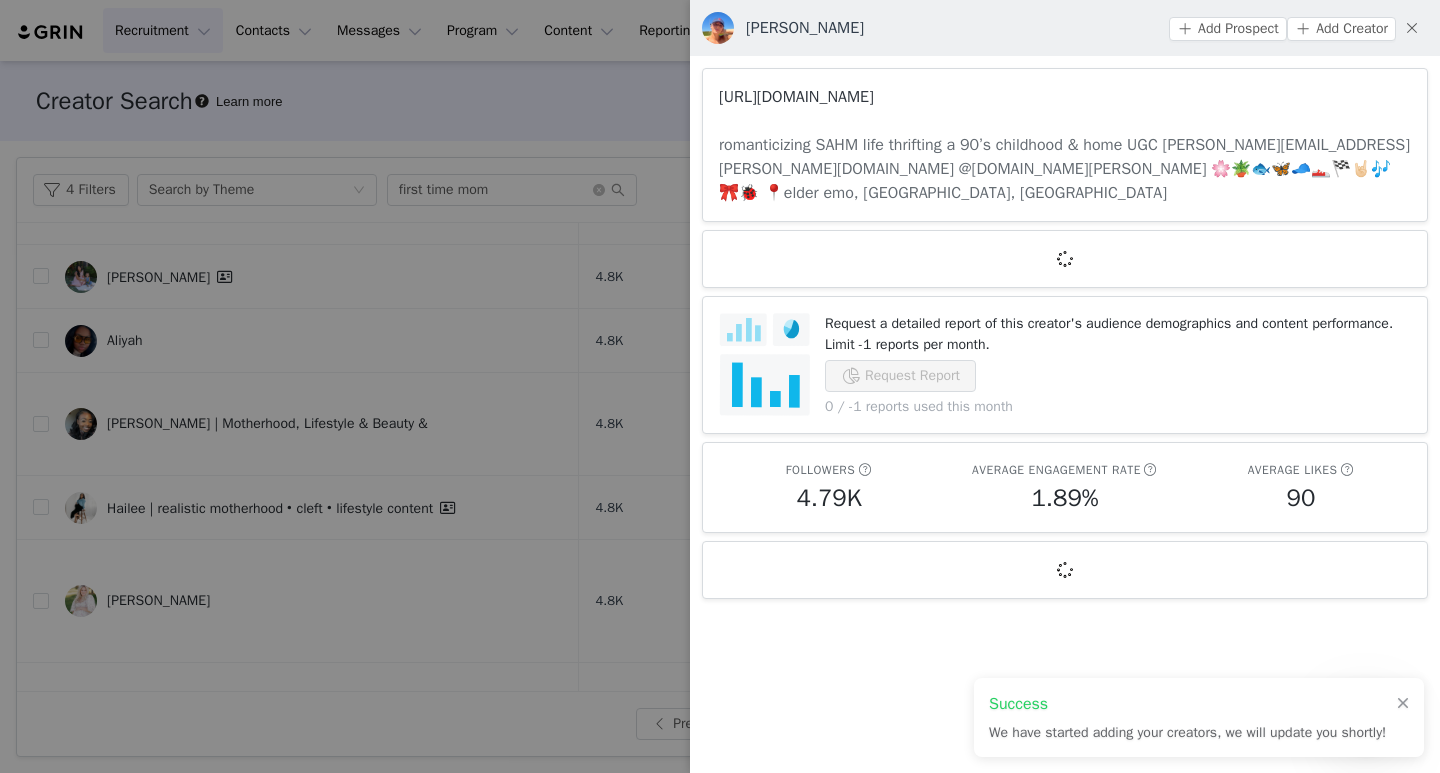 click on "[URL][DOMAIN_NAME]" at bounding box center [796, 97] 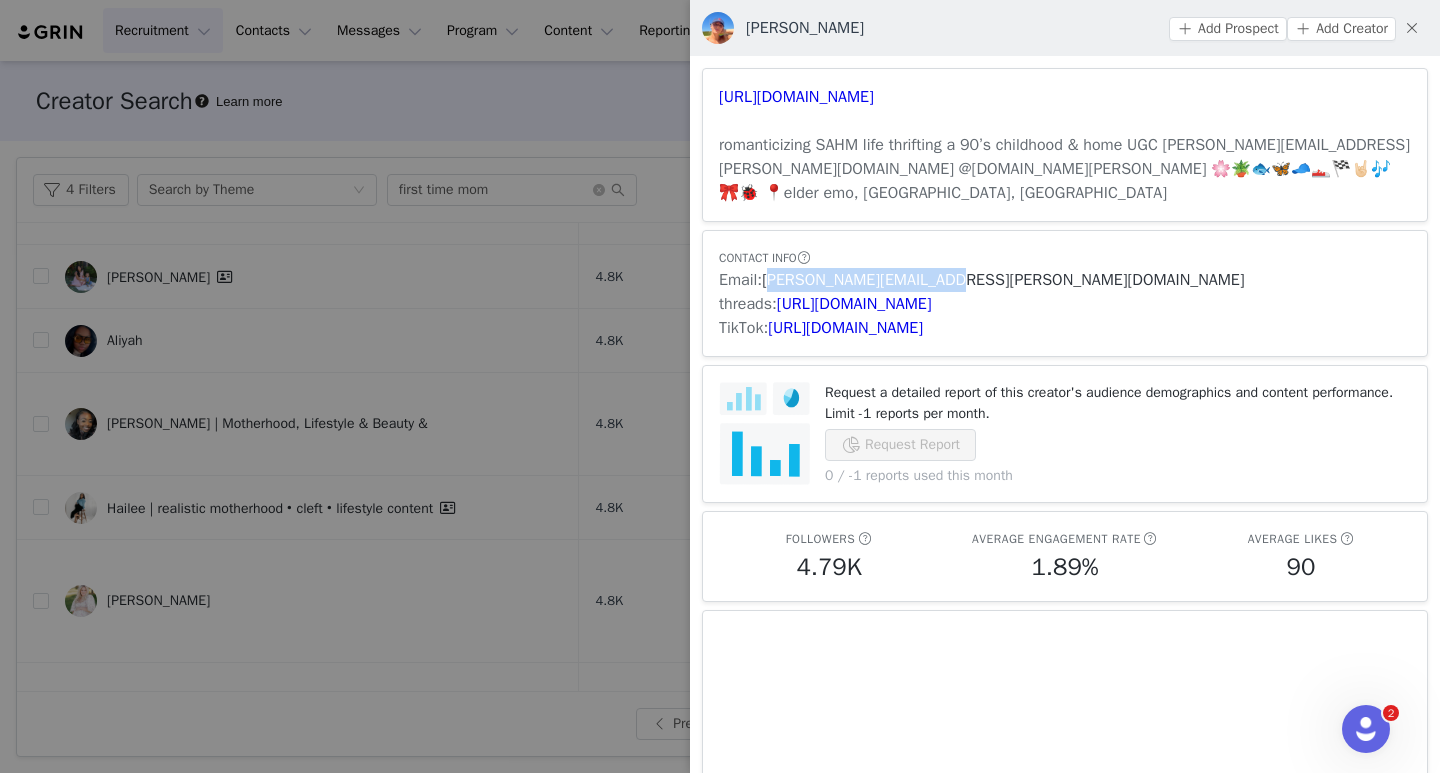 drag, startPoint x: 963, startPoint y: 252, endPoint x: 769, endPoint y: 256, distance: 194.04123 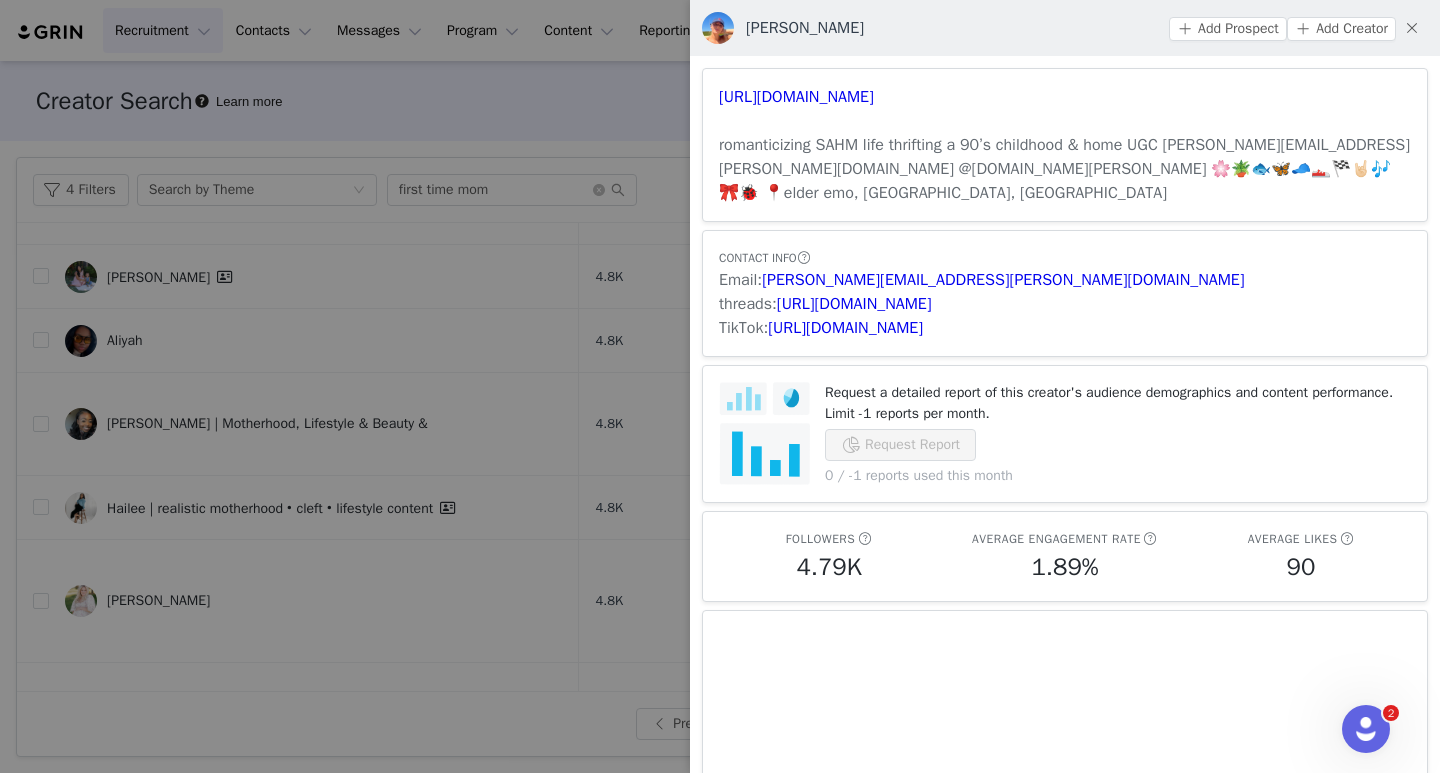 click on "CONTACT INFO" at bounding box center [1065, 257] 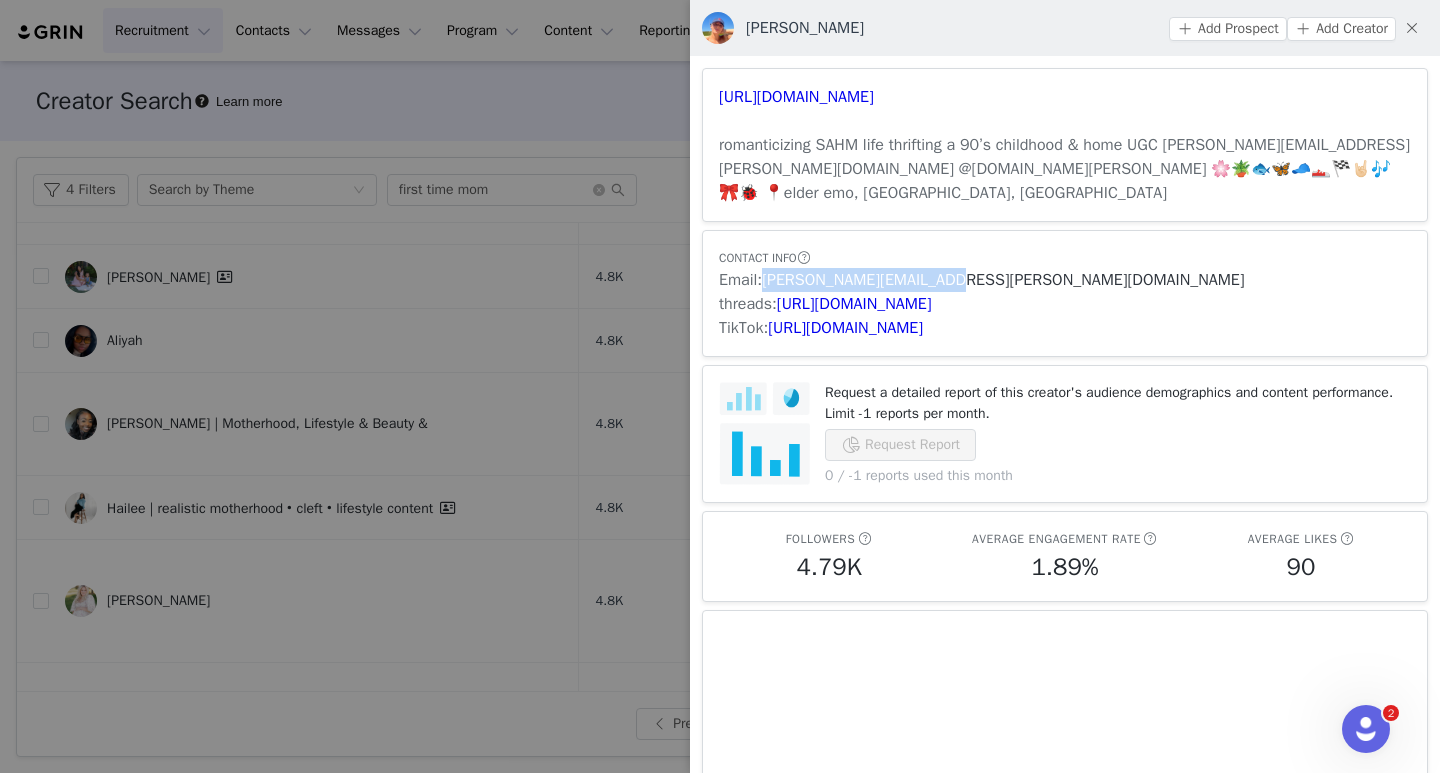 drag, startPoint x: 959, startPoint y: 252, endPoint x: 764, endPoint y: 264, distance: 195.36888 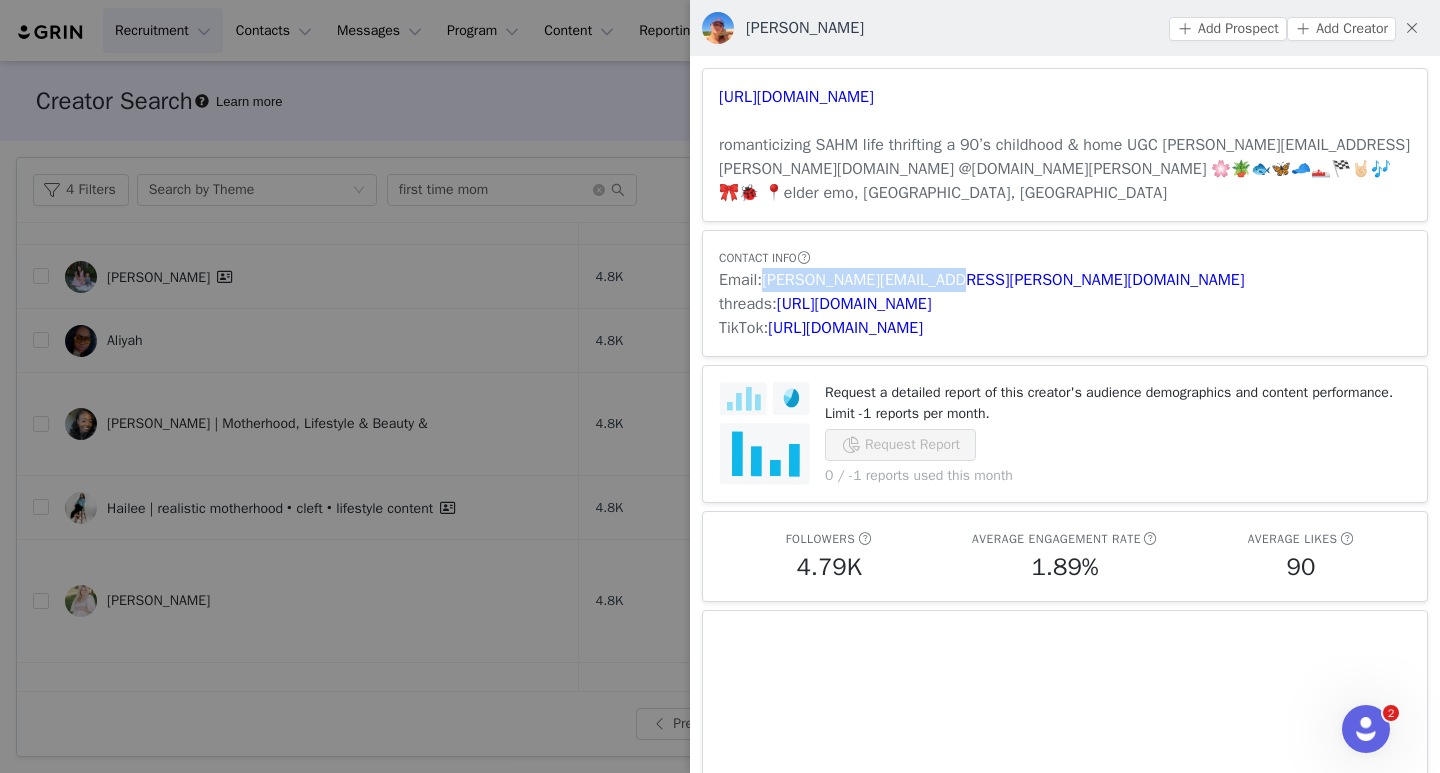 copy on "[PERSON_NAME][EMAIL_ADDRESS][PERSON_NAME][DOMAIN_NAME]" 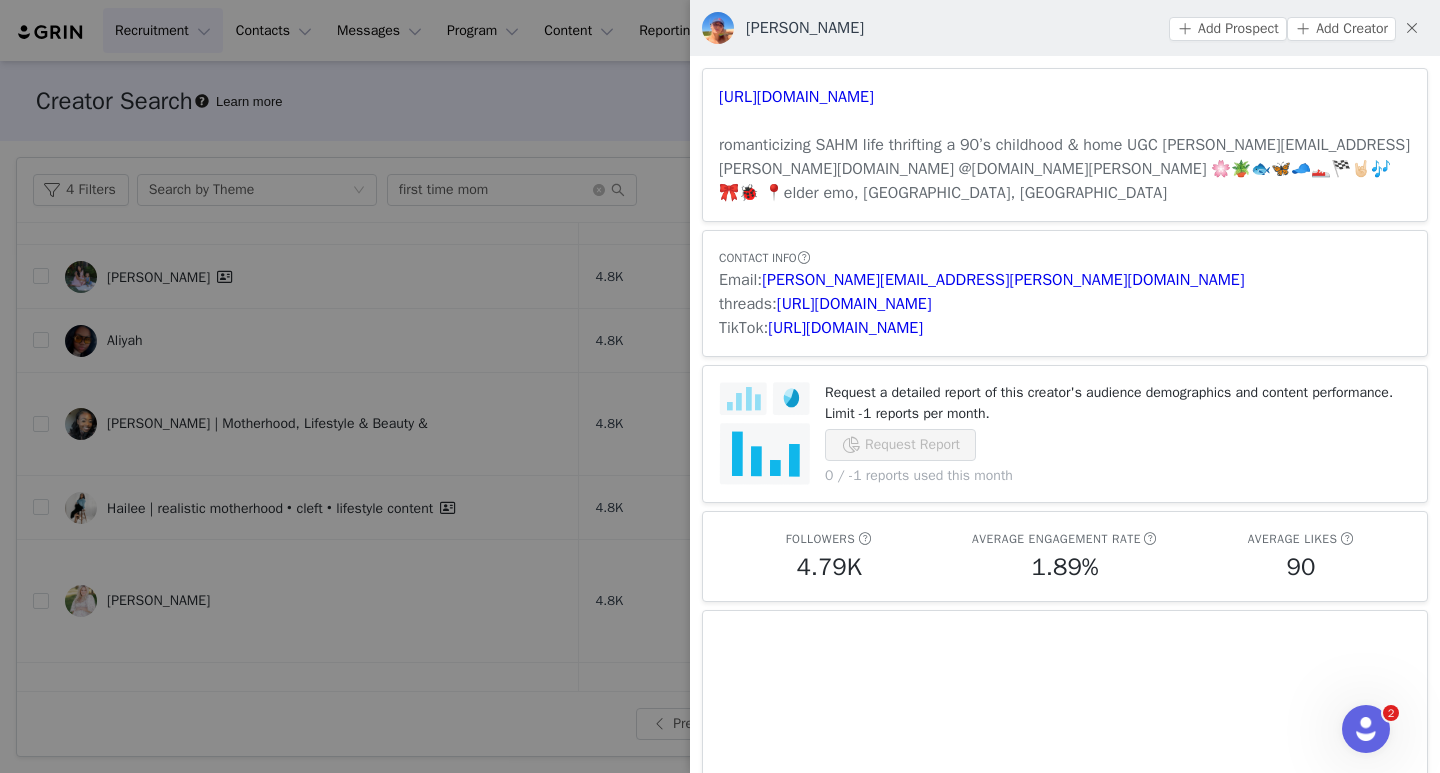 click on "TikTok:  [URL][DOMAIN_NAME]" at bounding box center [1065, 328] 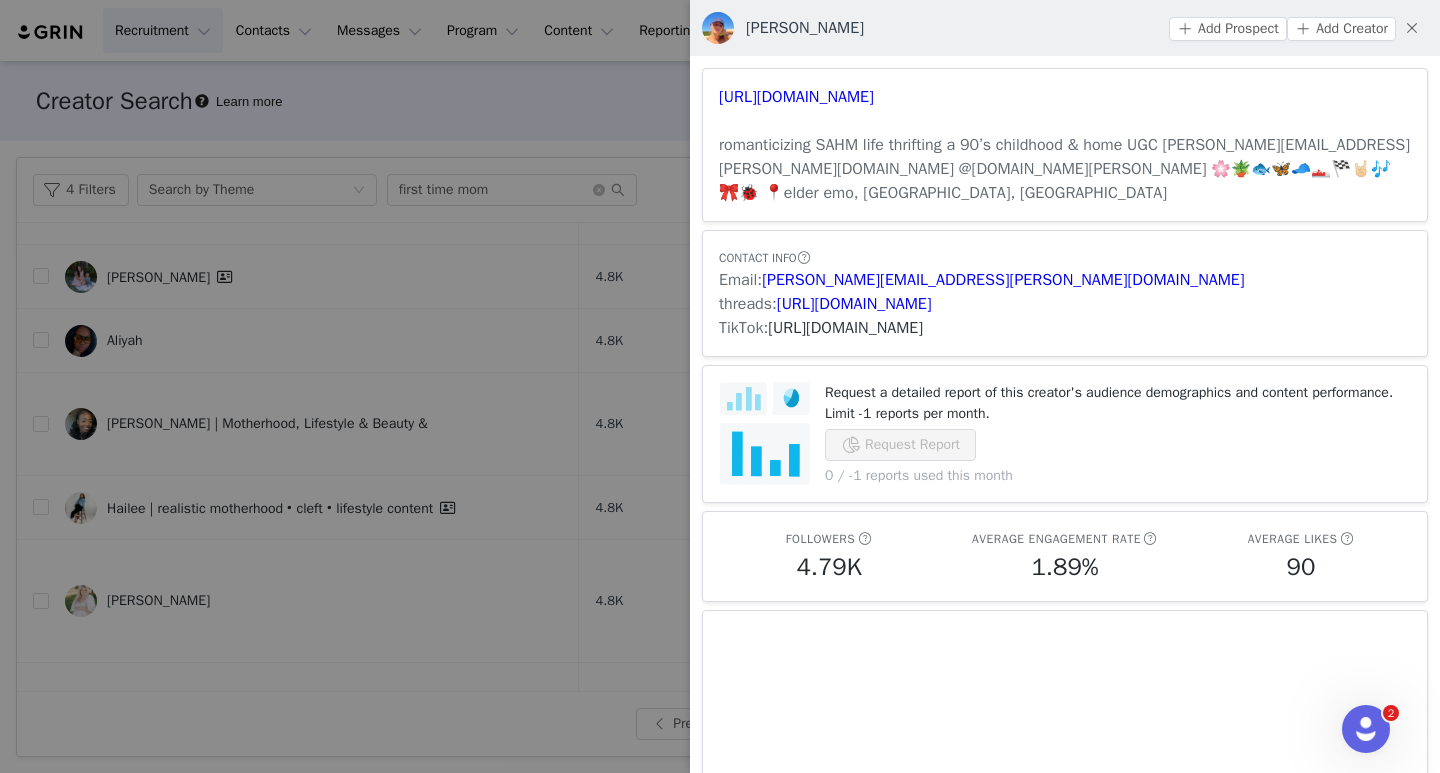 click on "[URL][DOMAIN_NAME]" at bounding box center [845, 328] 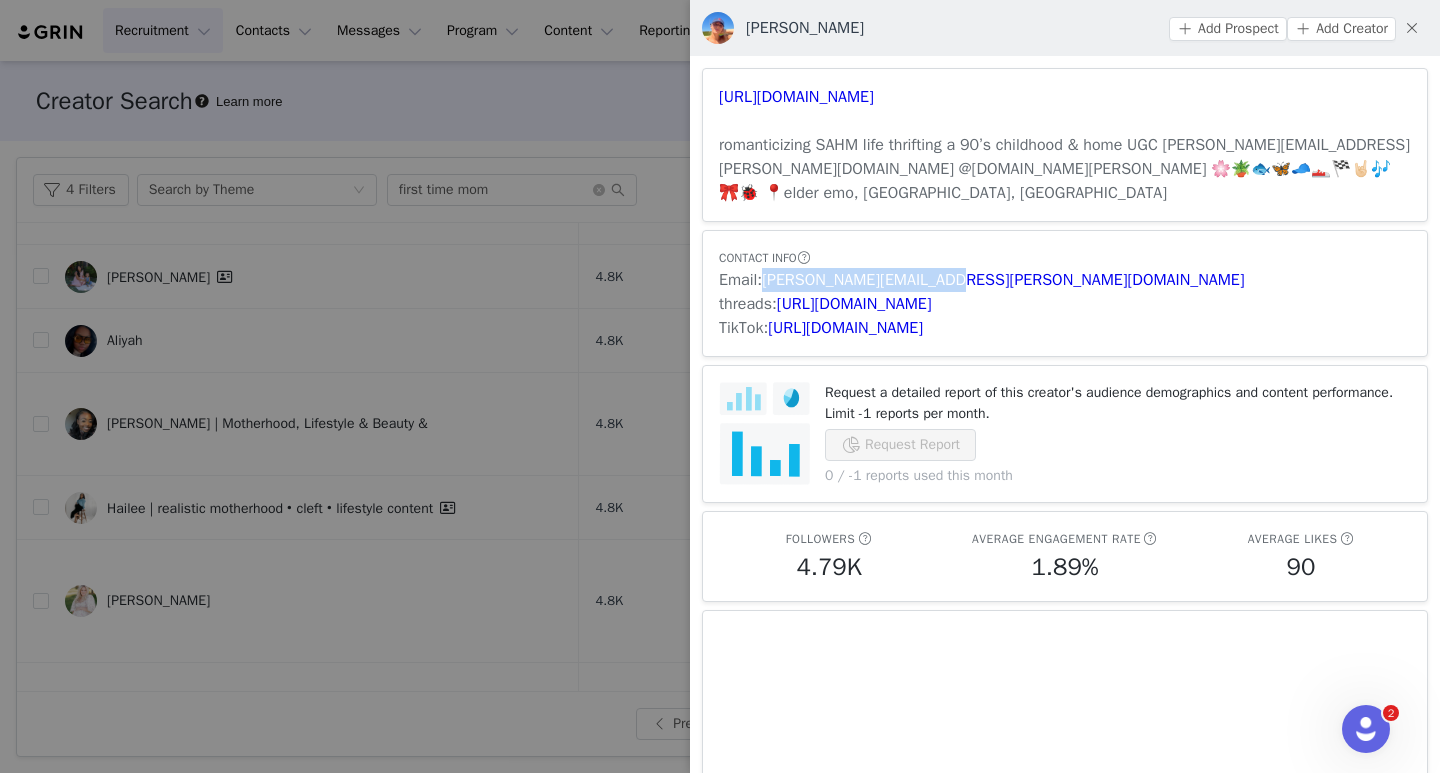 drag, startPoint x: 955, startPoint y: 257, endPoint x: 761, endPoint y: 262, distance: 194.06442 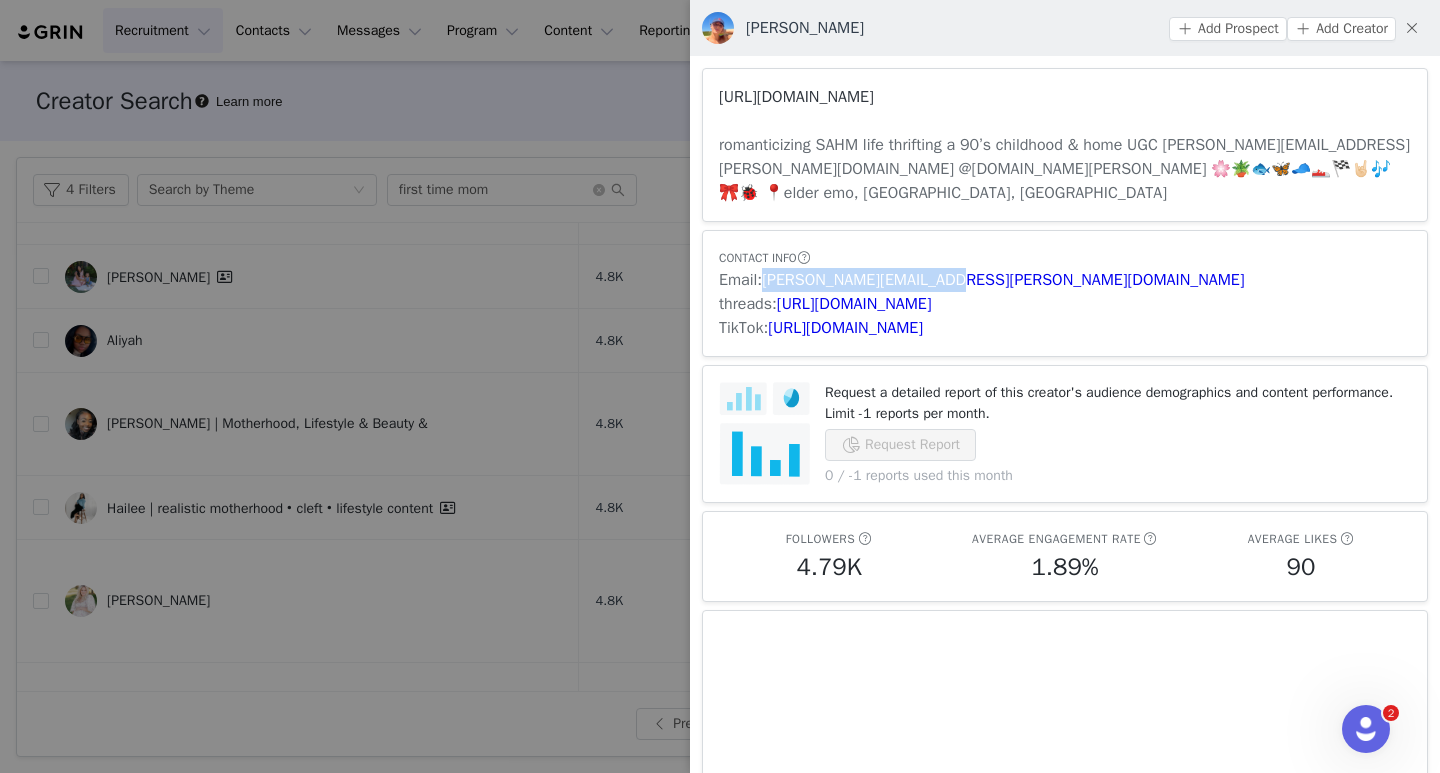 click on "[URL][DOMAIN_NAME]" at bounding box center [796, 97] 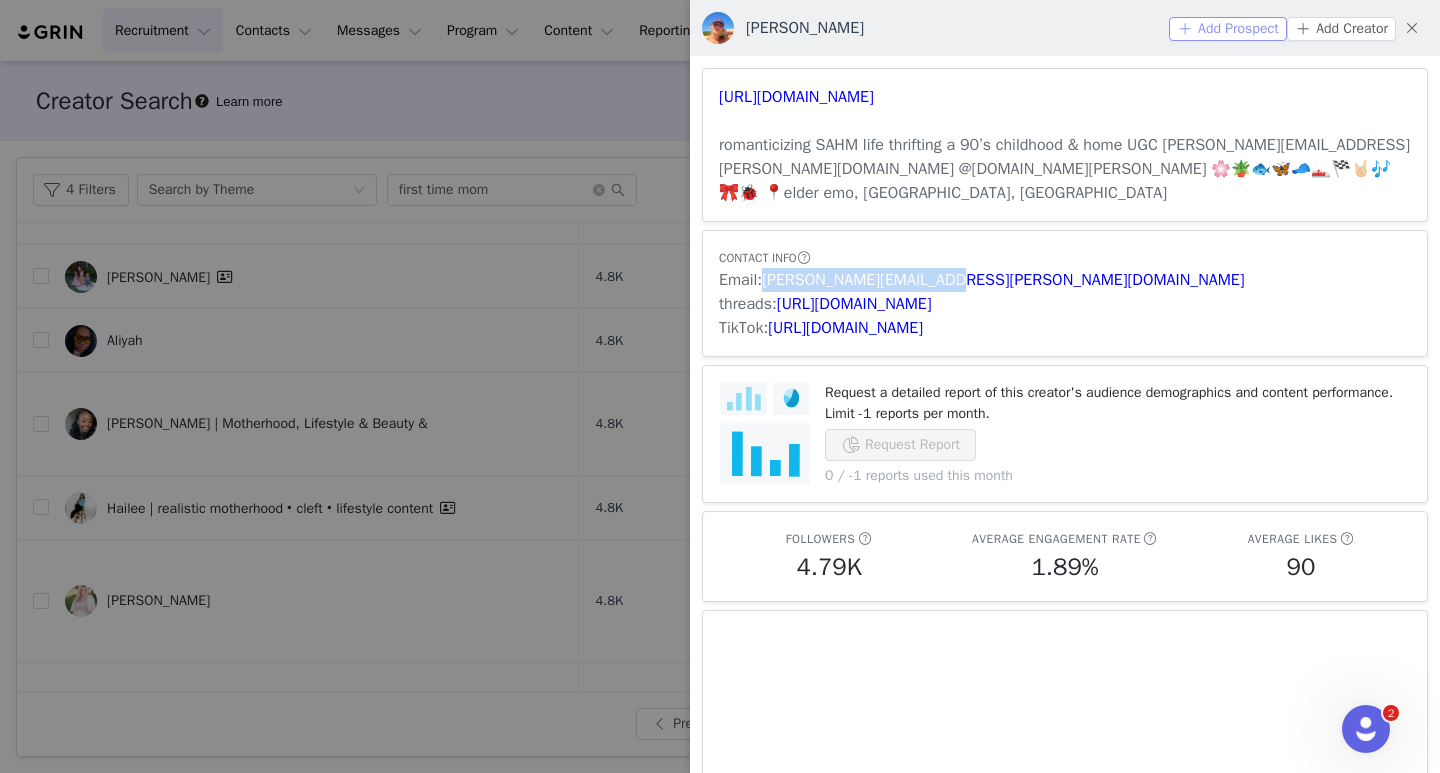 click on "Add Prospect" at bounding box center (1228, 29) 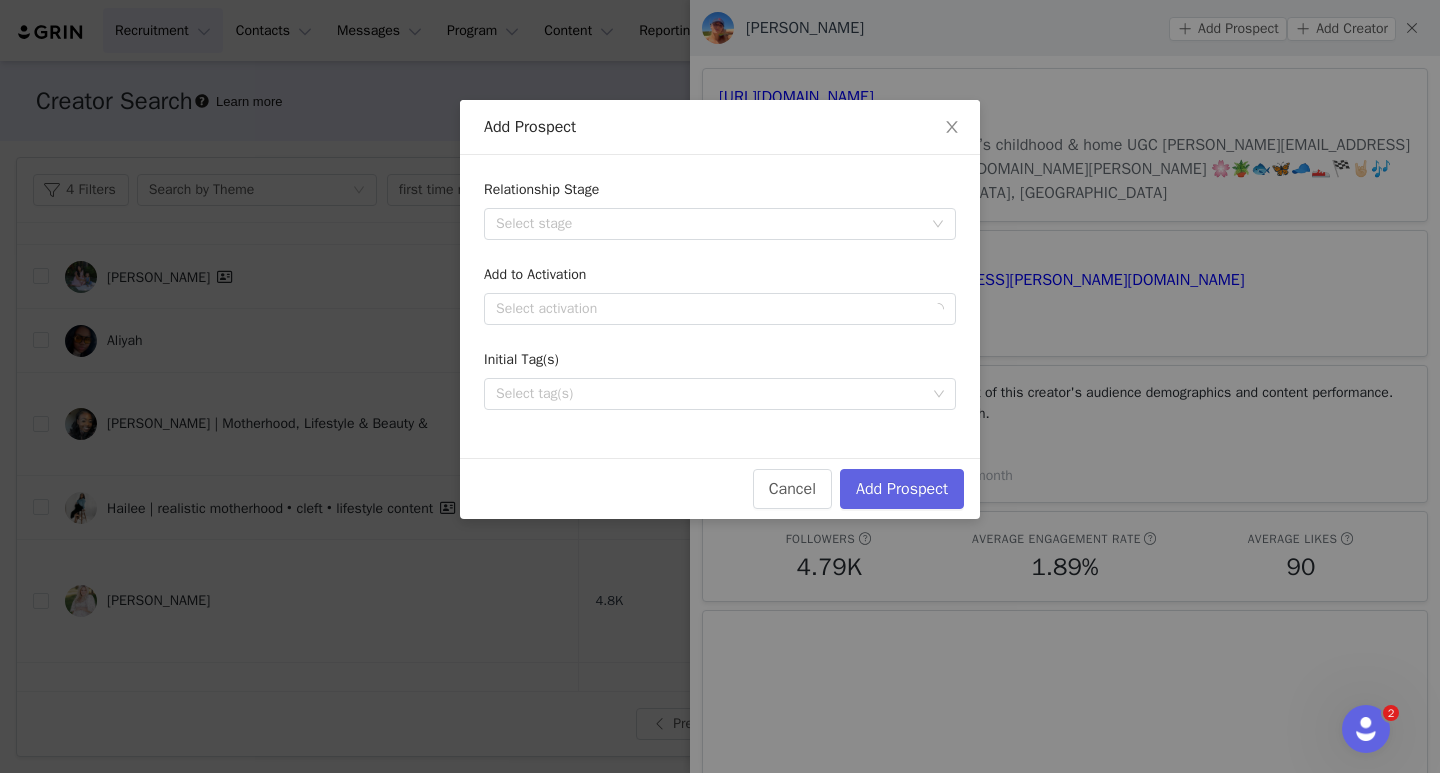 click on "Select stage" at bounding box center [709, 224] 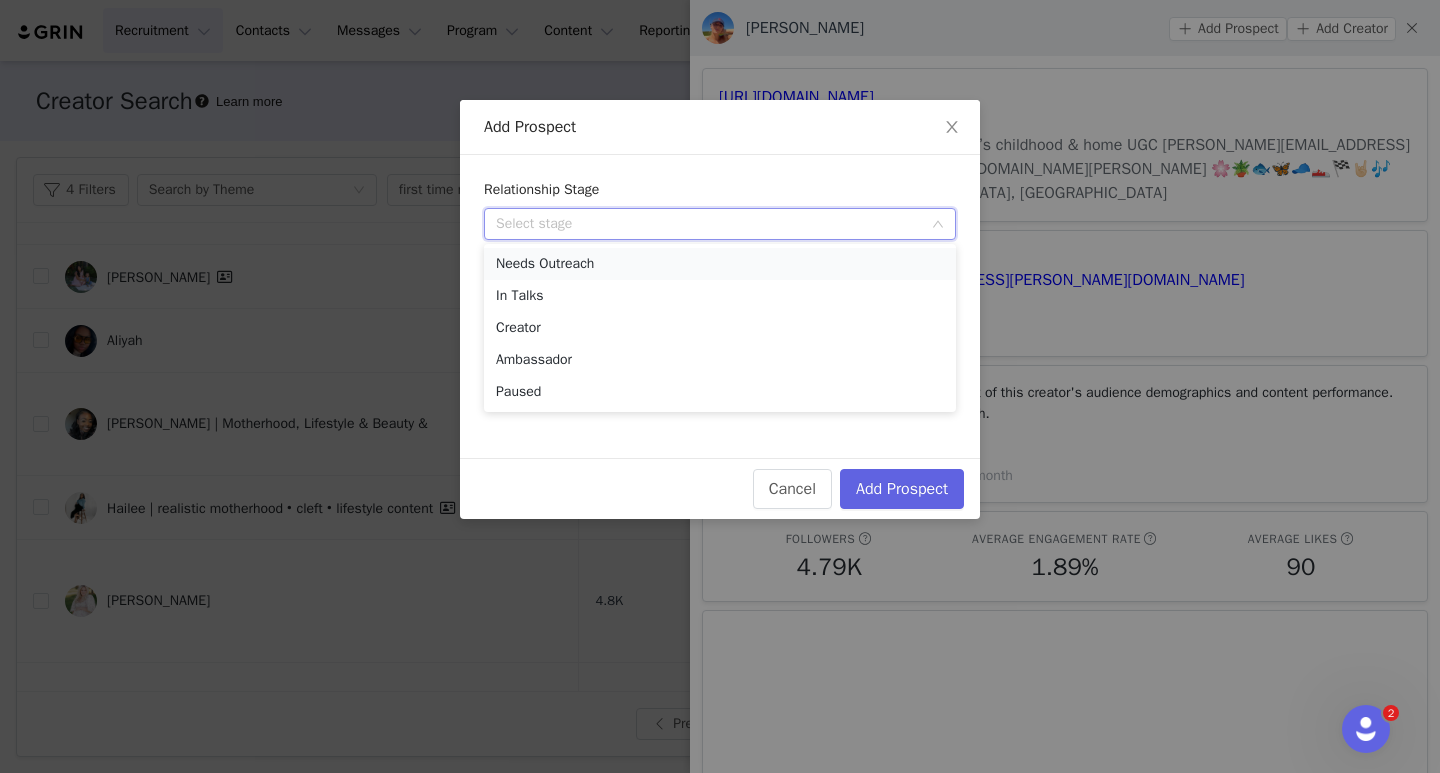 click on "Needs Outreach" at bounding box center (720, 264) 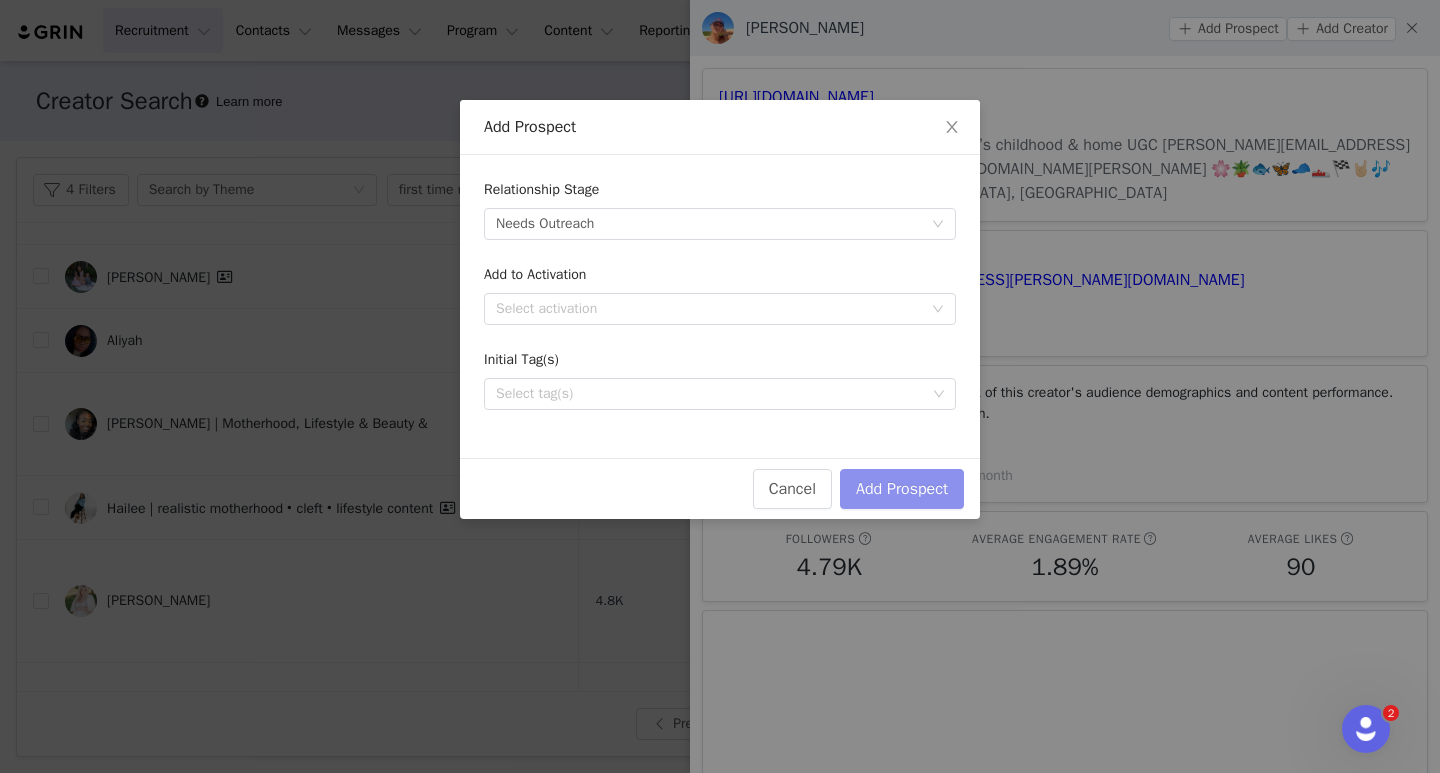click on "Add Prospect" at bounding box center [902, 489] 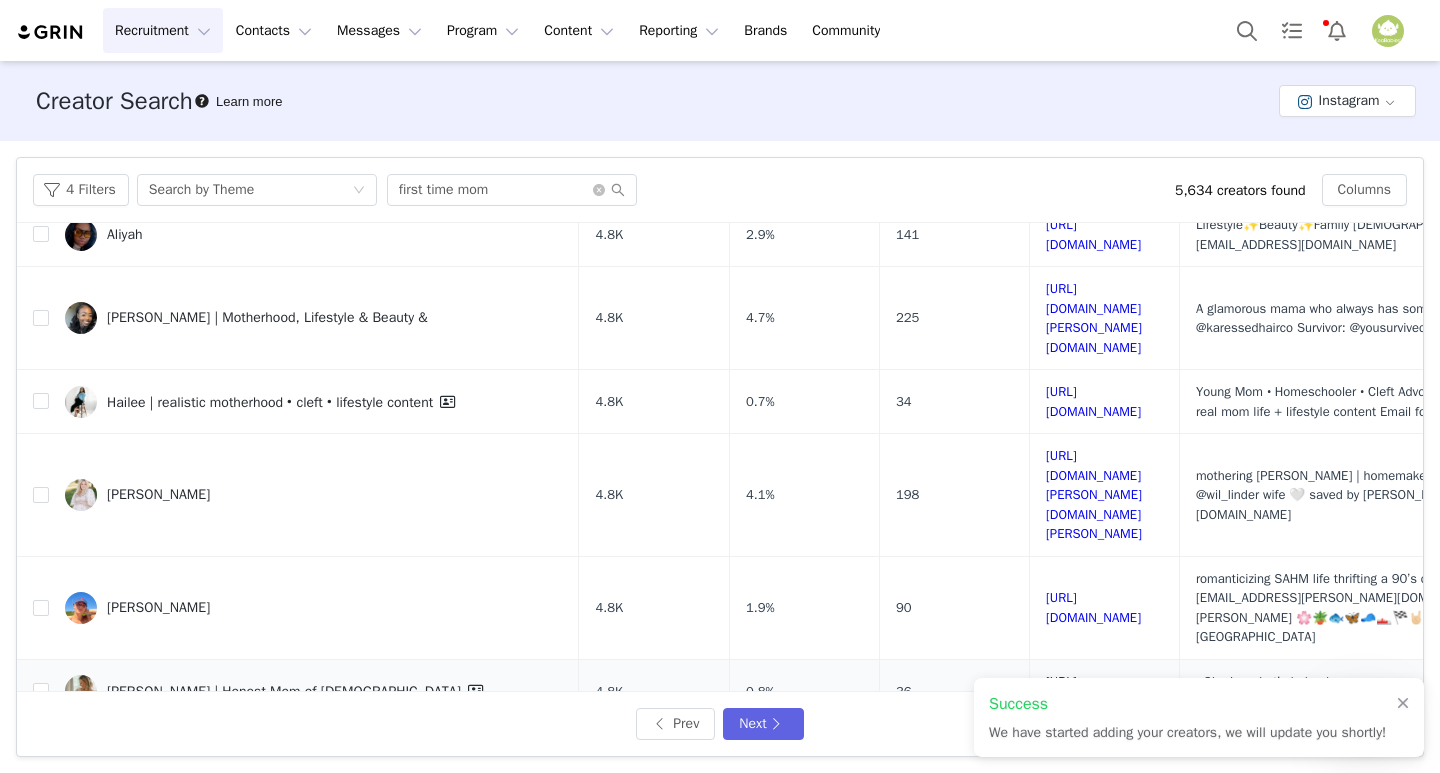 scroll, scrollTop: 400, scrollLeft: 0, axis: vertical 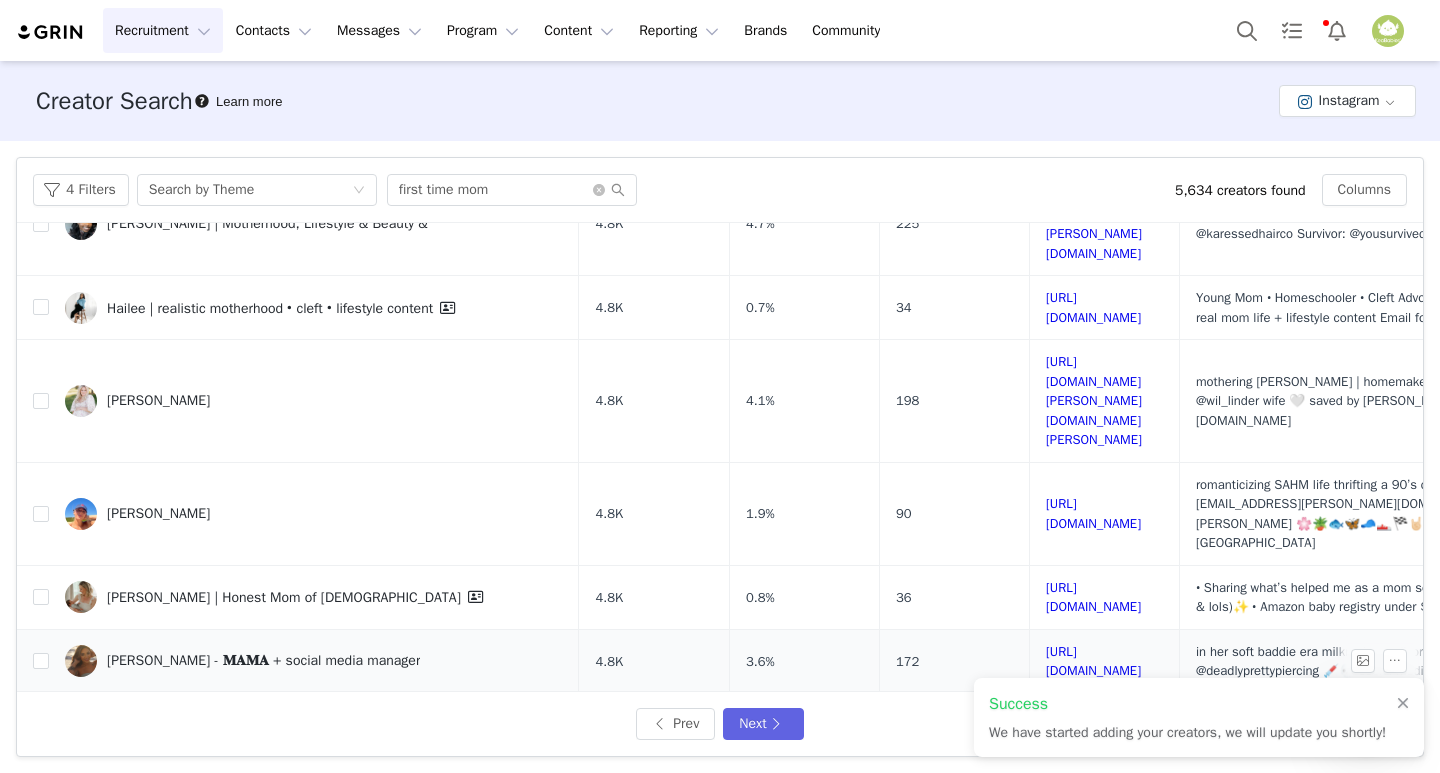 click on "[PERSON_NAME] - 𝐌𝐀𝐌𝐀 + social media manager" at bounding box center [314, 661] 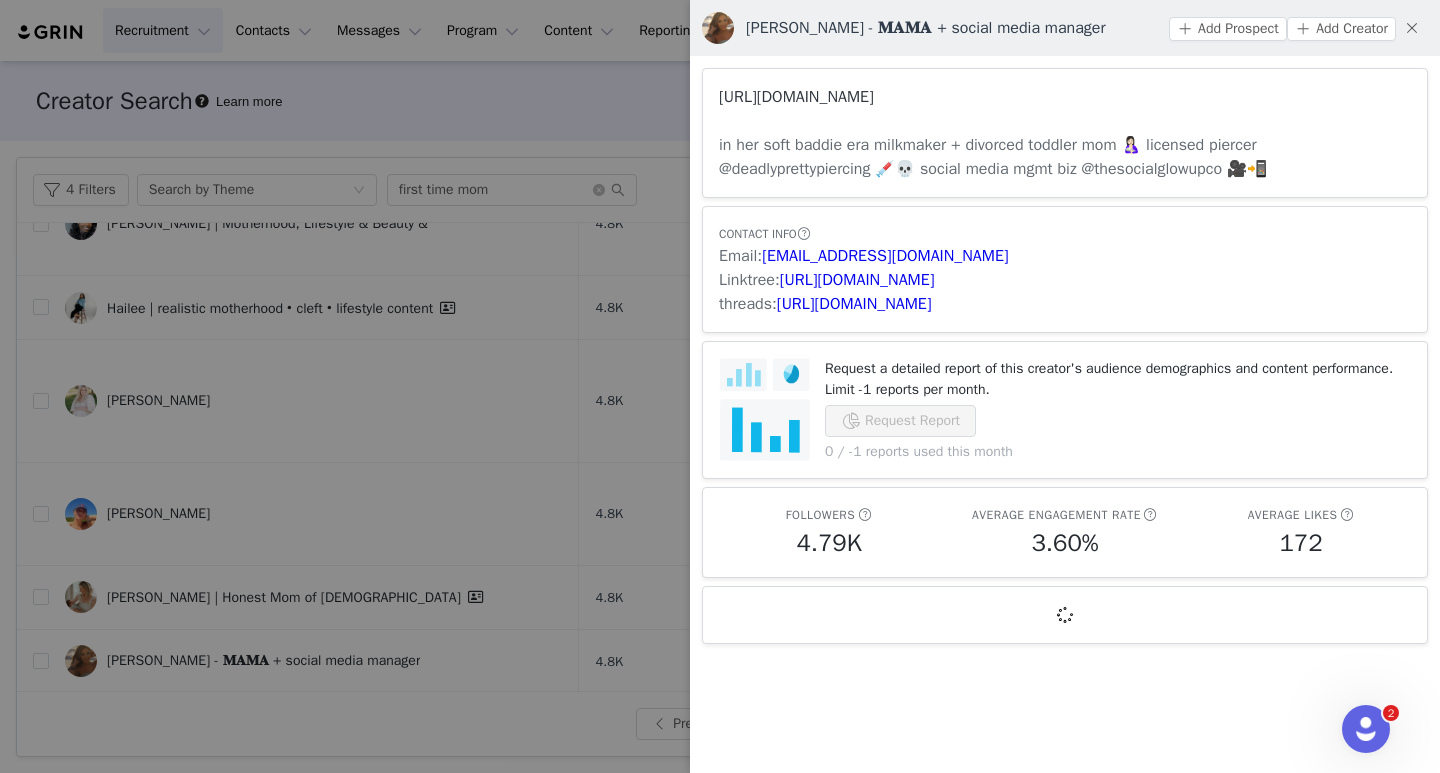 click on "[URL][DOMAIN_NAME]" at bounding box center [1065, 97] 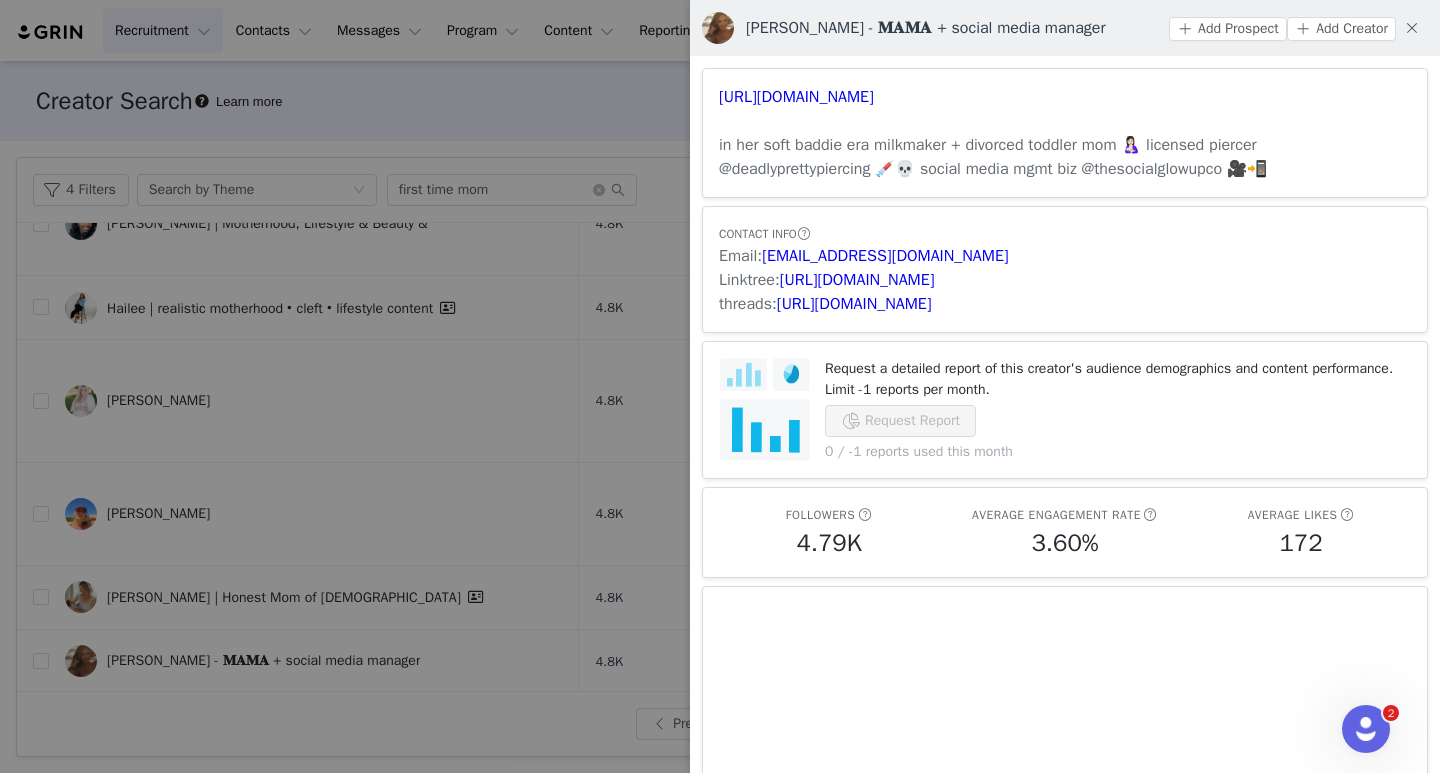 click at bounding box center (720, 386) 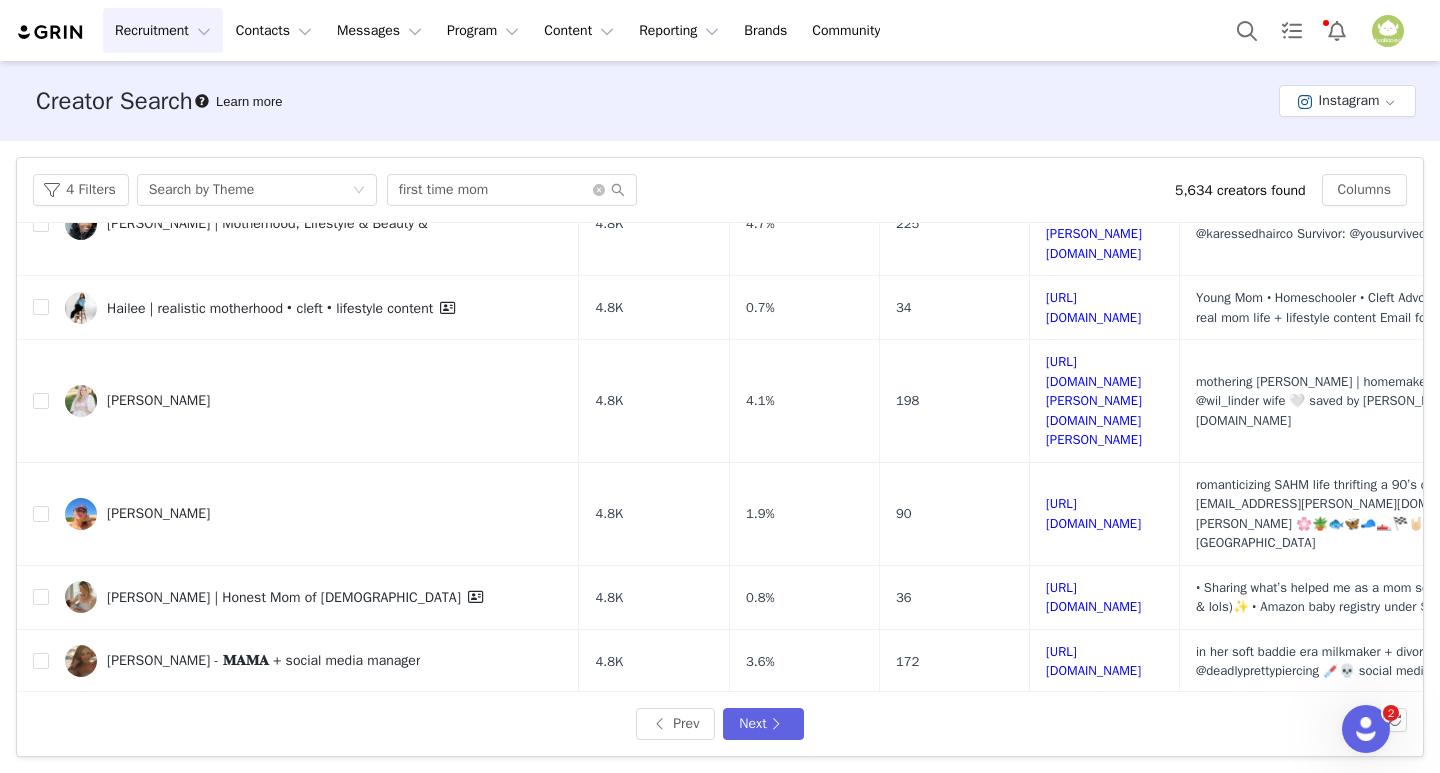 click on "[PERSON_NAME]" at bounding box center (314, 819) 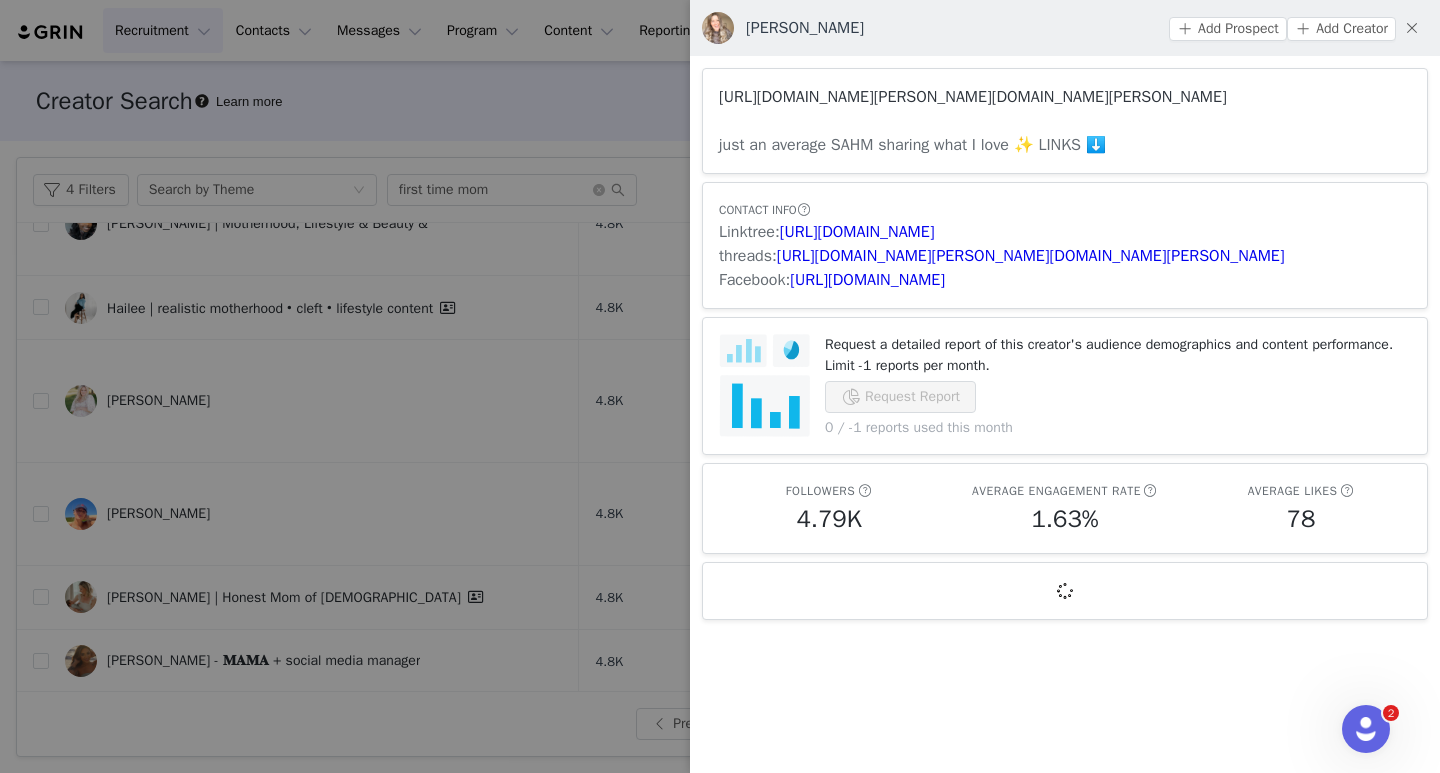click on "[URL][DOMAIN_NAME][PERSON_NAME][DOMAIN_NAME][PERSON_NAME]" at bounding box center [973, 97] 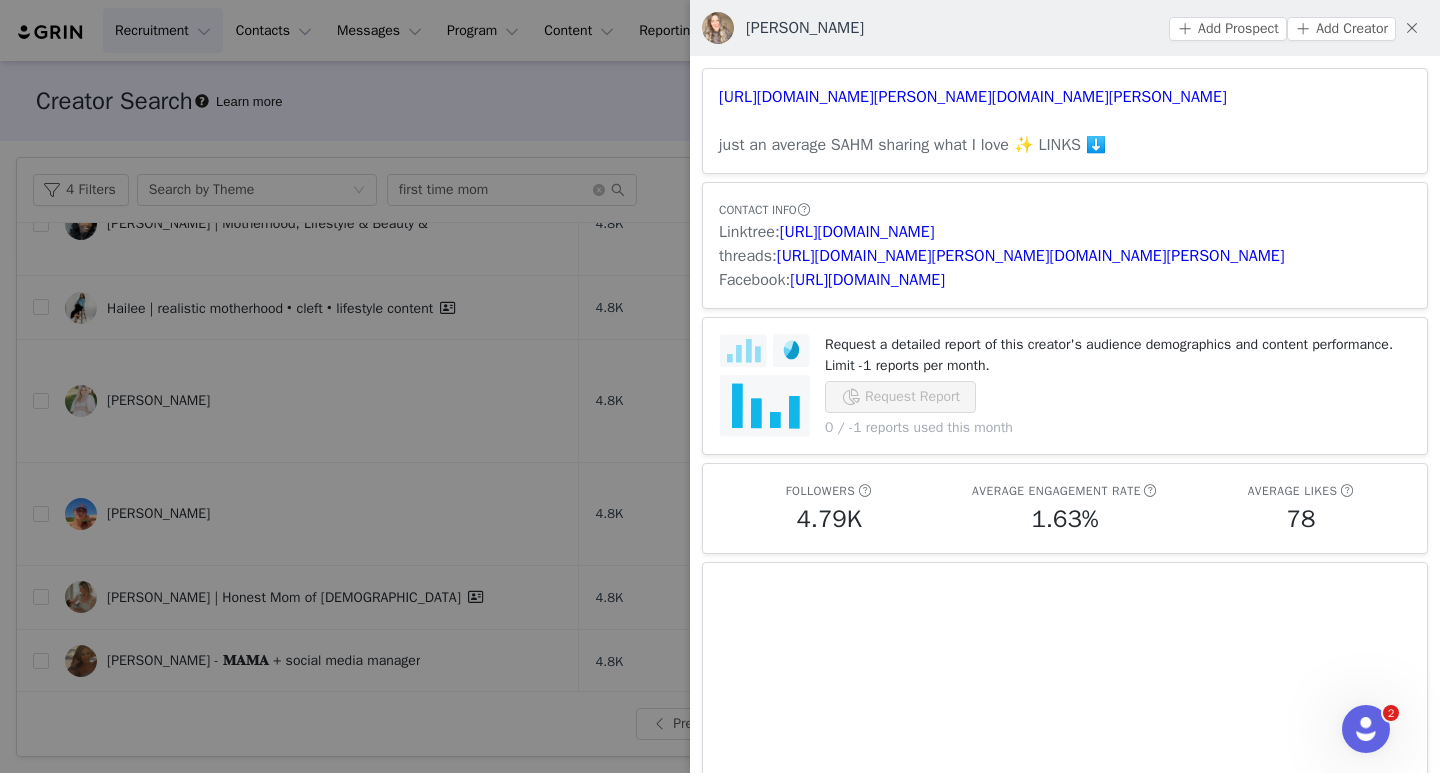 click at bounding box center [720, 386] 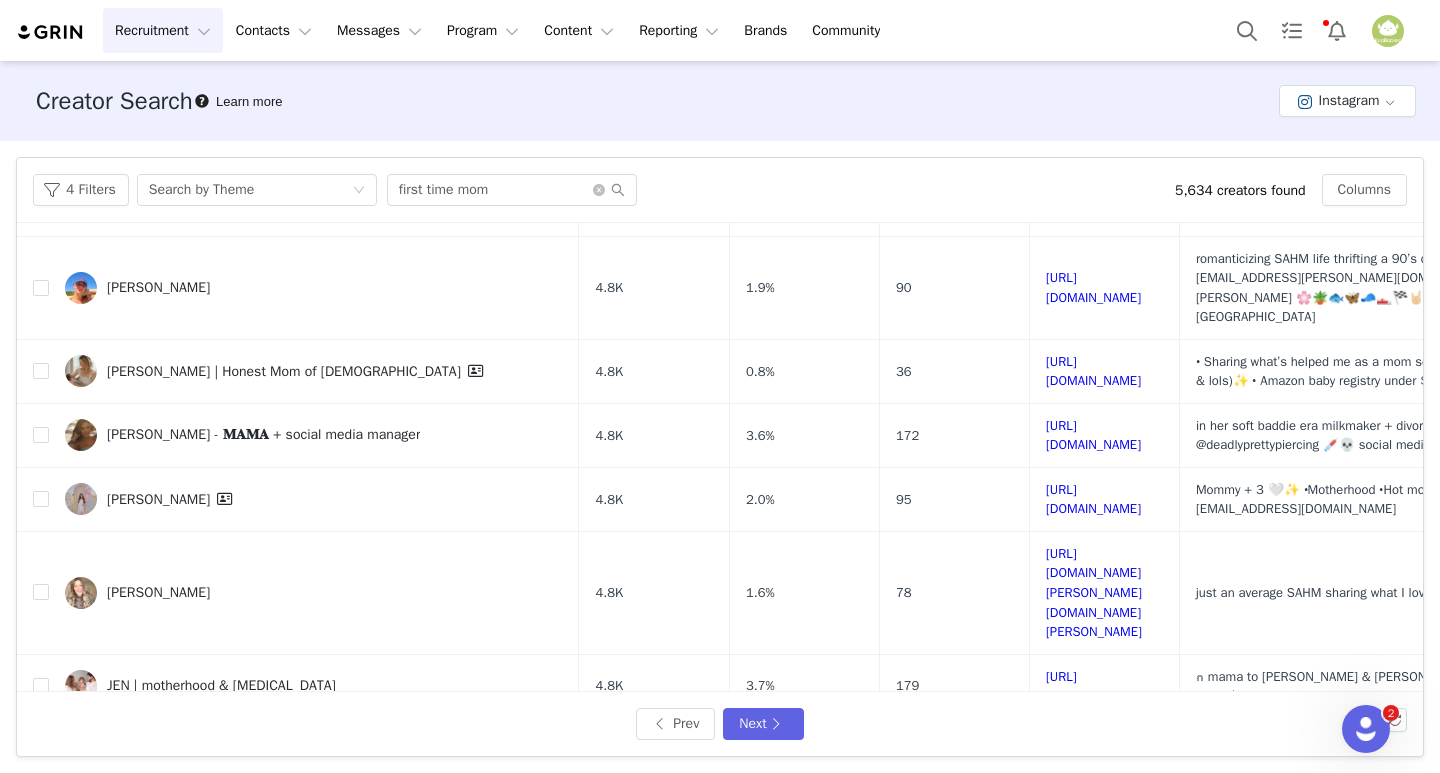 scroll, scrollTop: 800, scrollLeft: 0, axis: vertical 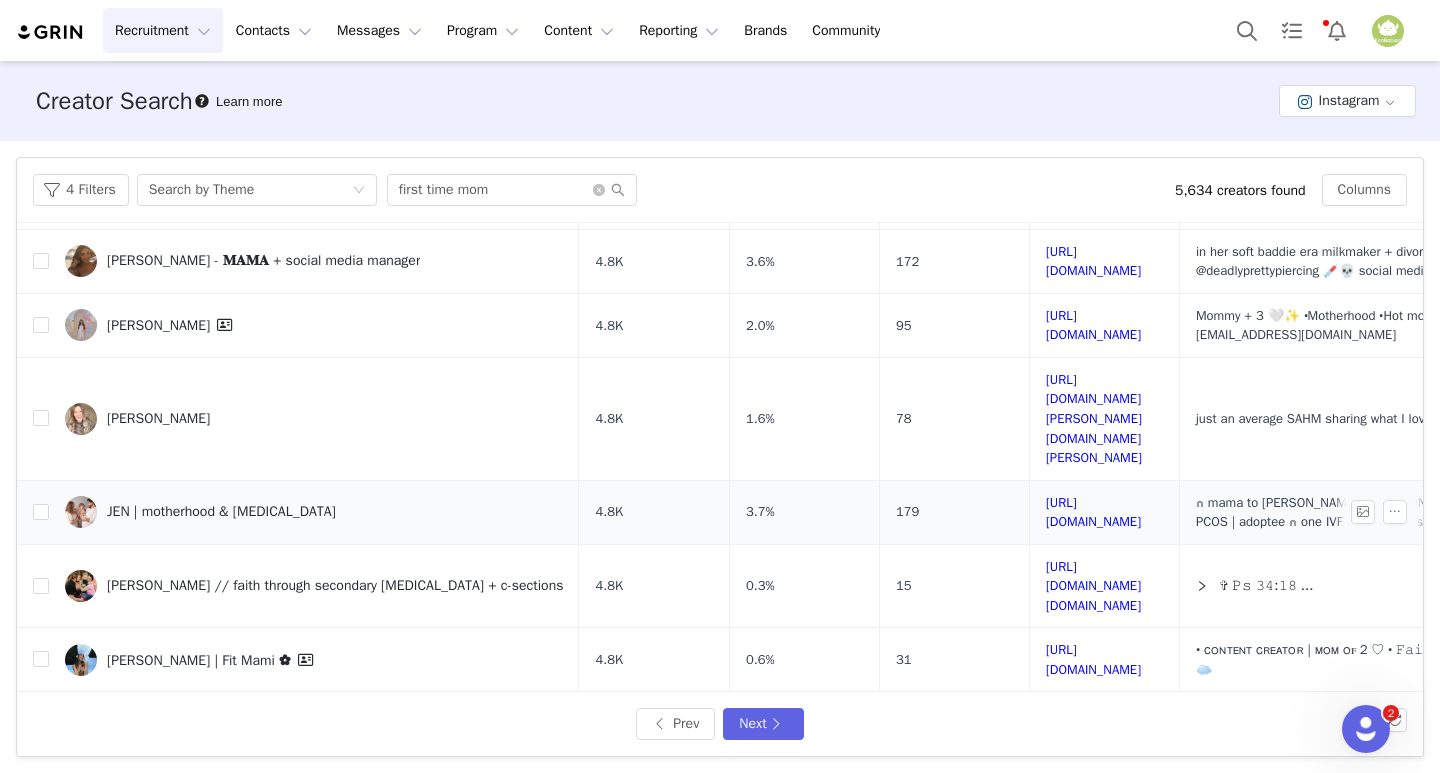 click on "JEN | motherhood & [MEDICAL_DATA]" at bounding box center [221, 512] 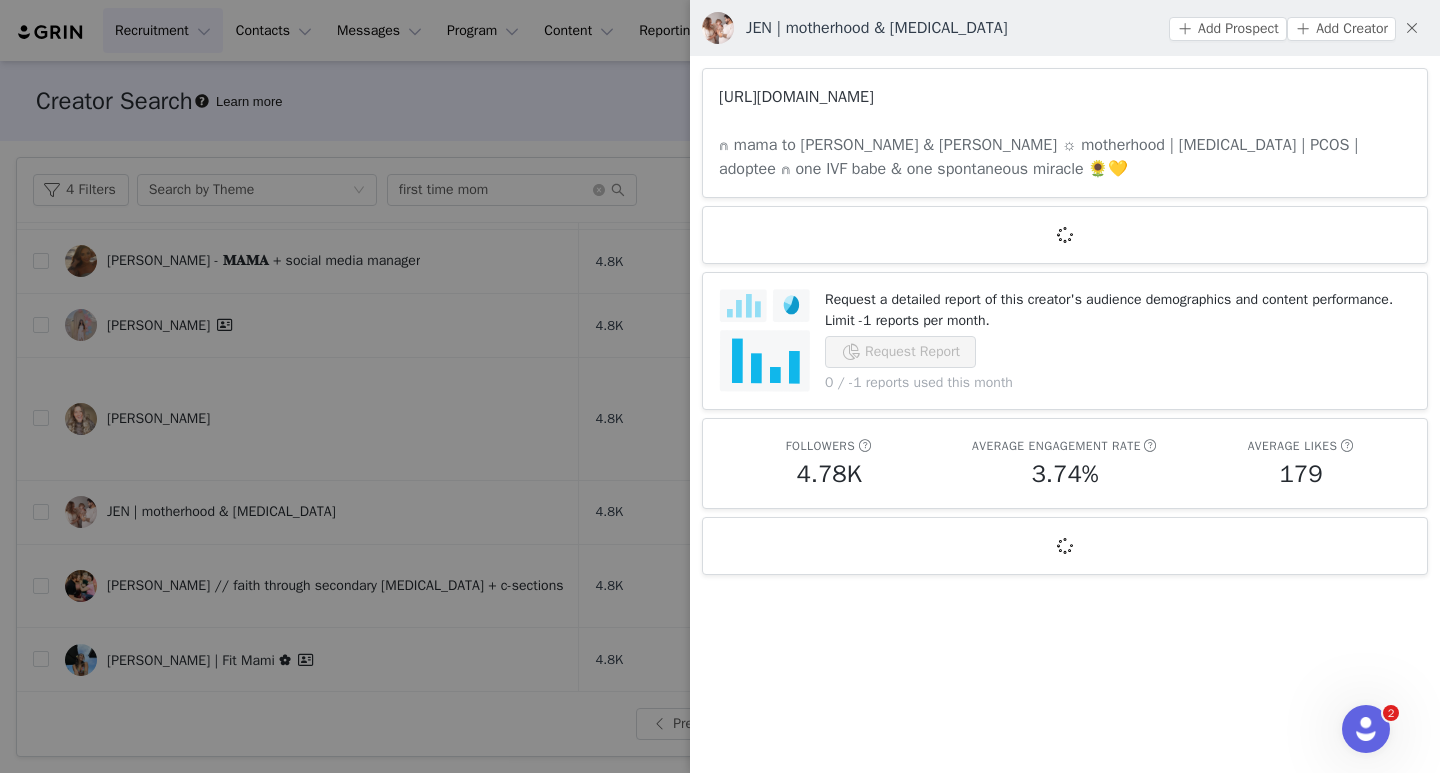 click on "[URL][DOMAIN_NAME]" at bounding box center (796, 97) 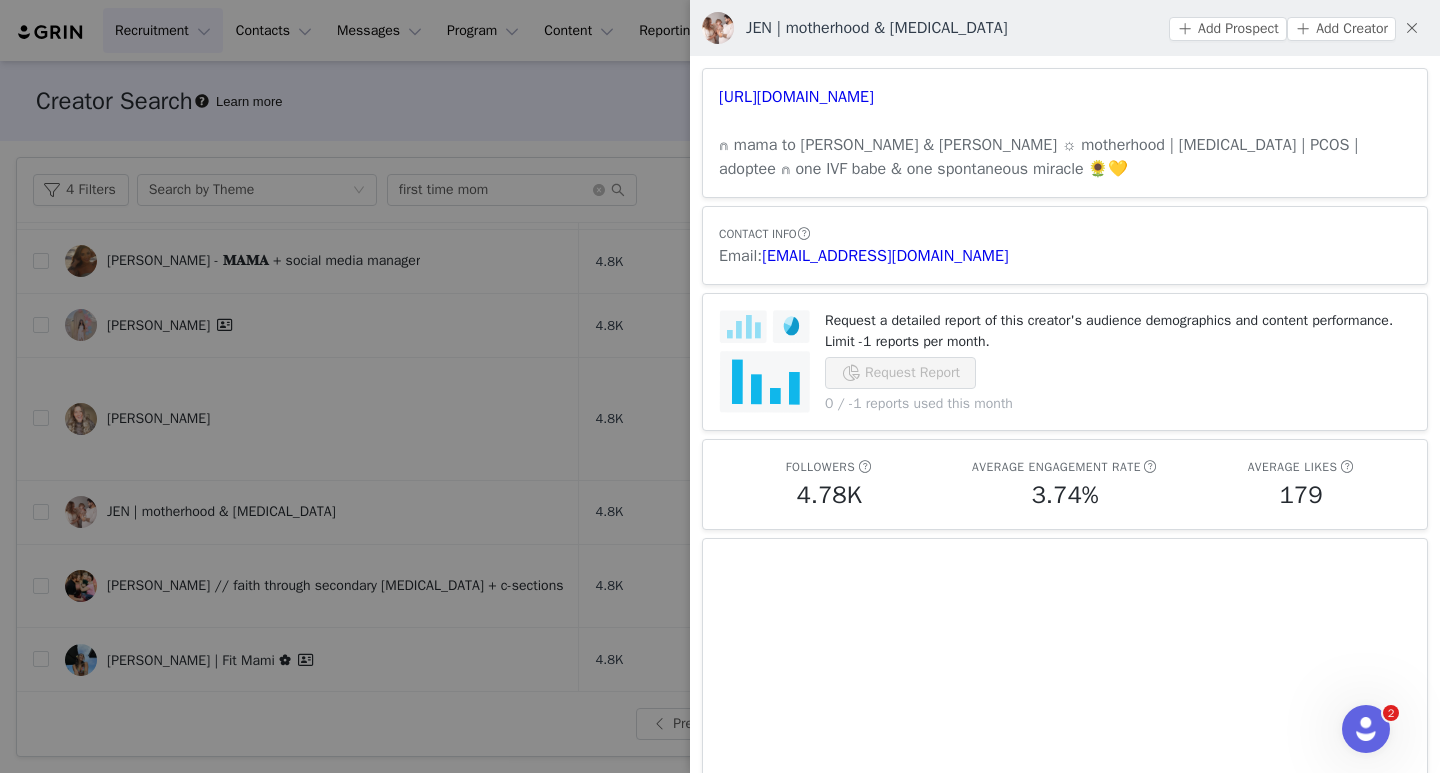 click at bounding box center (720, 386) 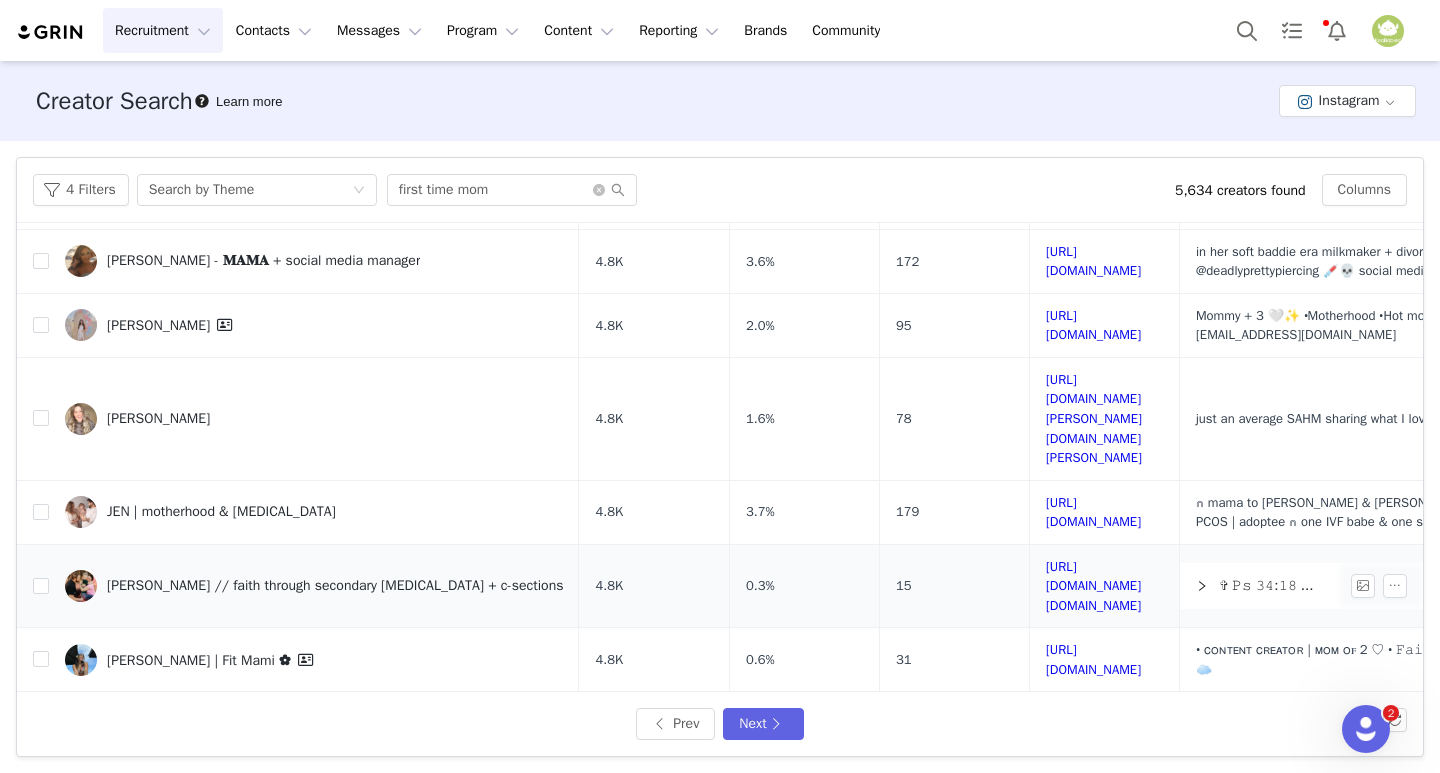 click on "[PERSON_NAME] // faith through secondary [MEDICAL_DATA] + c-sections" at bounding box center [335, 586] 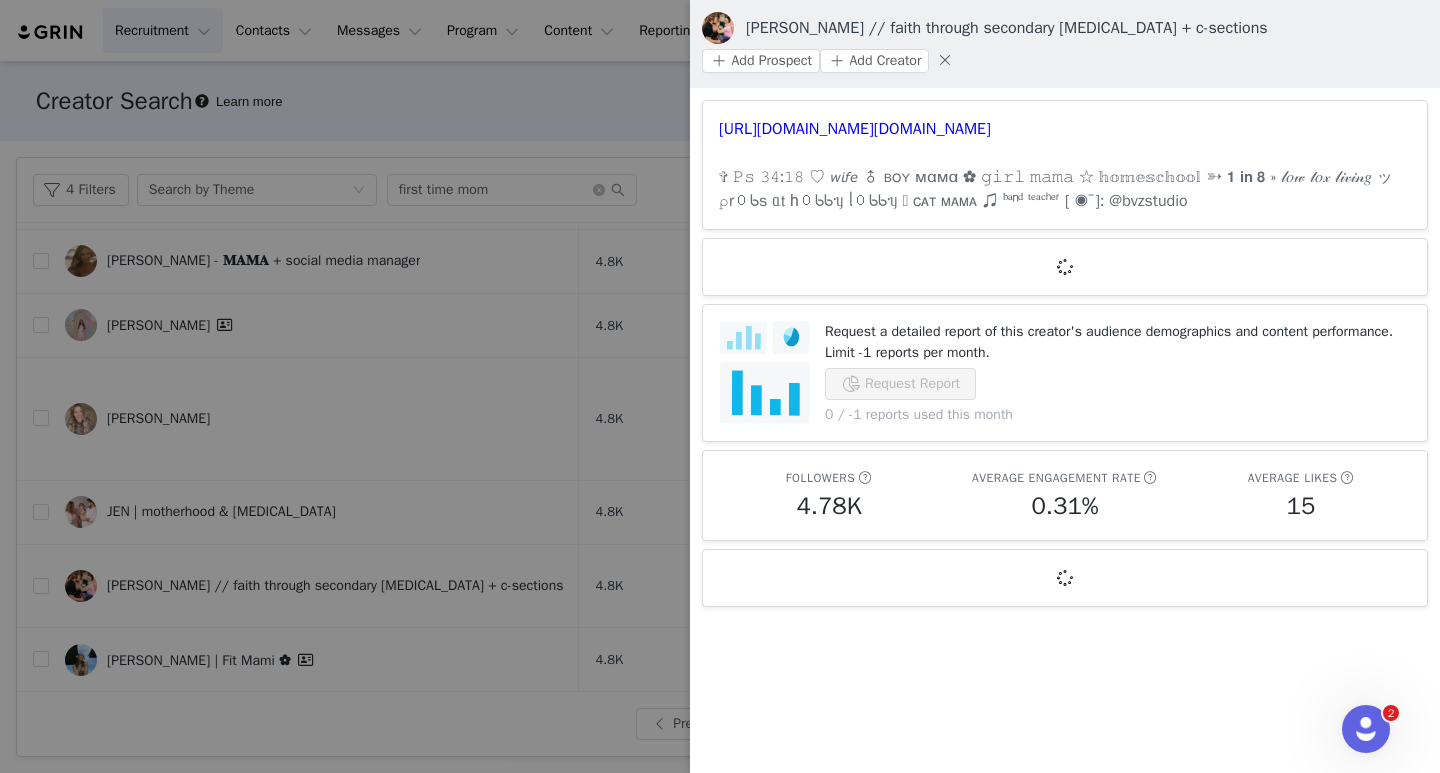 click on "[URL][DOMAIN_NAME][DOMAIN_NAME]  ✞ 𝙿𝚜 𝟹𝟺:𝟷𝟾
♡ 𝘸𝘪𝘧𝘦
♂ ʙᴏʏ мαмα
✿ 𝚐𝚒𝚛𝚕 𝚖𝚊𝚖𝚊
☆ 𝕙𝕠𝕞𝕖𝕤𝕔𝕙𝕠𝕠𝕝
➳ 𝟭 𝗶𝗻 𝟴
» 𝓁𝑜𝓌 𝓉𝑜𝓍 𝓁𝒾𝓋𝒾𝓃𝑔
ッ ⍴r᥆ᑲs ᥲ𝗍 һ᥆ᑲᑲᥡ ᥣ᥆ᑲᑲᥡ
𓃠 ᴄᴀᴛ ᴍᴀᴍᴀ
♫ ᵇᵃⁿᵈ ᵗᵉᵃᶜʰᵉʳ
[ ◉¯]: @bvzstudio" at bounding box center [1065, 165] 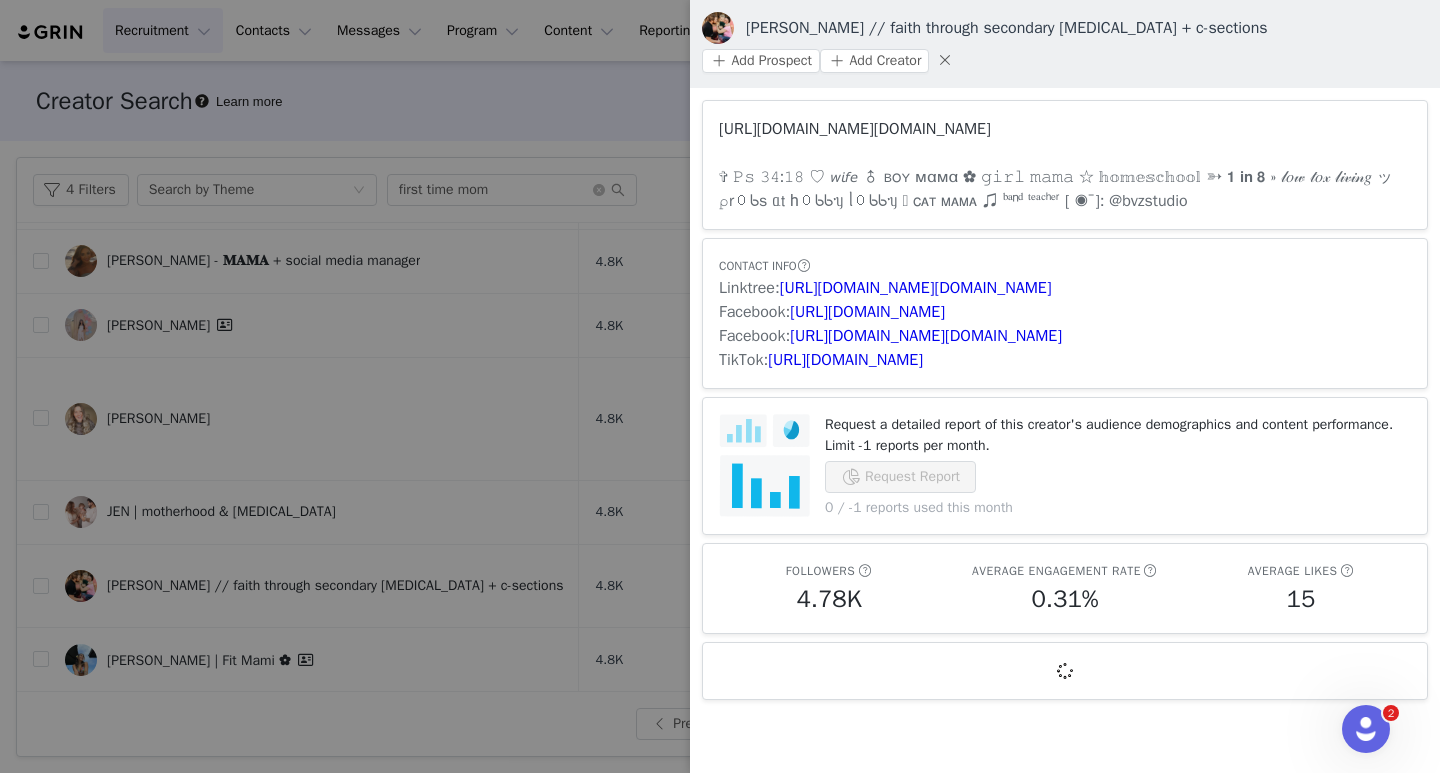 click on "[URL][DOMAIN_NAME][DOMAIN_NAME]" at bounding box center (855, 129) 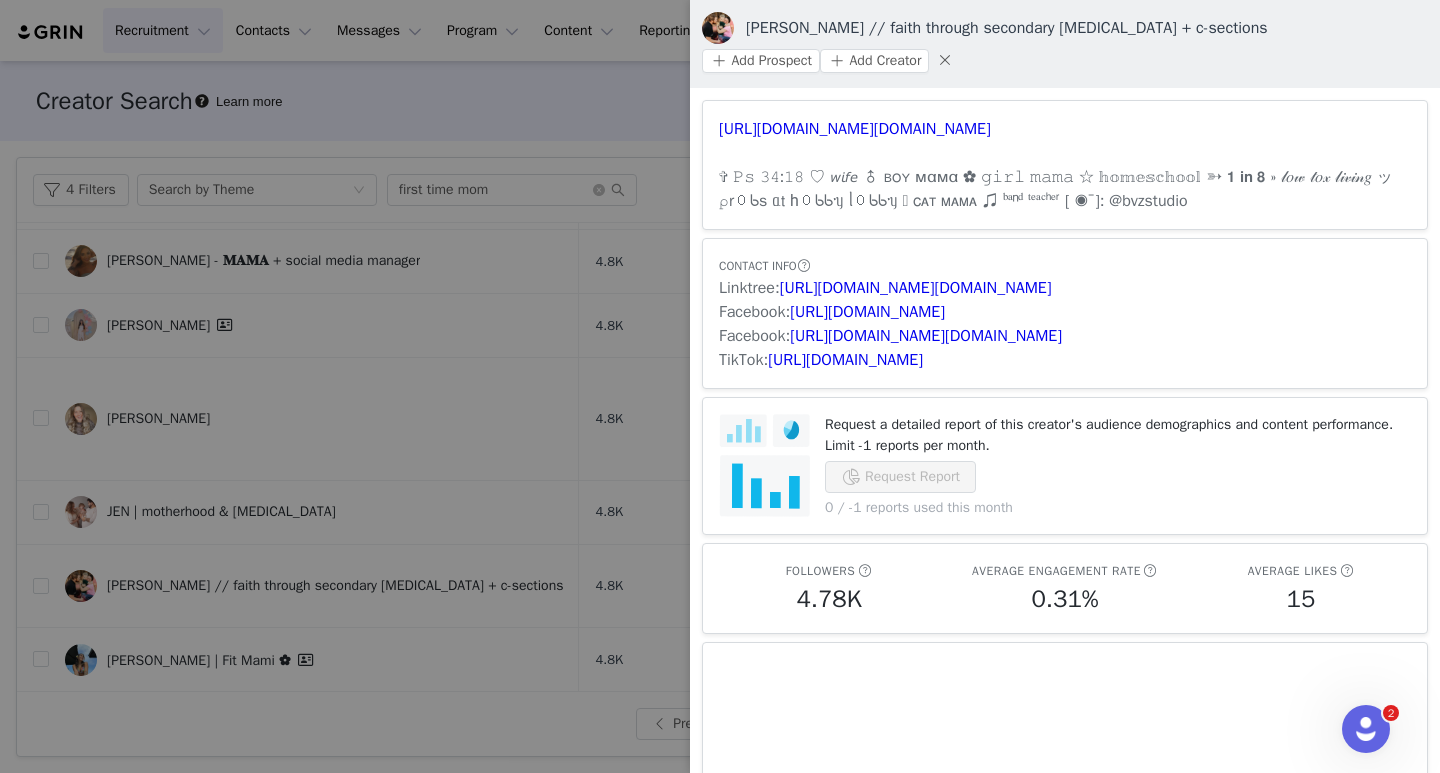 click at bounding box center [720, 386] 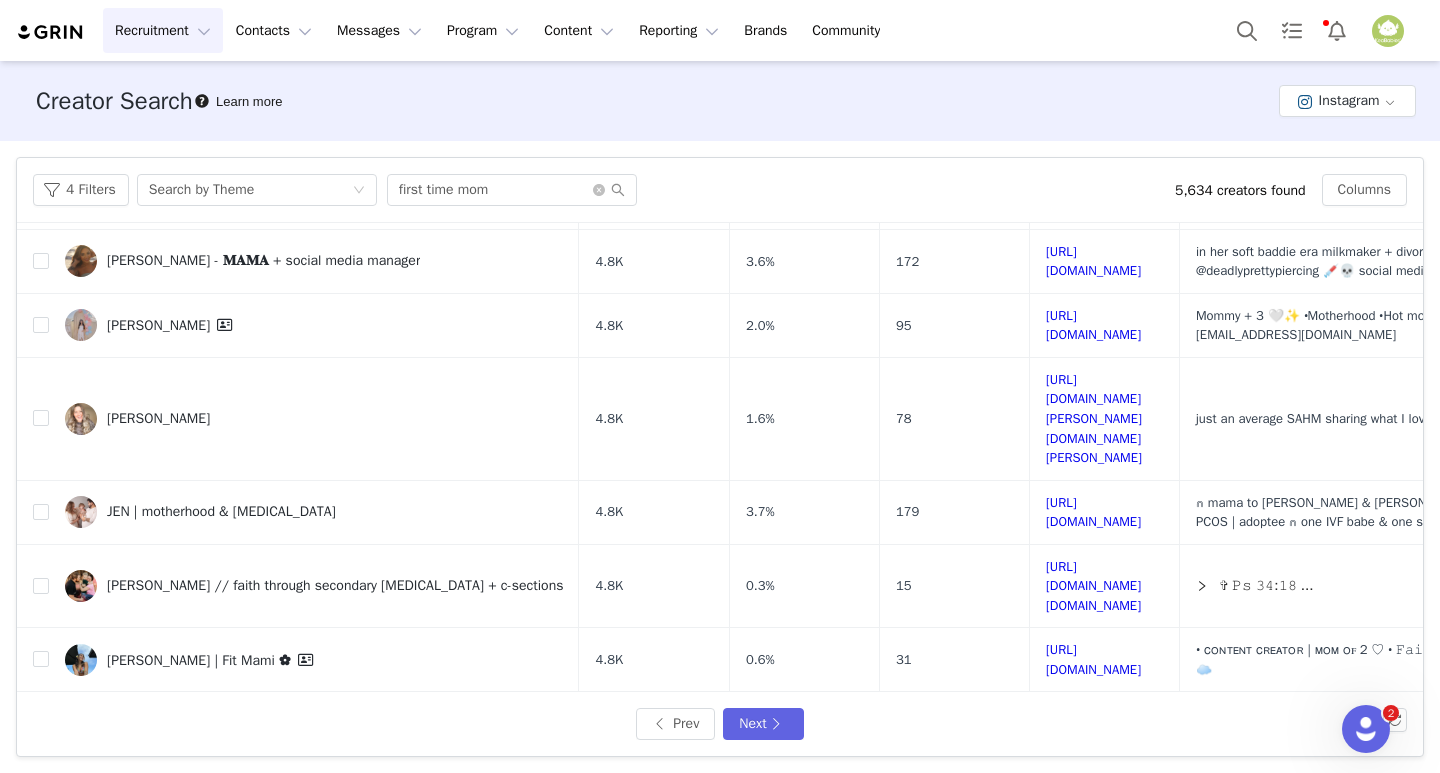 click on "[PERSON_NAME] [PERSON_NAME] • Content Creator" at bounding box center [267, 727] 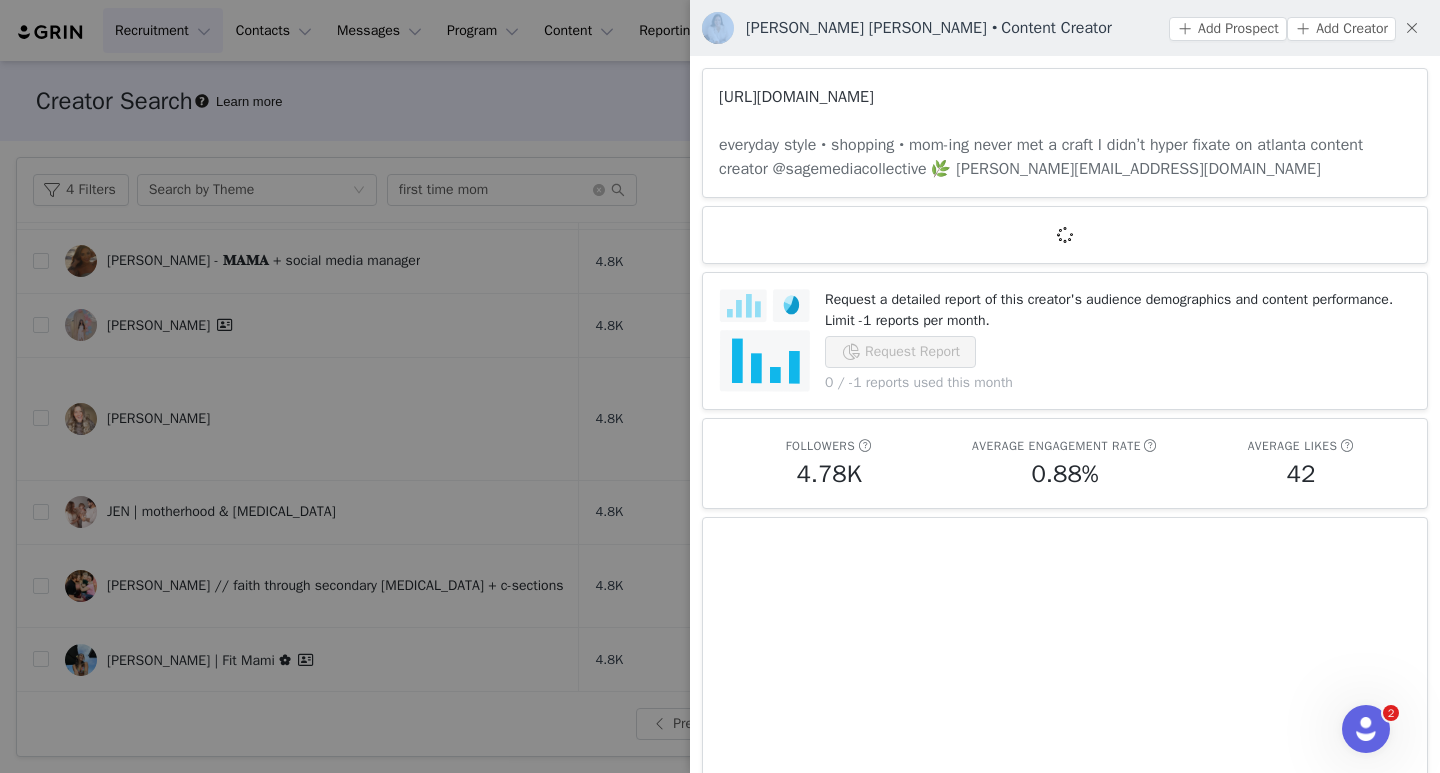 click on "[URL][DOMAIN_NAME]" at bounding box center [796, 97] 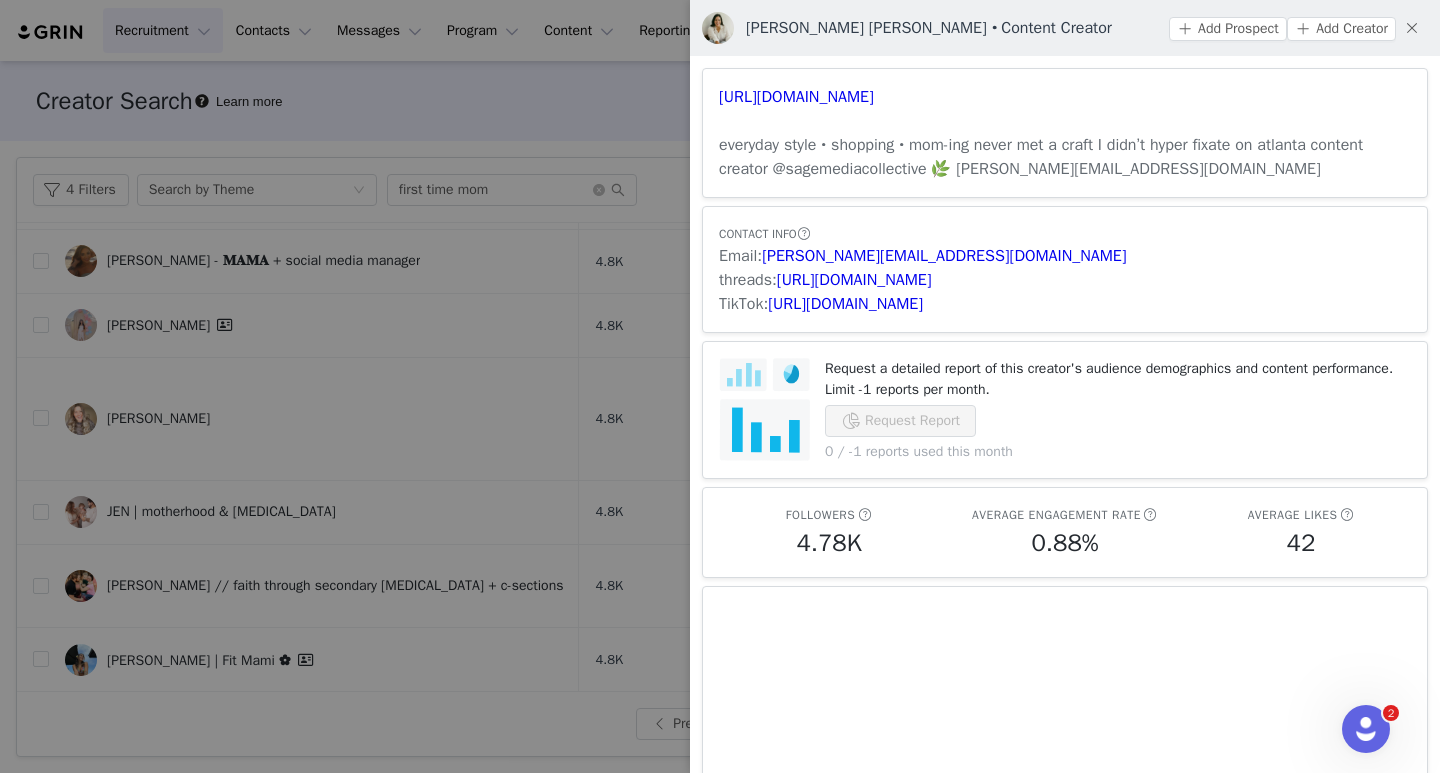 click at bounding box center (720, 386) 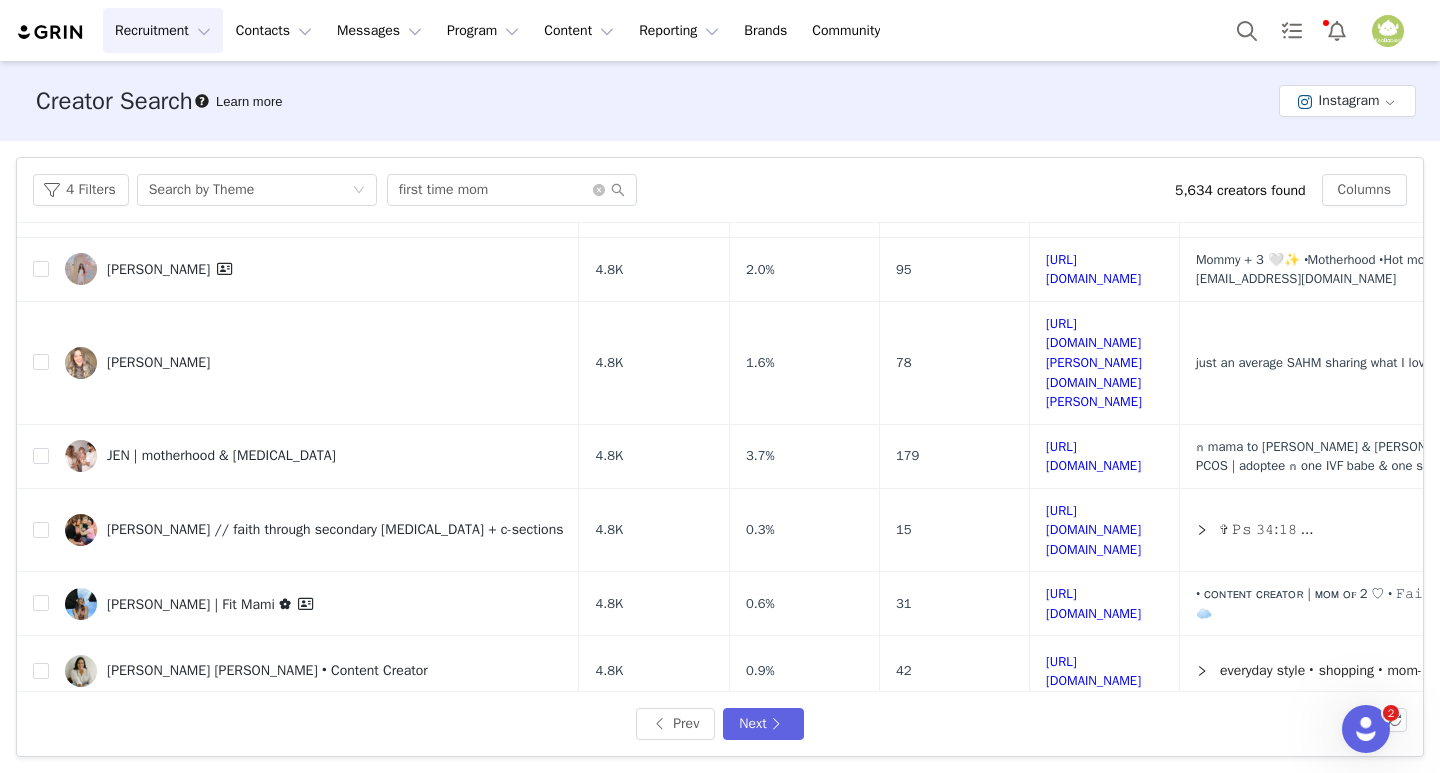 scroll, scrollTop: 908, scrollLeft: 0, axis: vertical 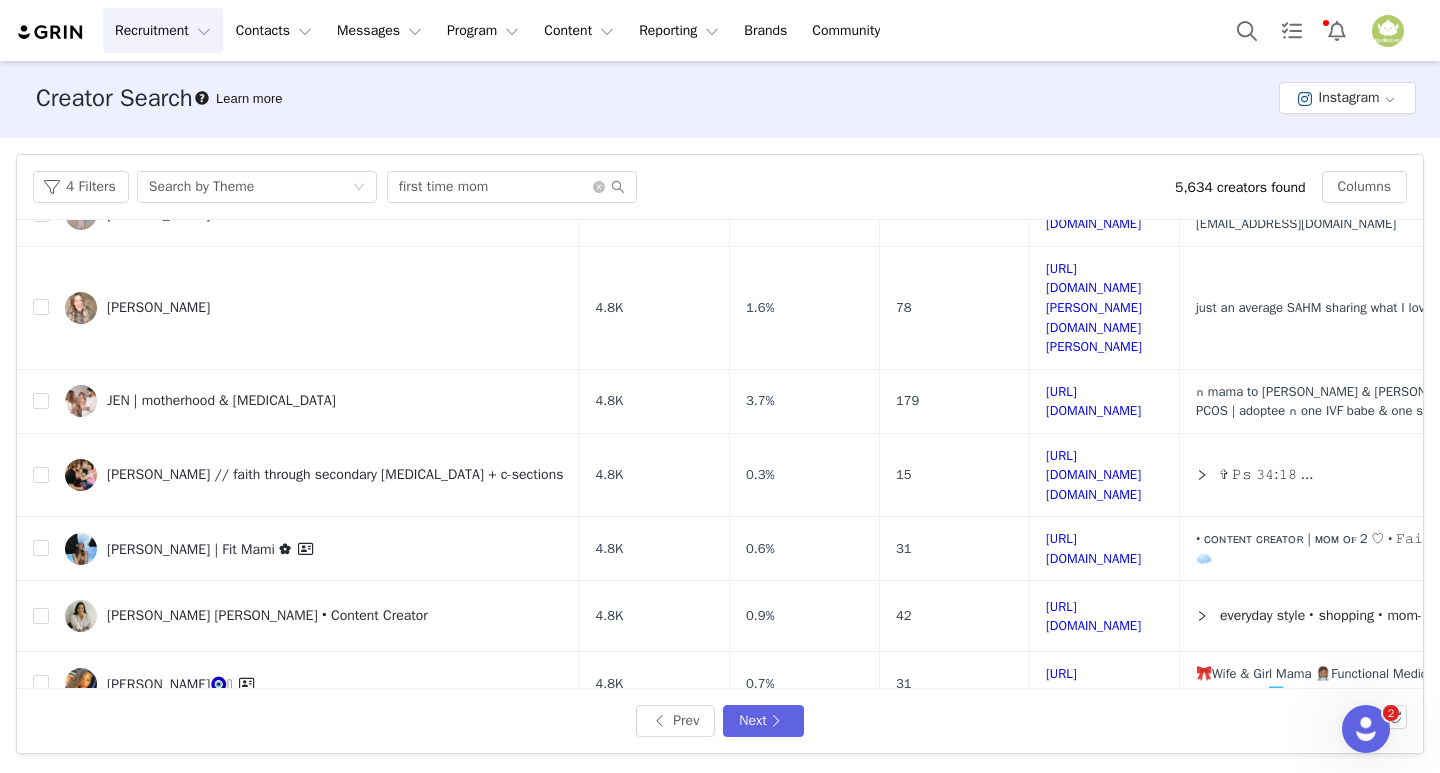 click on "[PERSON_NAME]" at bounding box center [158, 815] 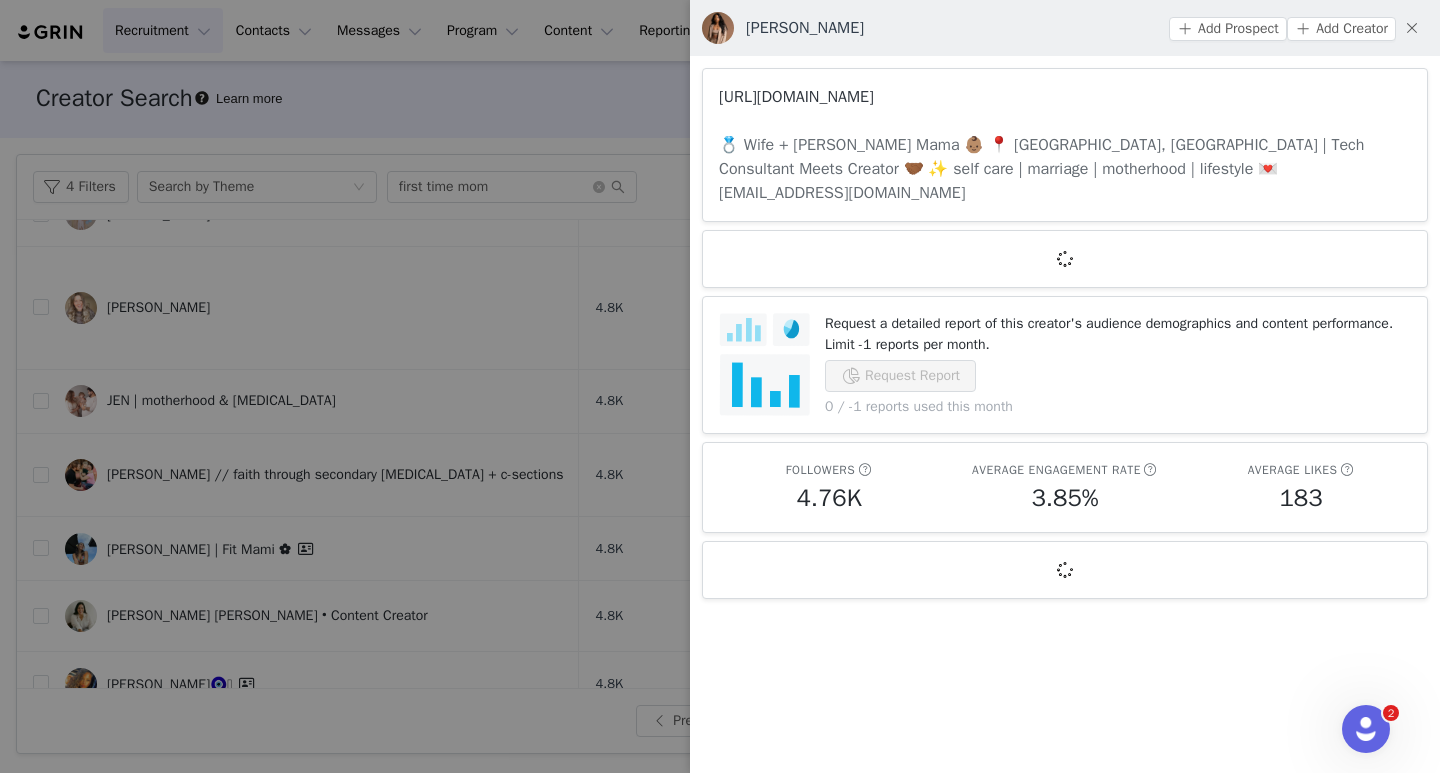 click on "[URL][DOMAIN_NAME]" at bounding box center [796, 97] 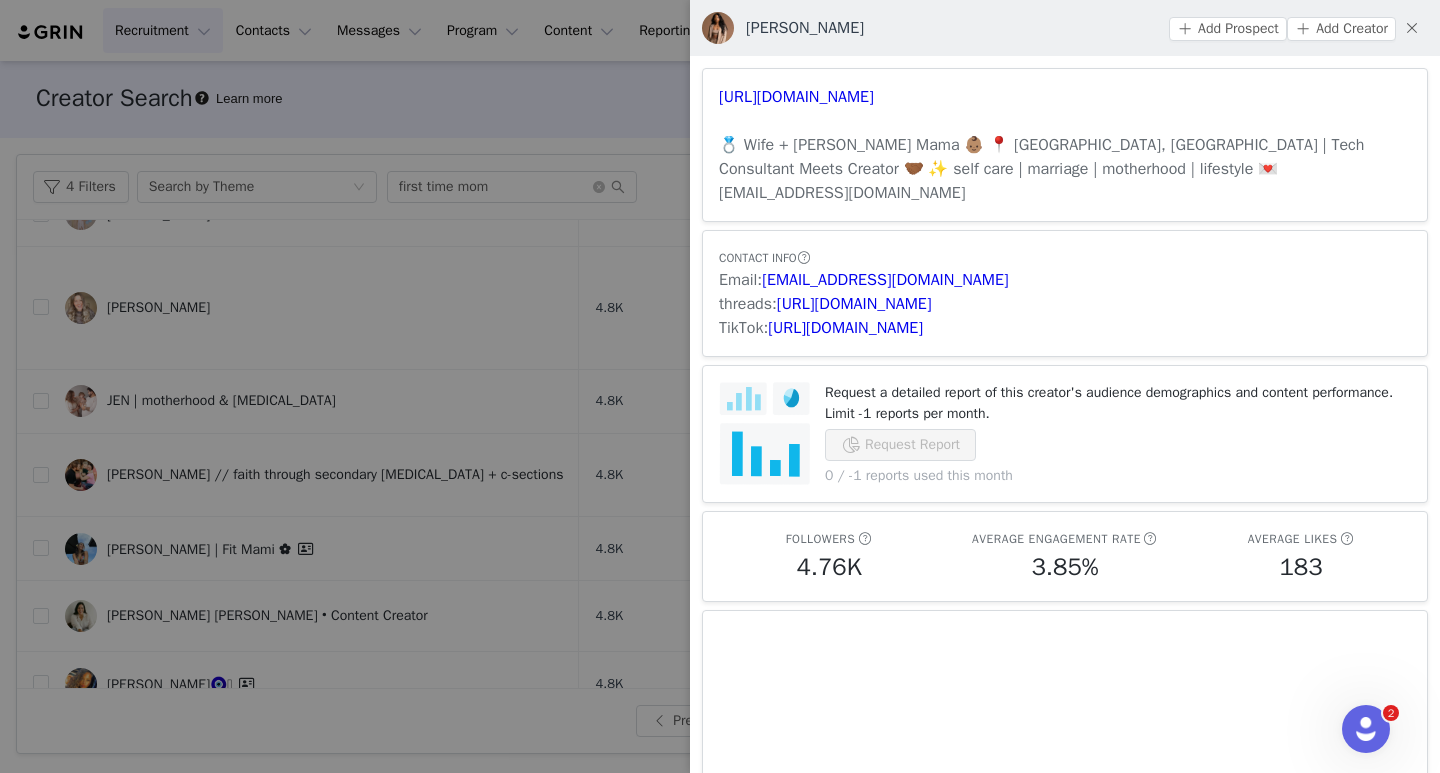 click at bounding box center [720, 386] 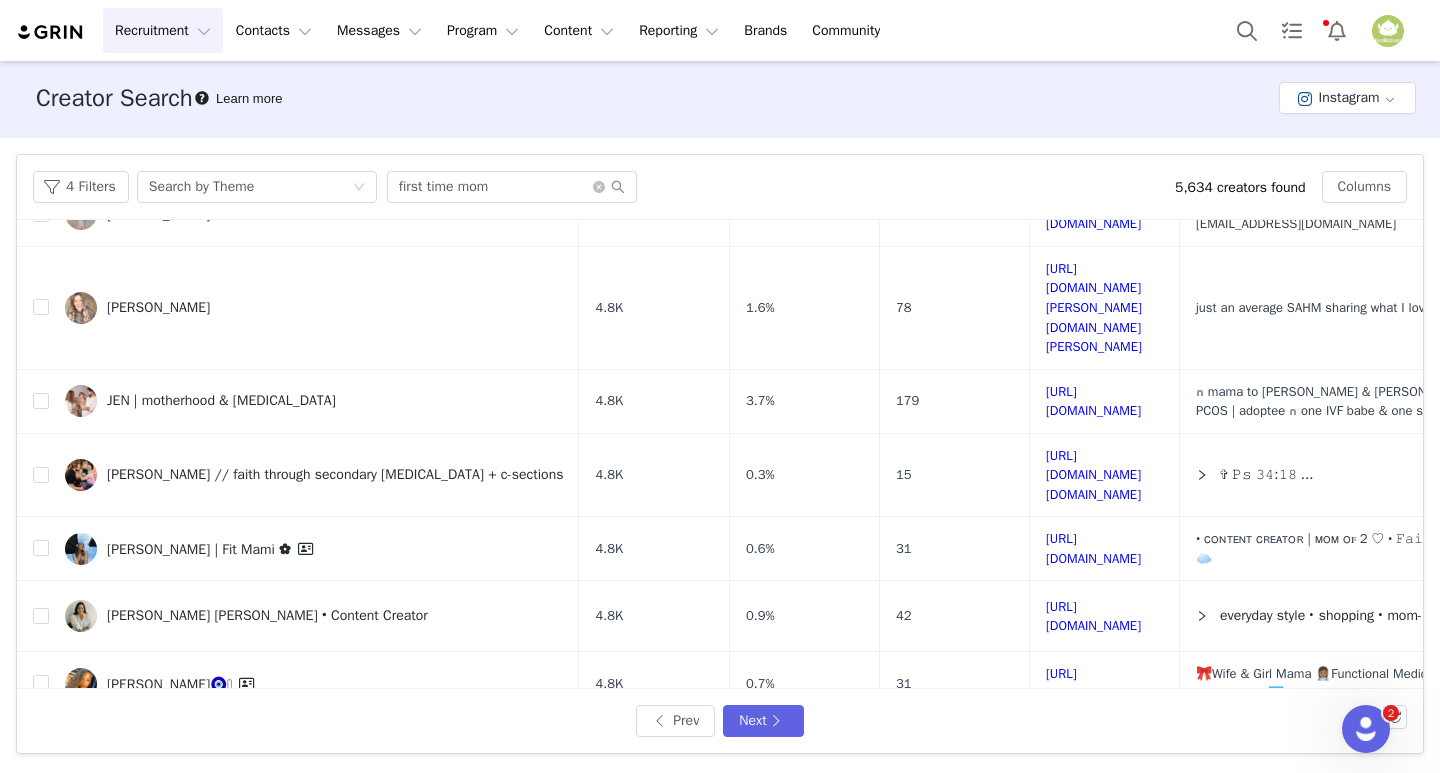 click on "[PERSON_NAME] [PERSON_NAME]" at bounding box center (212, 892) 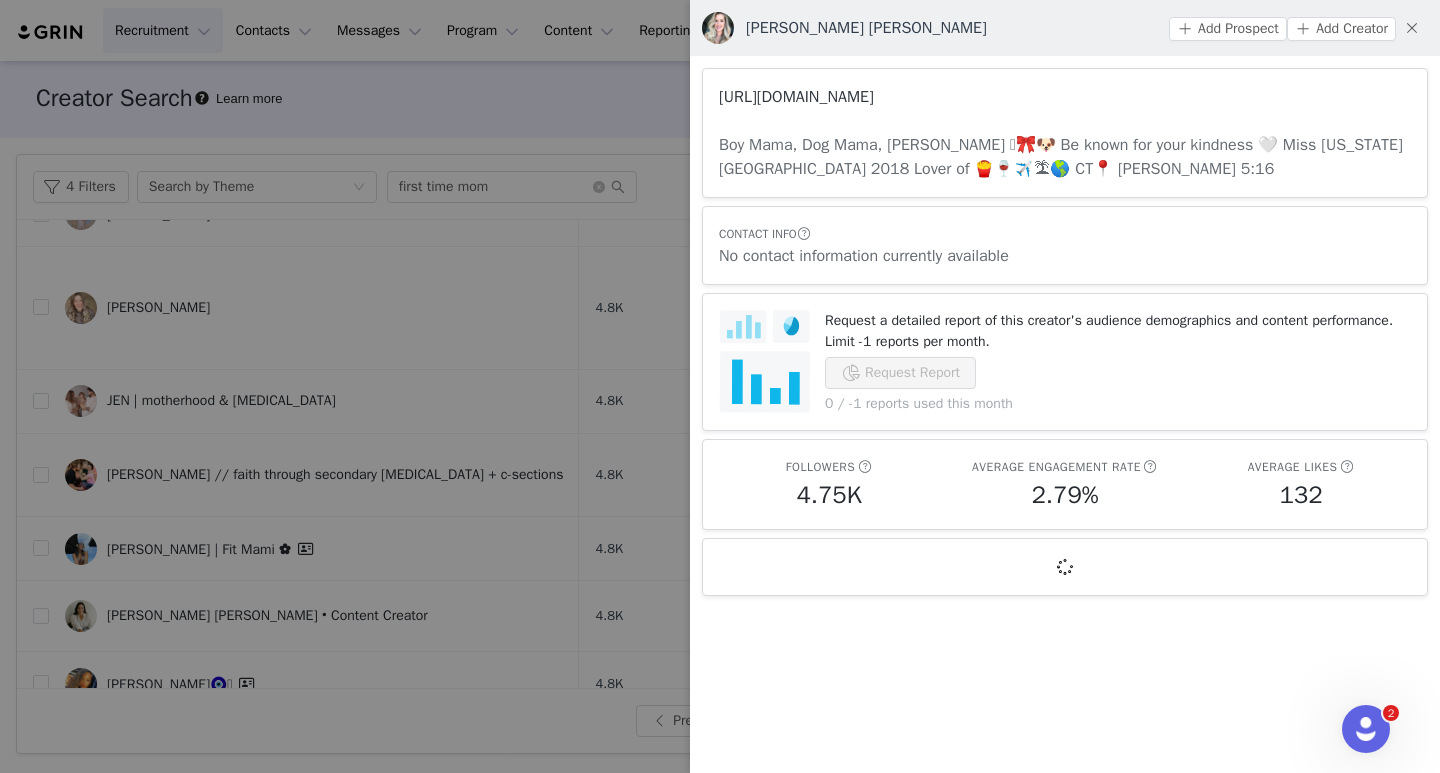 click on "[URL][DOMAIN_NAME]" at bounding box center (796, 97) 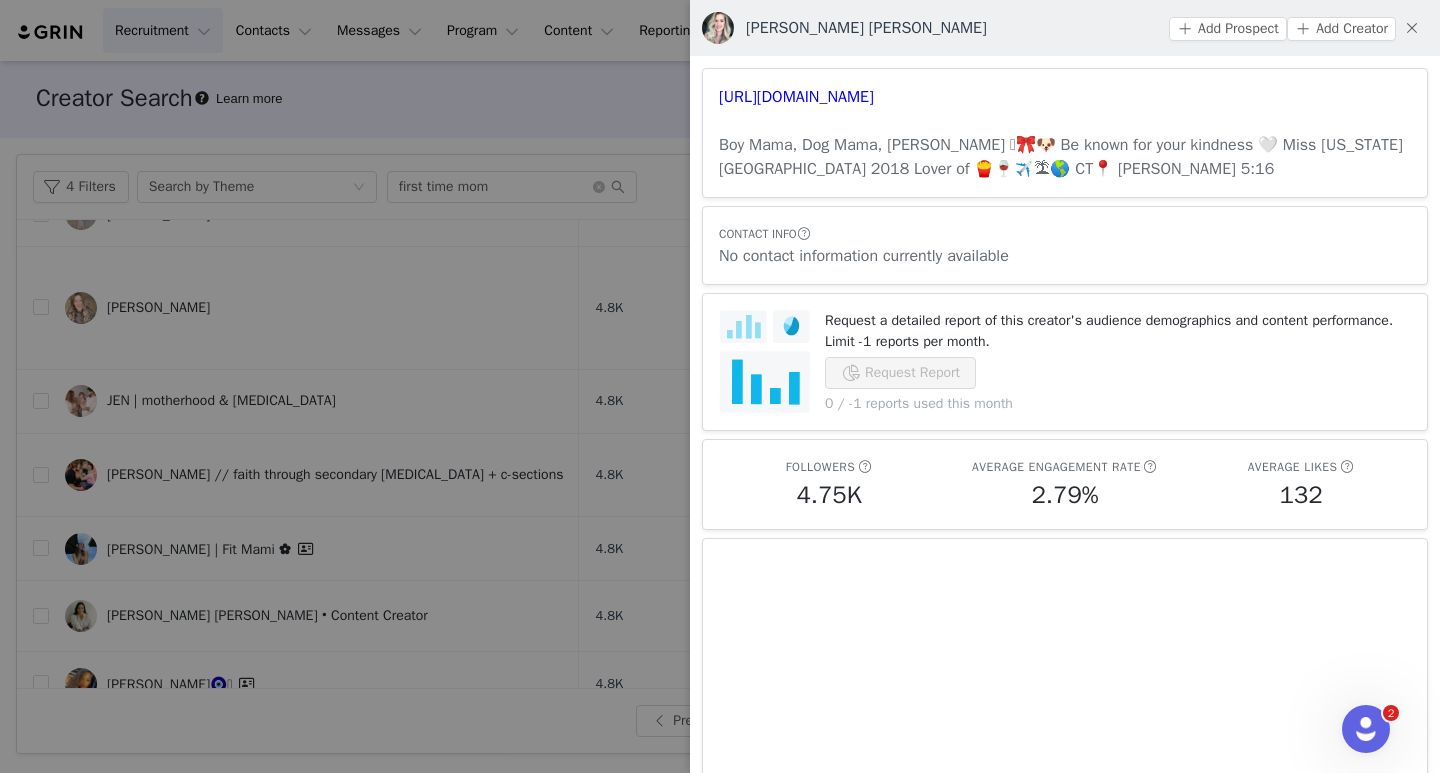 click at bounding box center [720, 386] 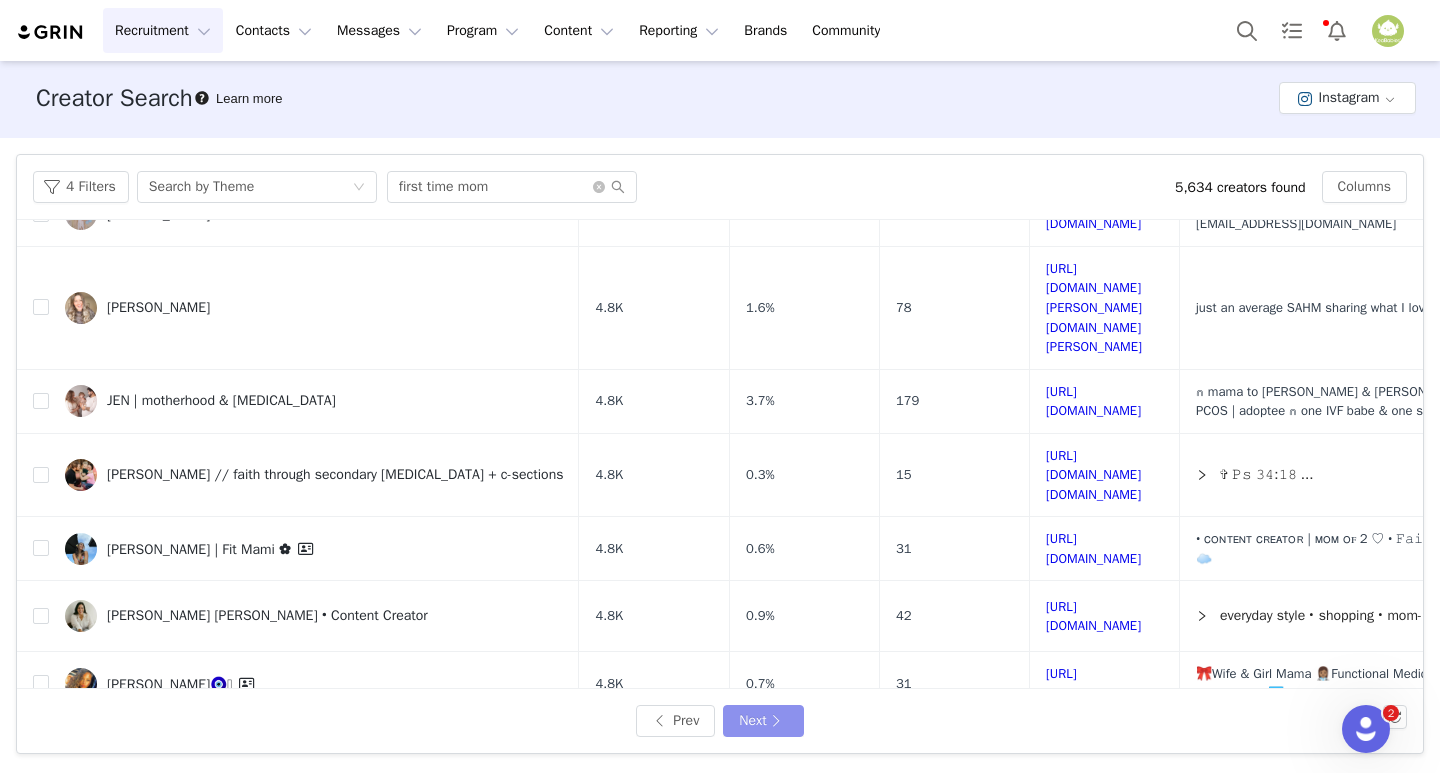 click on "Next" at bounding box center [763, 721] 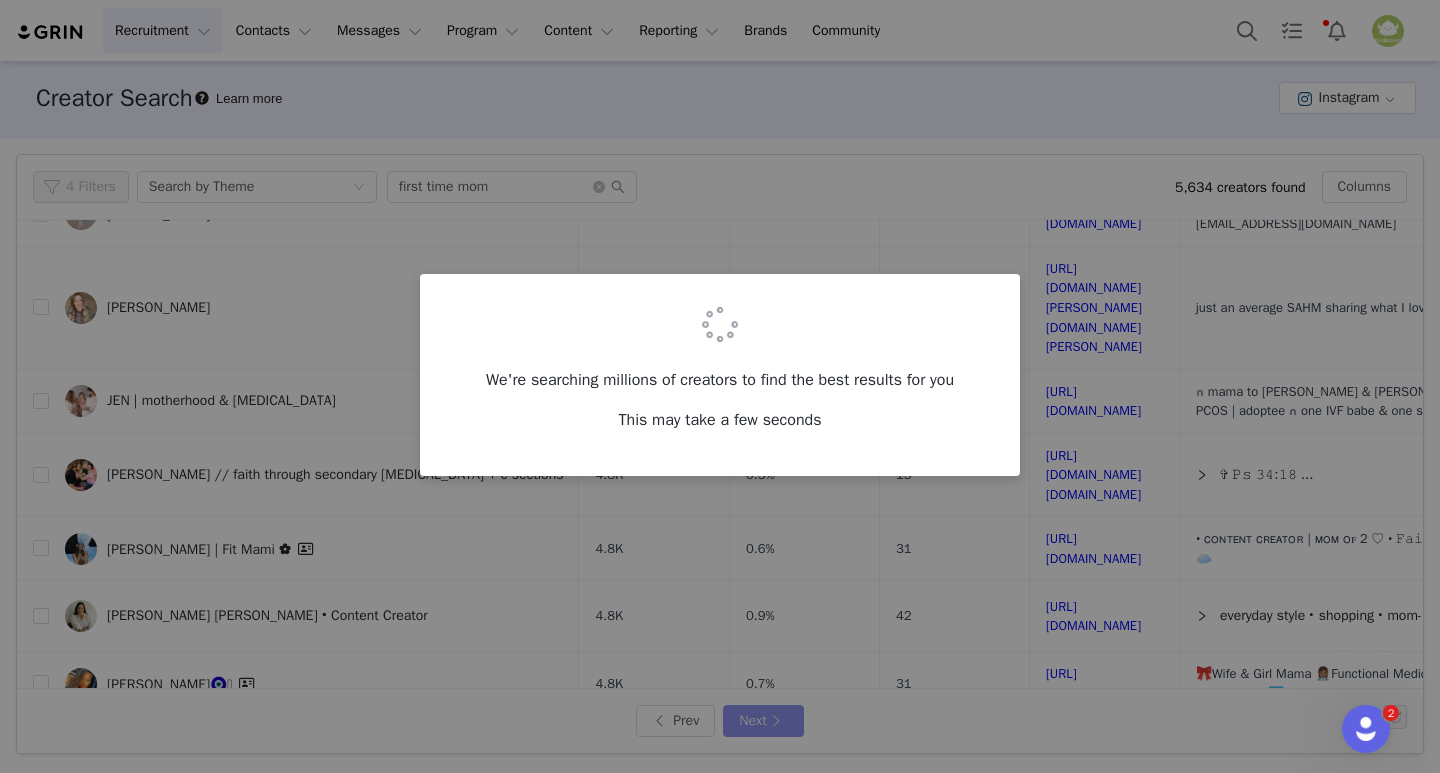 scroll, scrollTop: 0, scrollLeft: 0, axis: both 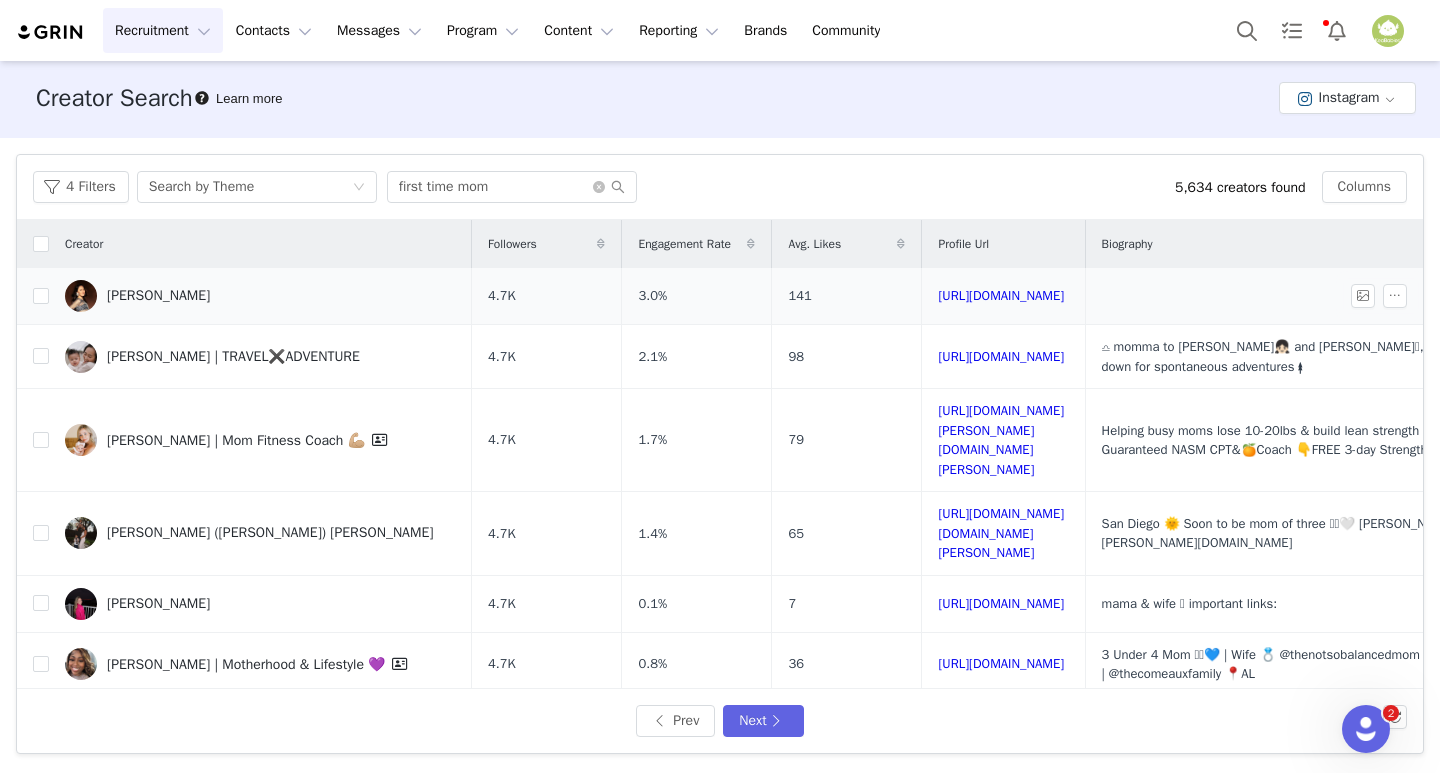 click on "[PERSON_NAME]" at bounding box center (158, 296) 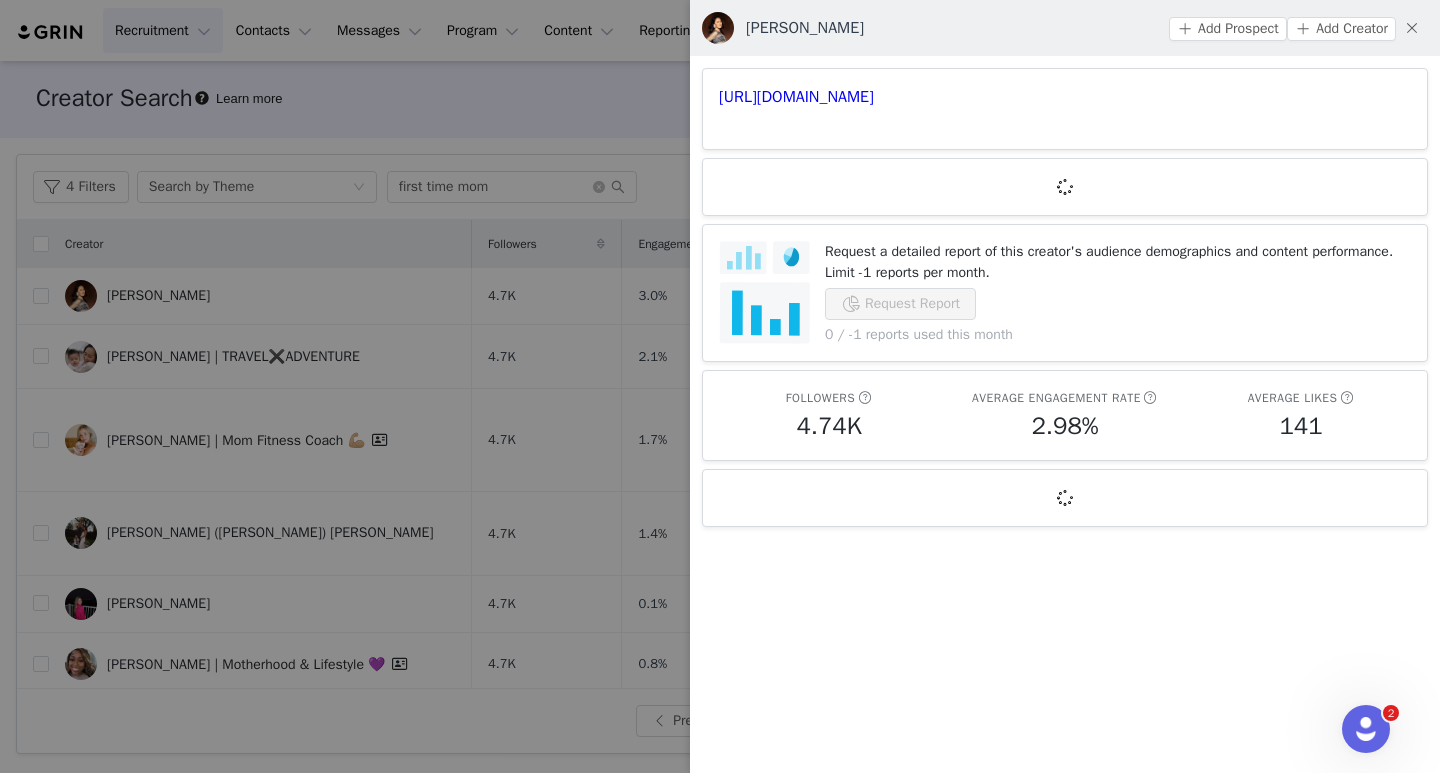 click on "[URL][DOMAIN_NAME]" at bounding box center [1065, 109] 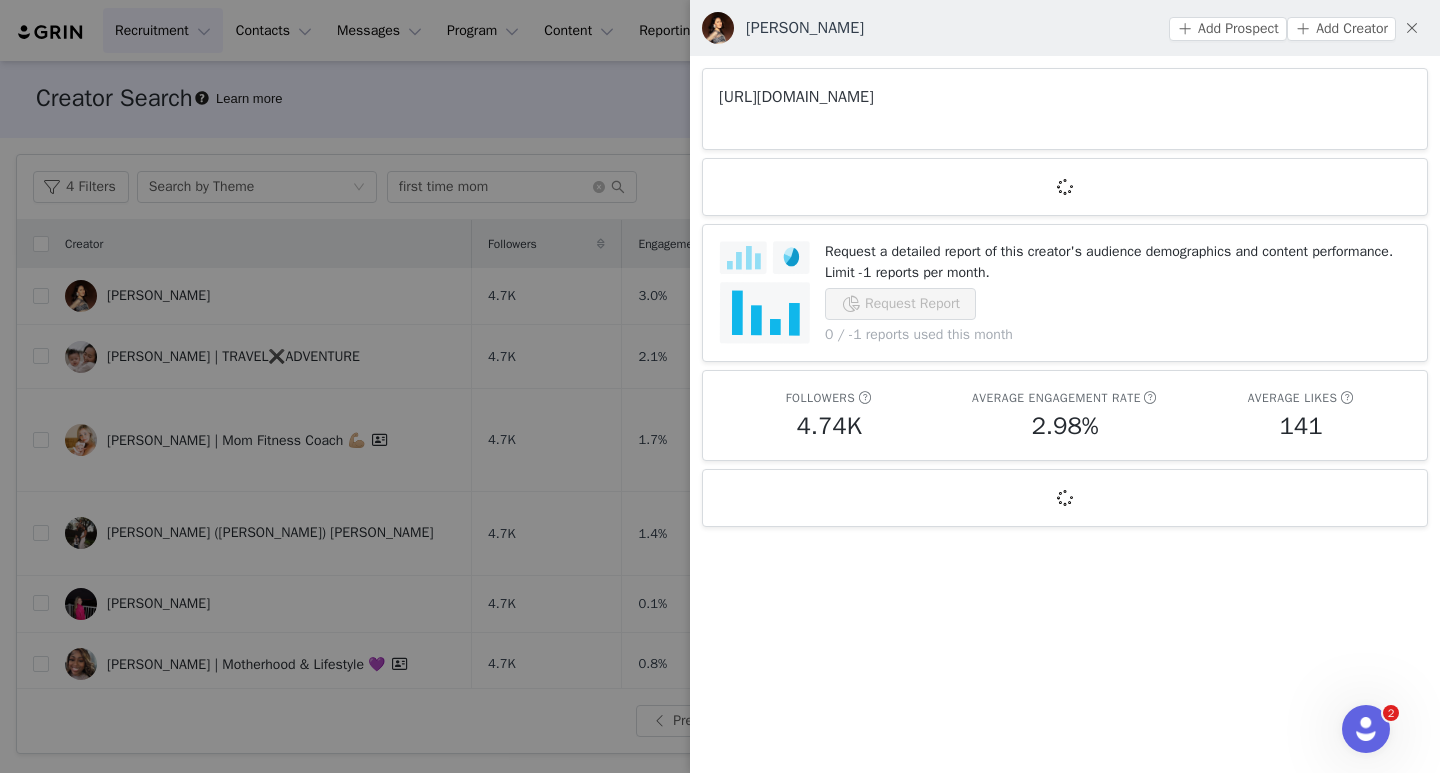 click on "[URL][DOMAIN_NAME]" at bounding box center [796, 97] 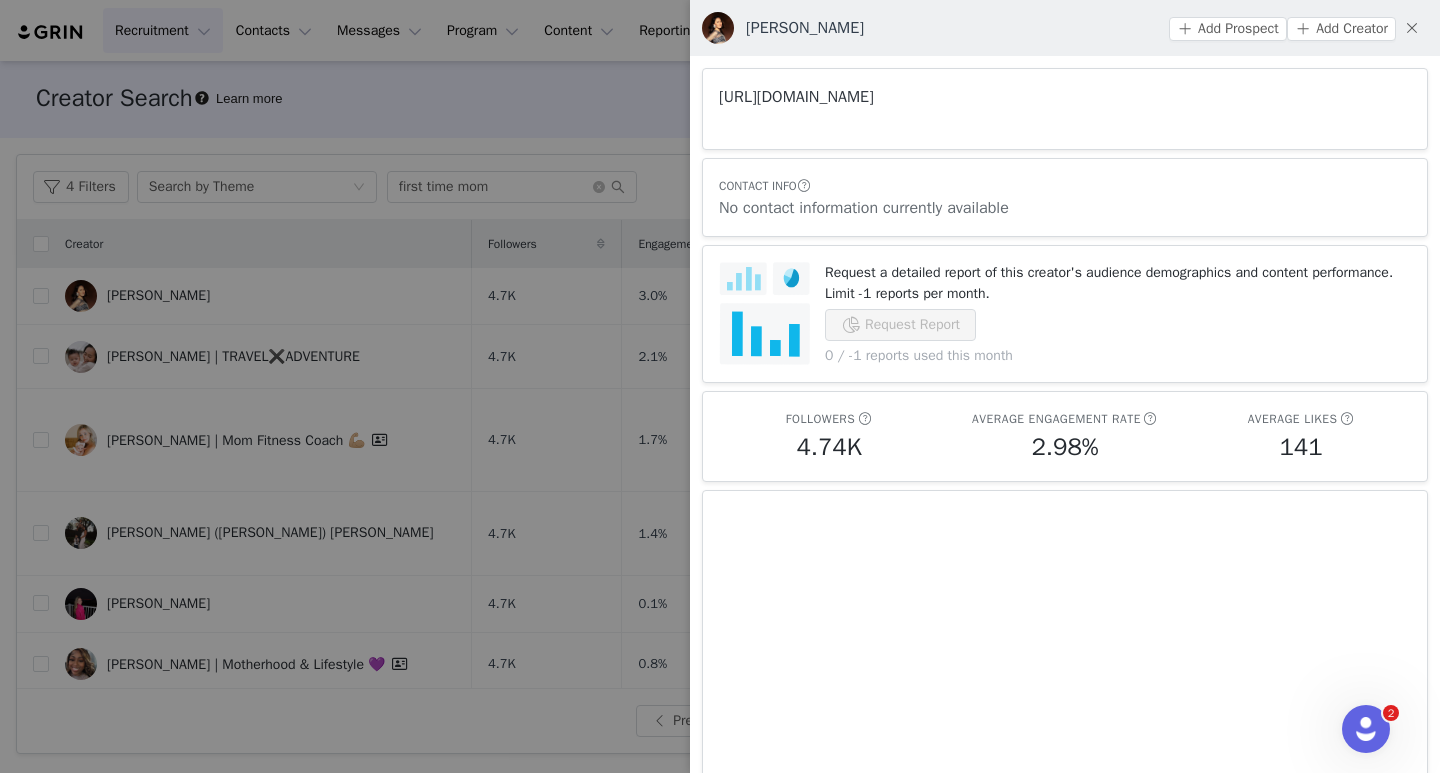 click on "[URL][DOMAIN_NAME]" at bounding box center [796, 97] 